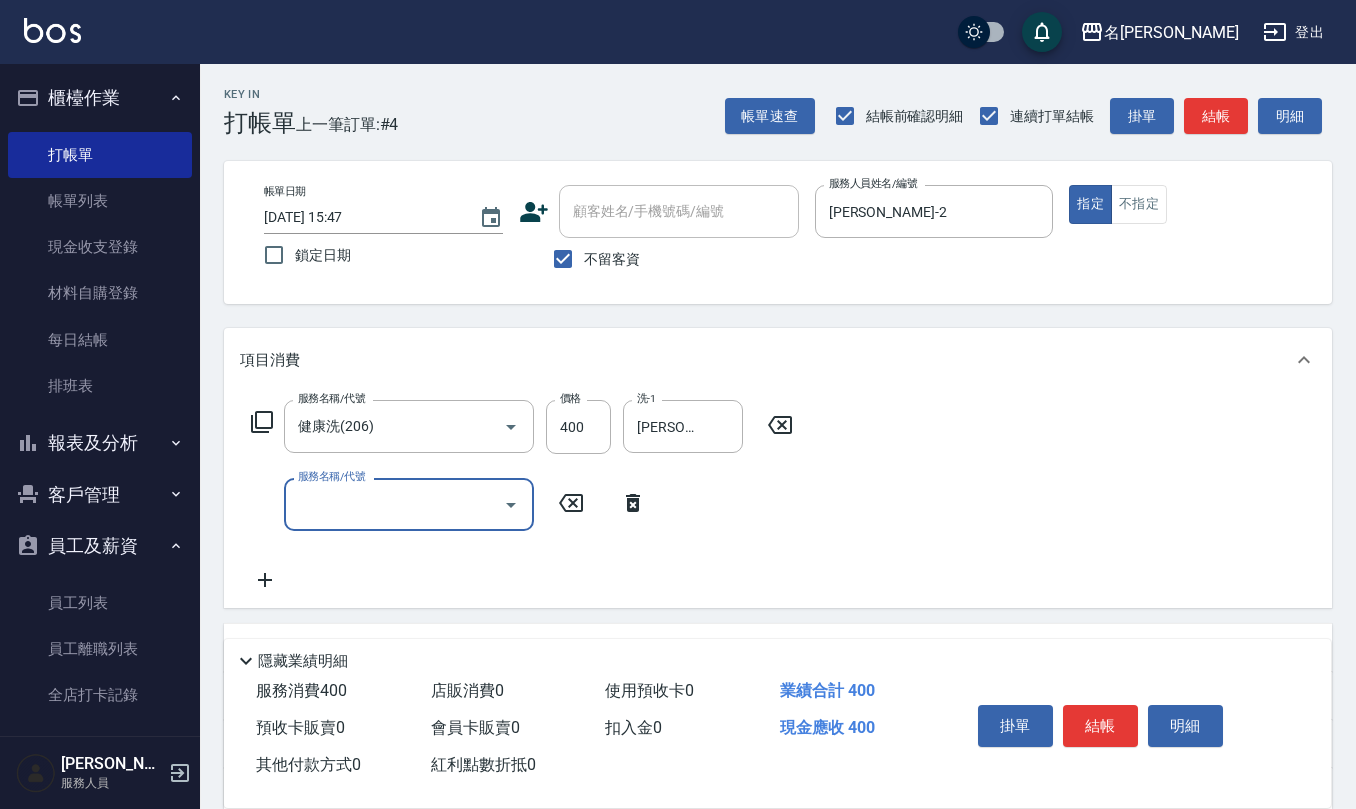 scroll, scrollTop: 0, scrollLeft: 0, axis: both 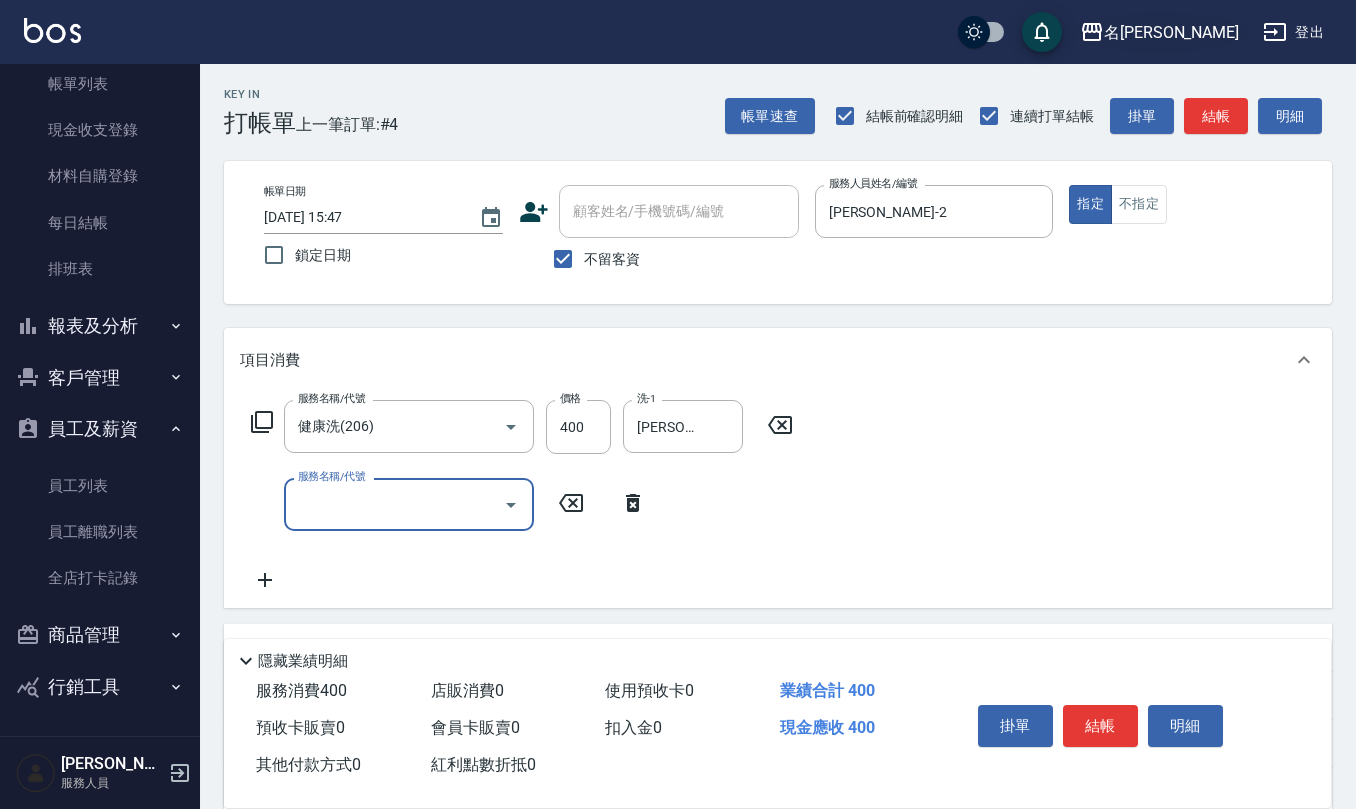 click on "名[PERSON_NAME]" at bounding box center [1171, 32] 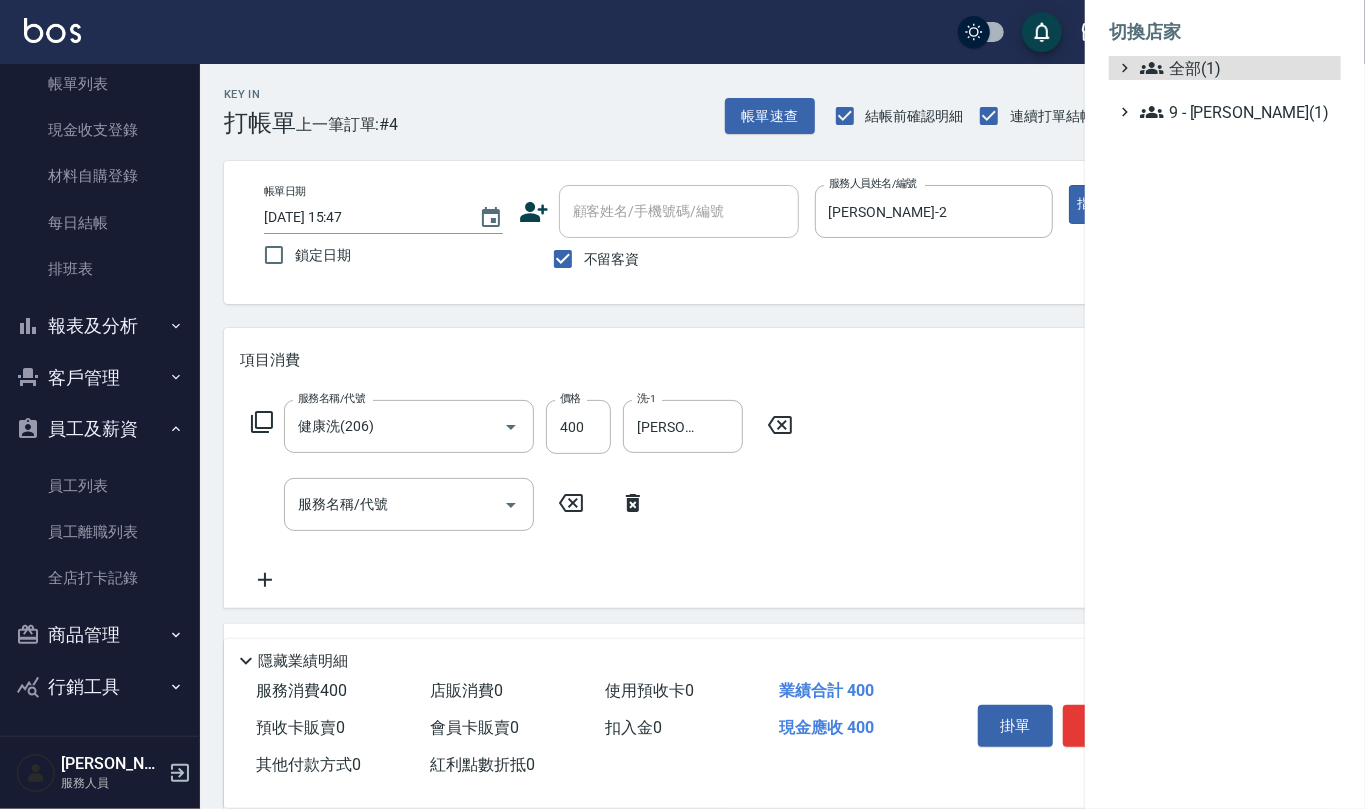click on "全部(1) 9 - 何威言(1)" at bounding box center [1225, 90] 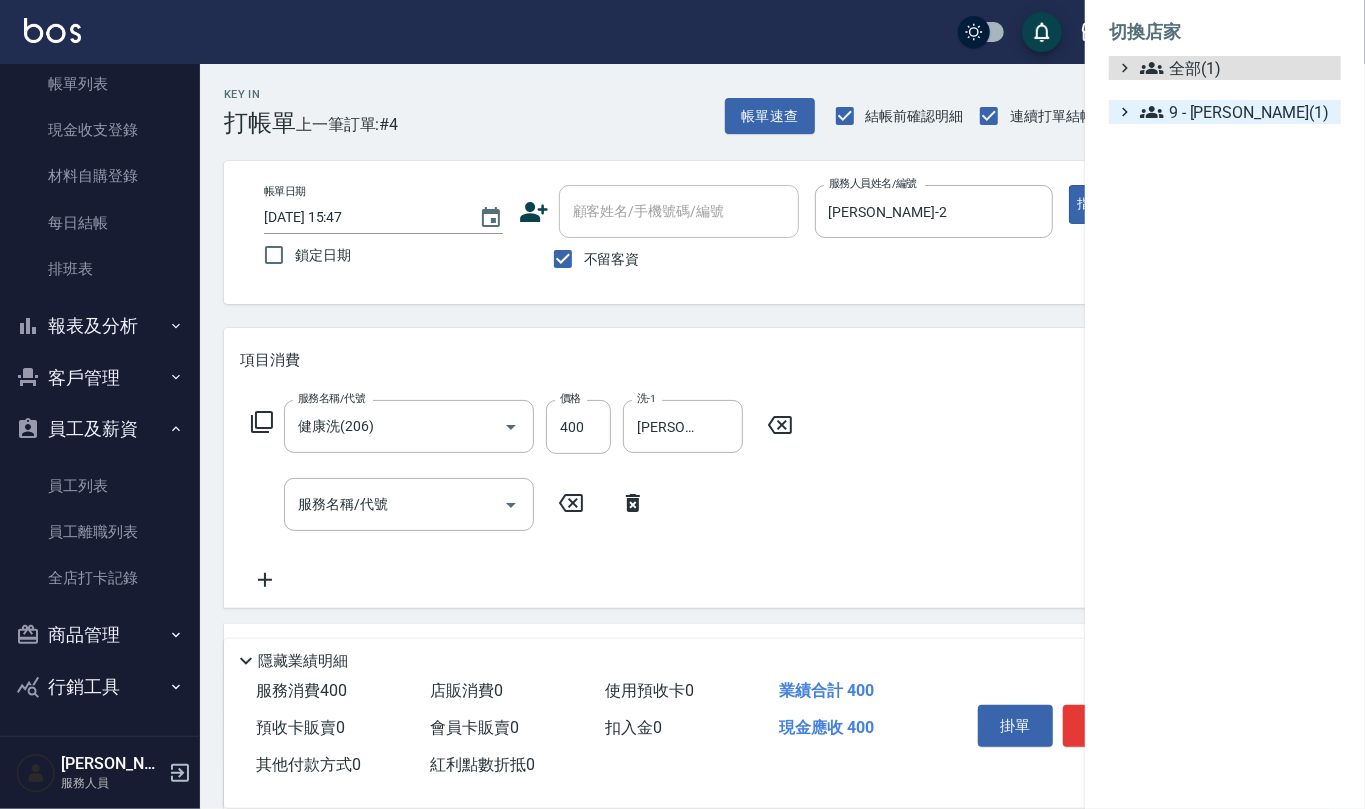 click on "9 - 何威言(1)" at bounding box center [1236, 112] 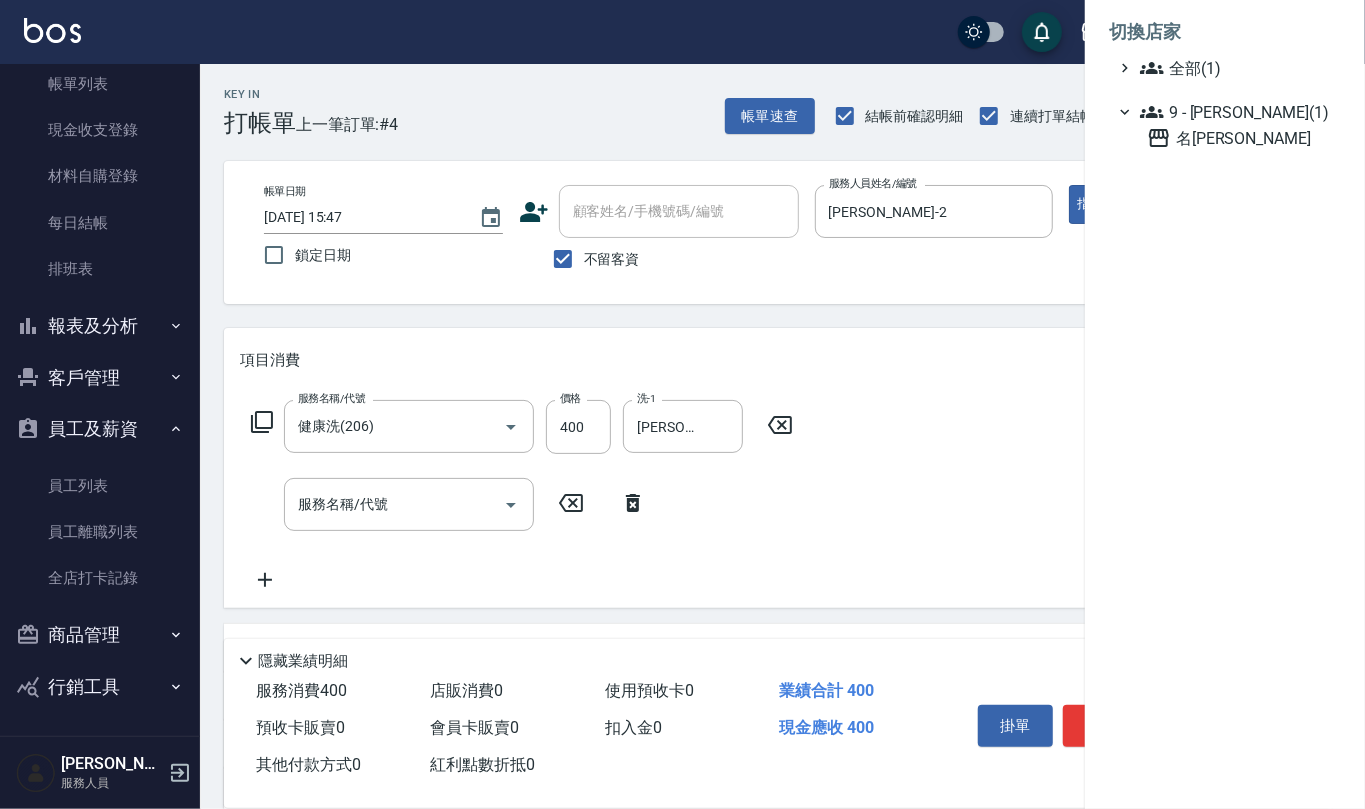click at bounding box center [682, 404] 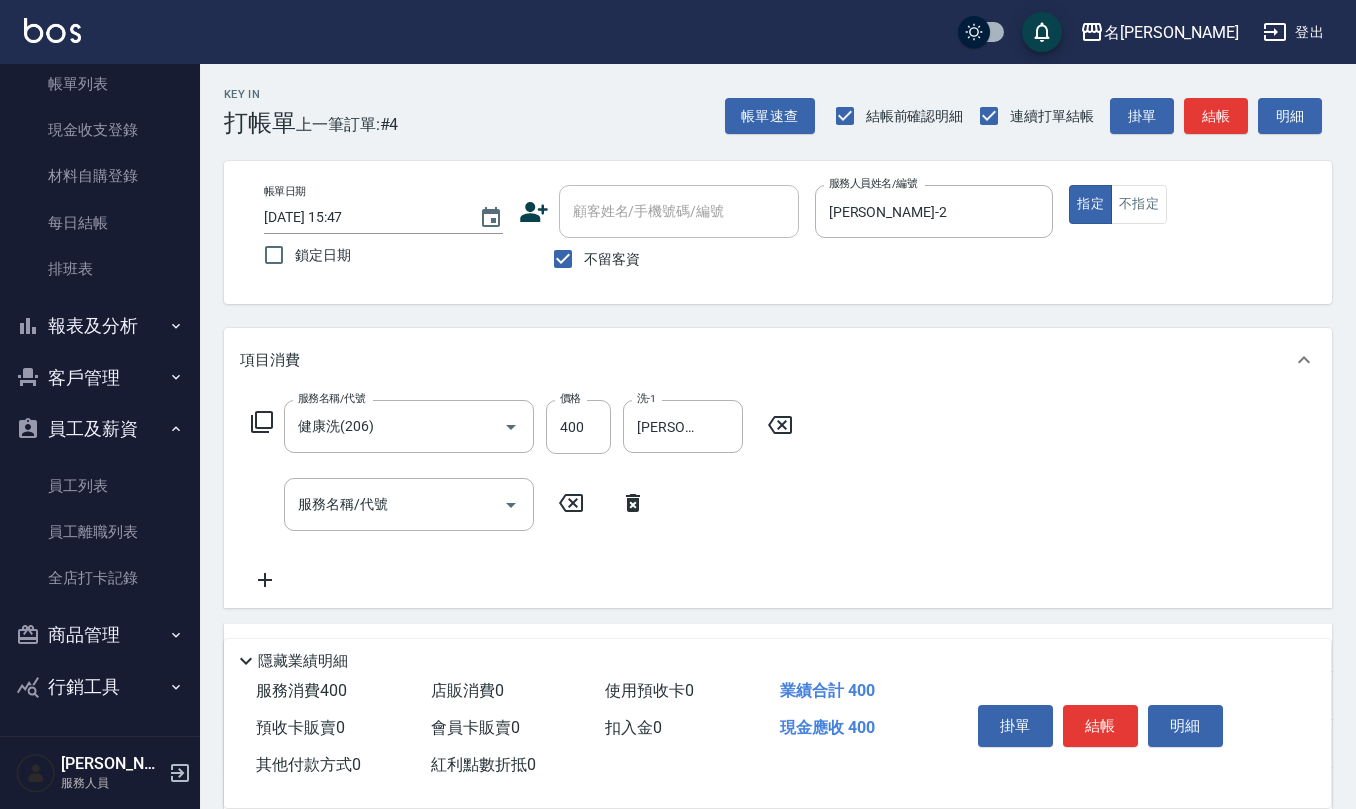 click 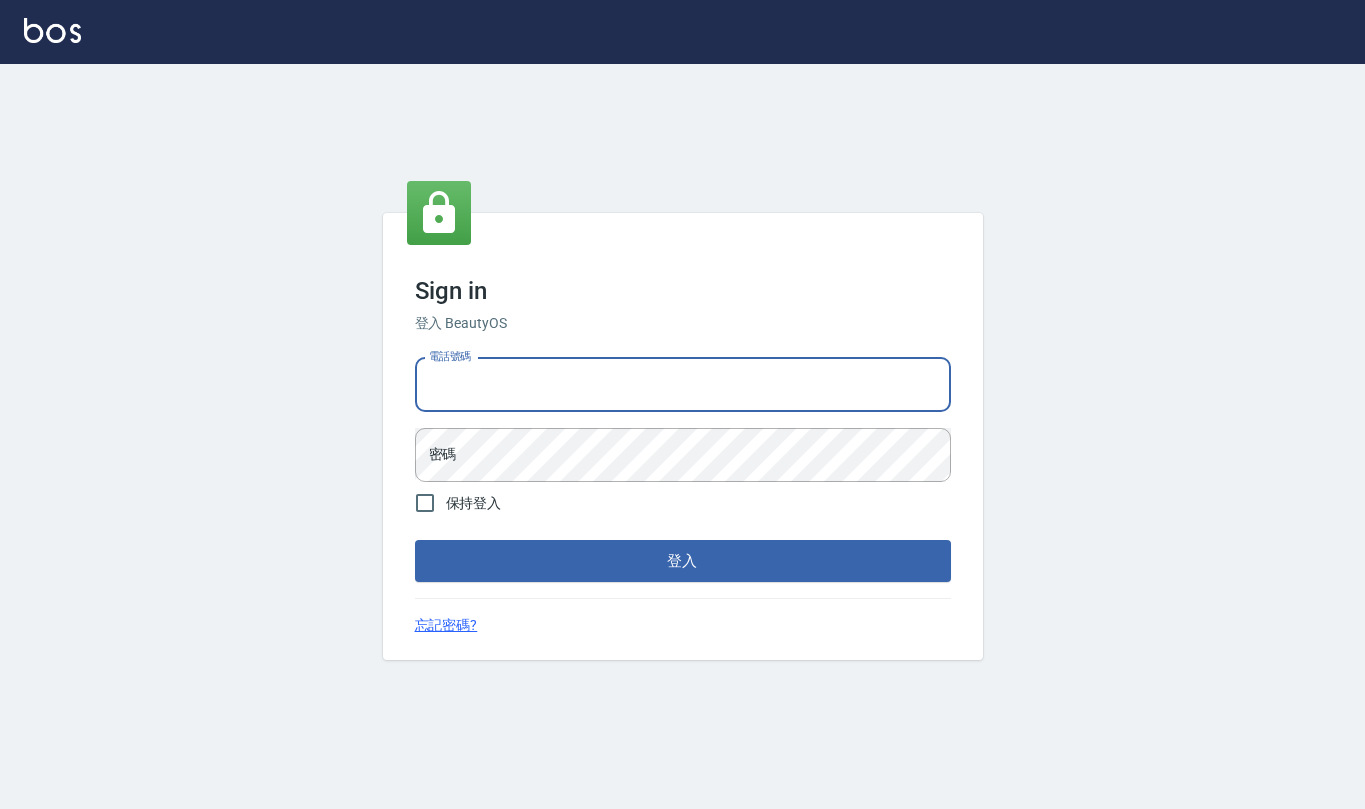 scroll, scrollTop: 0, scrollLeft: 0, axis: both 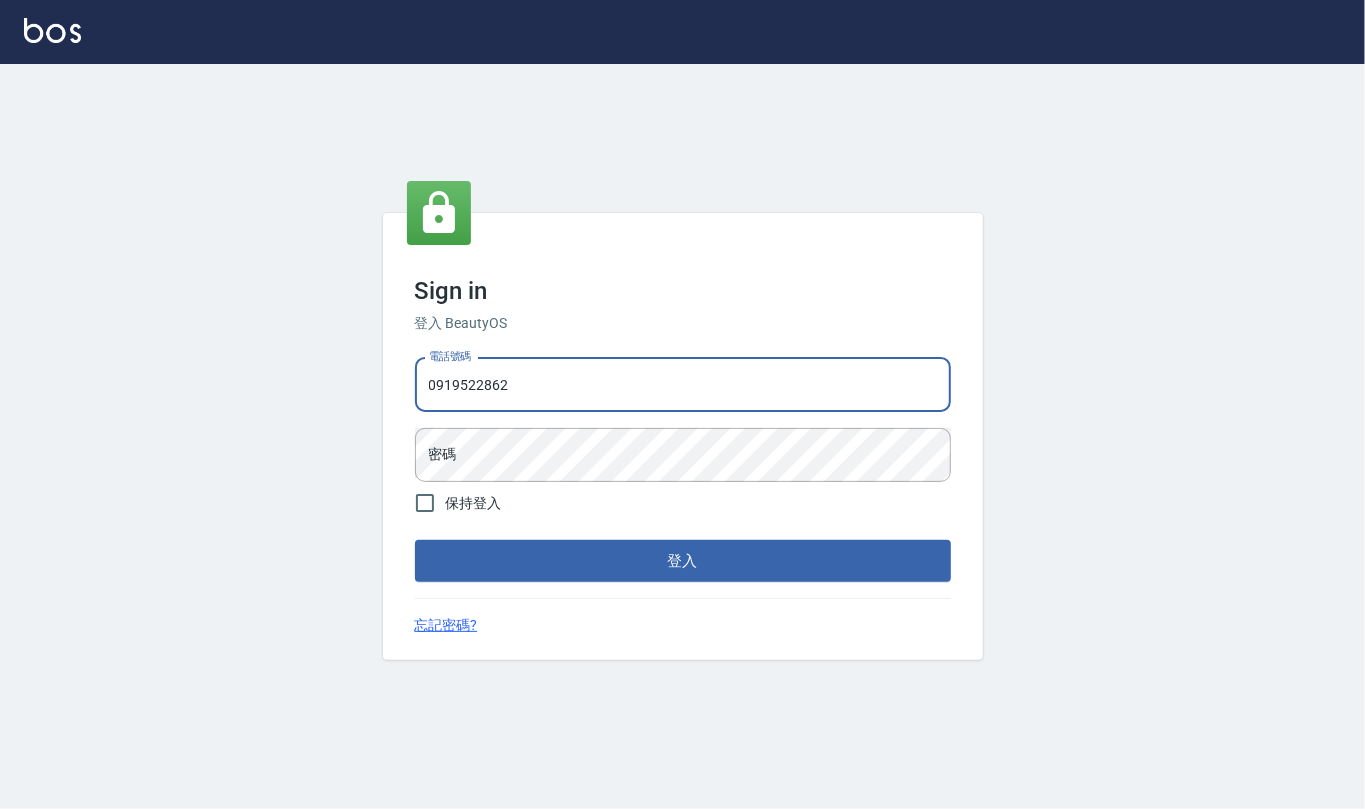 type on "0919522862" 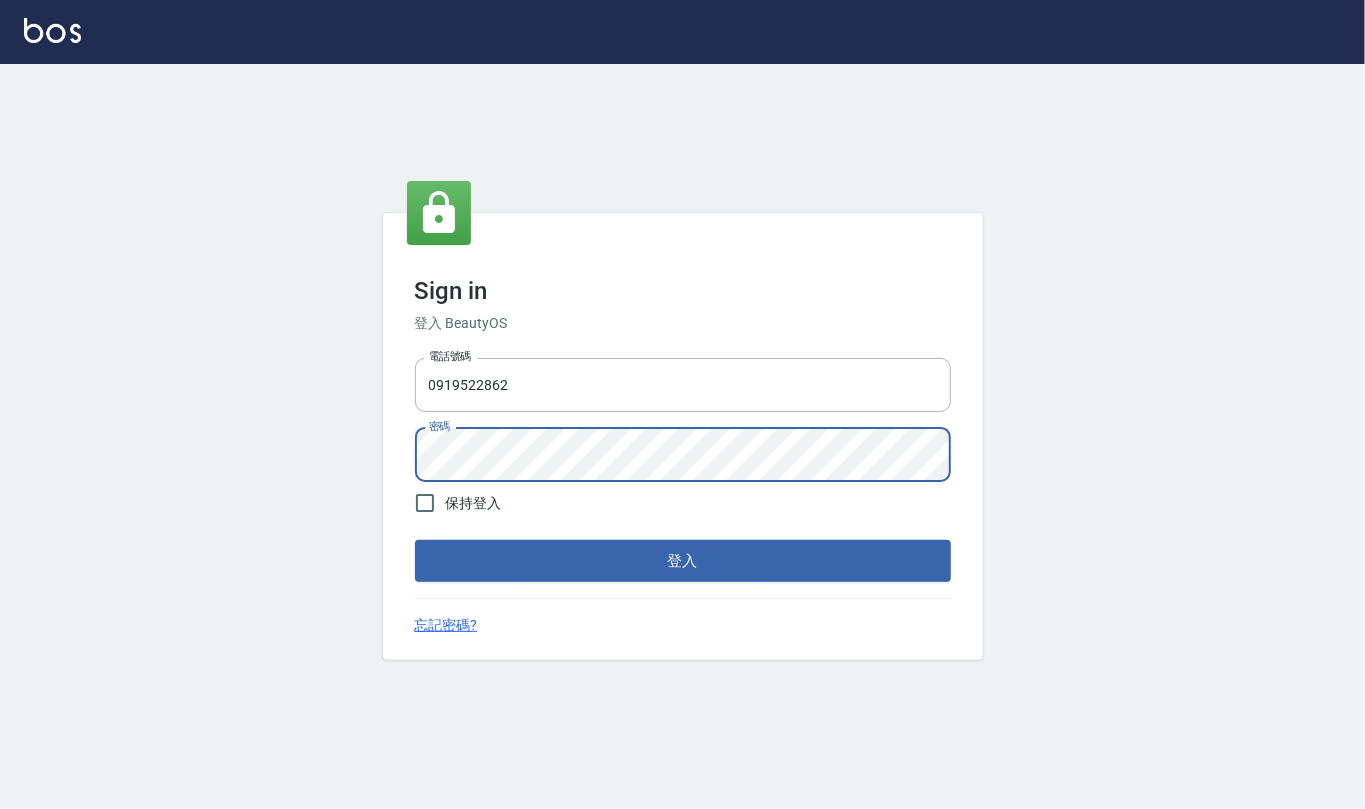 click on "登入" at bounding box center [683, 561] 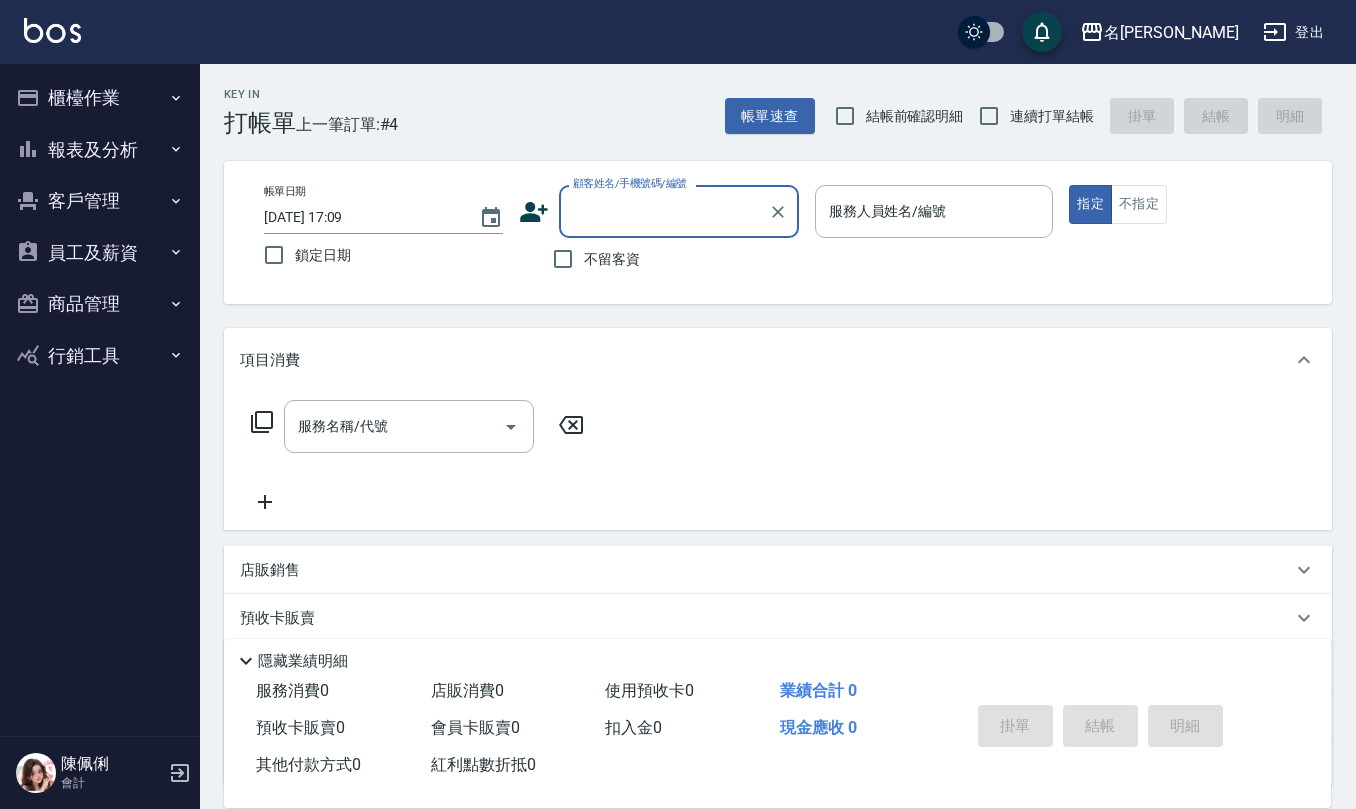 click on "名[PERSON_NAME]" at bounding box center [1171, 32] 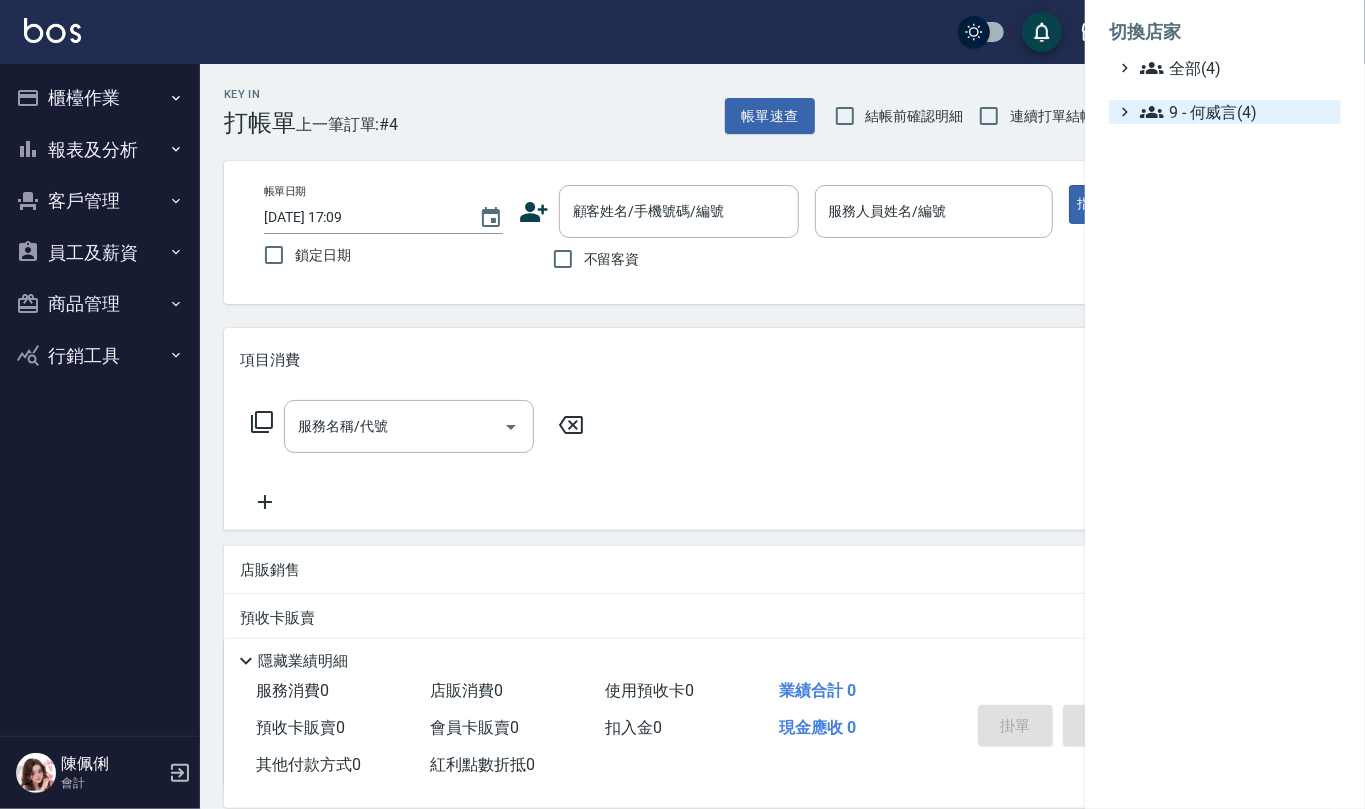 click on "9 - 何威言(4)" at bounding box center [1236, 112] 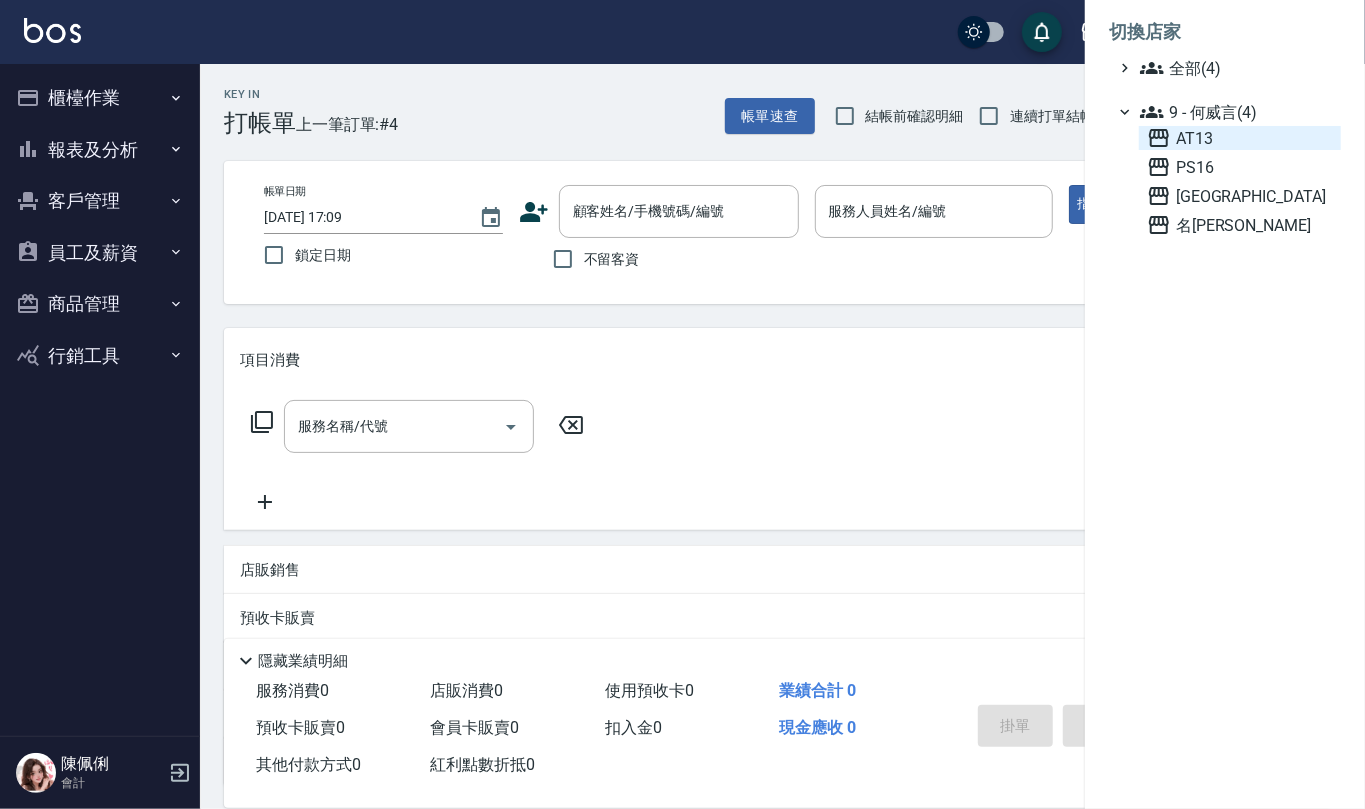 click on "AT13" at bounding box center [1240, 138] 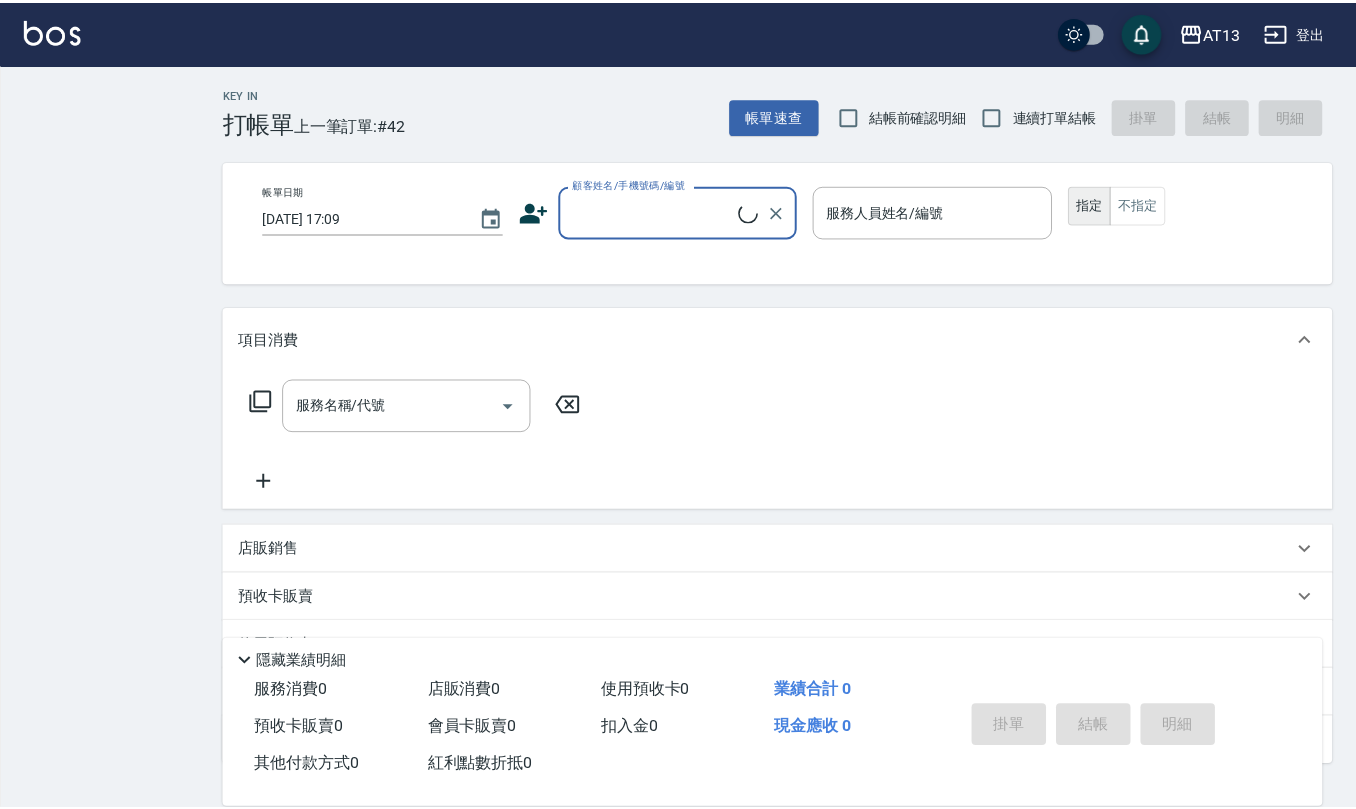 scroll, scrollTop: 0, scrollLeft: 0, axis: both 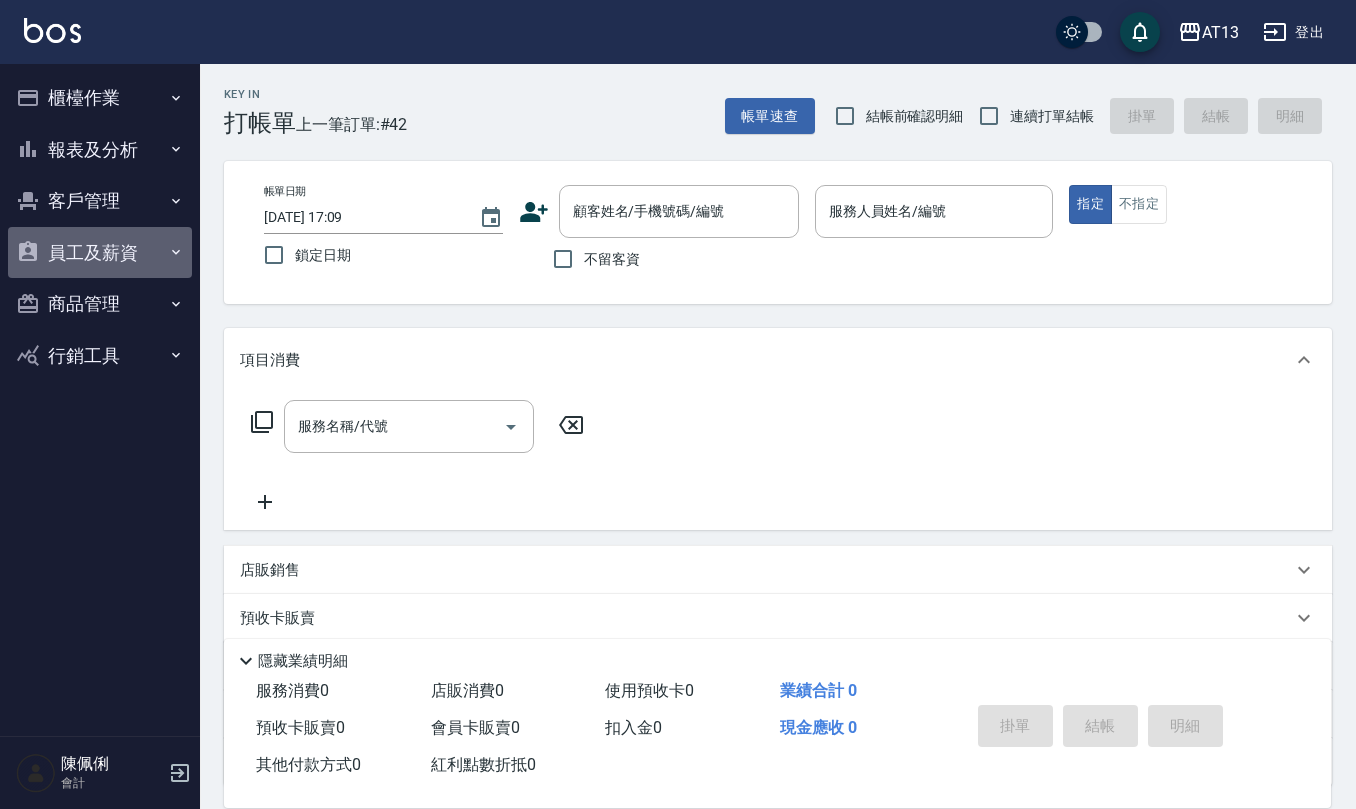 click on "員工及薪資" at bounding box center (100, 253) 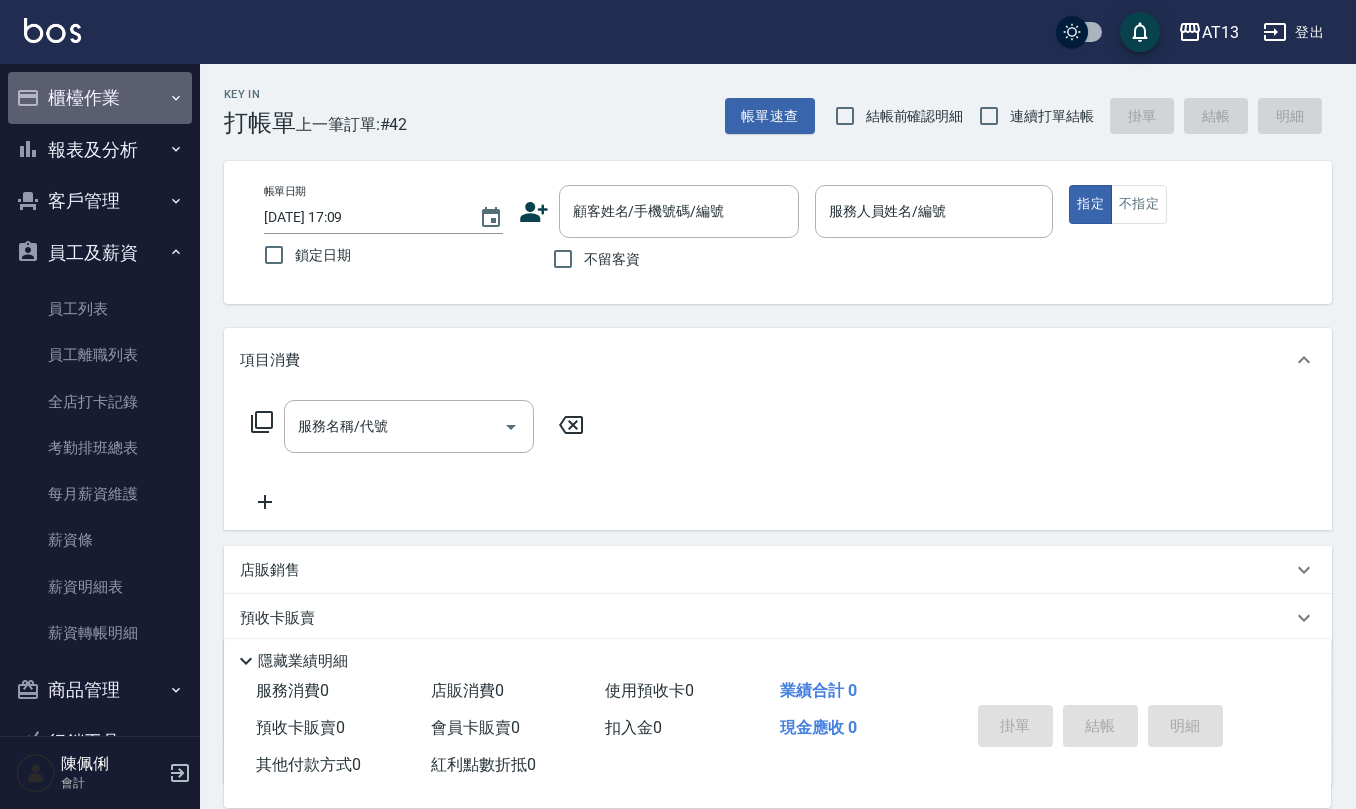 click on "櫃檯作業" at bounding box center [100, 98] 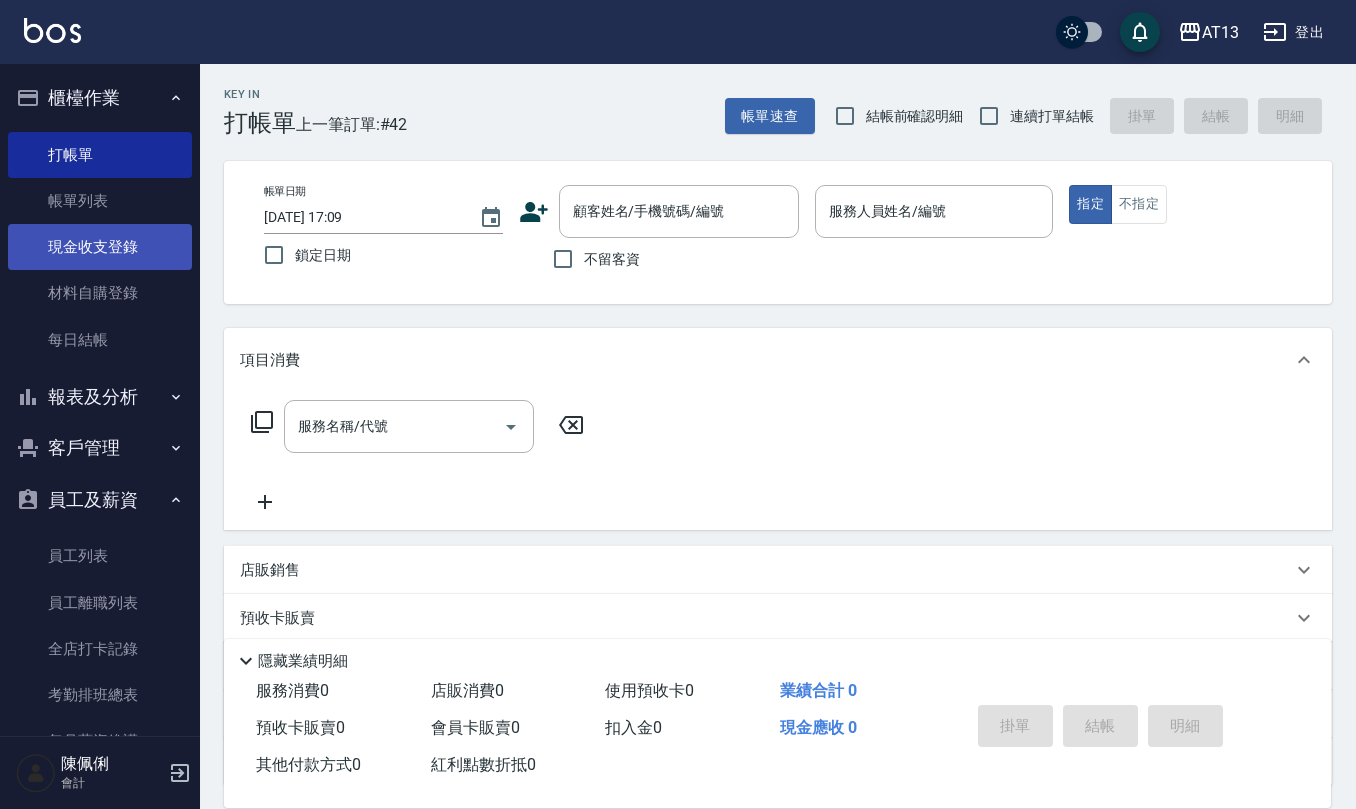 click on "現金收支登錄" at bounding box center (100, 247) 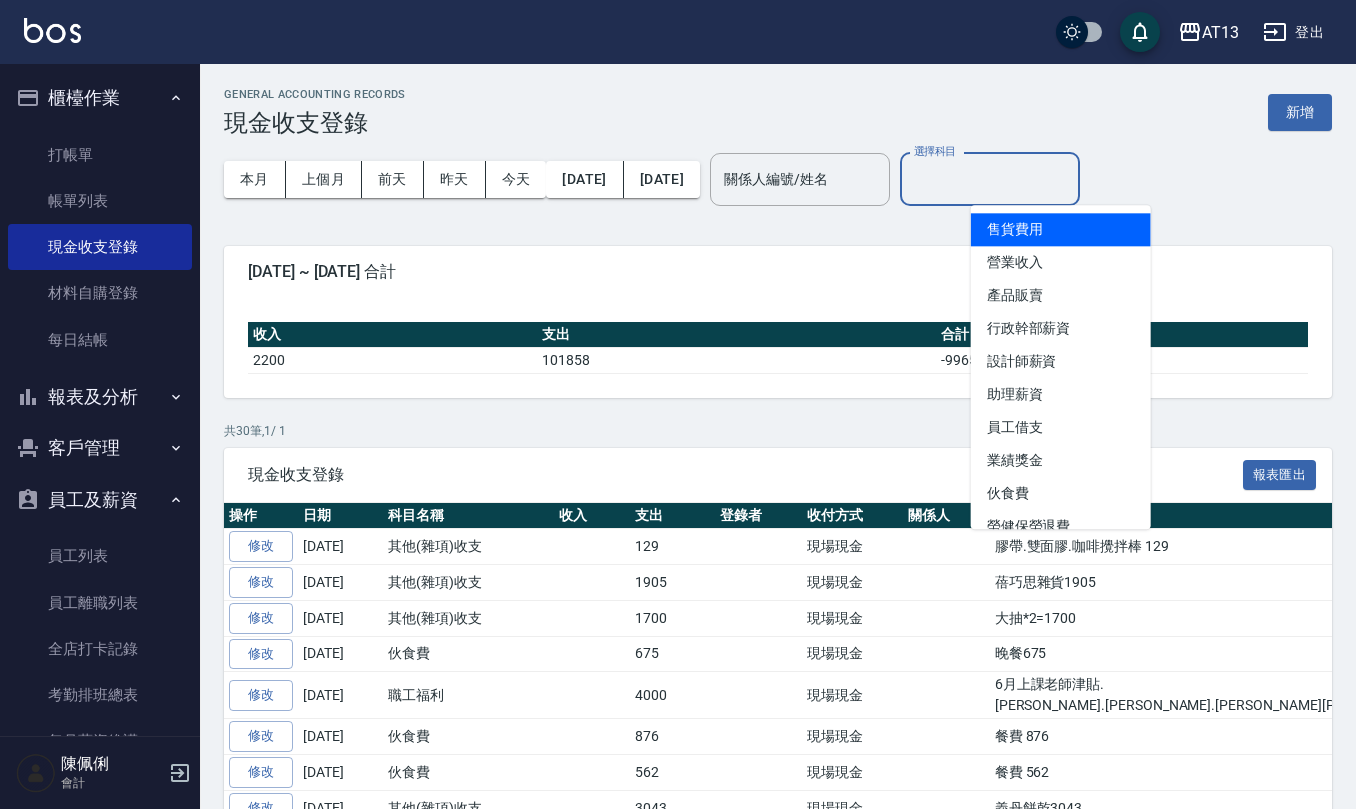 click on "選擇科目" at bounding box center [990, 179] 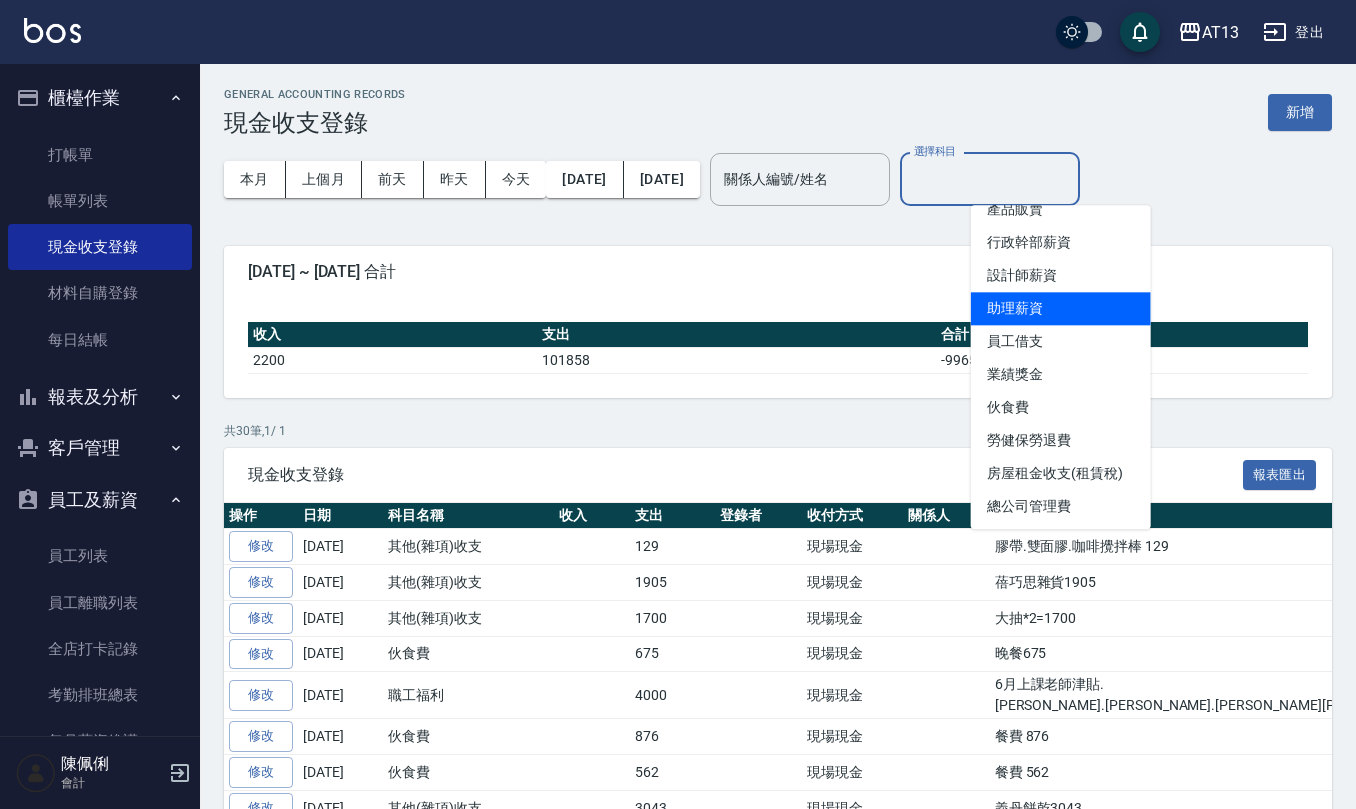 scroll, scrollTop: 133, scrollLeft: 0, axis: vertical 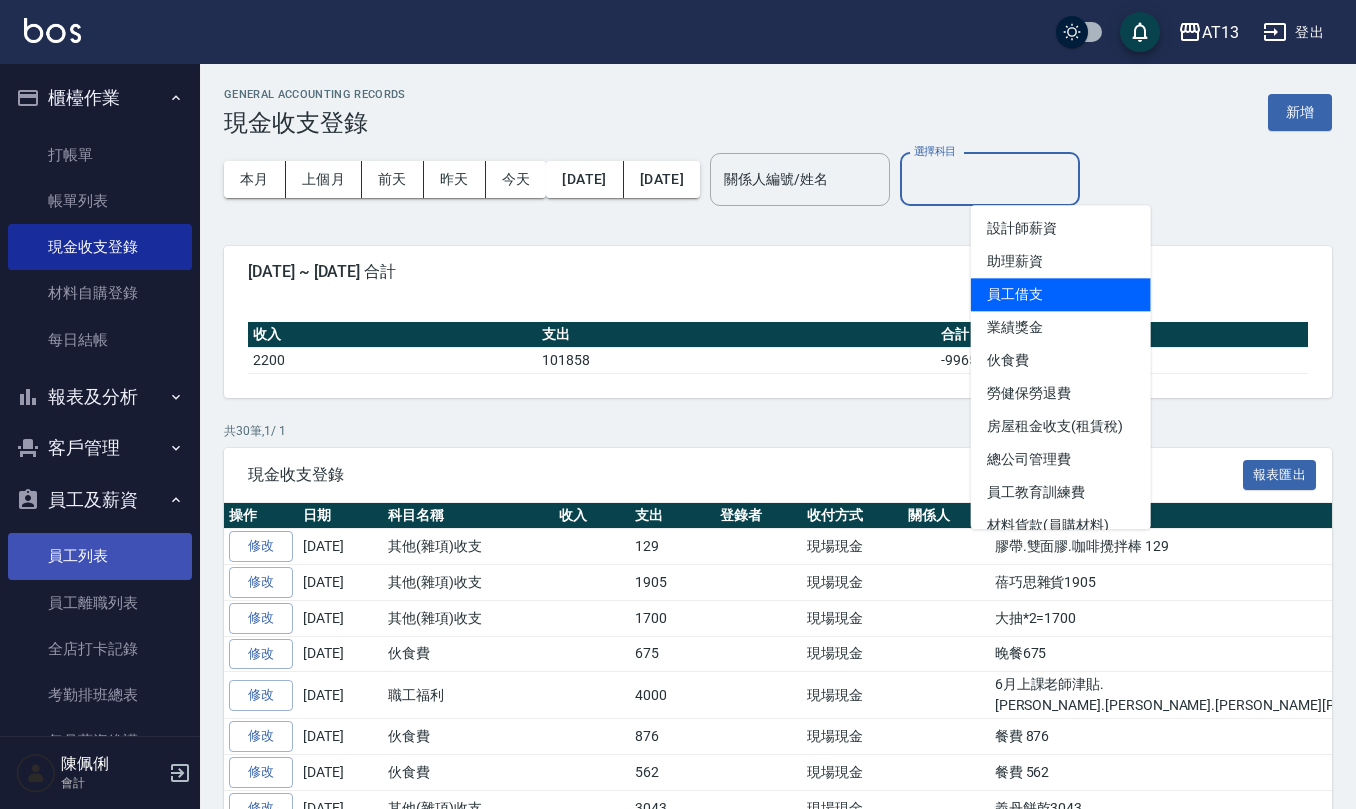 click on "員工列表" at bounding box center (100, 556) 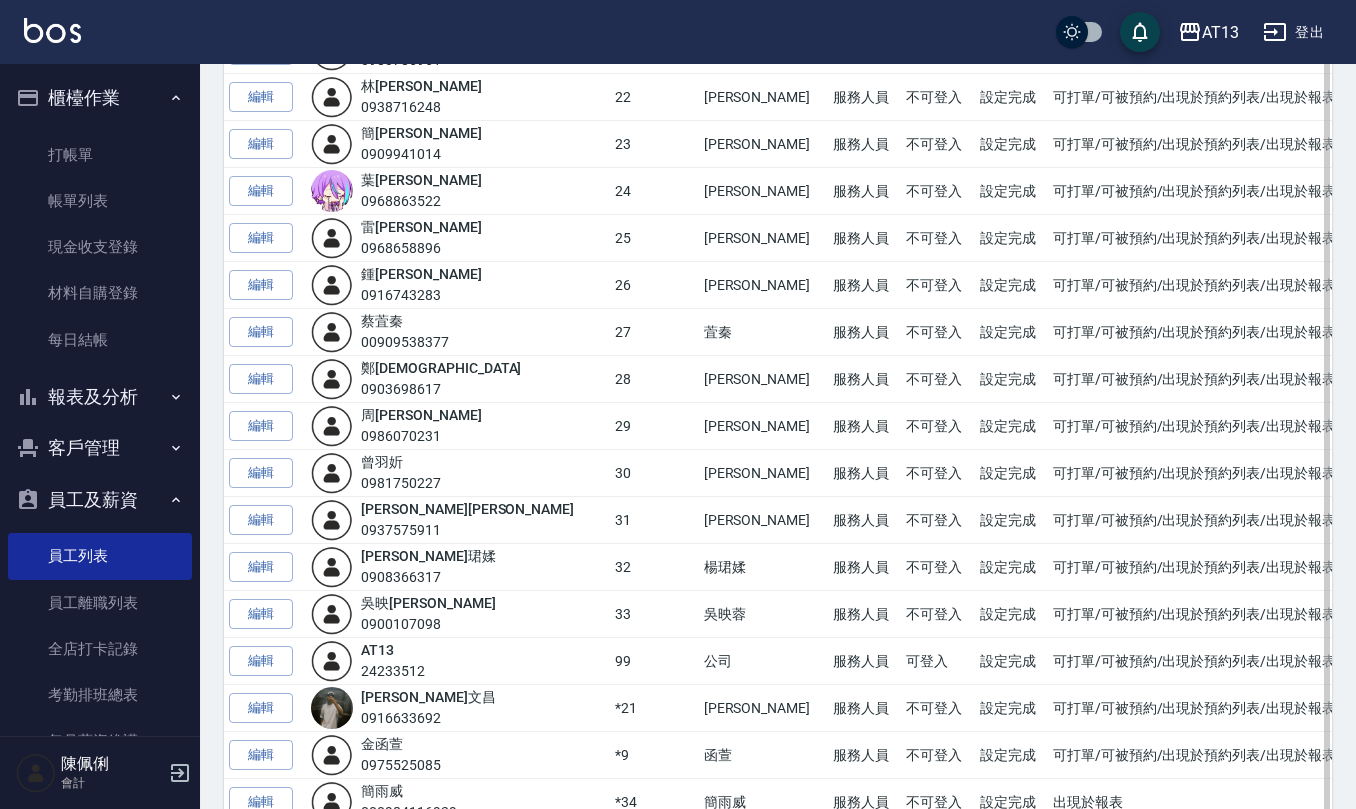 scroll, scrollTop: 800, scrollLeft: 0, axis: vertical 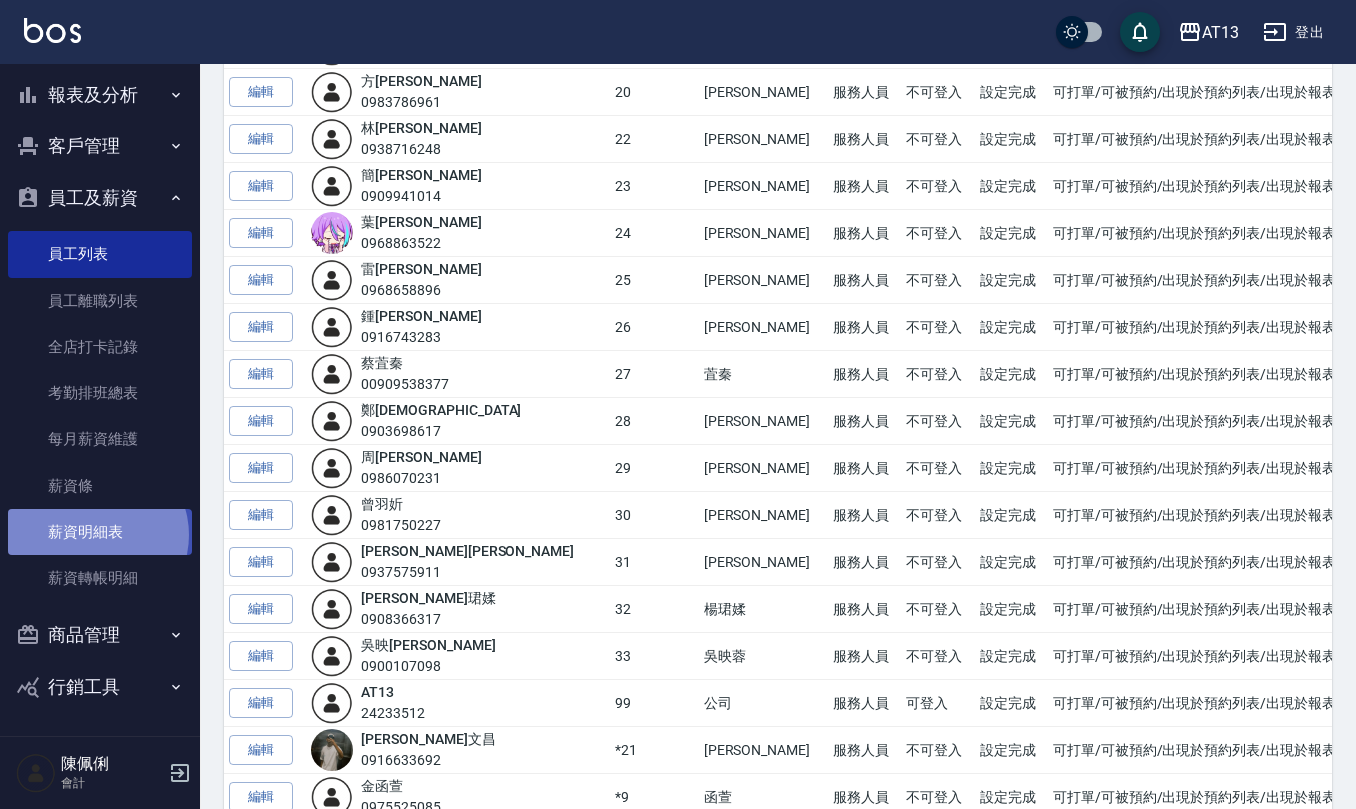 click on "薪資明細表" at bounding box center [100, 532] 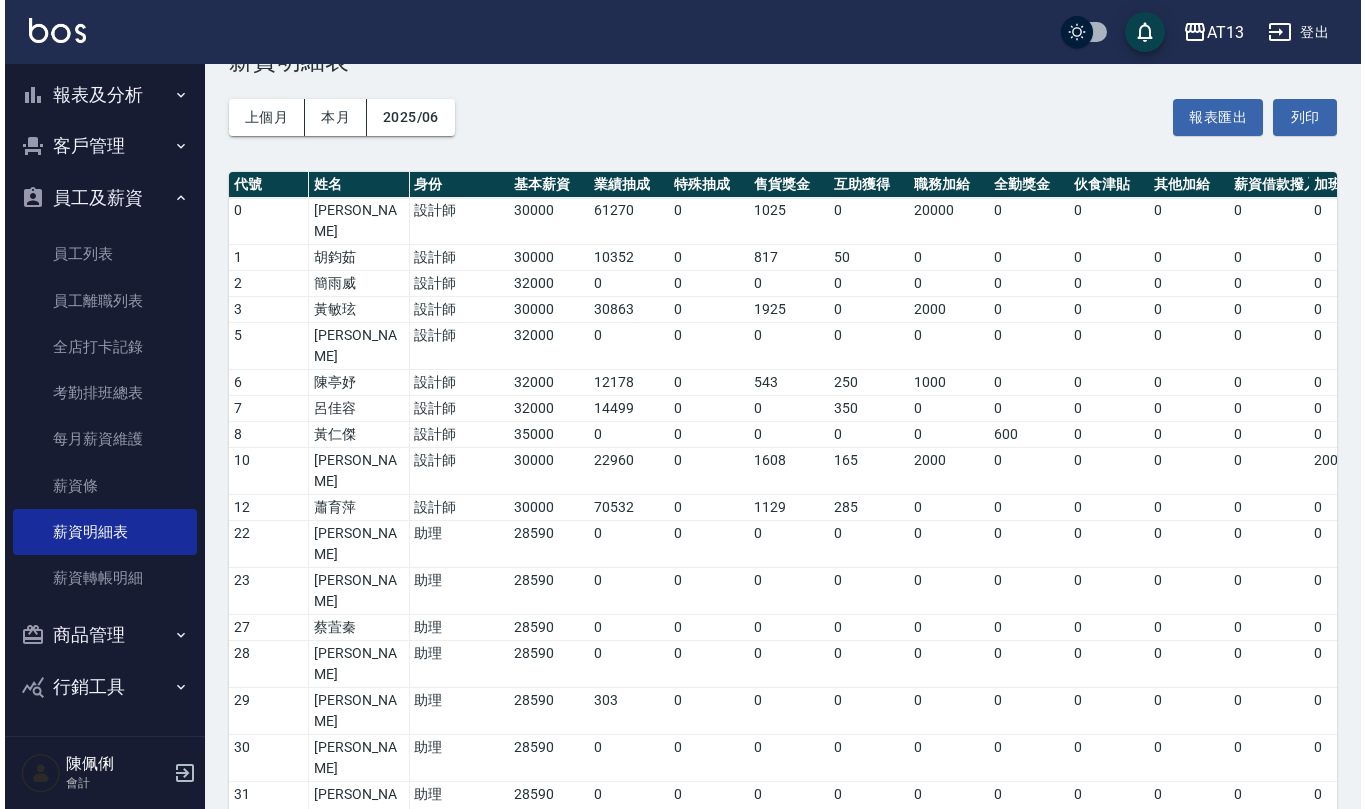 scroll, scrollTop: 0, scrollLeft: 0, axis: both 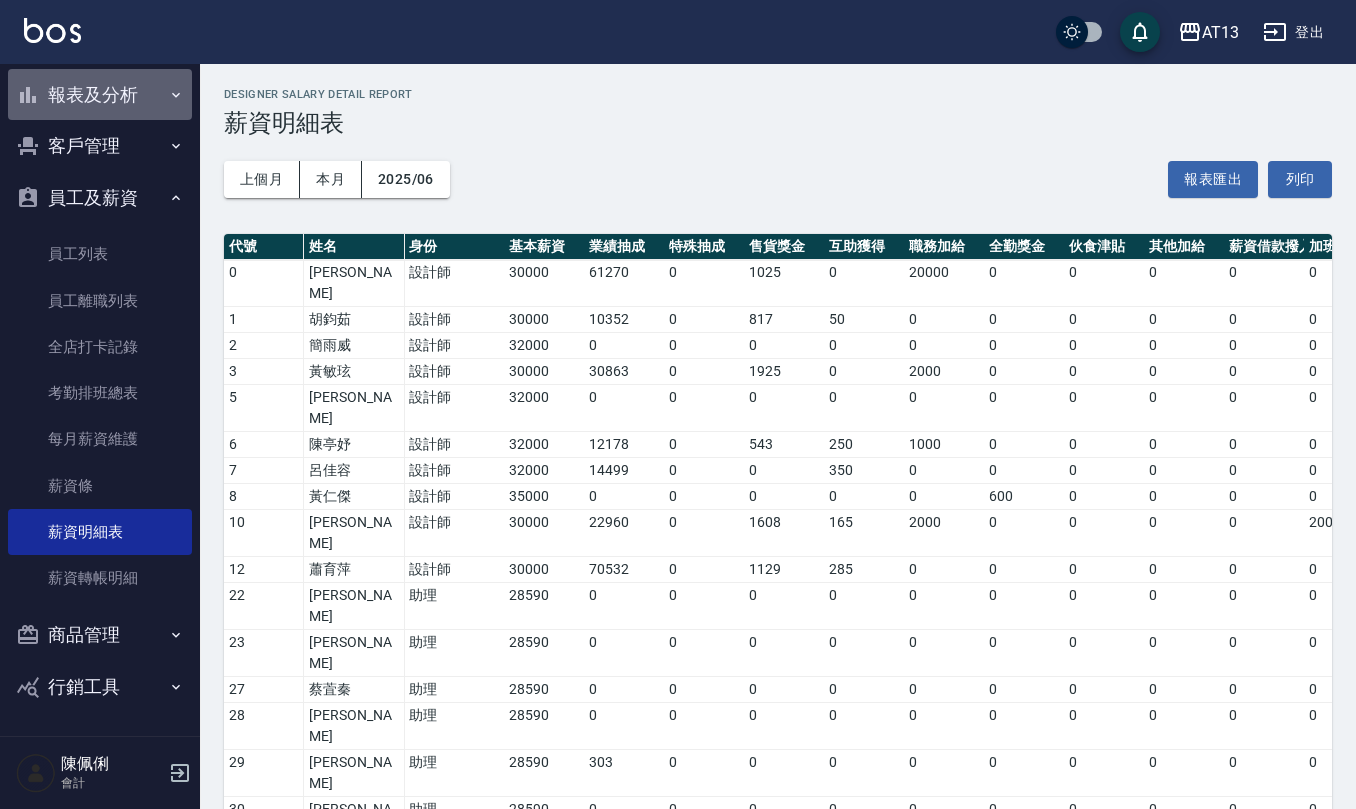 click on "報表及分析" at bounding box center (100, 95) 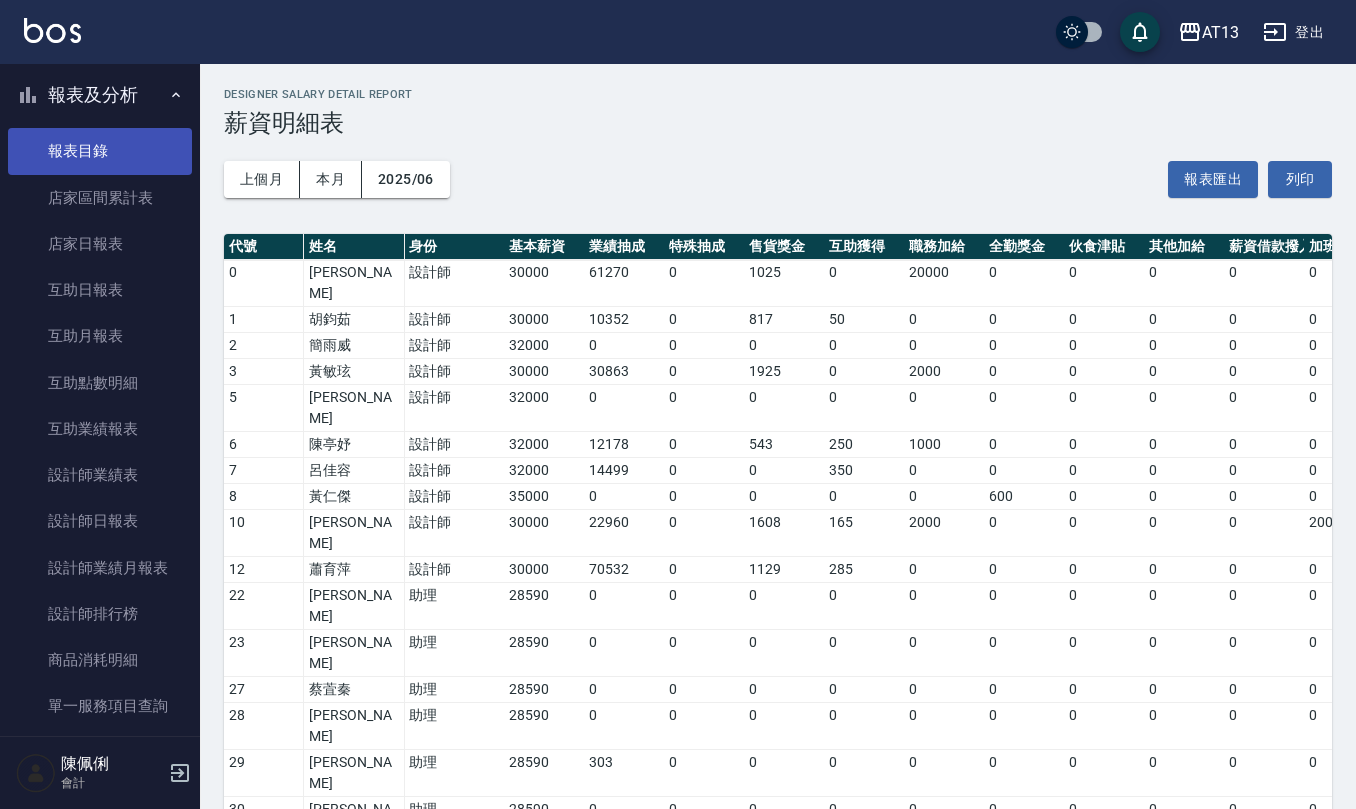click on "報表目錄" at bounding box center (100, 151) 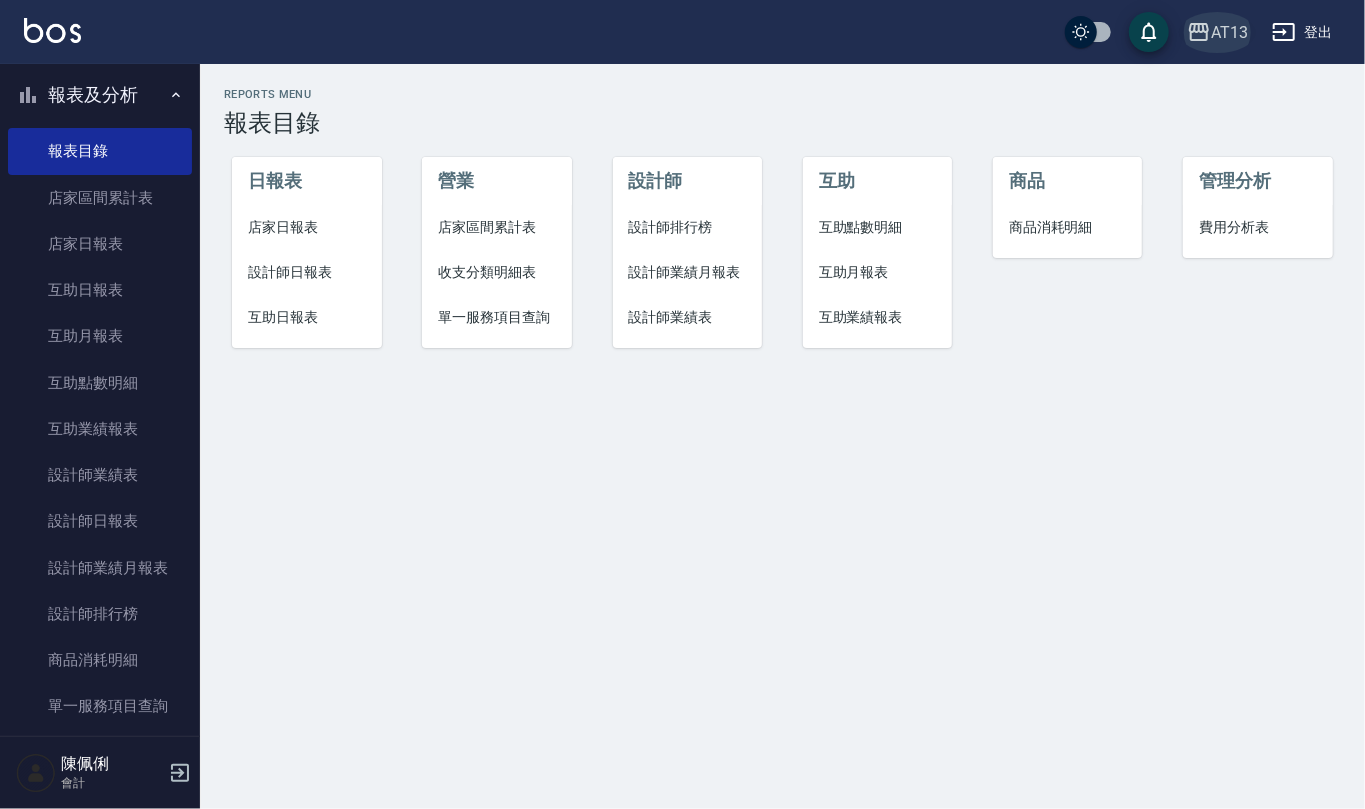 click 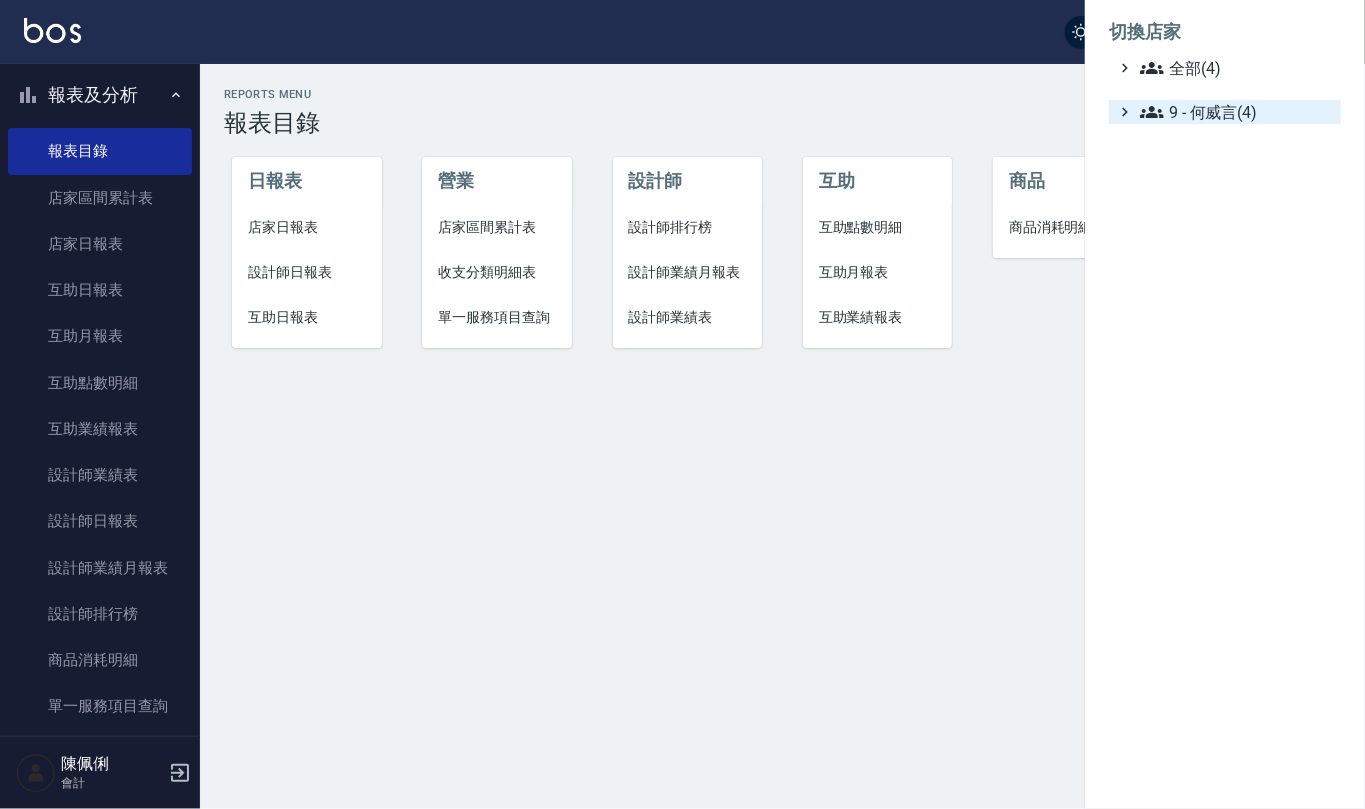 click on "9 - 何威言(4)" at bounding box center (1236, 112) 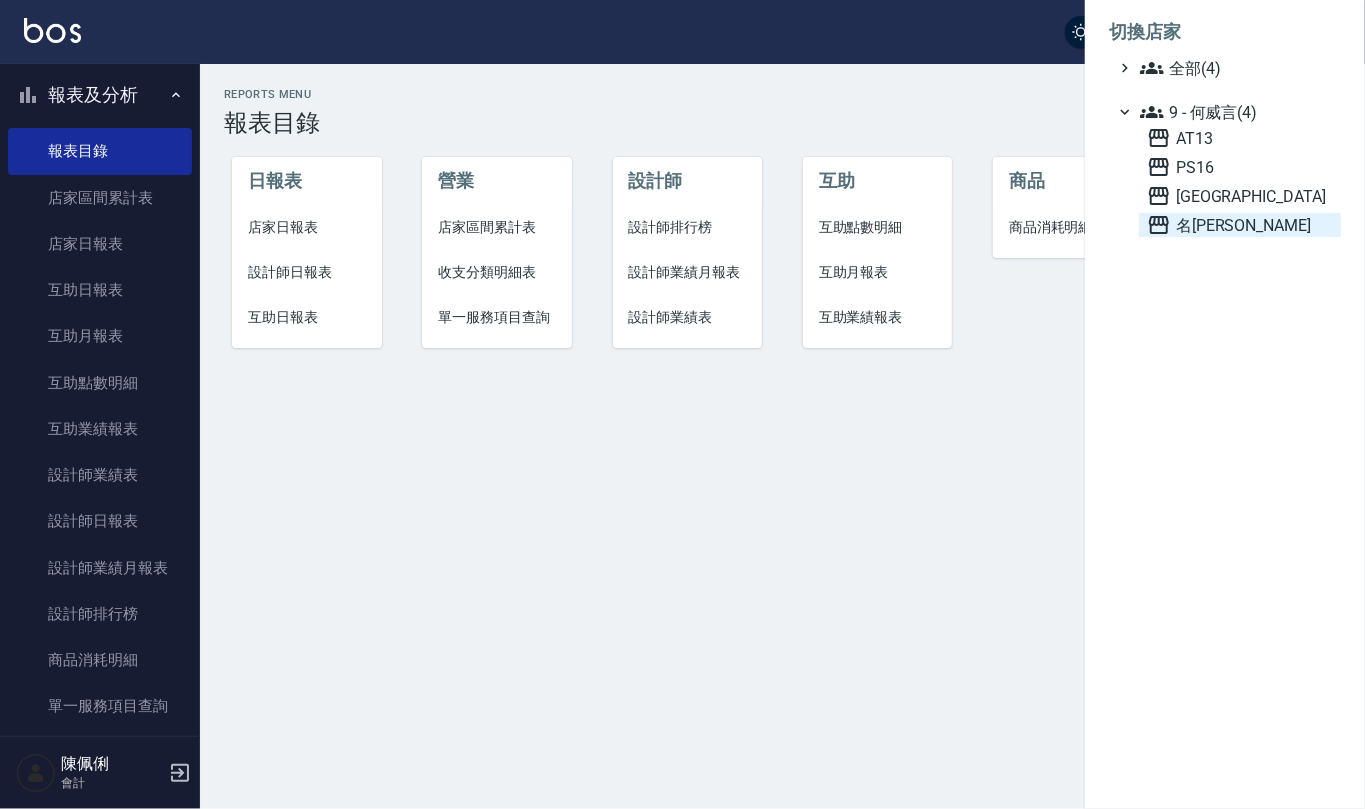 click on "名[PERSON_NAME]" at bounding box center [1240, 225] 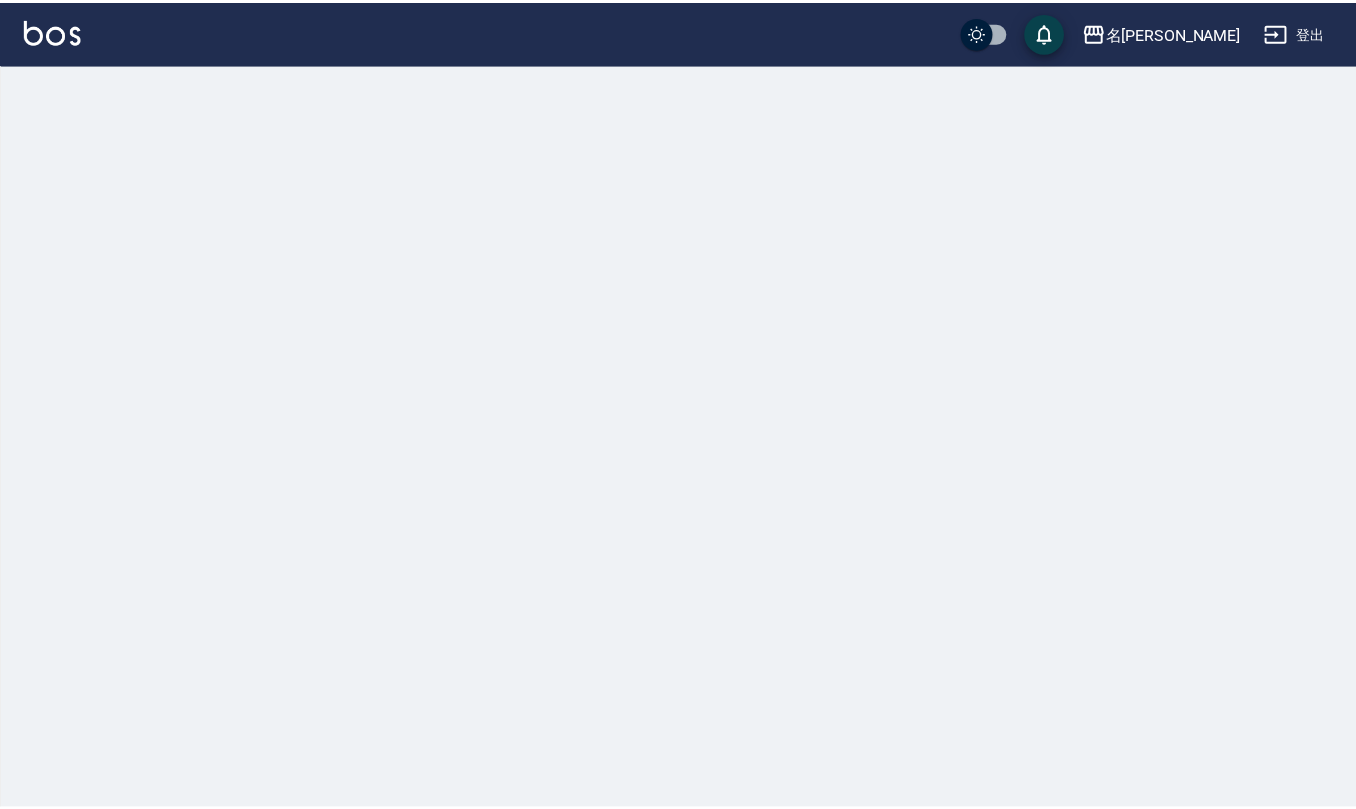 scroll, scrollTop: 0, scrollLeft: 0, axis: both 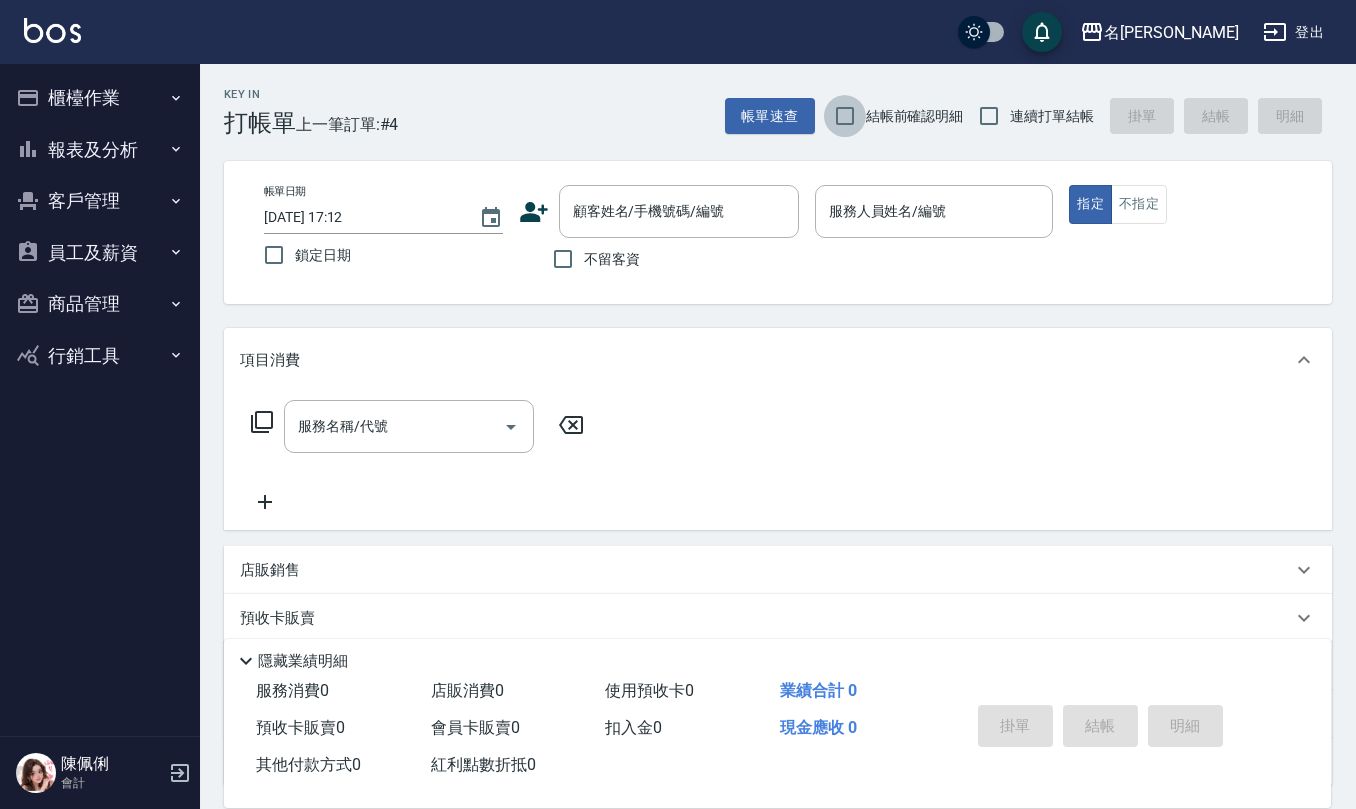 click on "結帳前確認明細" at bounding box center (845, 116) 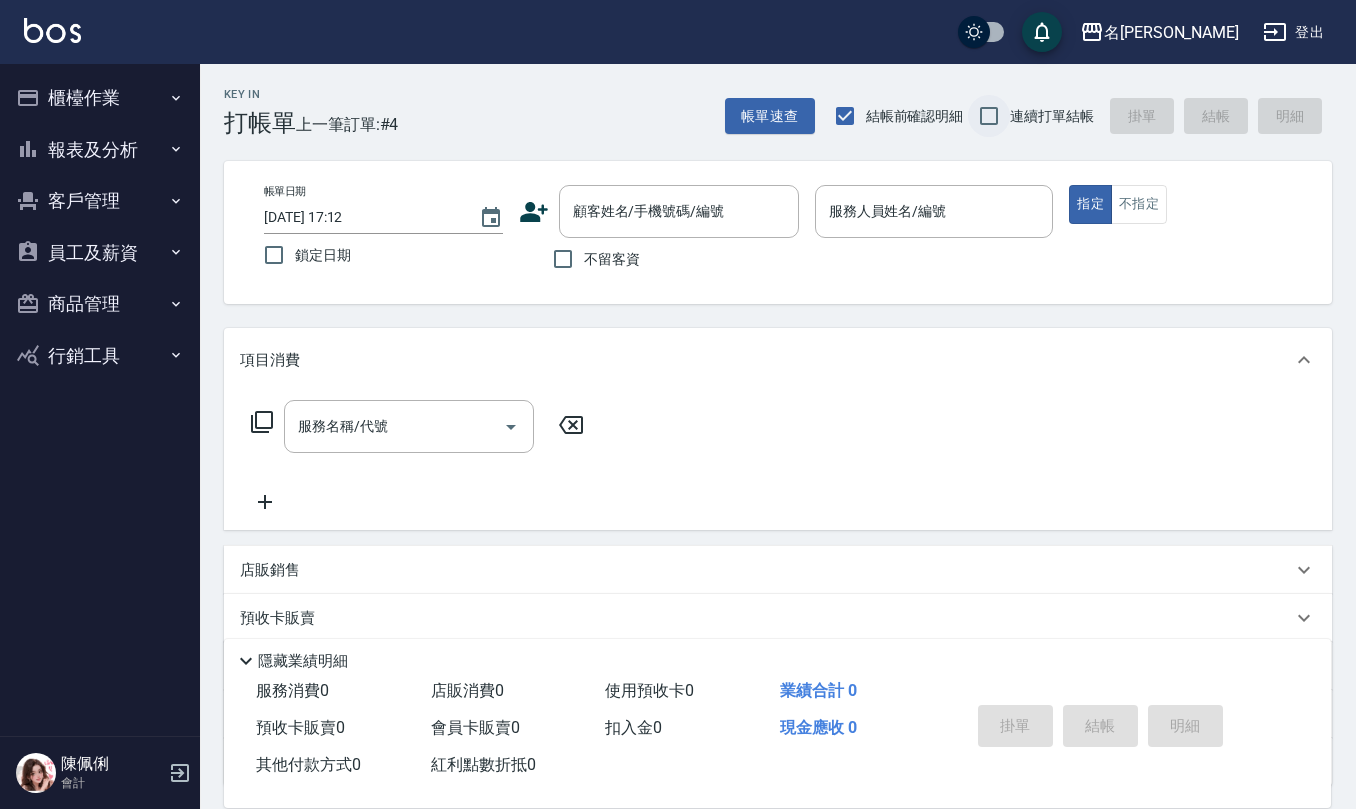 click on "連續打單結帳" at bounding box center [989, 116] 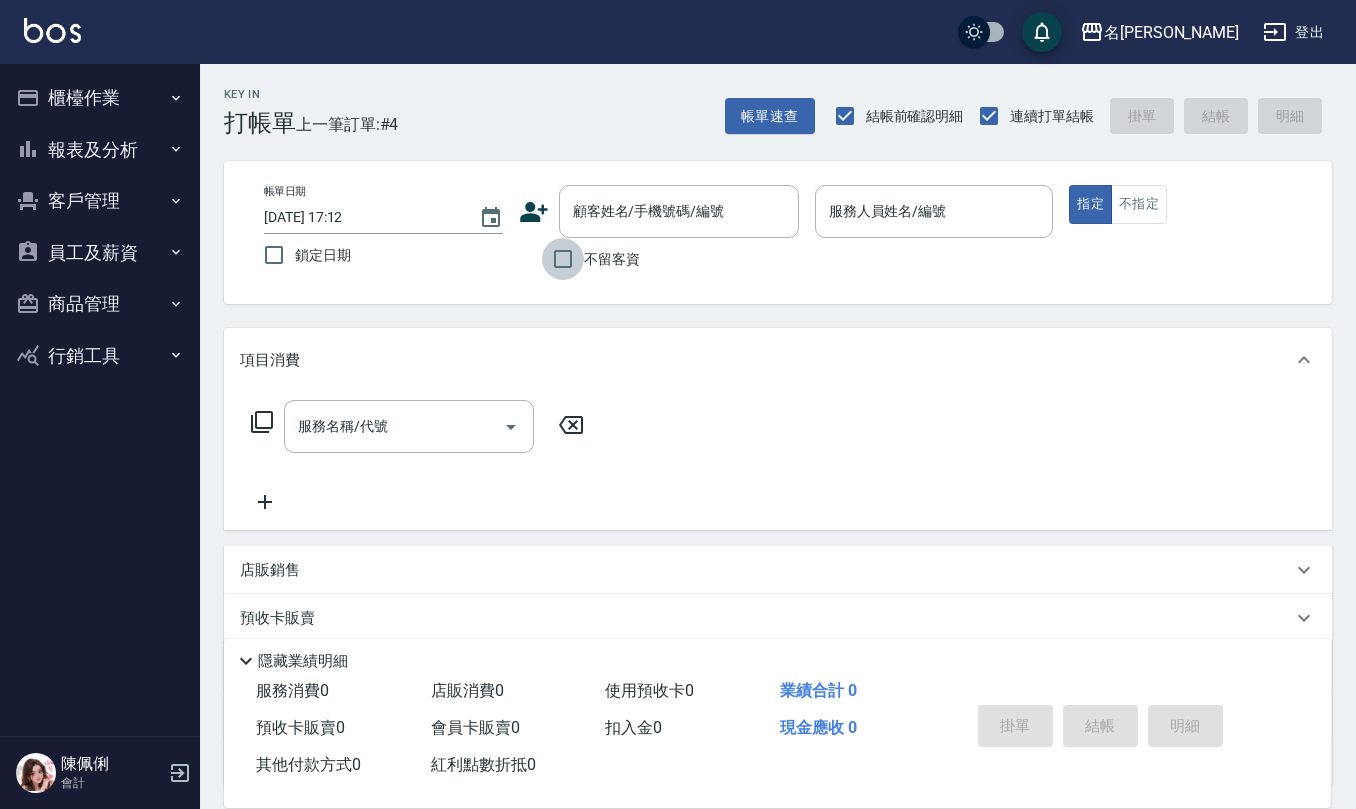 click on "不留客資" at bounding box center (563, 259) 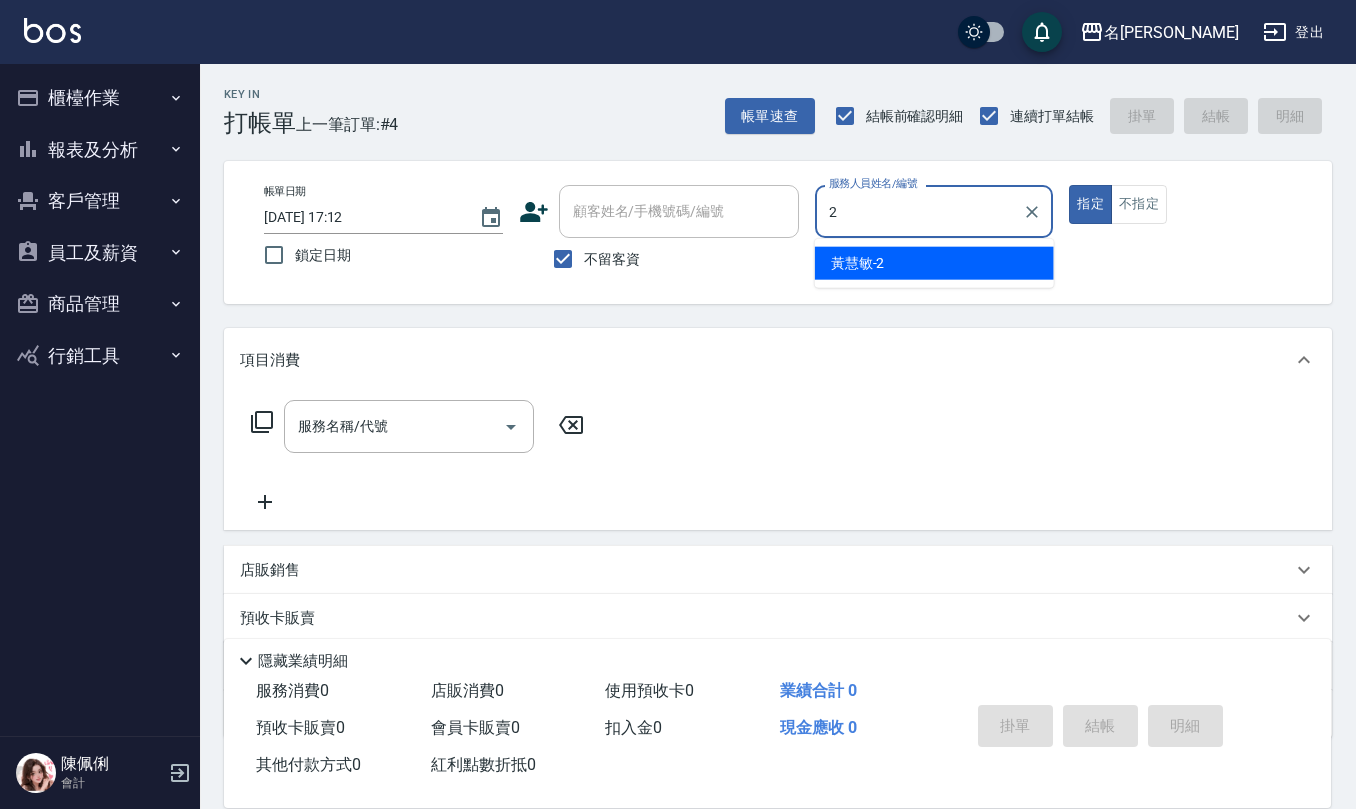 type on "黃慧敏-2" 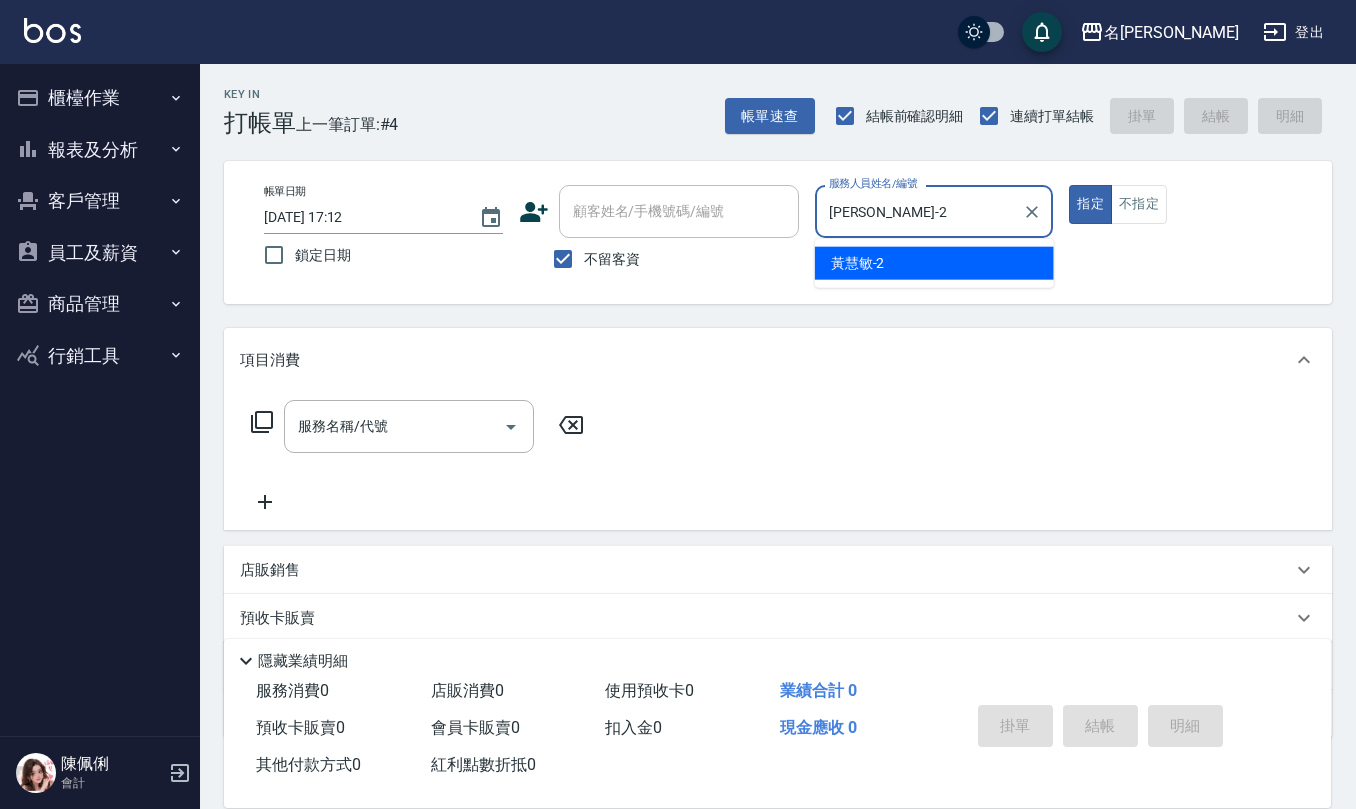 type on "true" 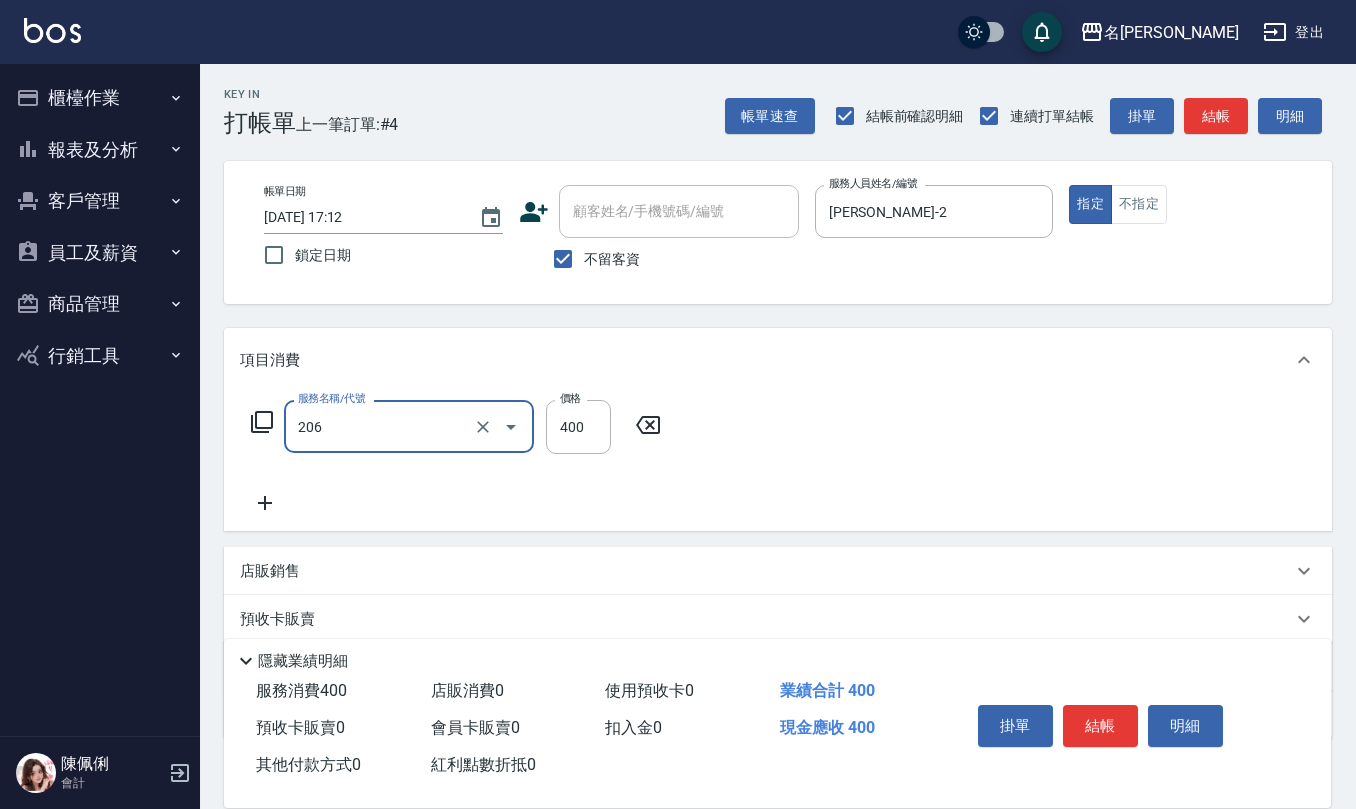 type on "健康洗(206)" 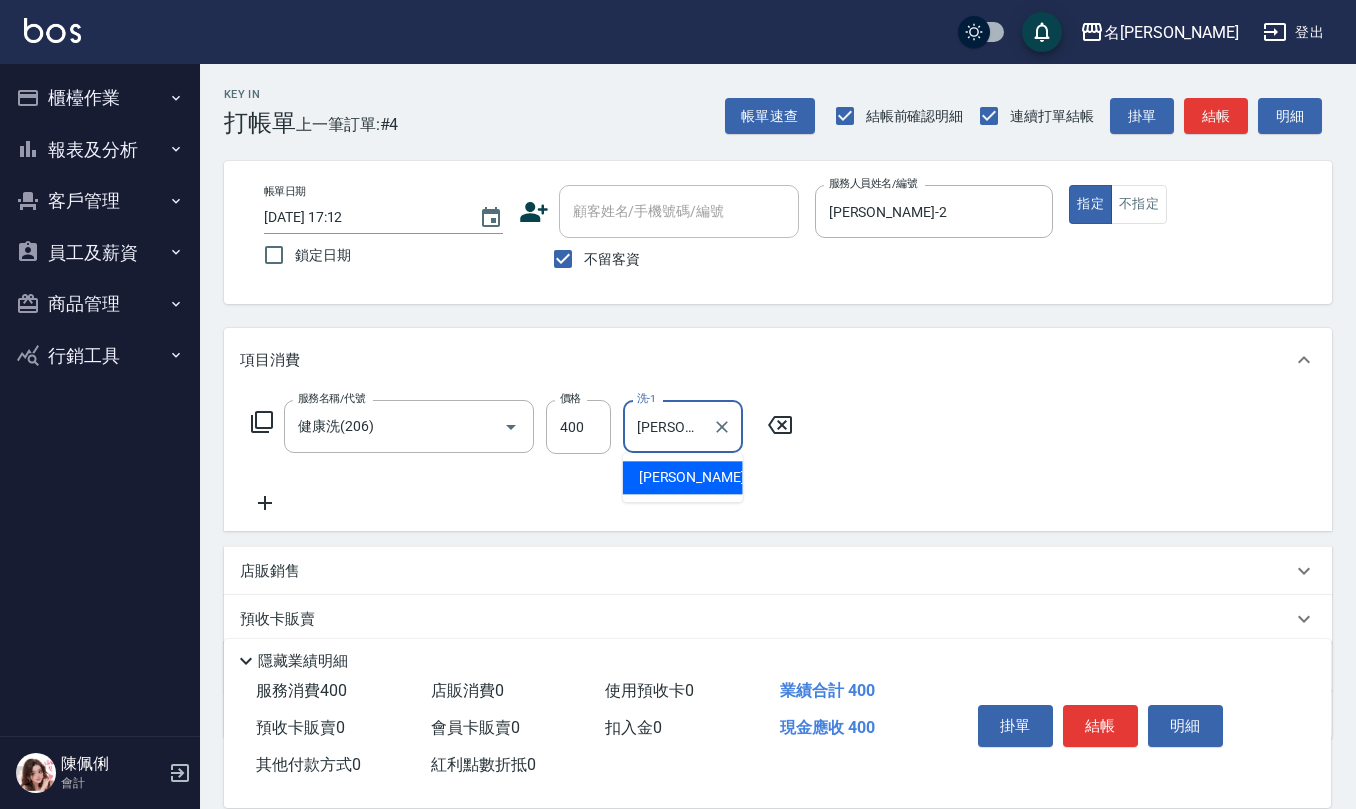 type on "竹儀-33" 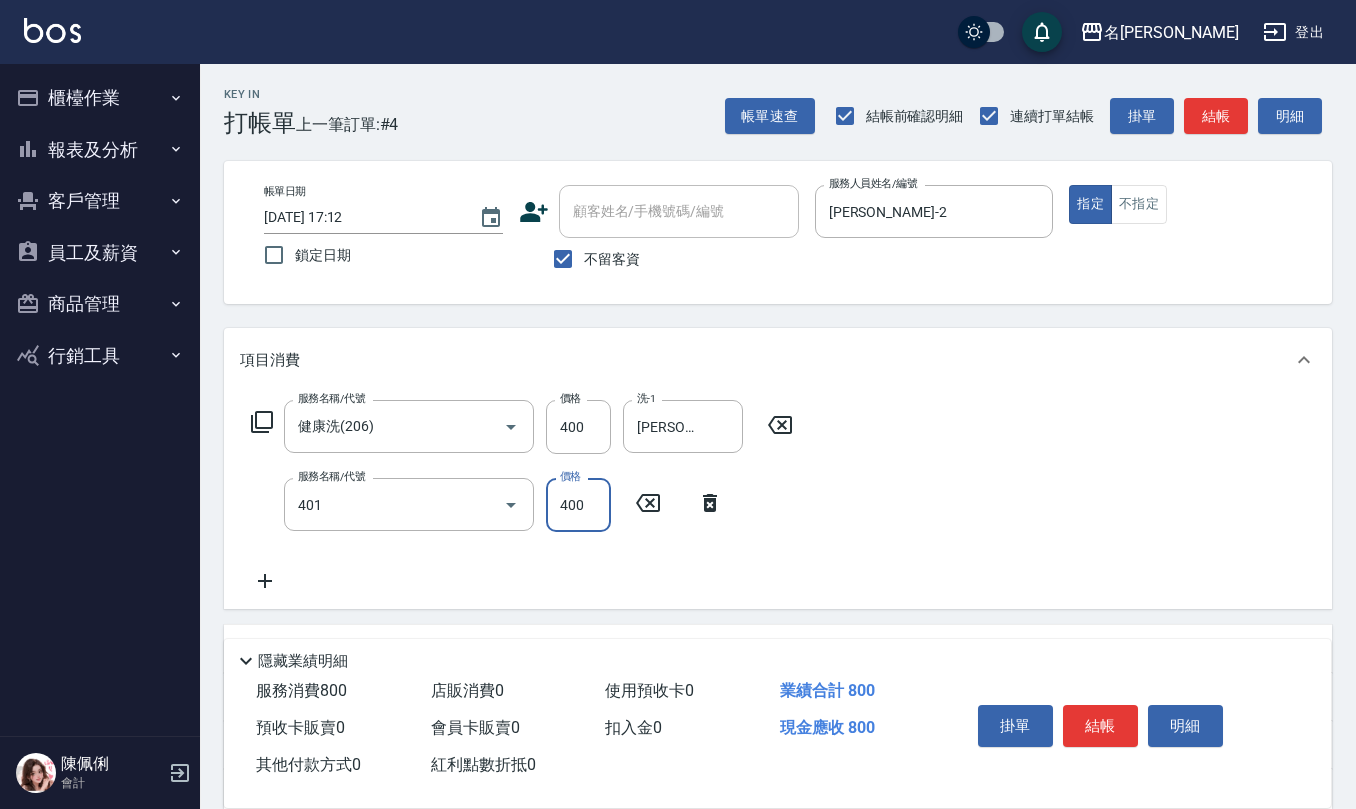 type on "剪髮(401)" 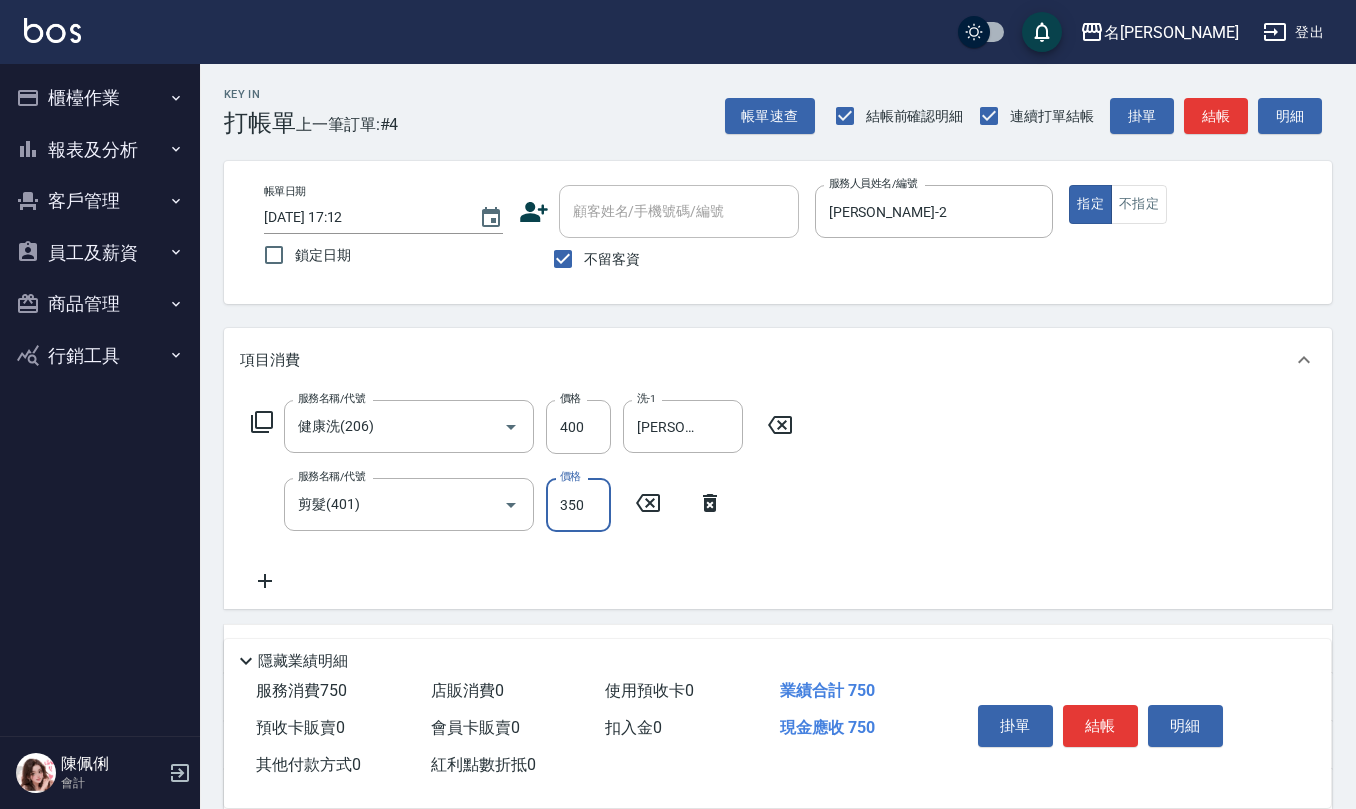 type on "350" 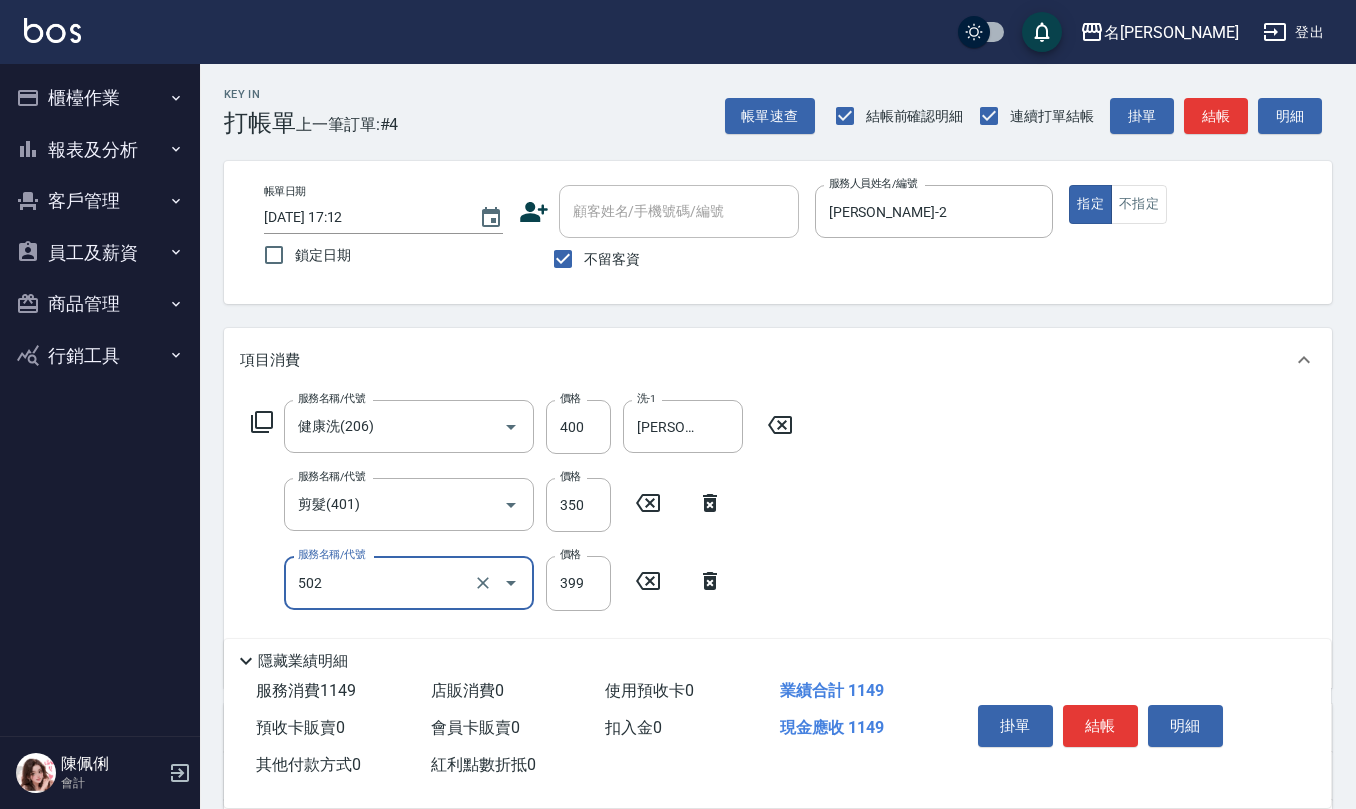 type on "挑染5束399(502)" 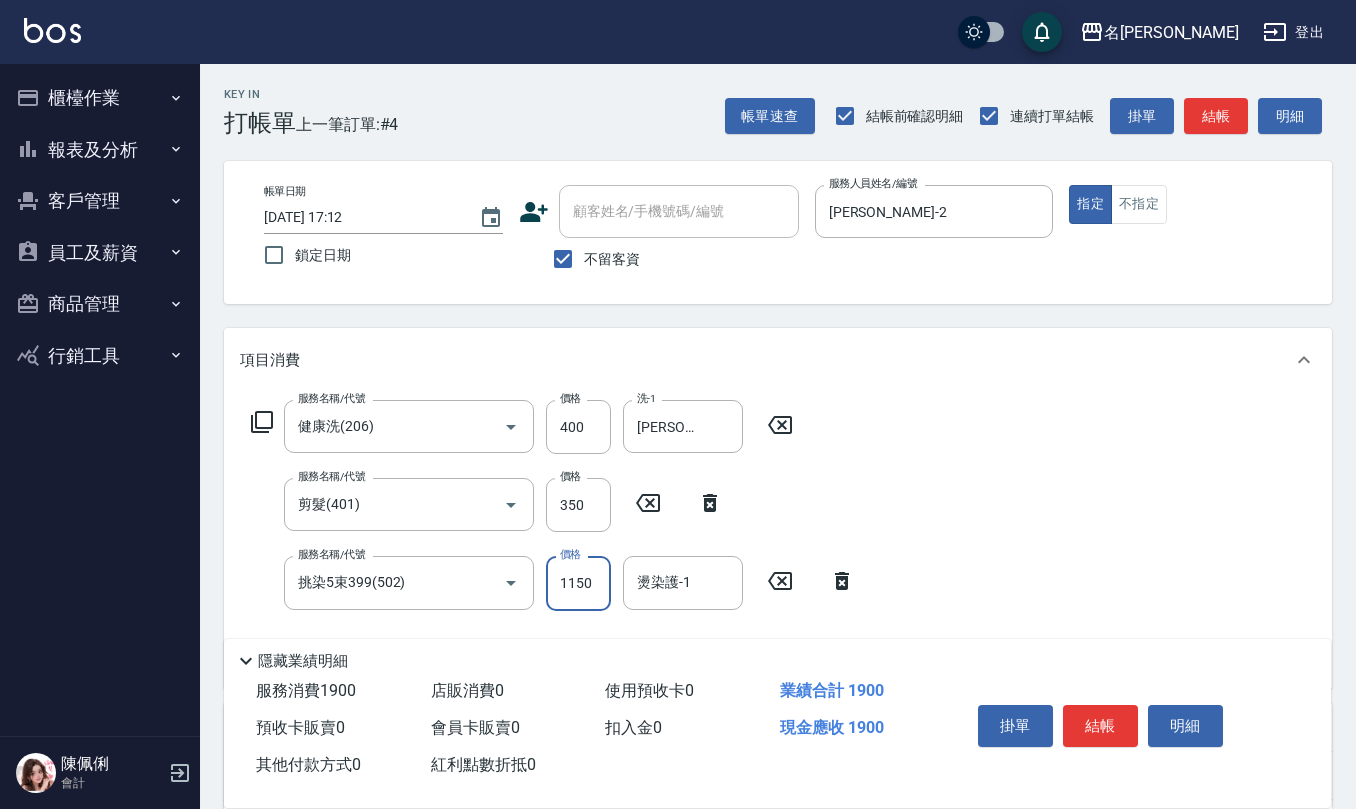 type on "1150" 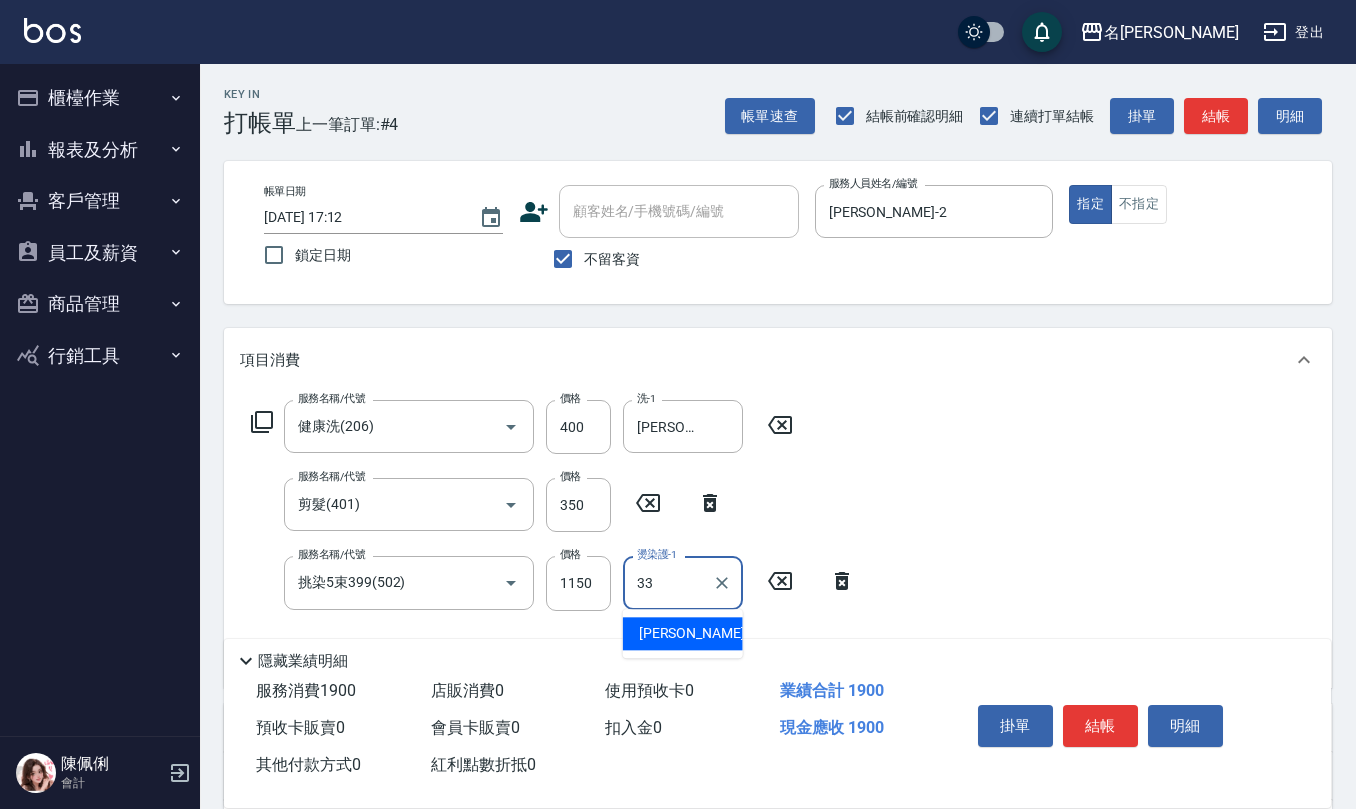 type on "竹儀-33" 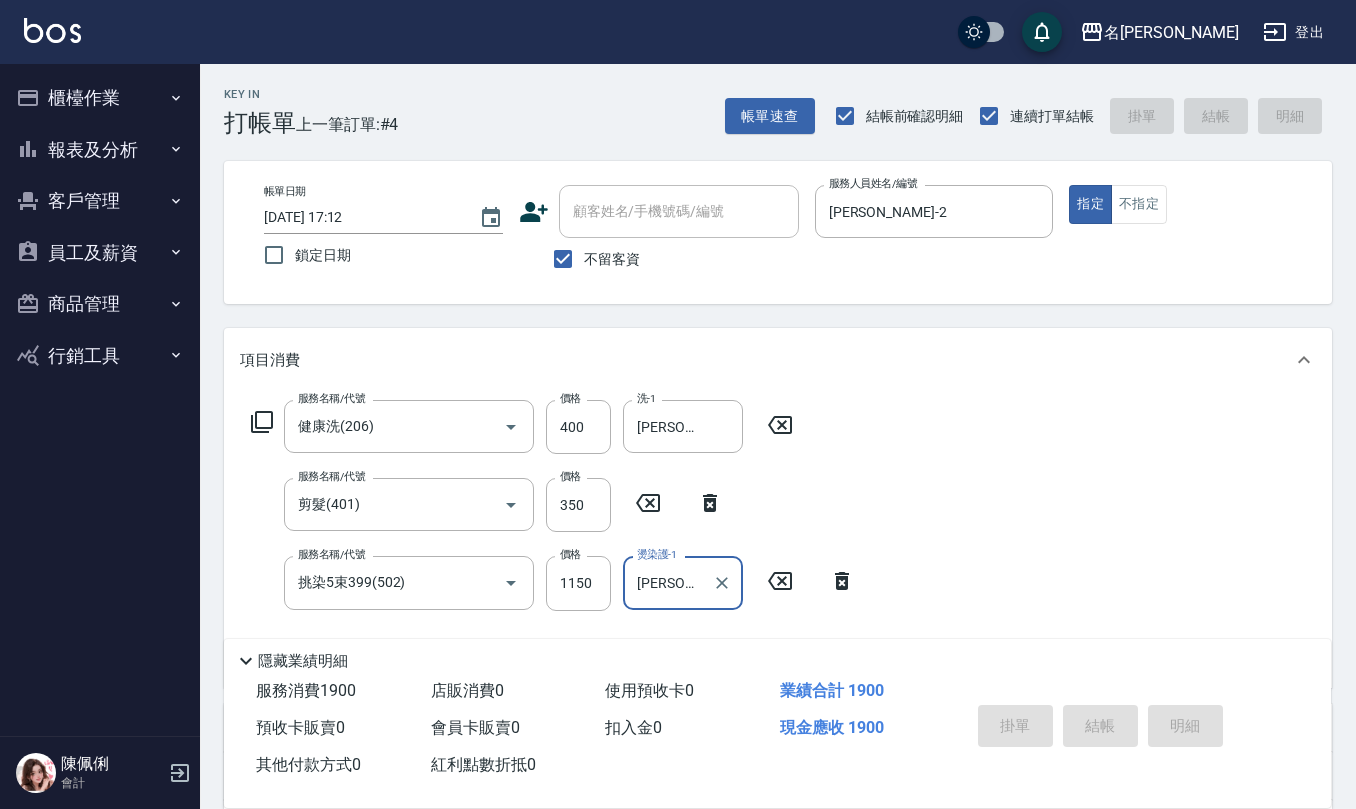 type on "2025/07/11 17:21" 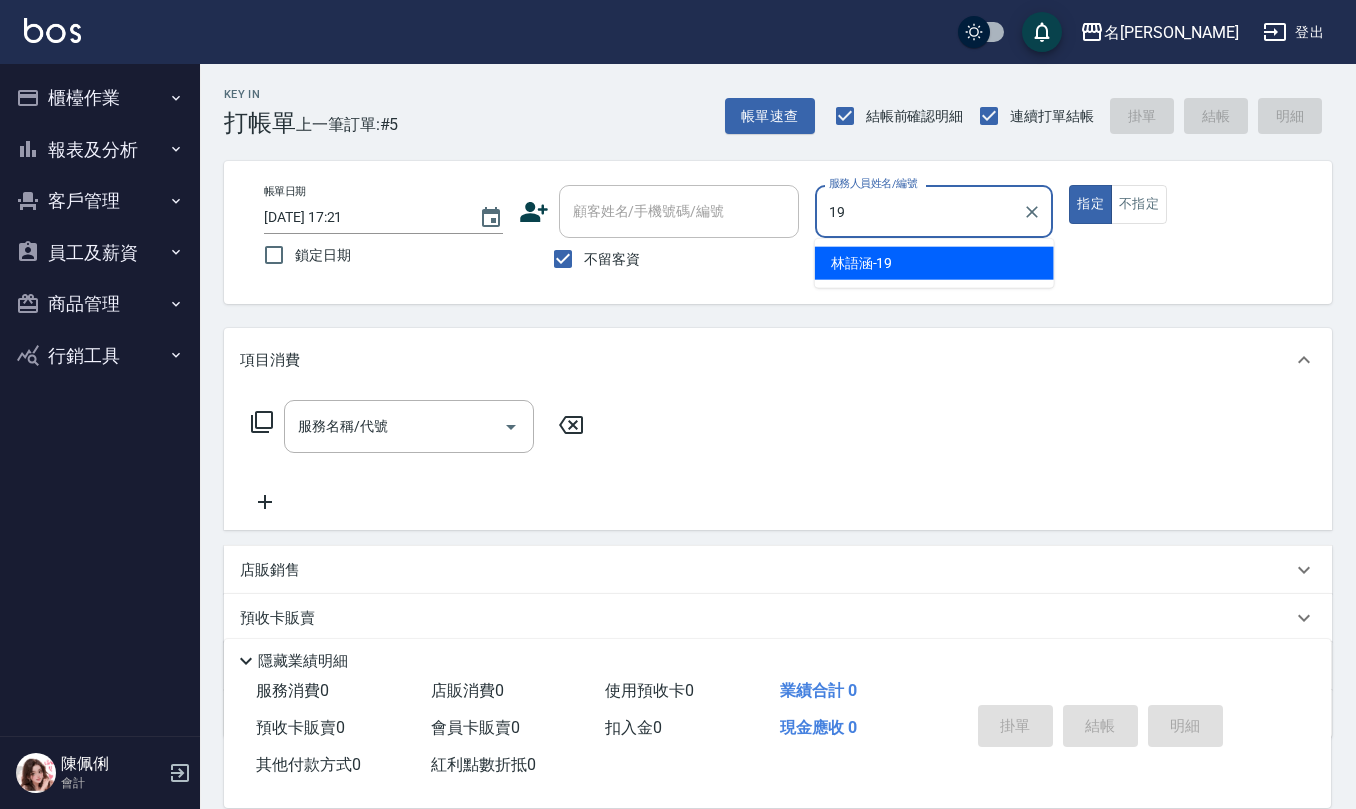 type on "林語涵-19" 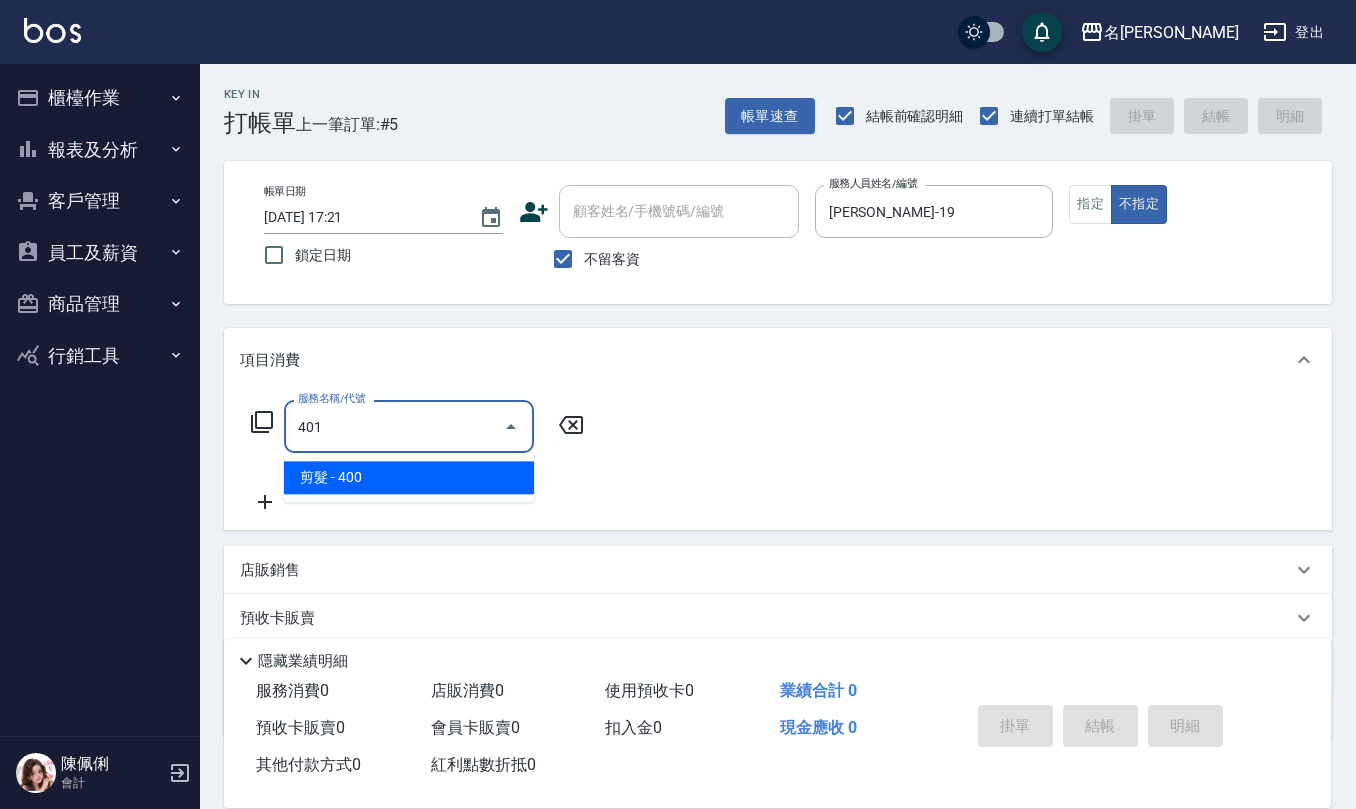 type on "剪髮(401)" 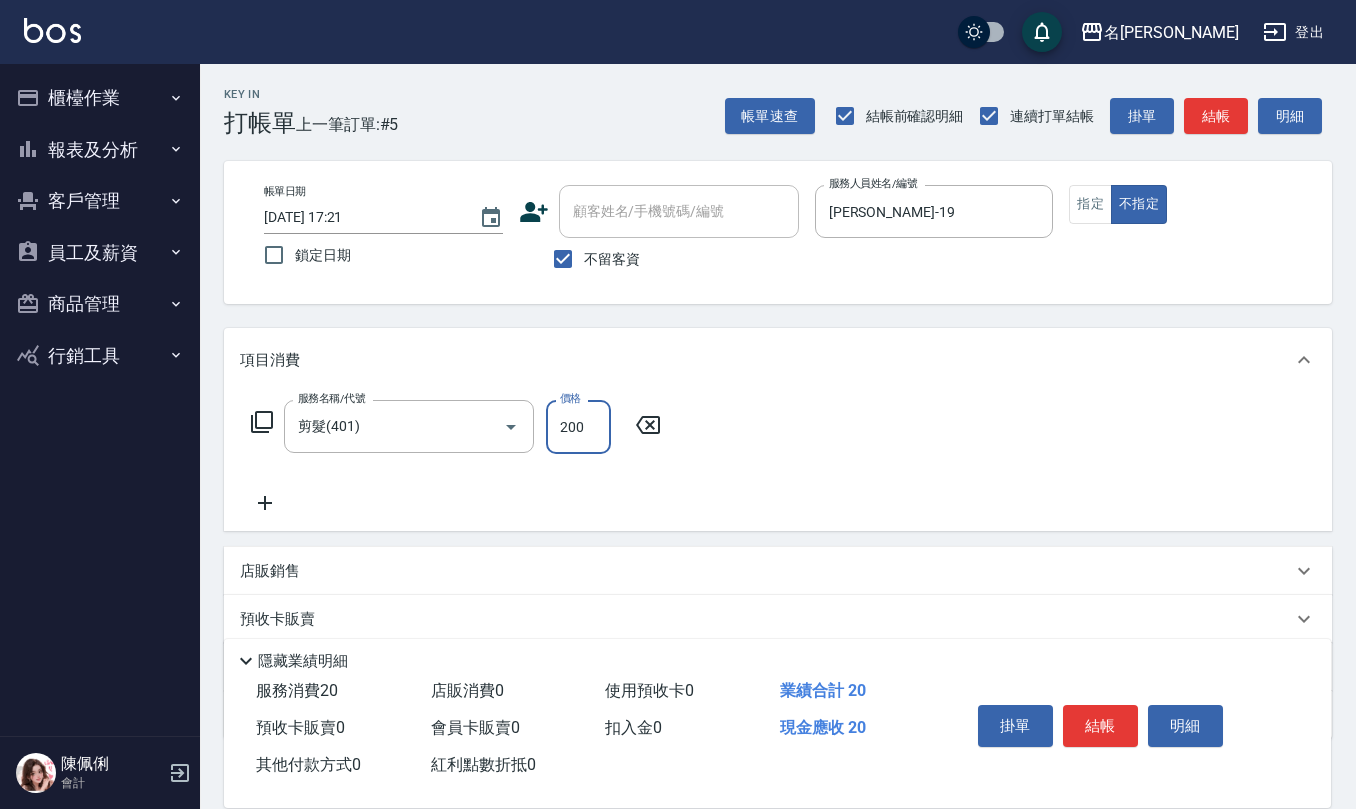 type on "200" 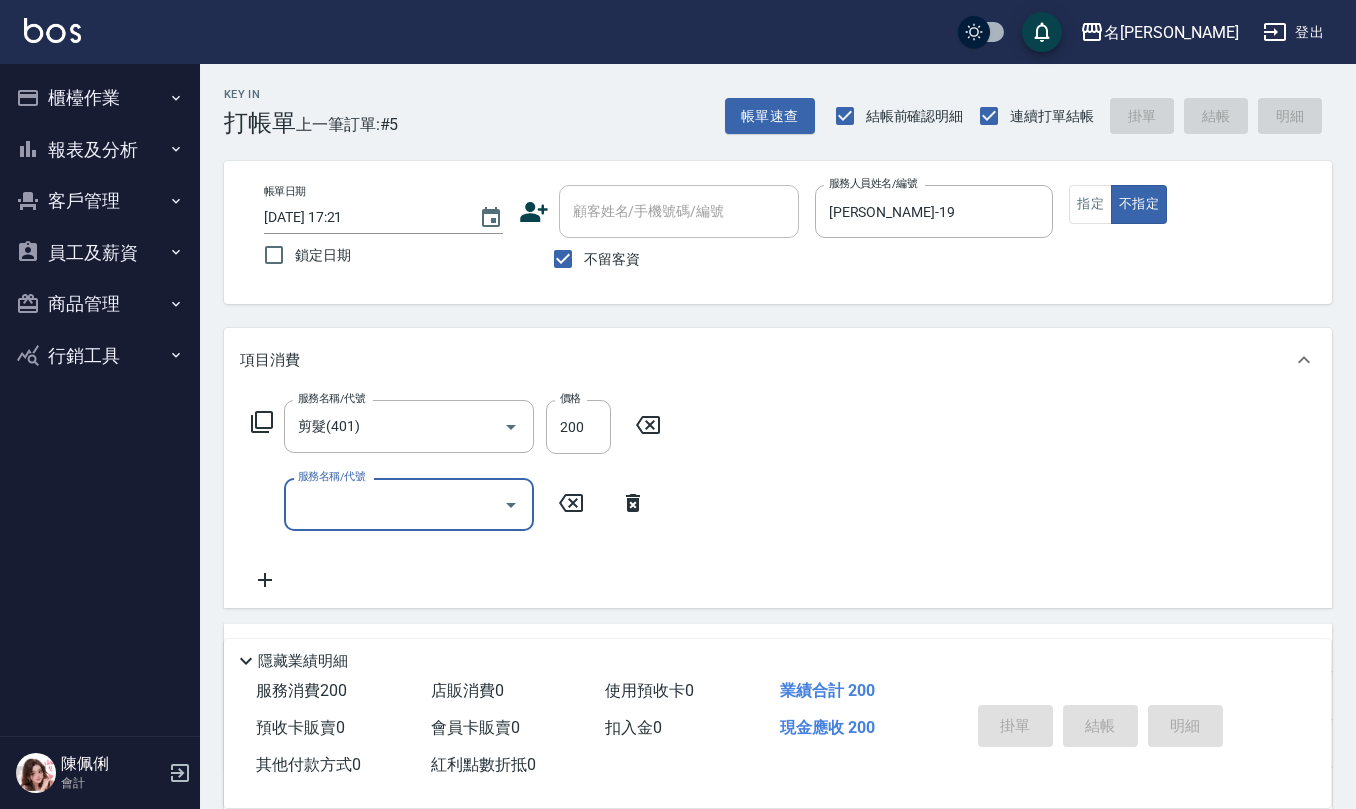 type 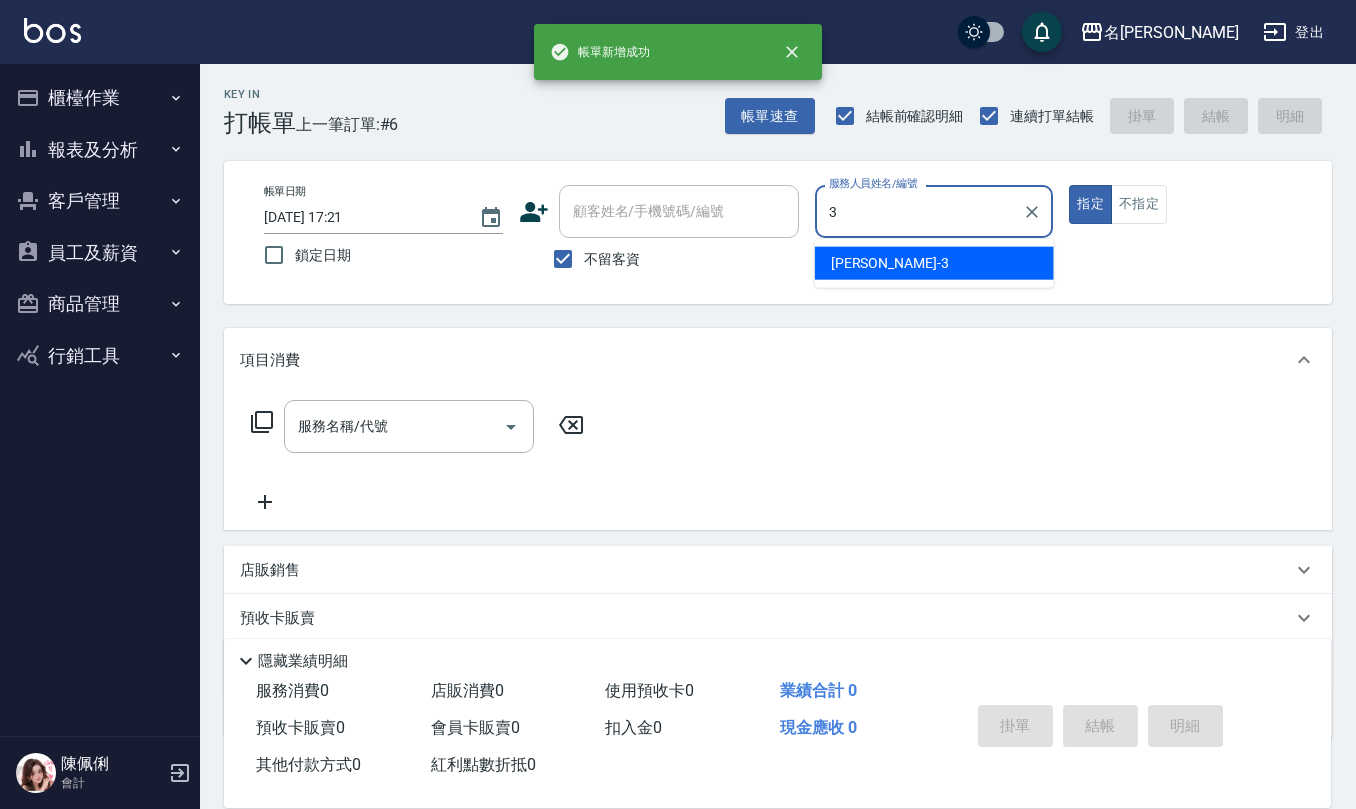 type on "陳旅玨-3" 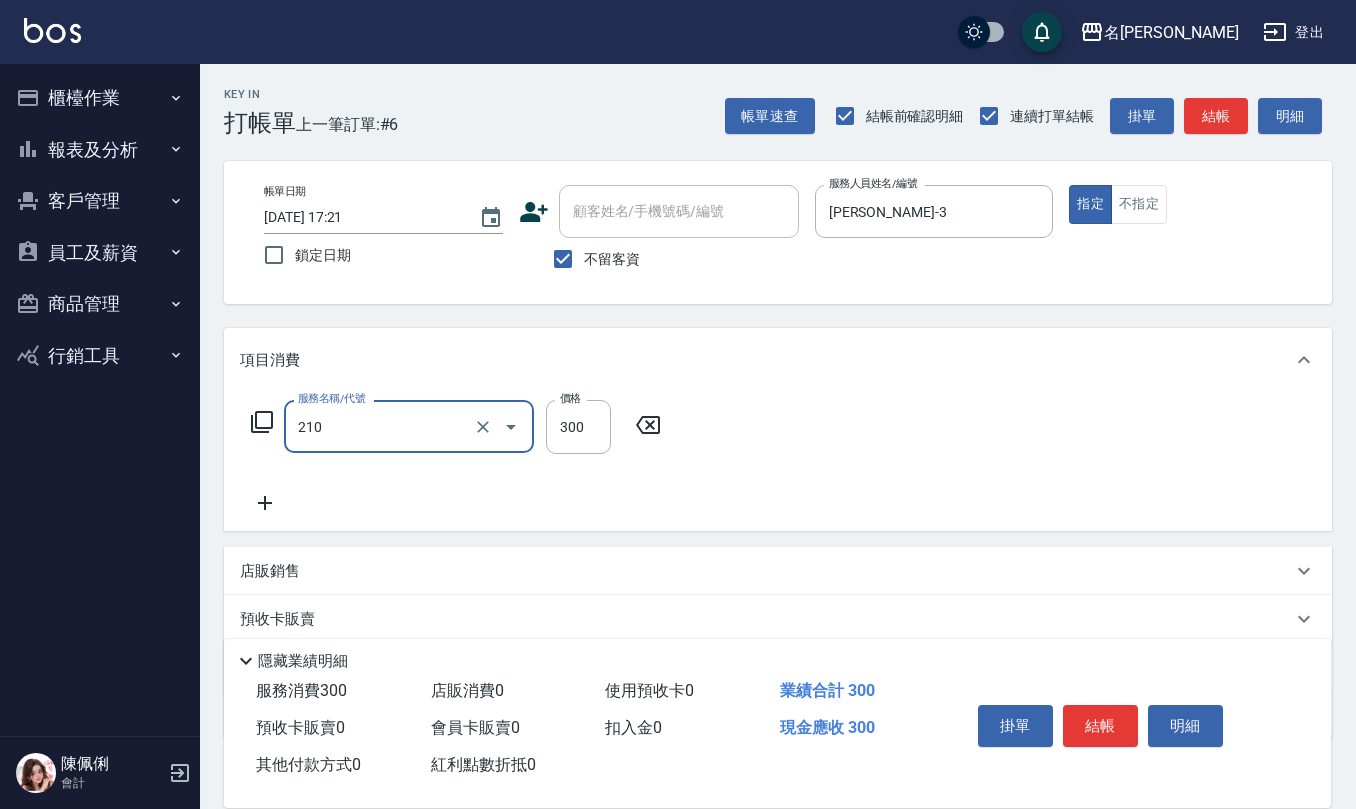type on "歐娜洗髮精(210)" 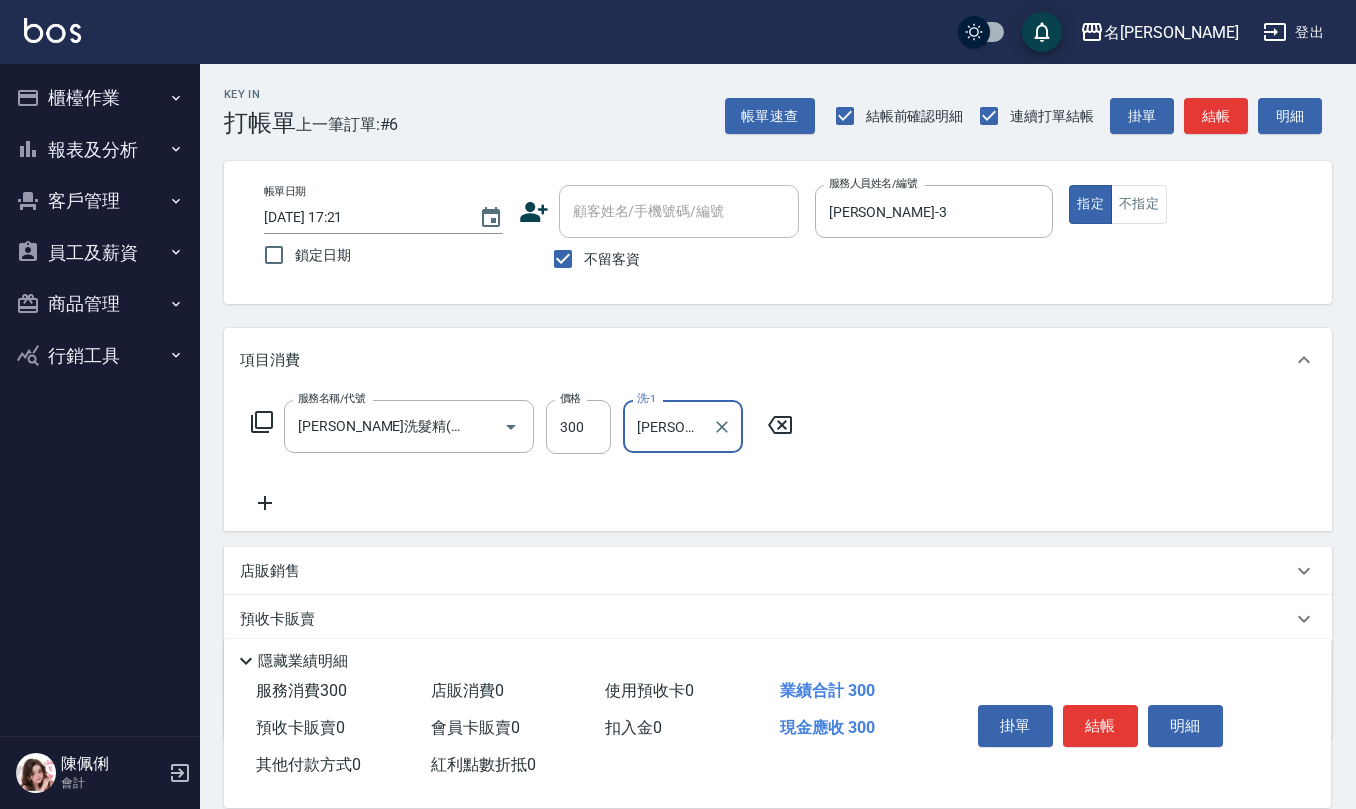 type on "陳欣妤-26" 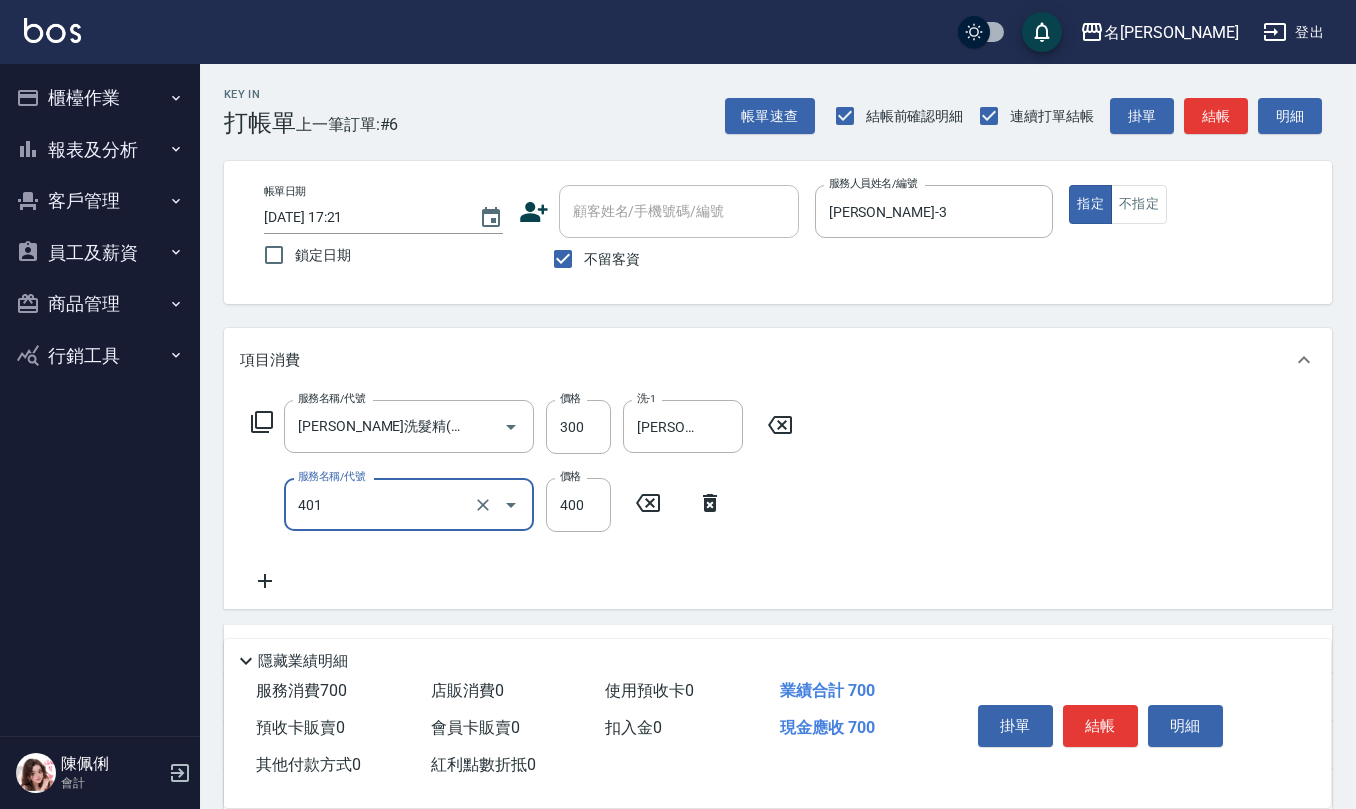 type on "剪髮(401)" 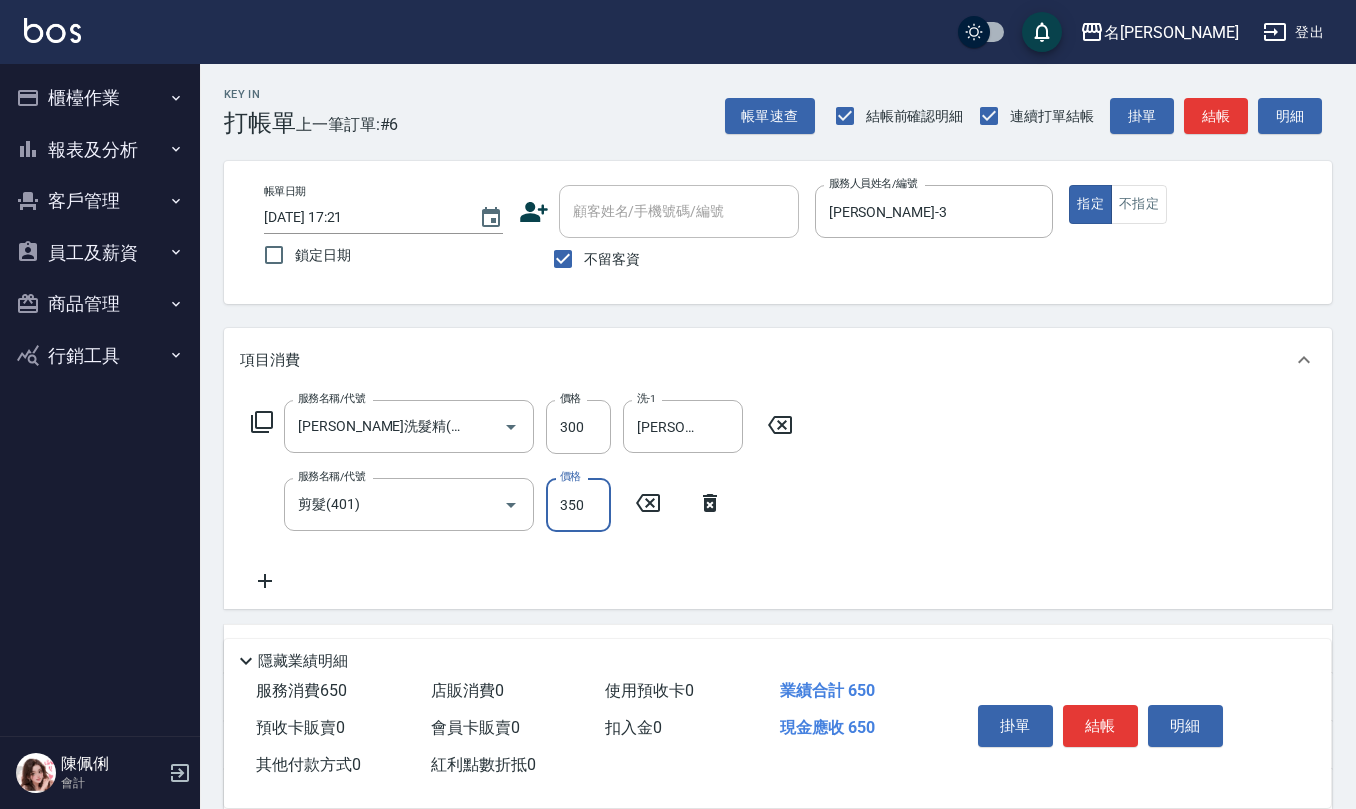 type on "350" 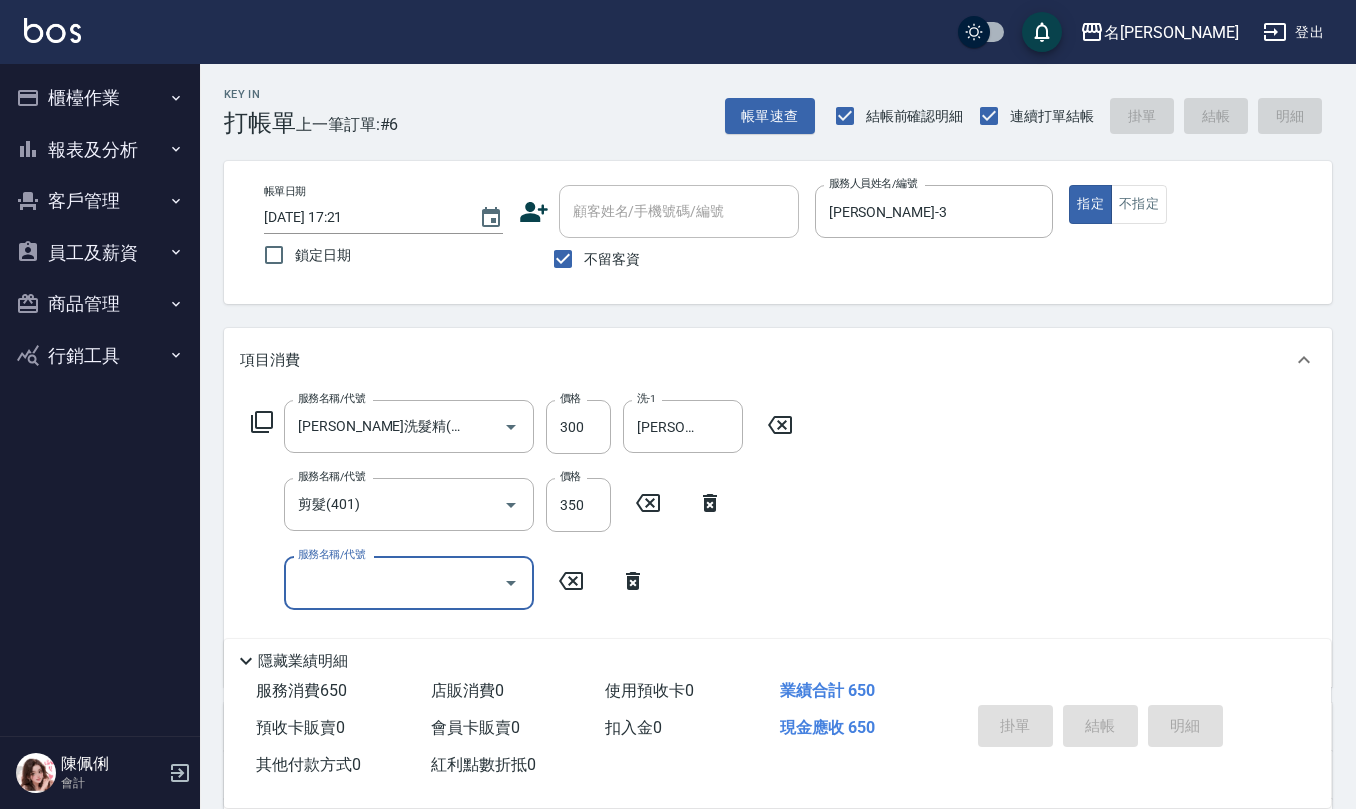 type 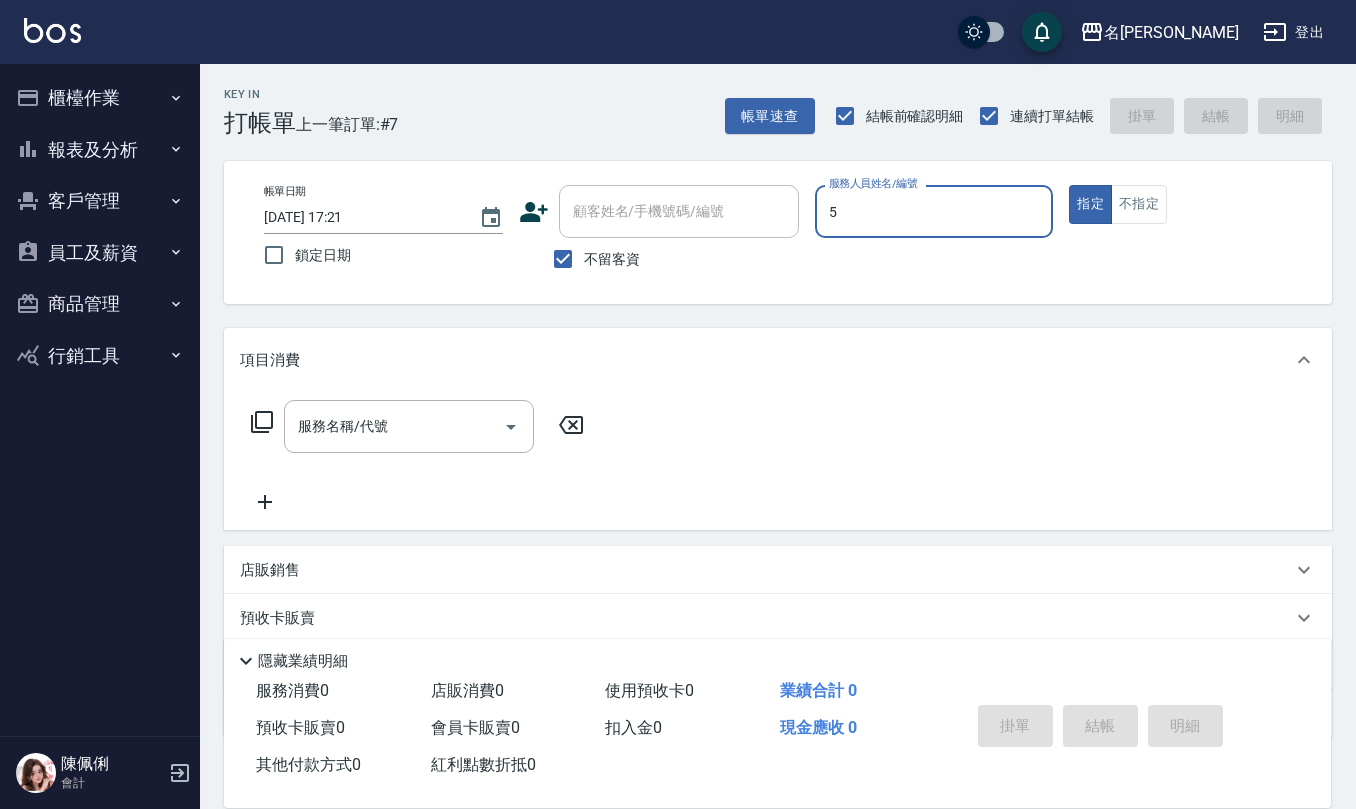 type on "趙妍妮-5" 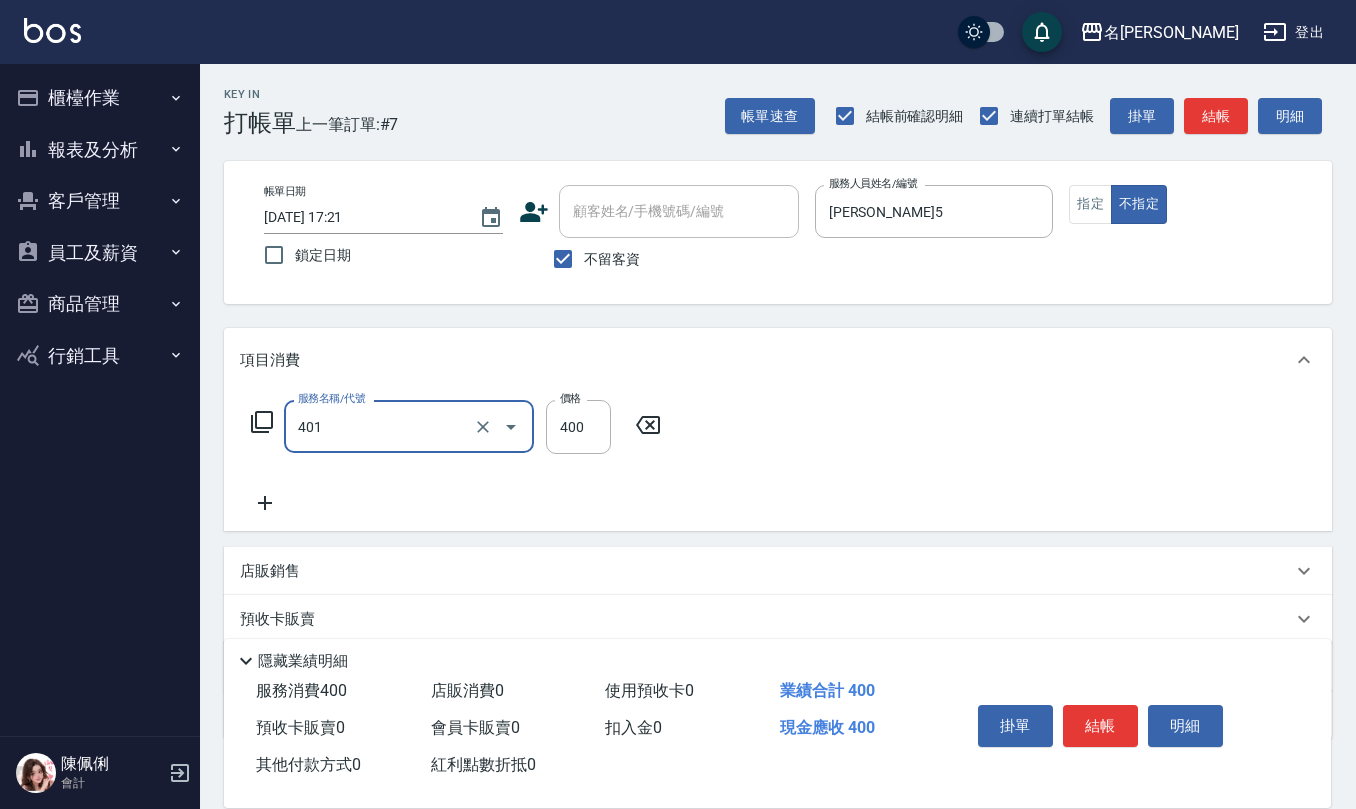 type on "剪髮(401)" 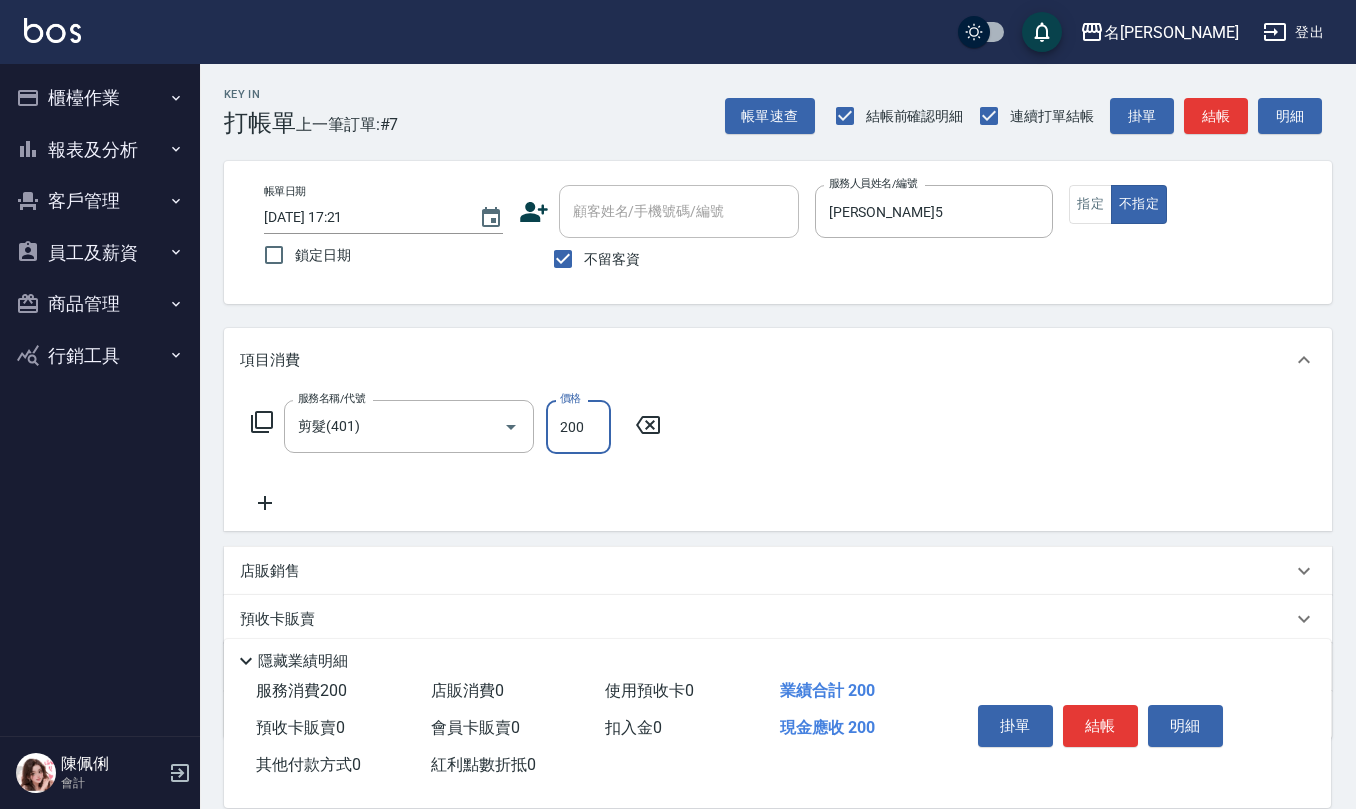 type on "200" 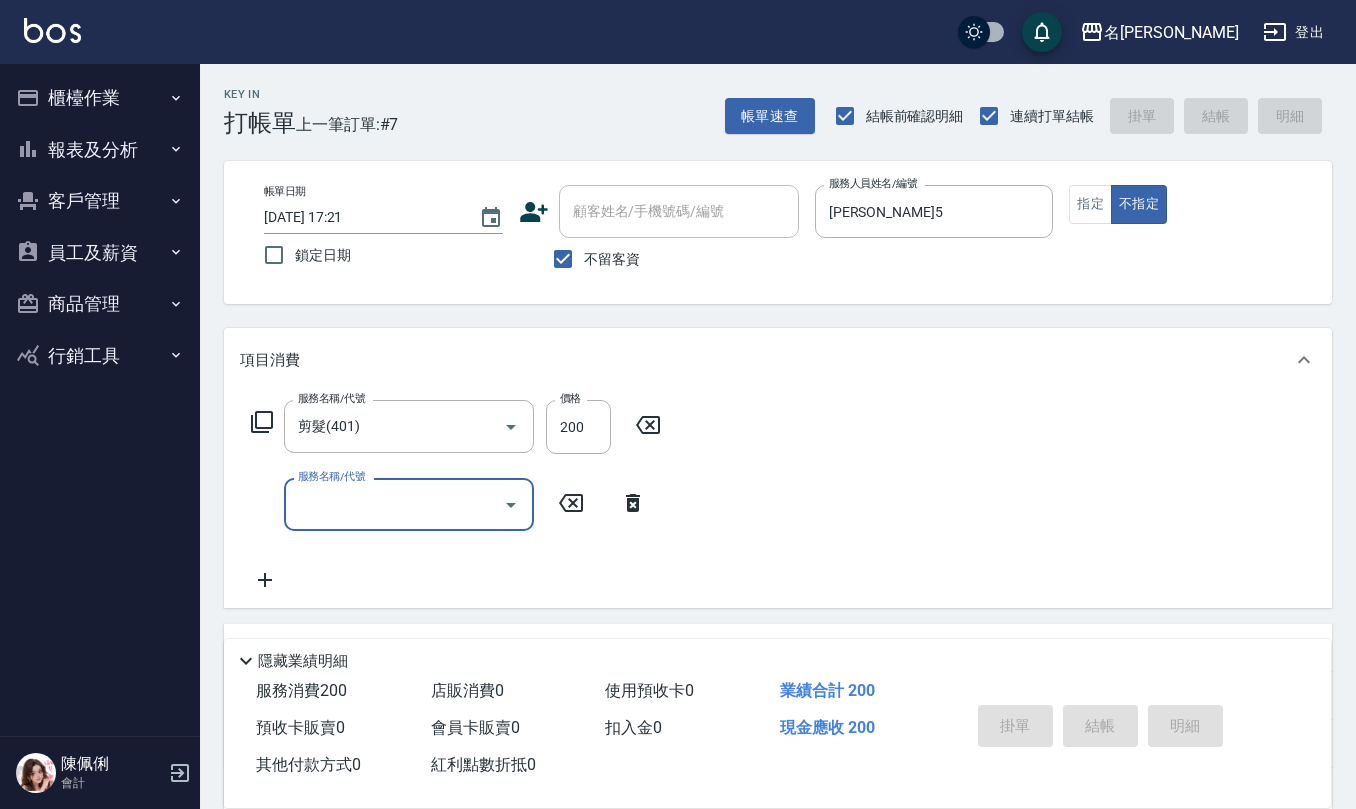 type 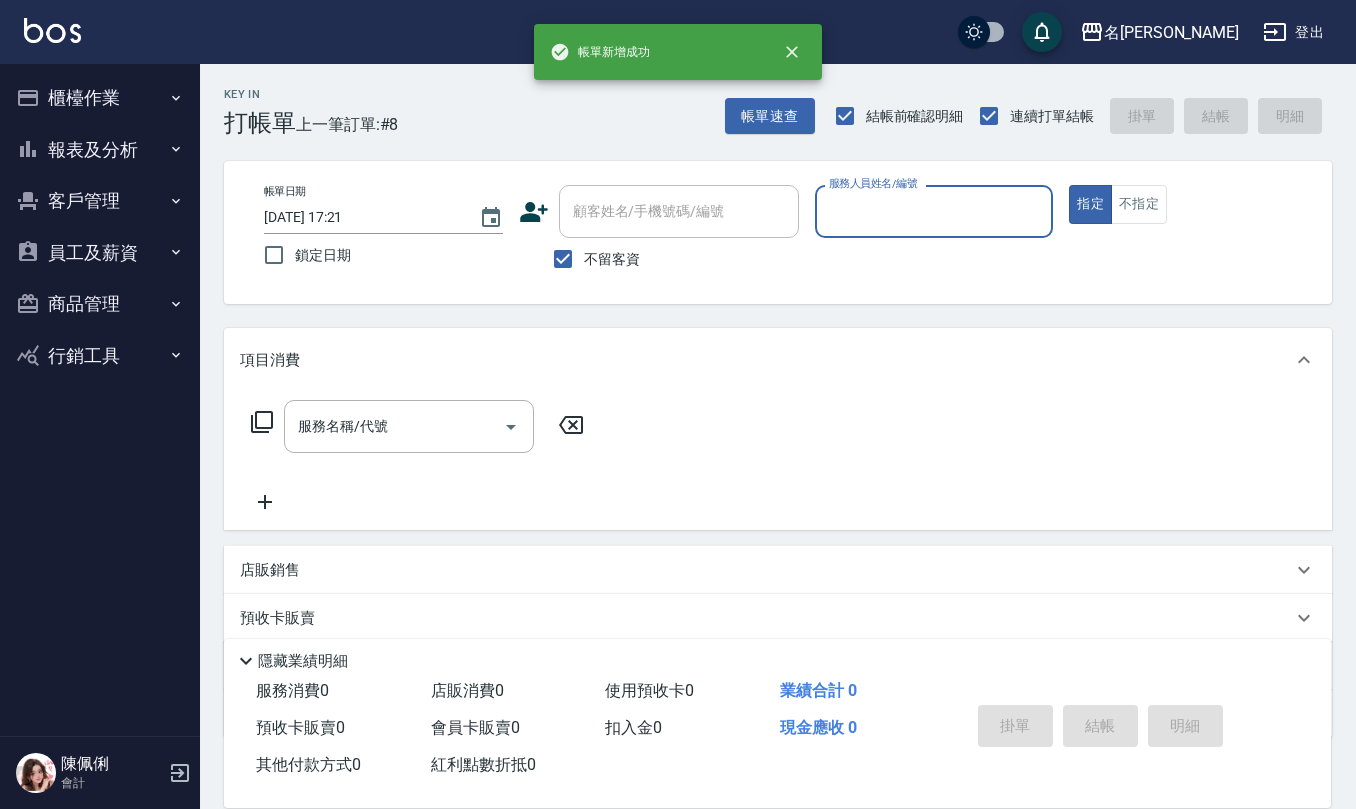 click on "員工及薪資" at bounding box center (100, 253) 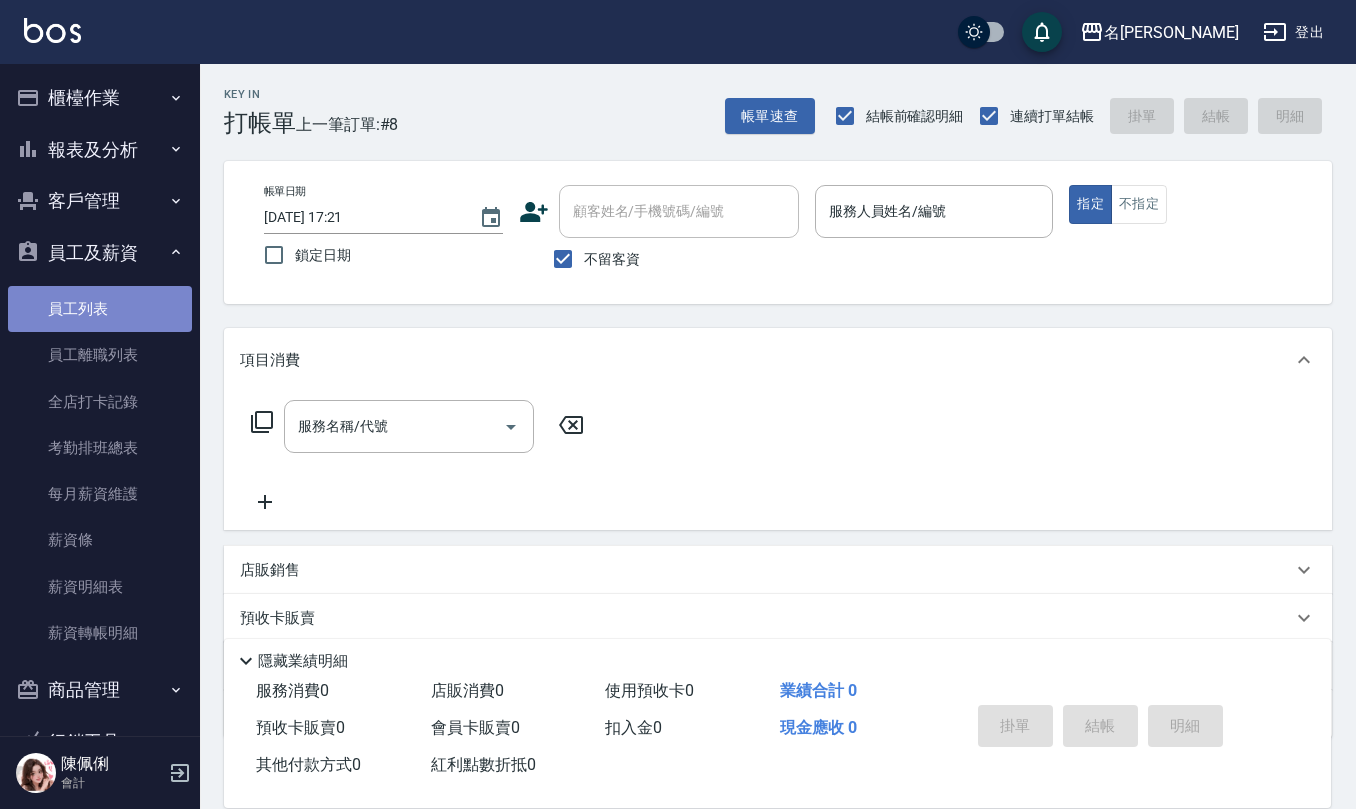 click on "員工列表" at bounding box center (100, 309) 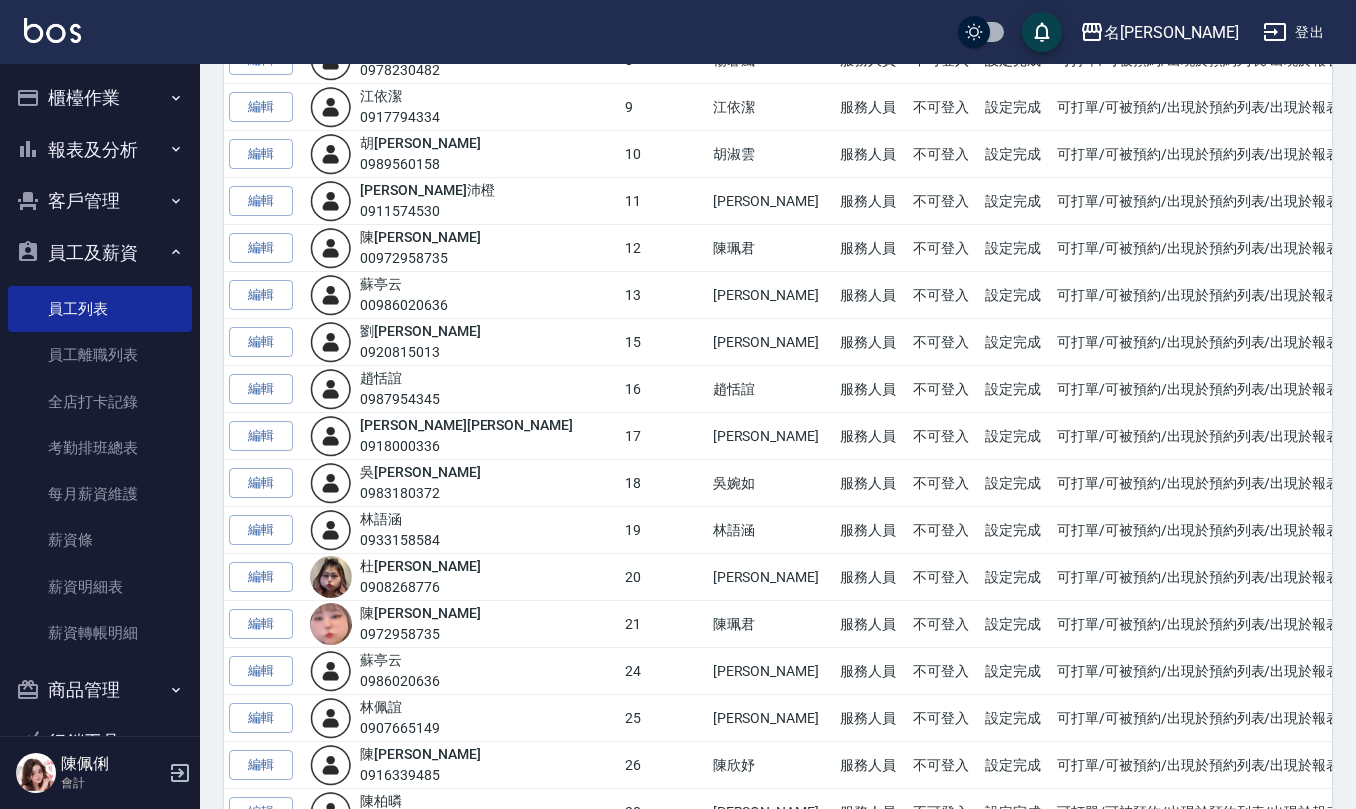 scroll, scrollTop: 666, scrollLeft: 0, axis: vertical 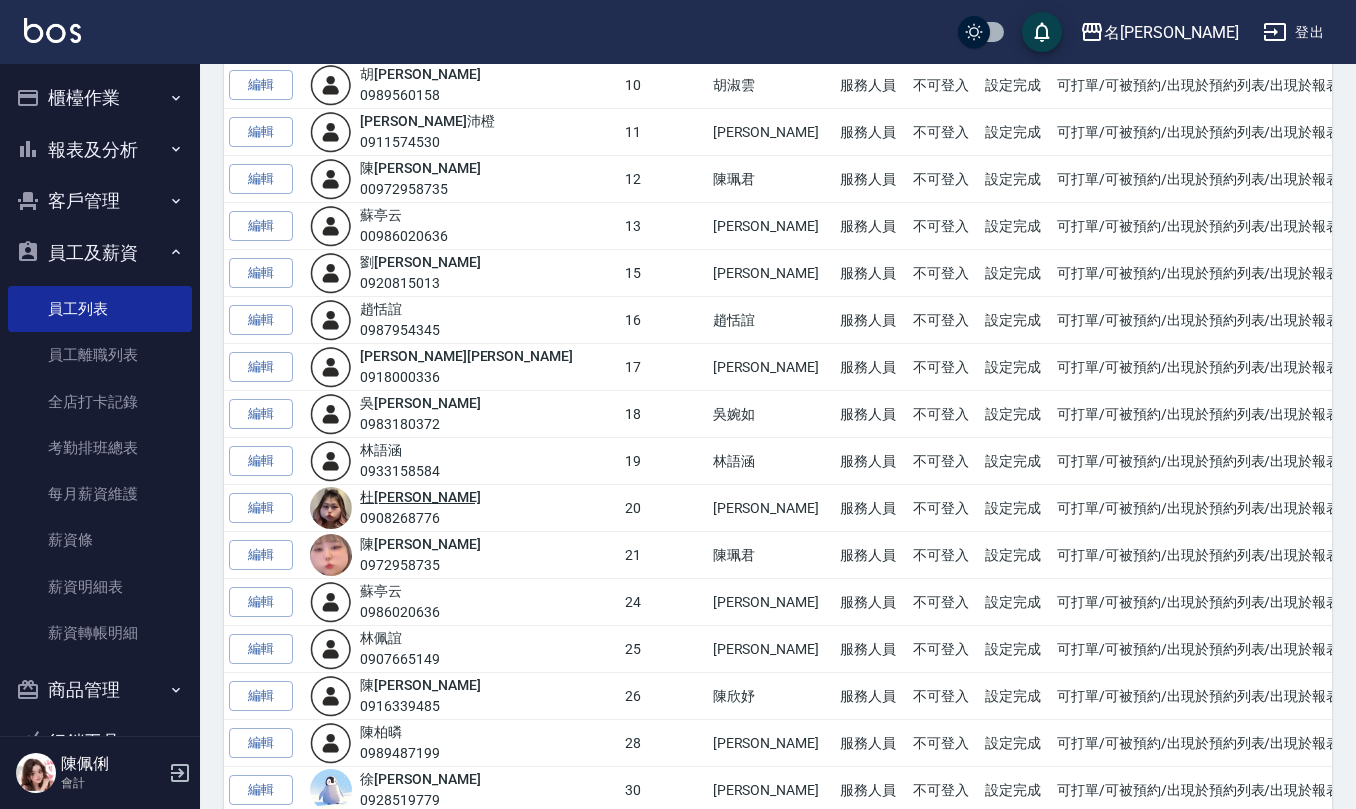 click on "杜 芊彤" at bounding box center (420, 497) 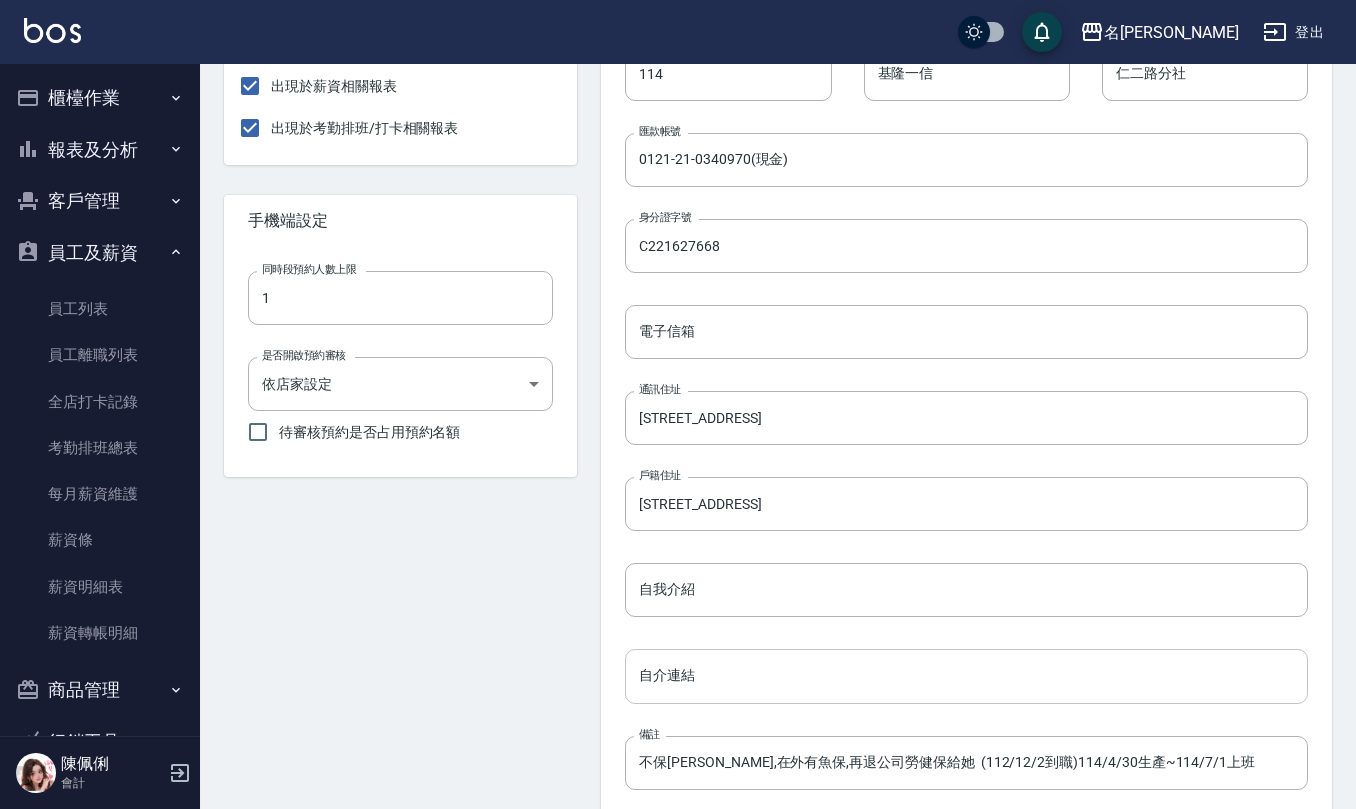scroll, scrollTop: 666, scrollLeft: 0, axis: vertical 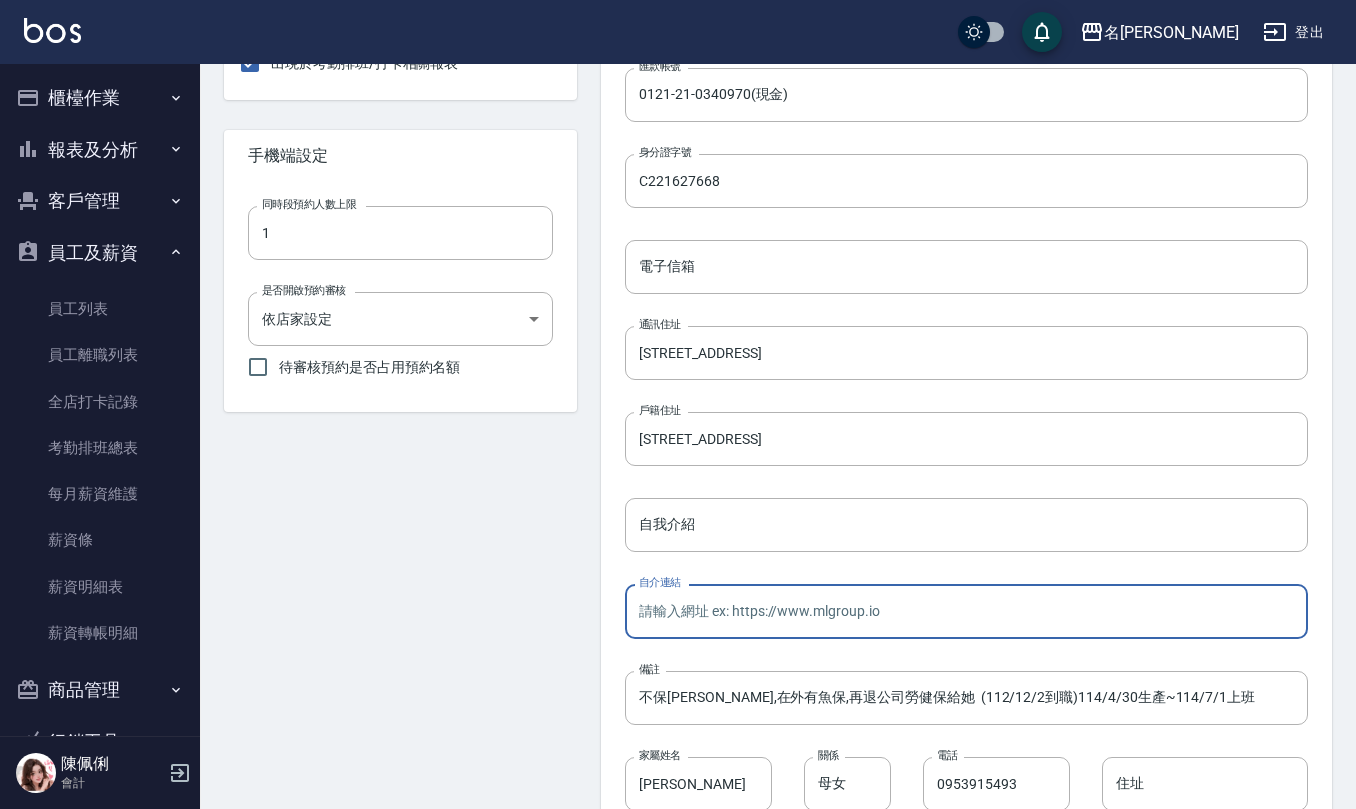 click on "自介連結" at bounding box center (966, 611) 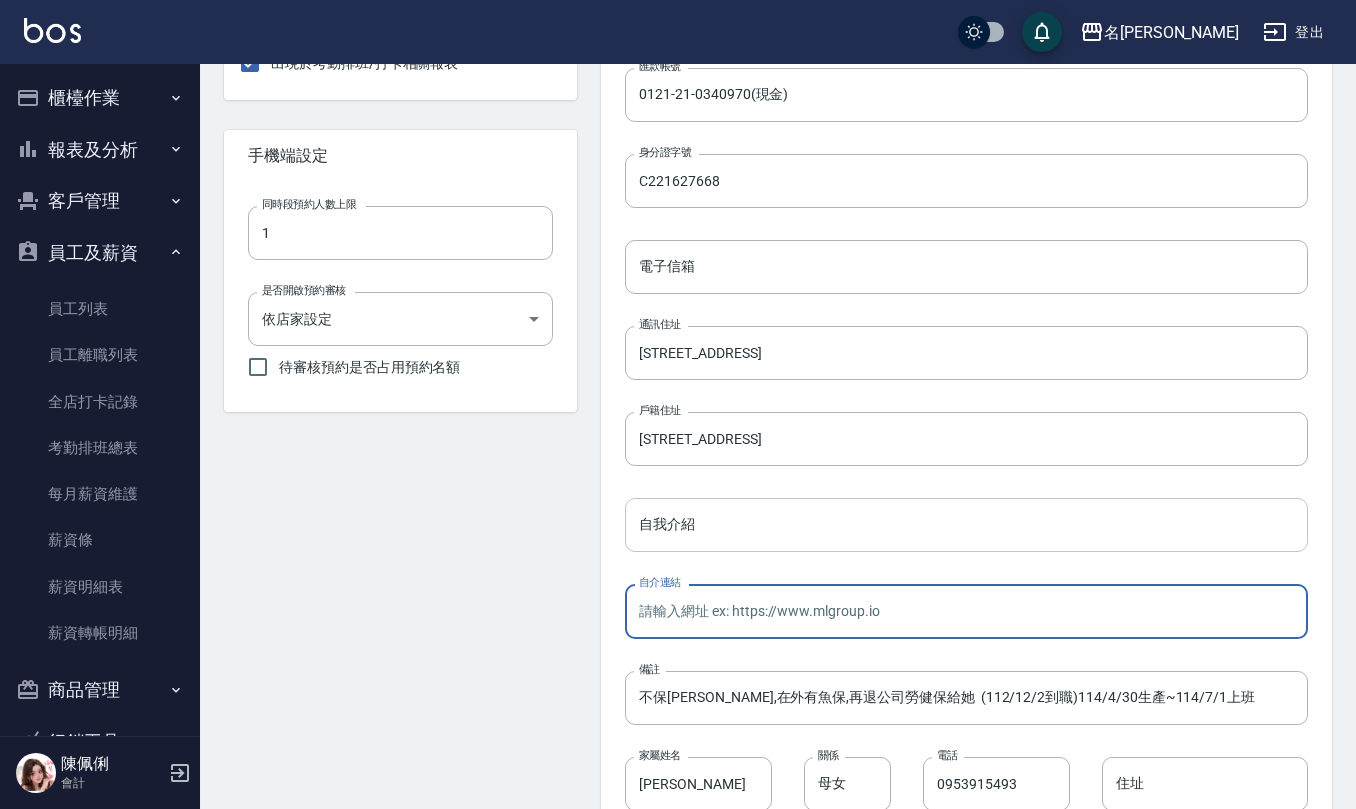 click on "自我介紹" at bounding box center (966, 525) 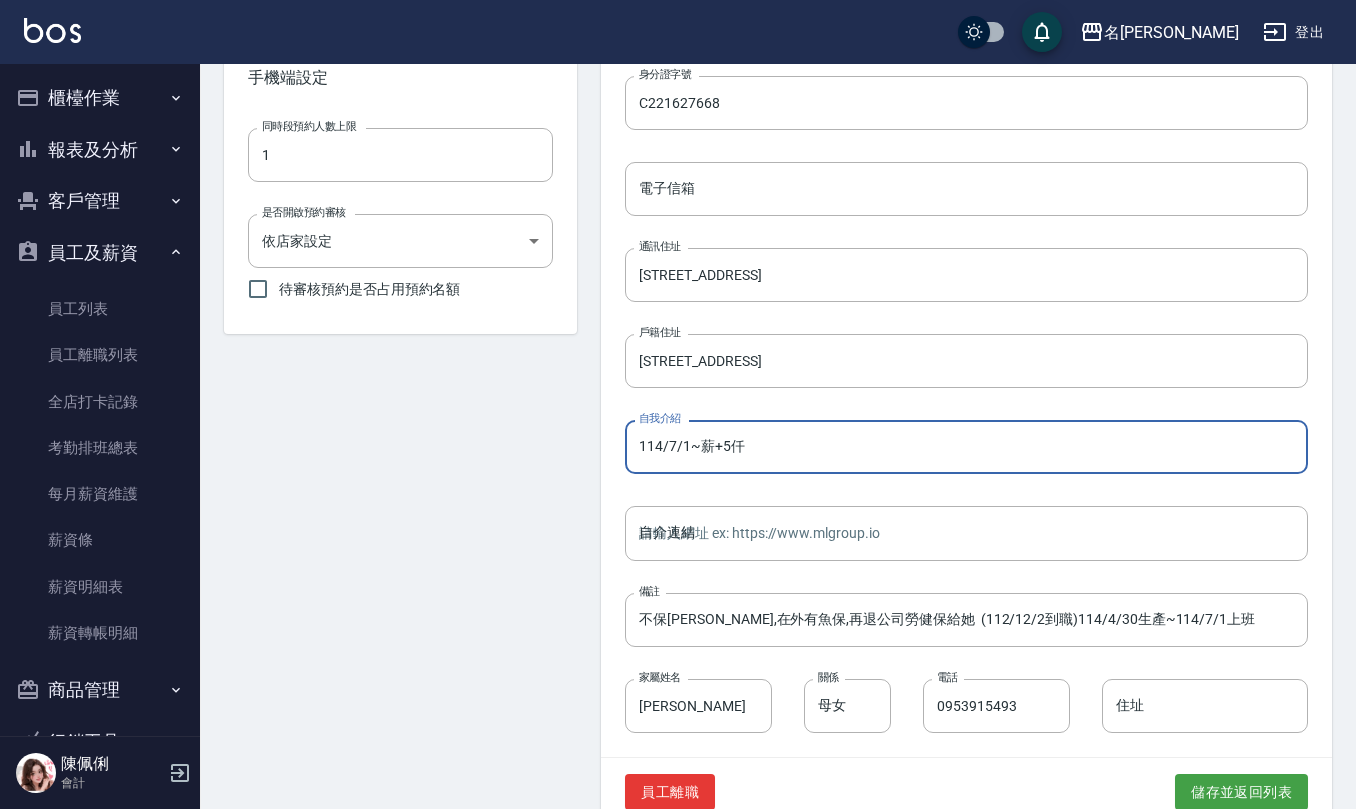 scroll, scrollTop: 785, scrollLeft: 0, axis: vertical 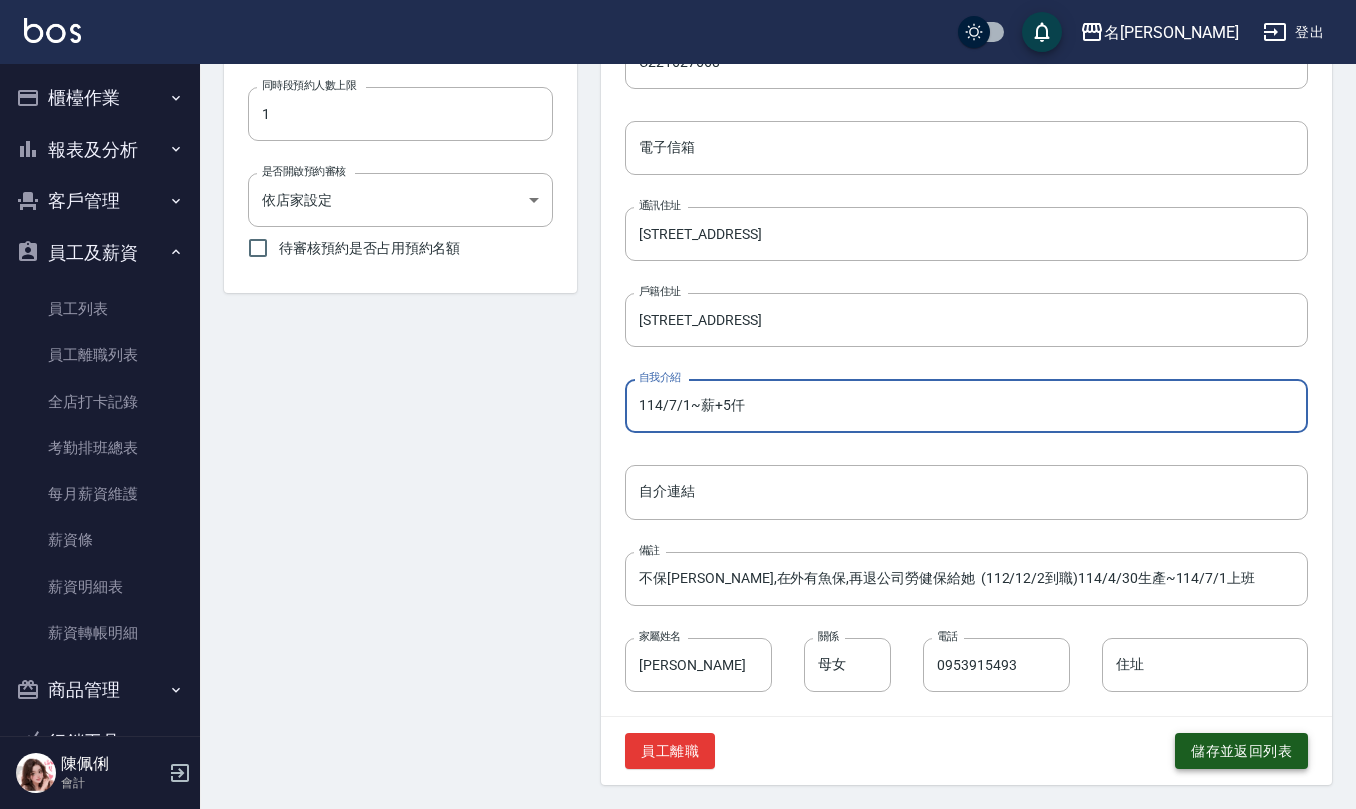 type on "114/7/1~薪+5仟" 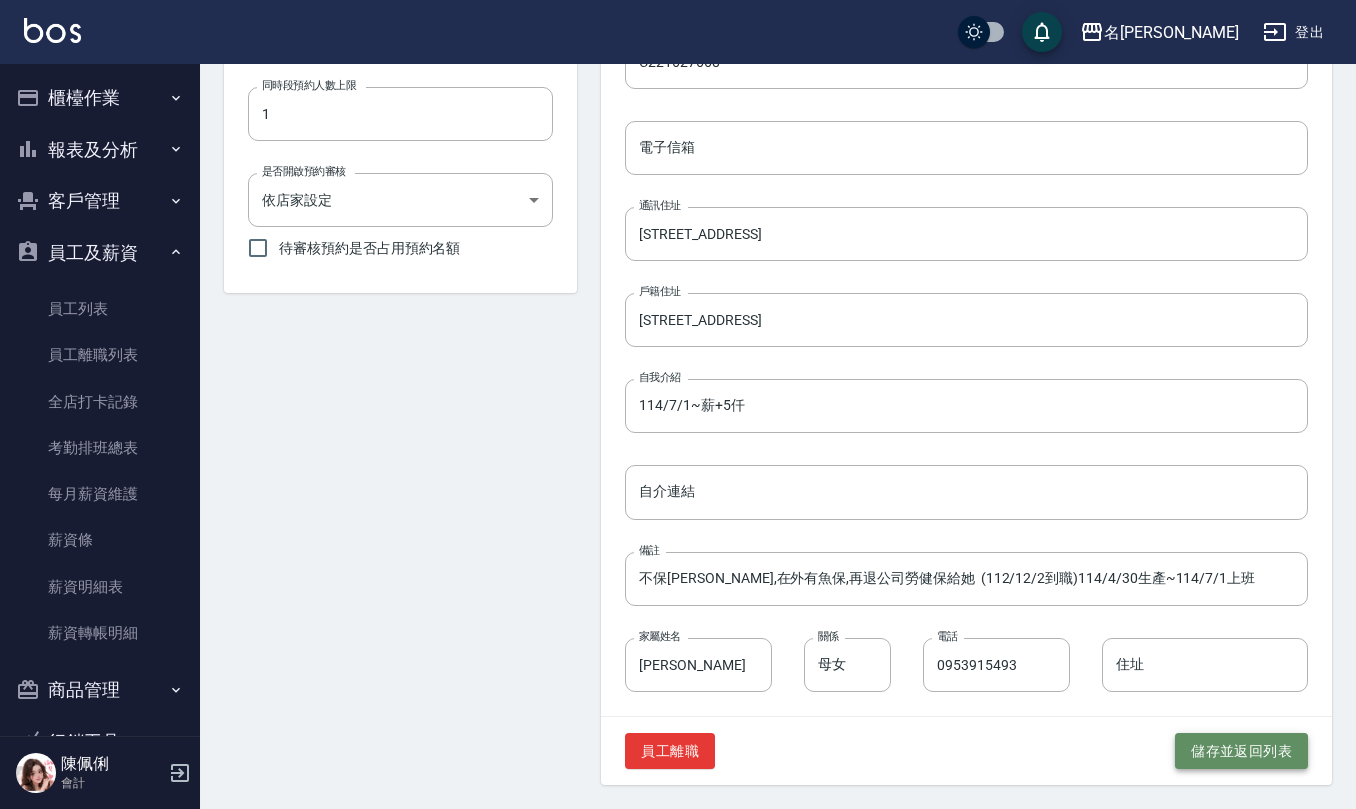 click on "儲存並返回列表" at bounding box center (1241, 751) 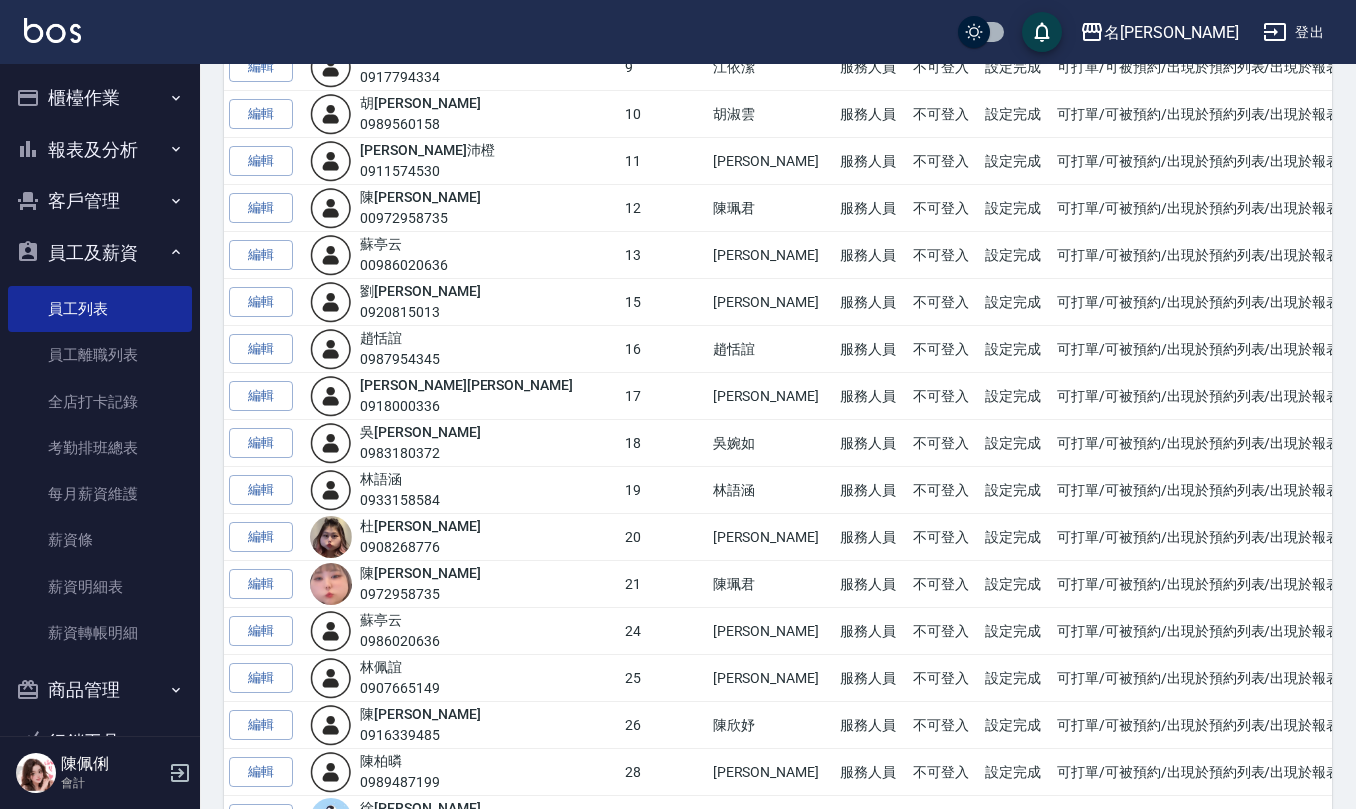 scroll, scrollTop: 666, scrollLeft: 0, axis: vertical 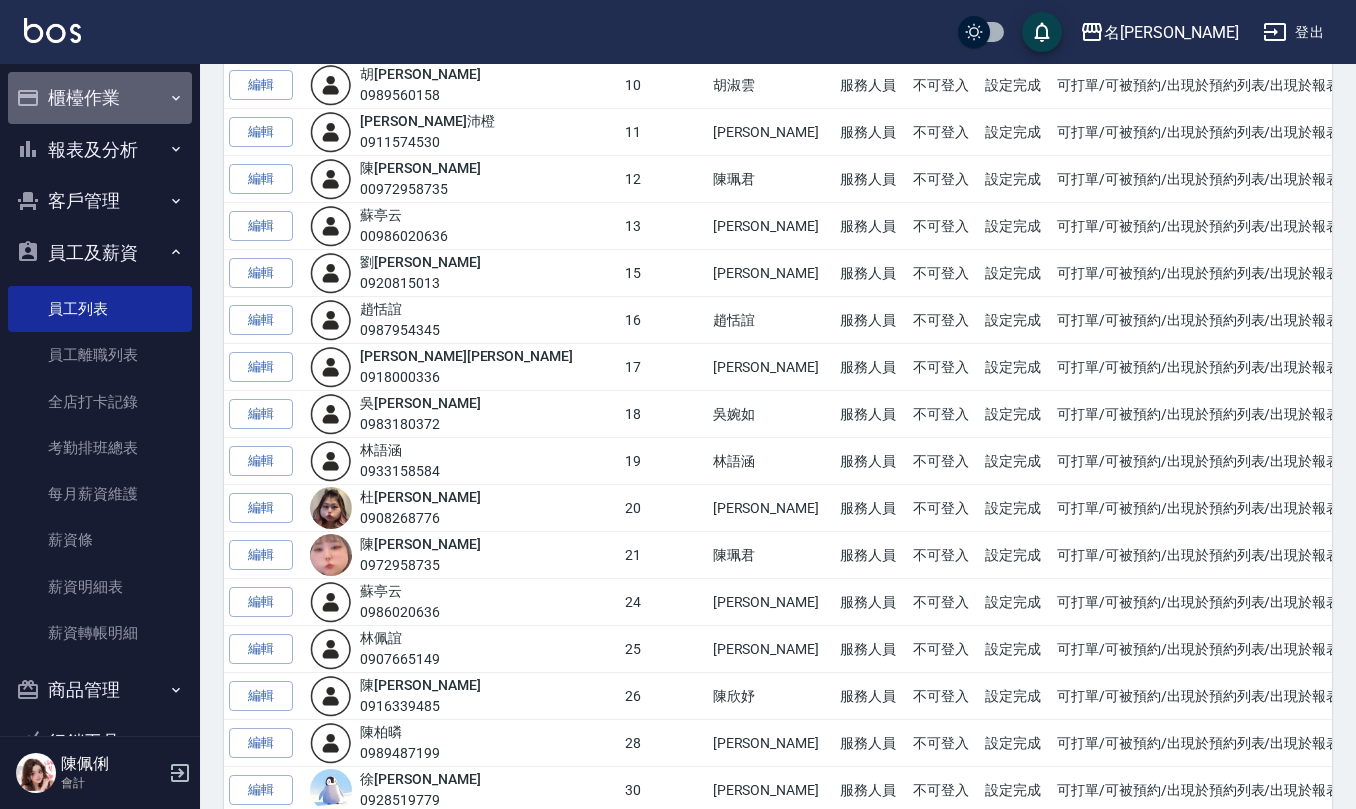 click on "櫃檯作業" at bounding box center (100, 98) 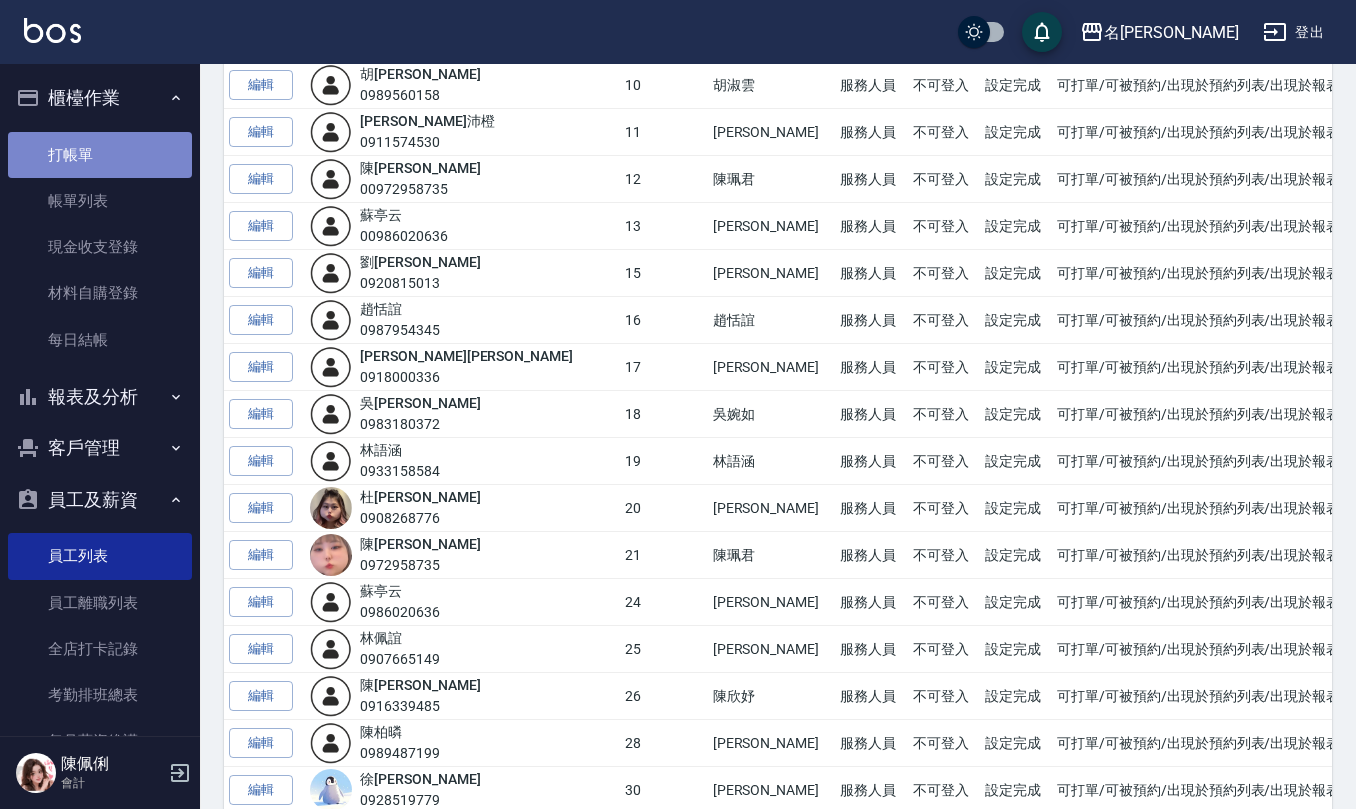 click on "打帳單" at bounding box center (100, 155) 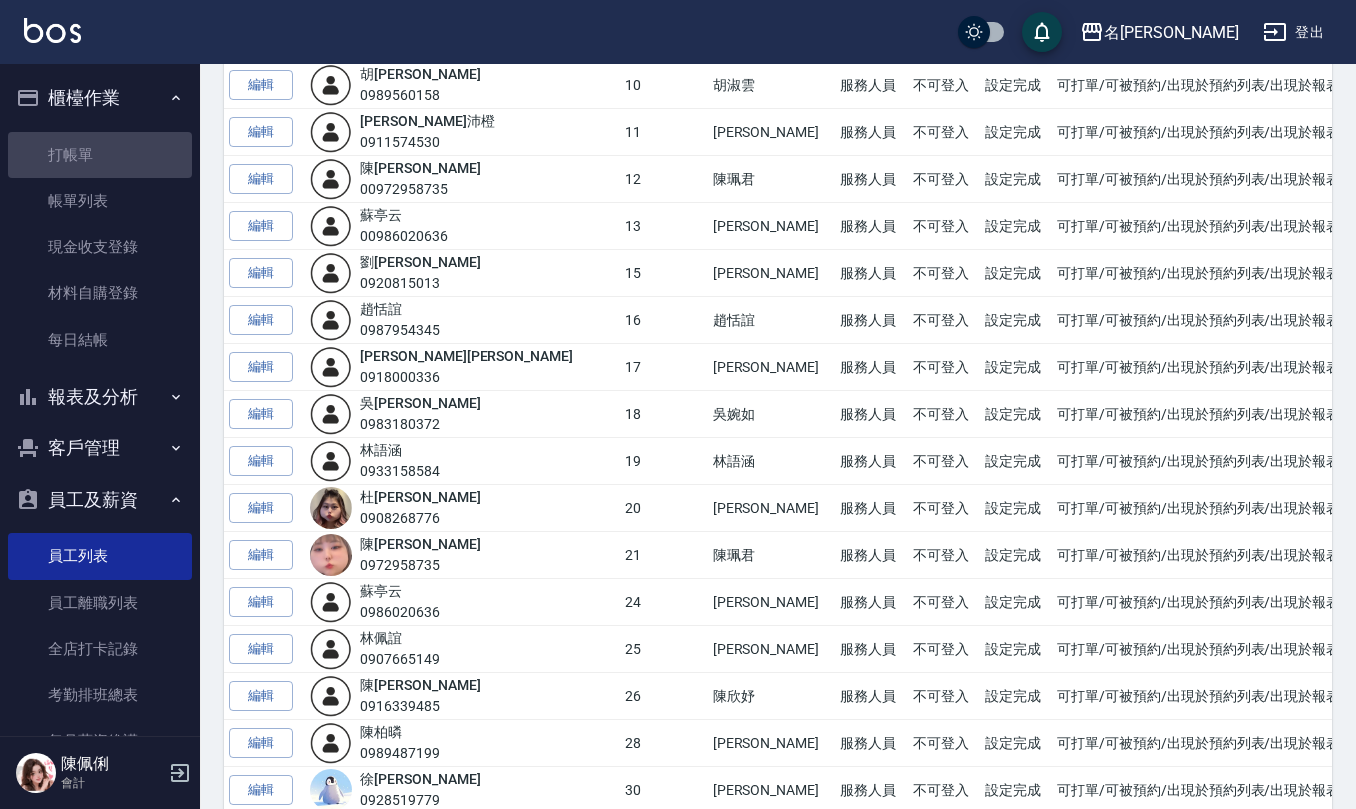 scroll, scrollTop: 0, scrollLeft: 0, axis: both 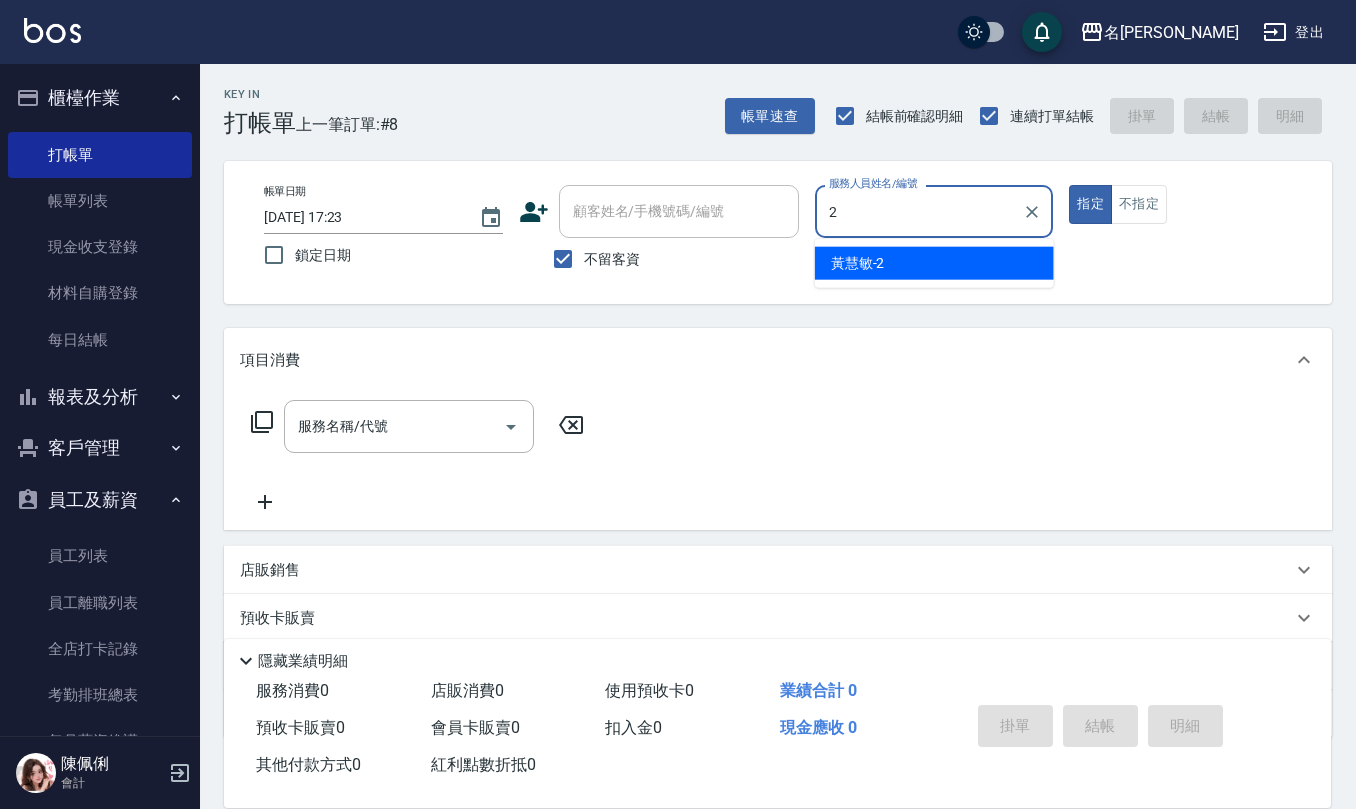 type on "黃慧敏-2" 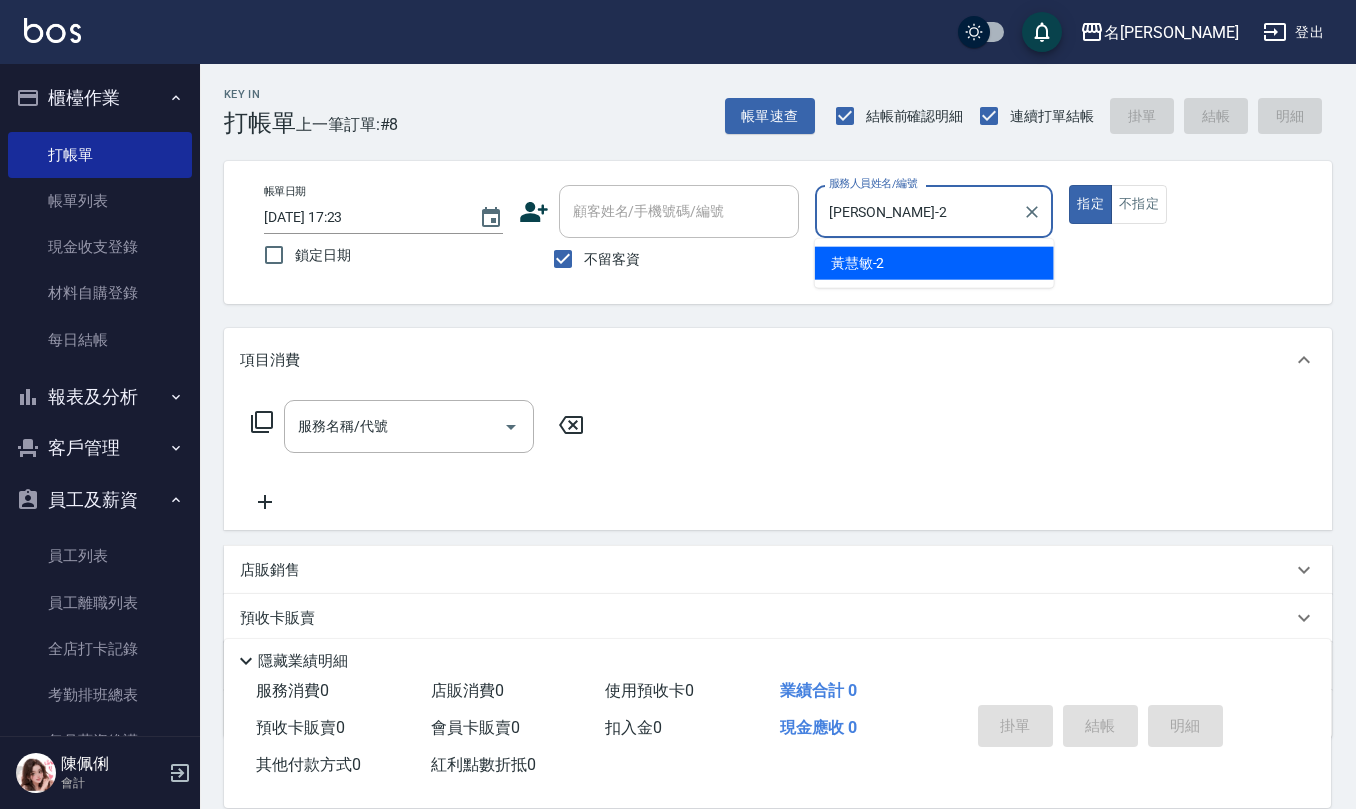 type on "true" 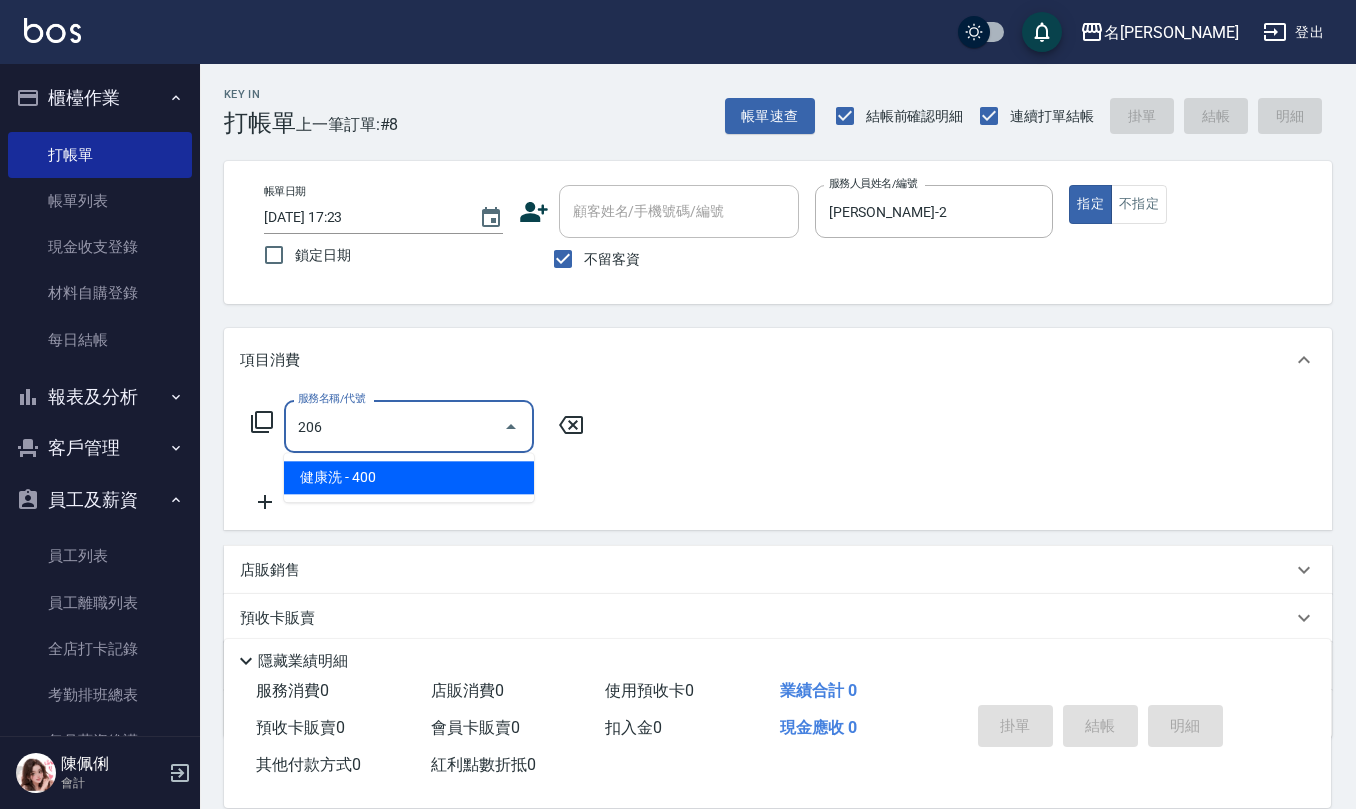 type on "健康洗(206)" 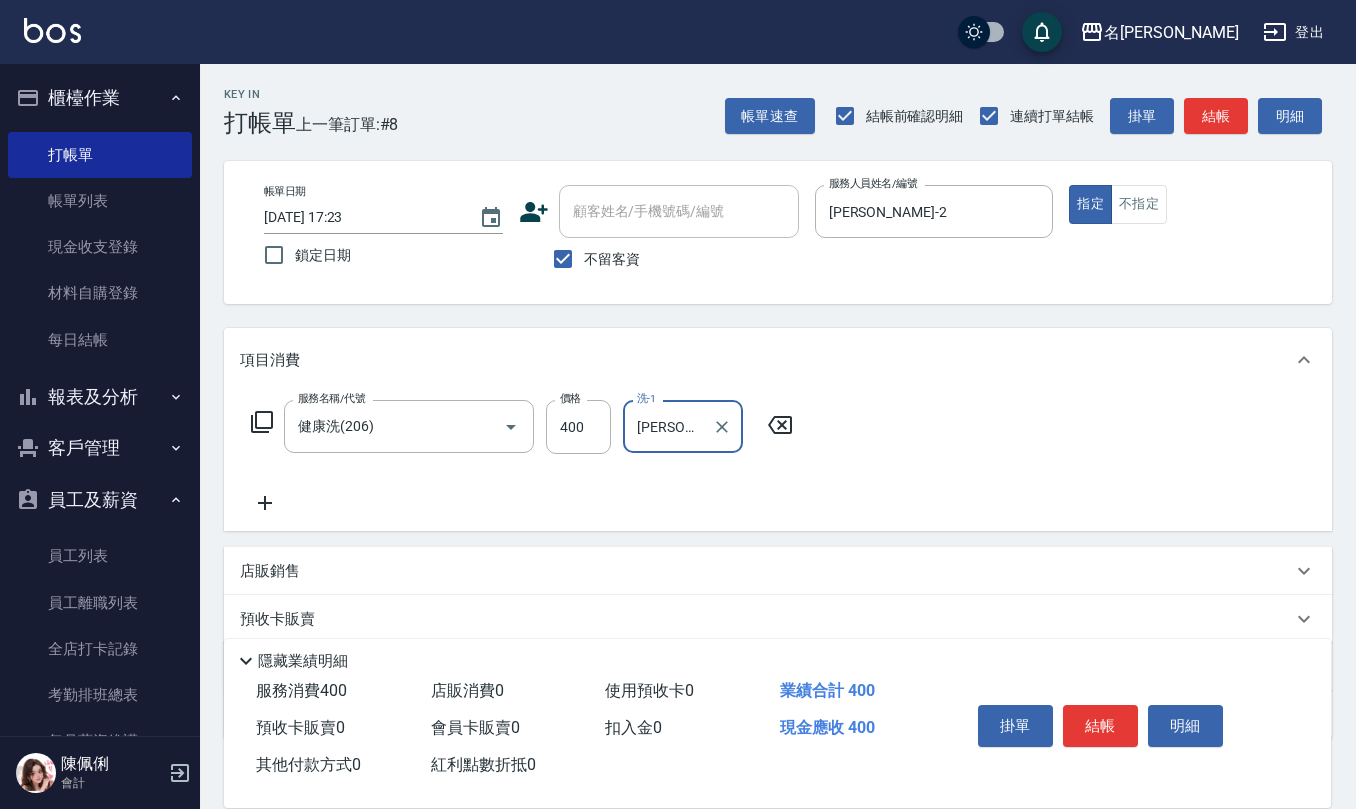 type on "竹儀-33" 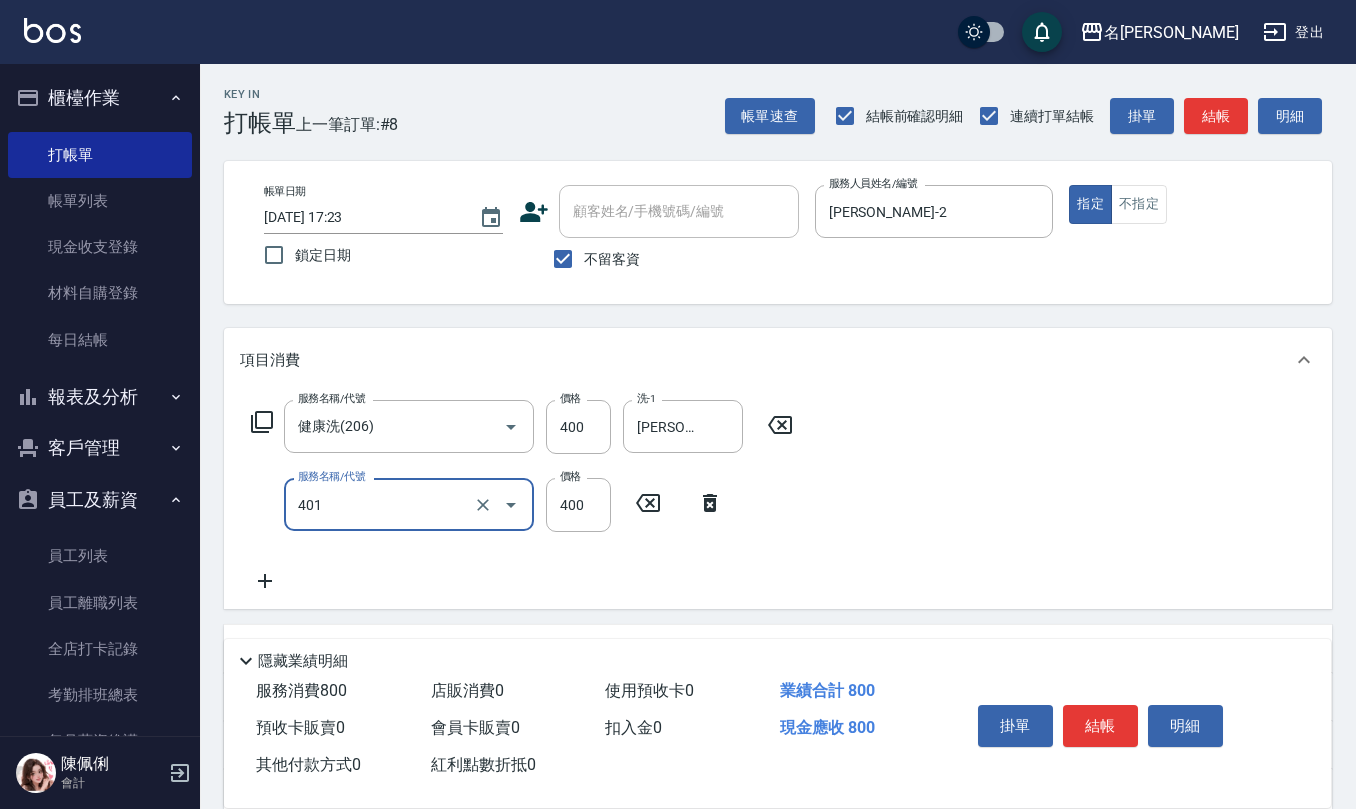 type on "剪髮(401)" 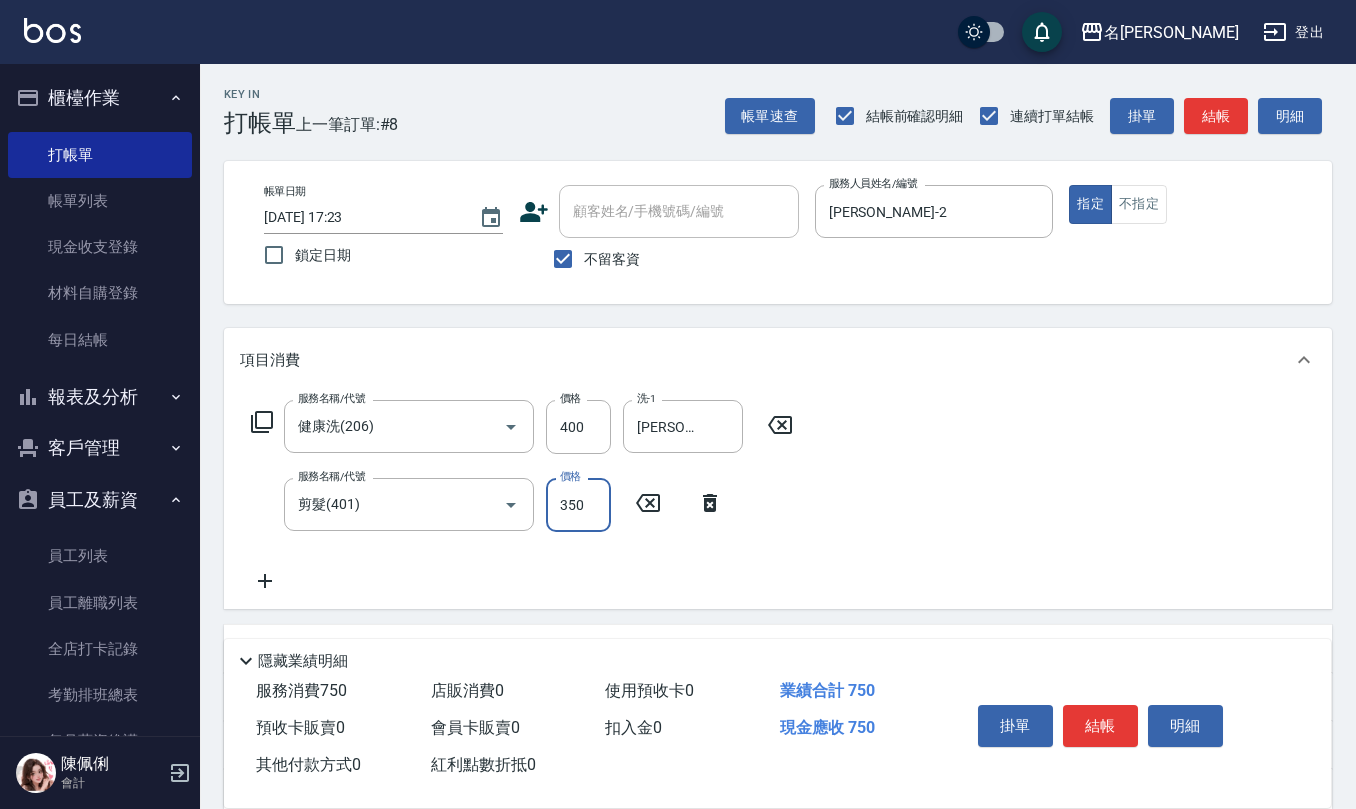 type on "350" 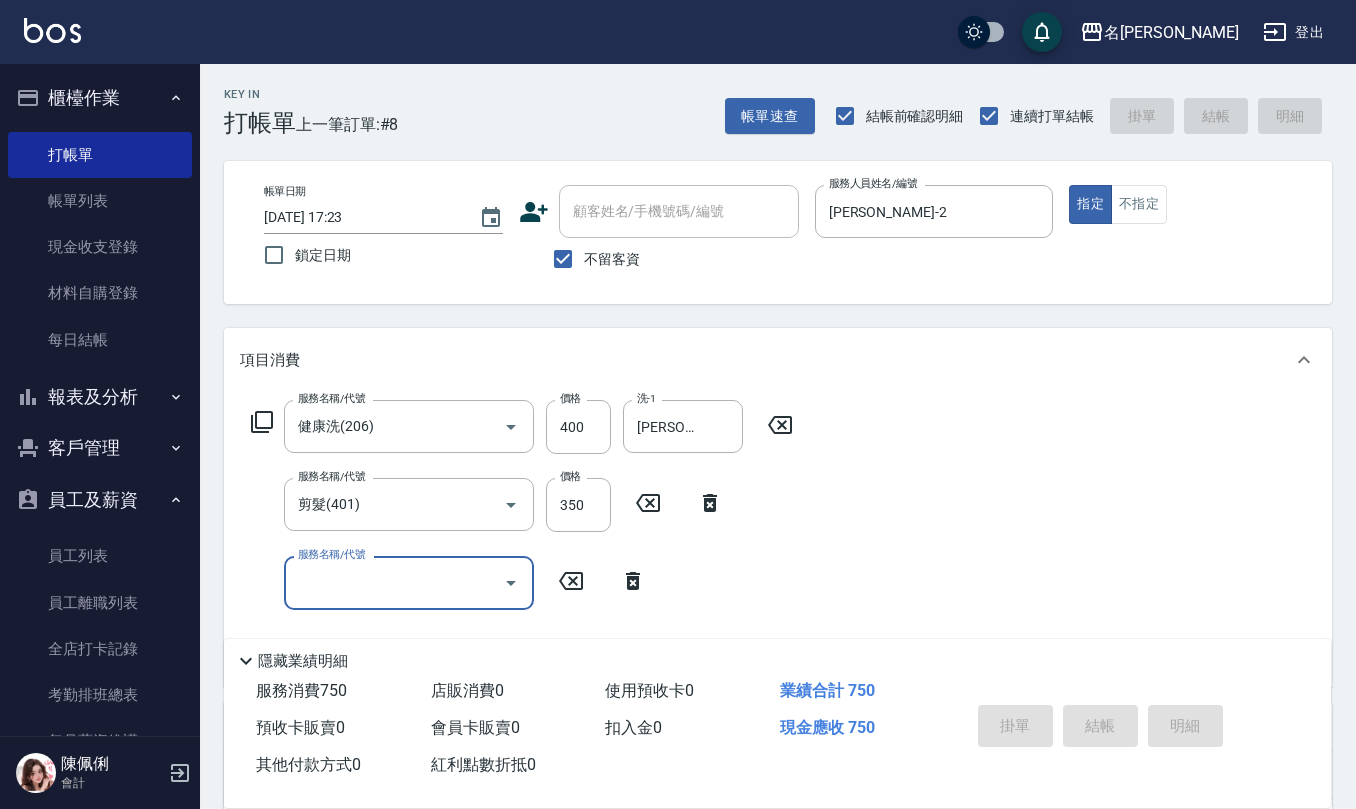 type 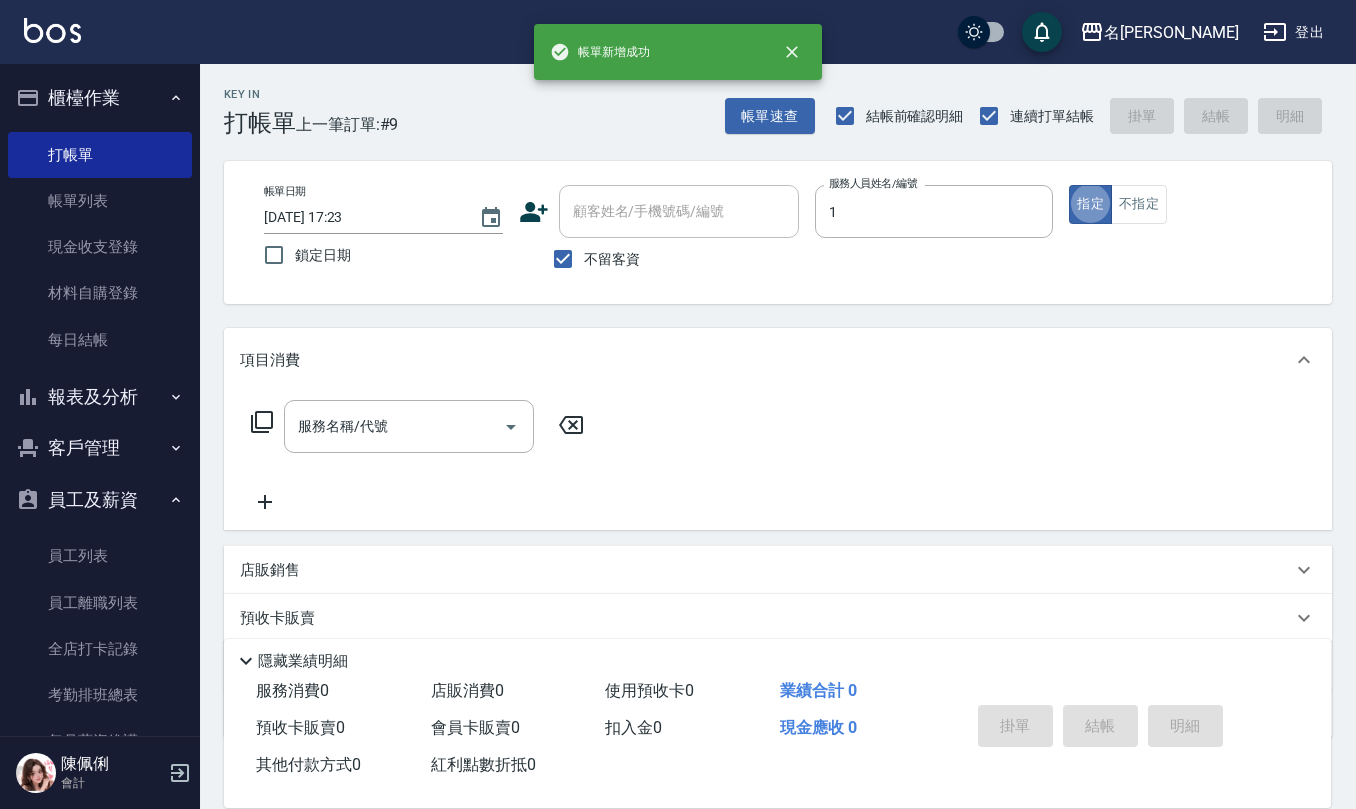 type on "蔡桂如-1" 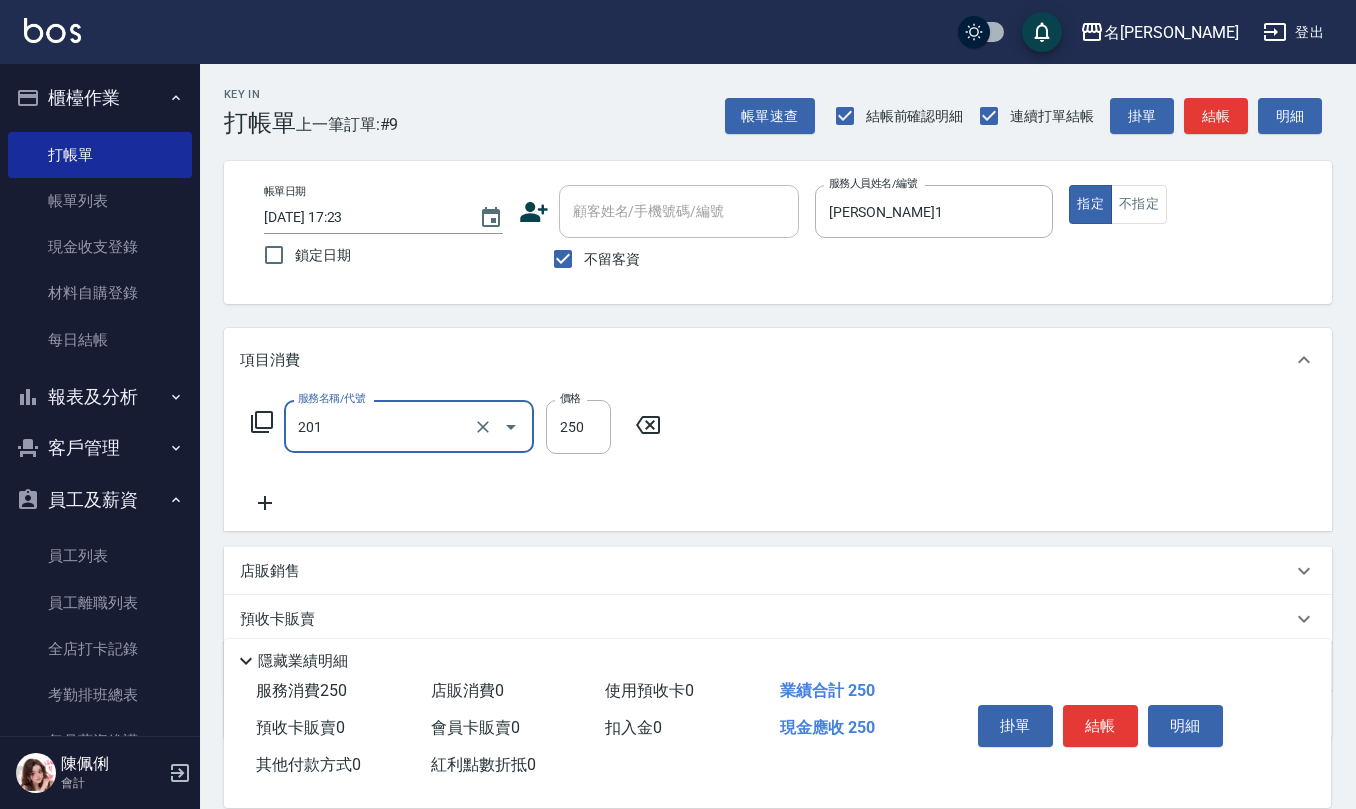 type on "洗髮(201)" 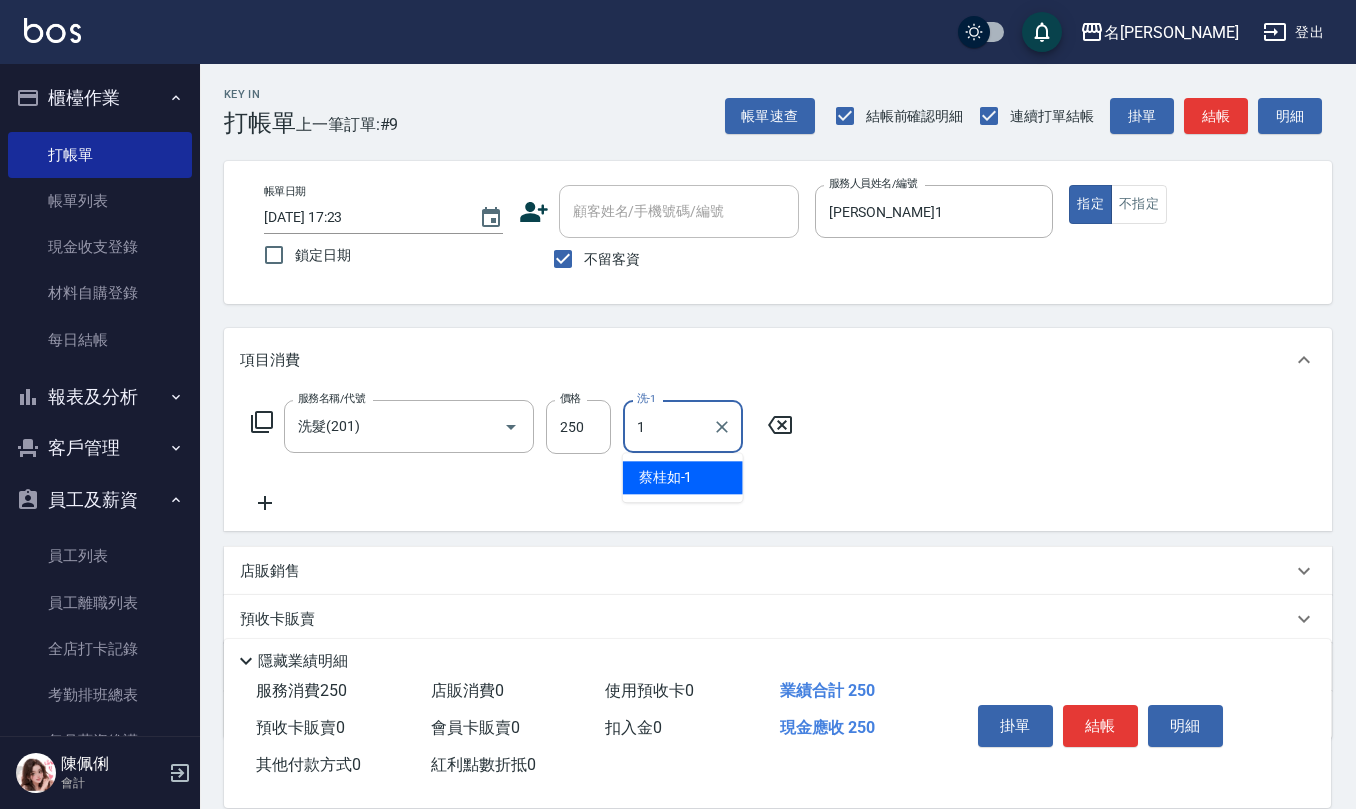 type on "蔡桂如-1" 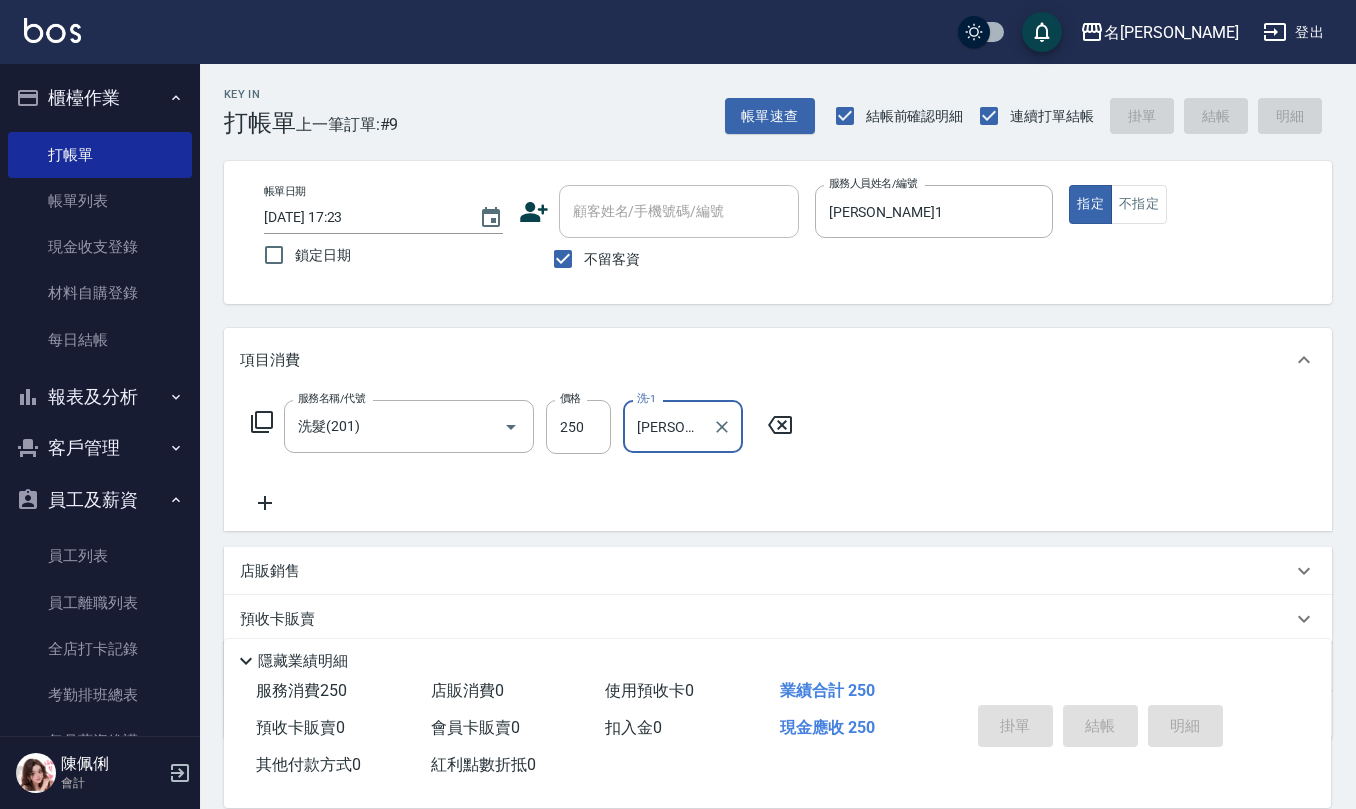 type 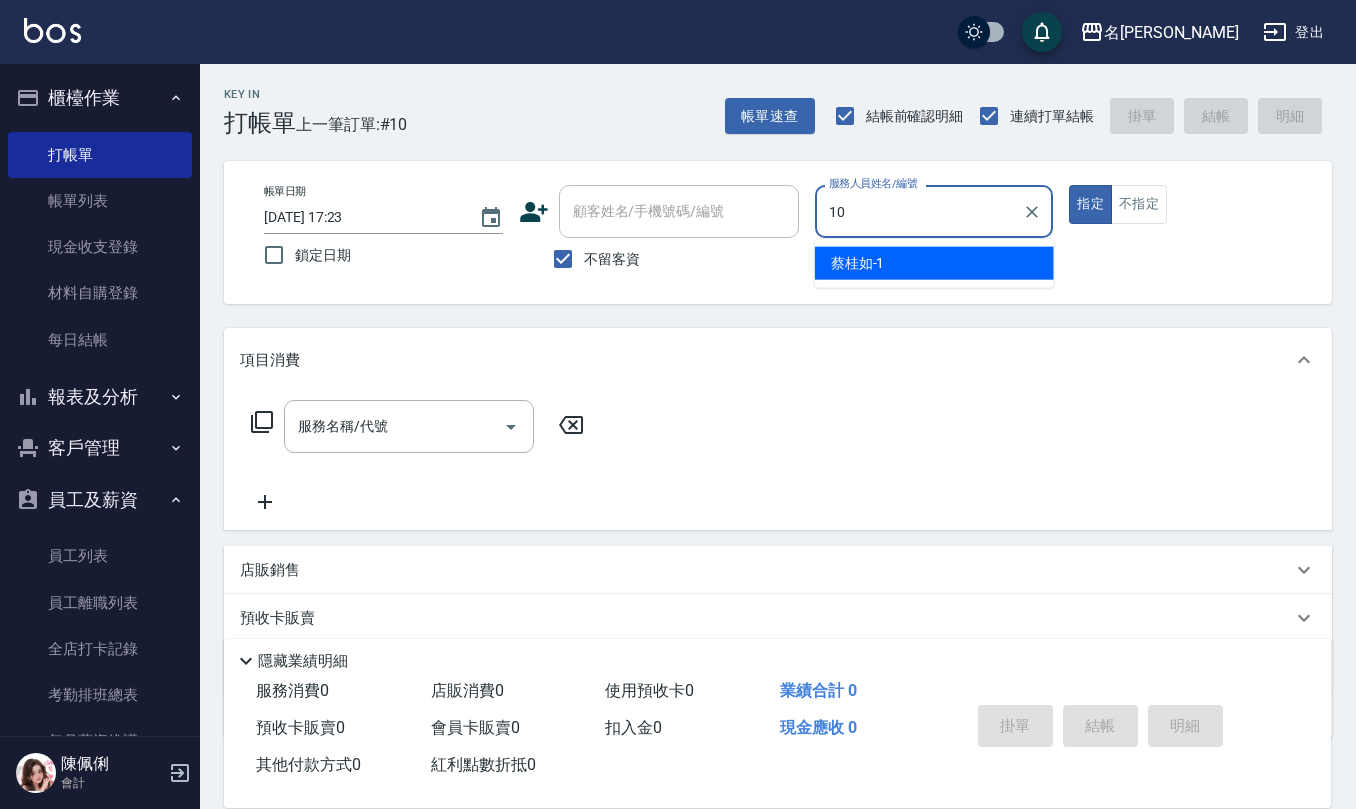 type on "胡淑雲-10" 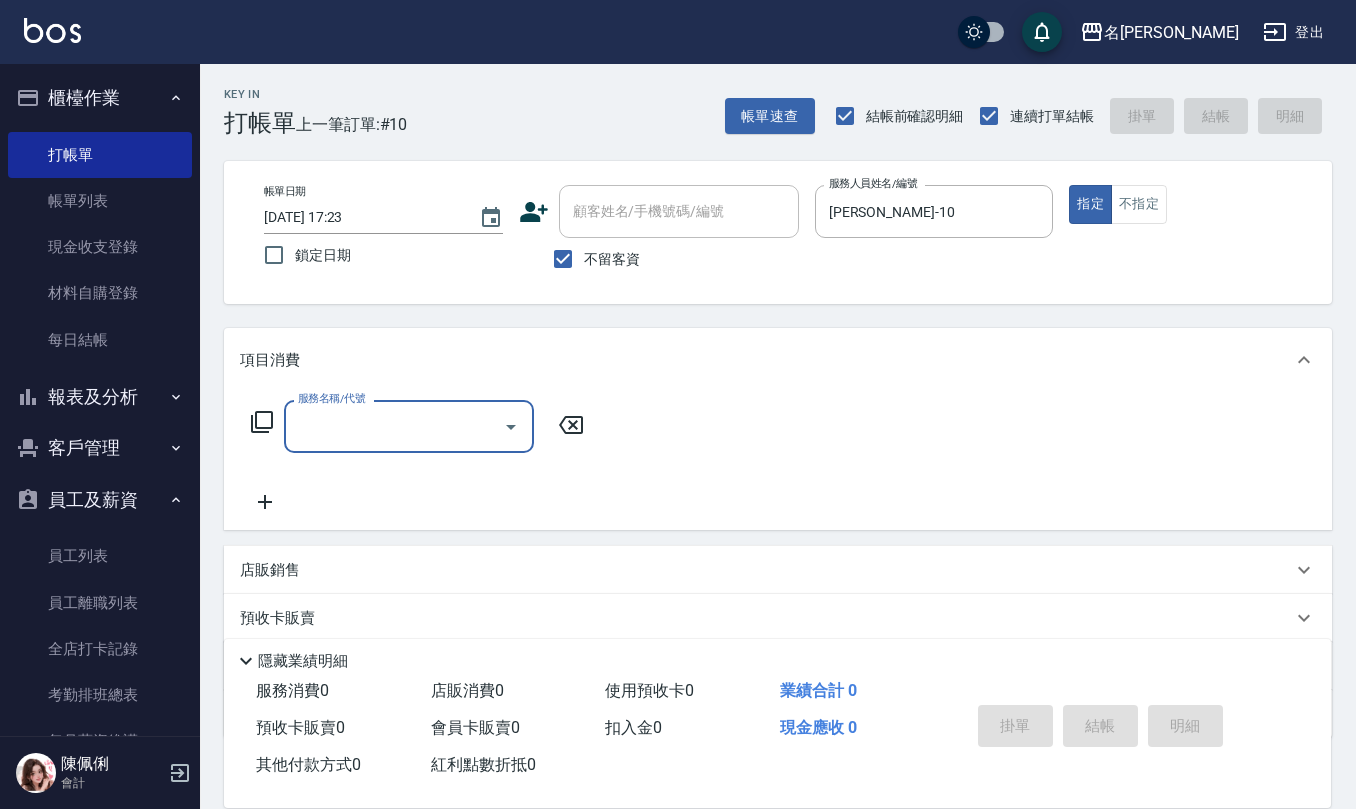 click on "服務名稱/代號" at bounding box center [394, 426] 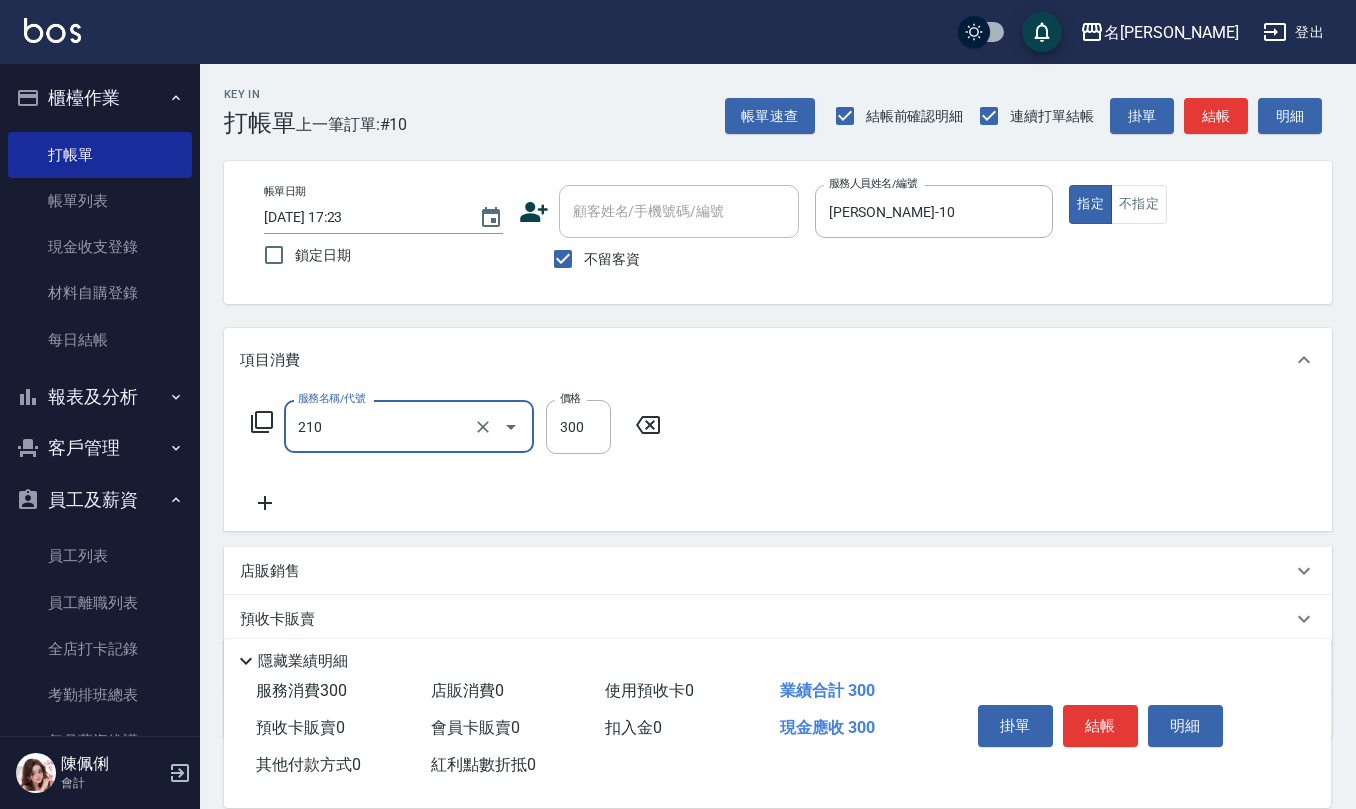 type on "歐娜洗髮精(210)" 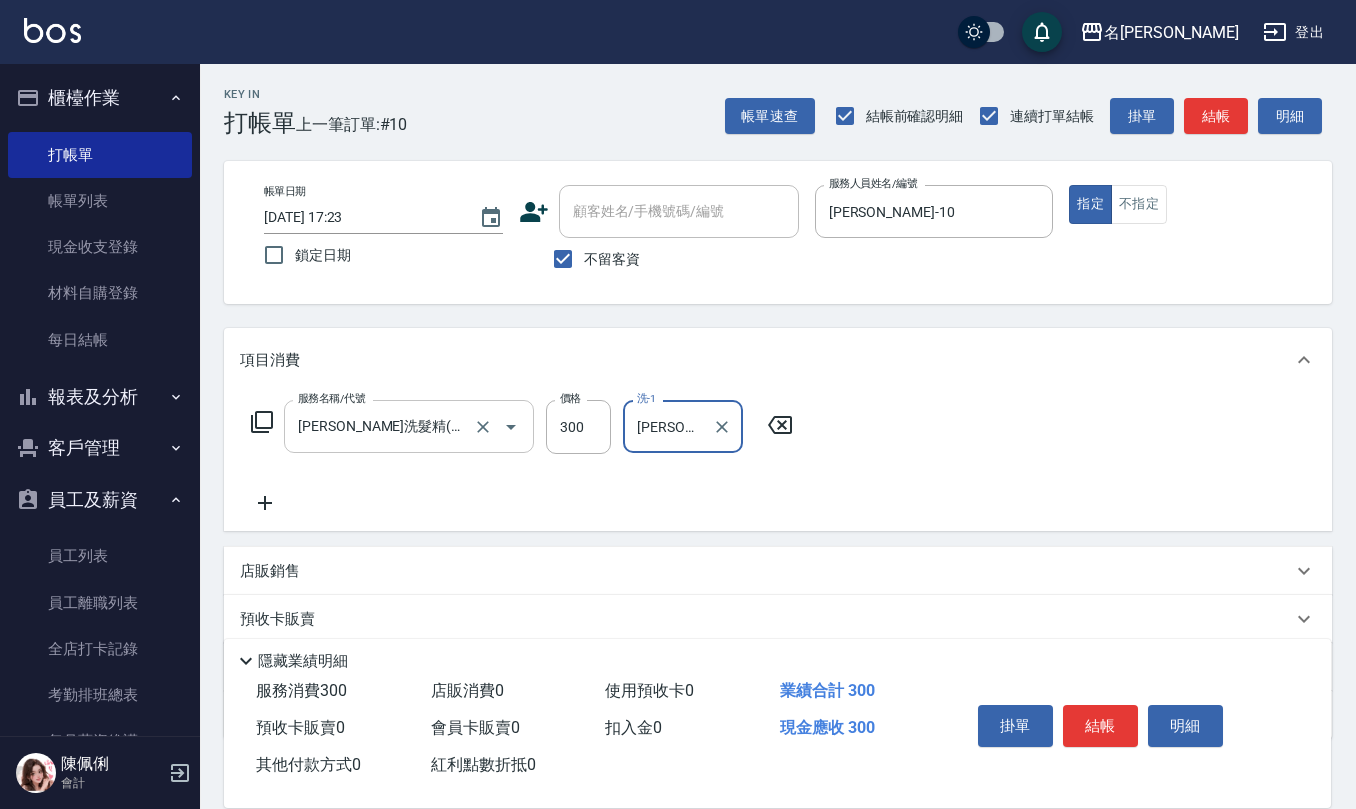 type on "林佩誼-25" 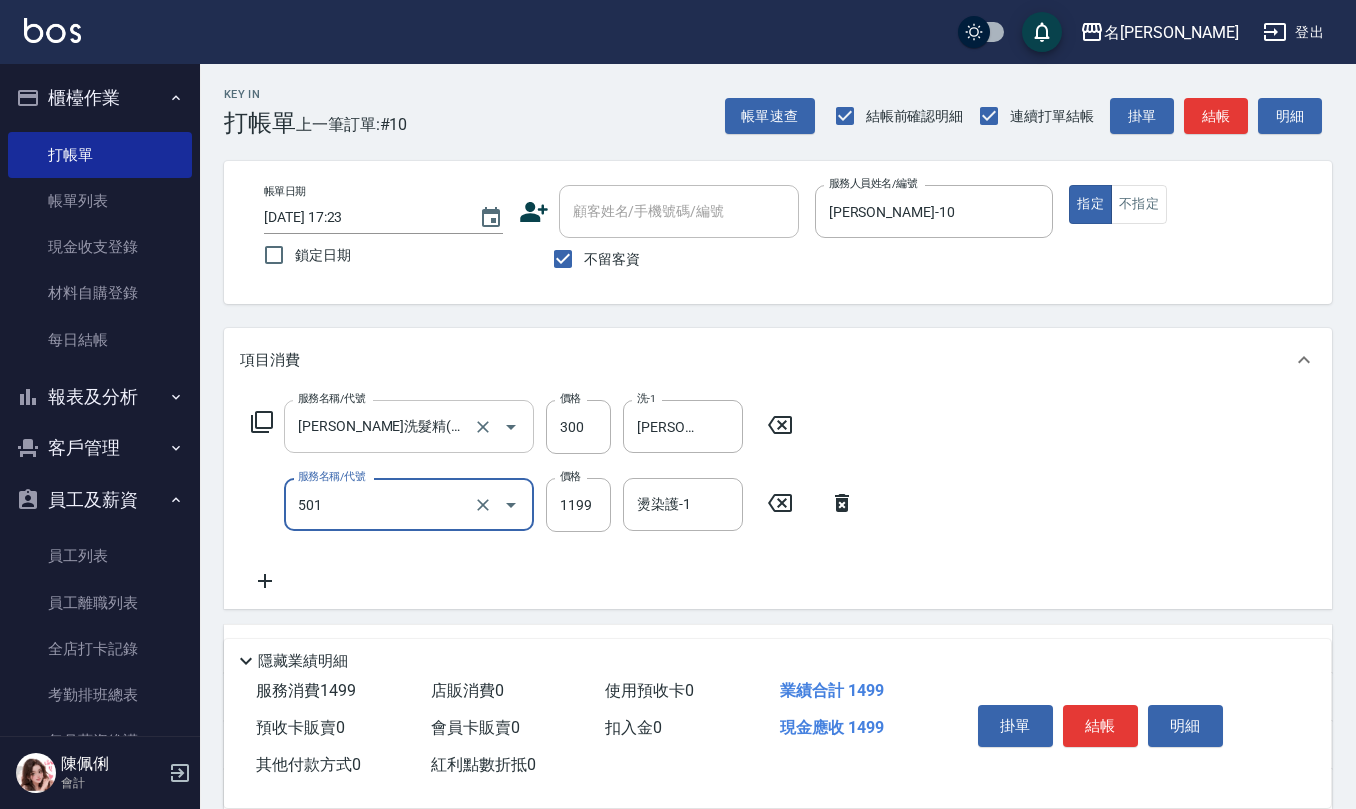 type on "染髮(501)" 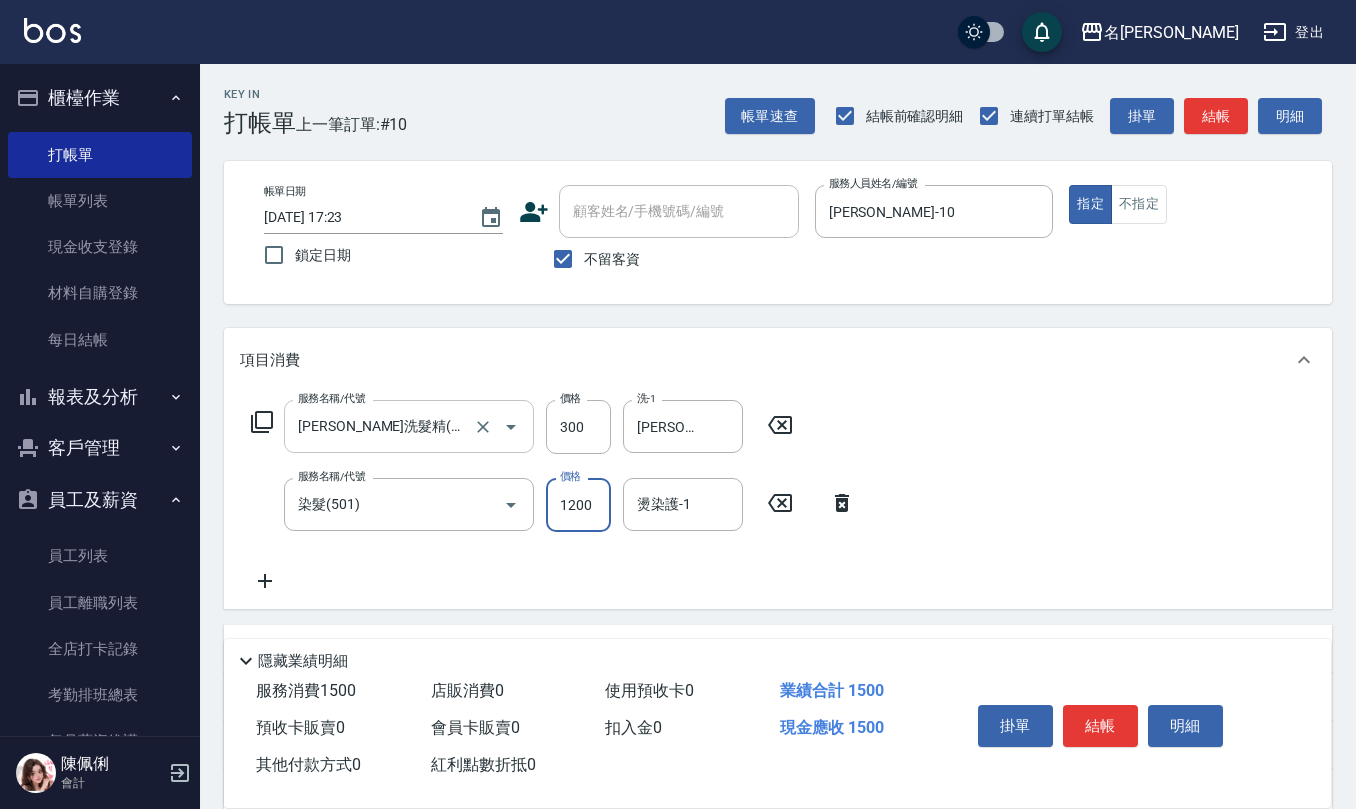 type on "1200" 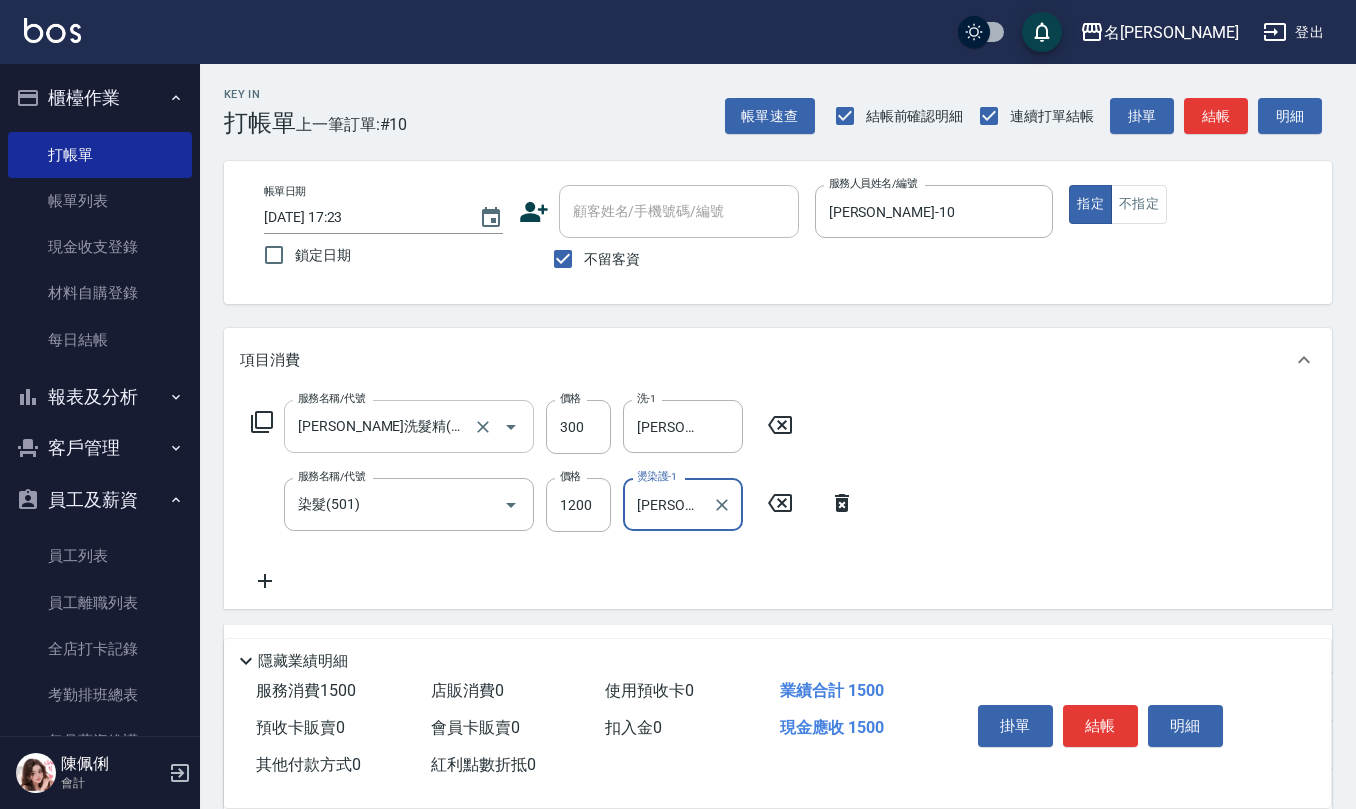 type on "林佩誼-25" 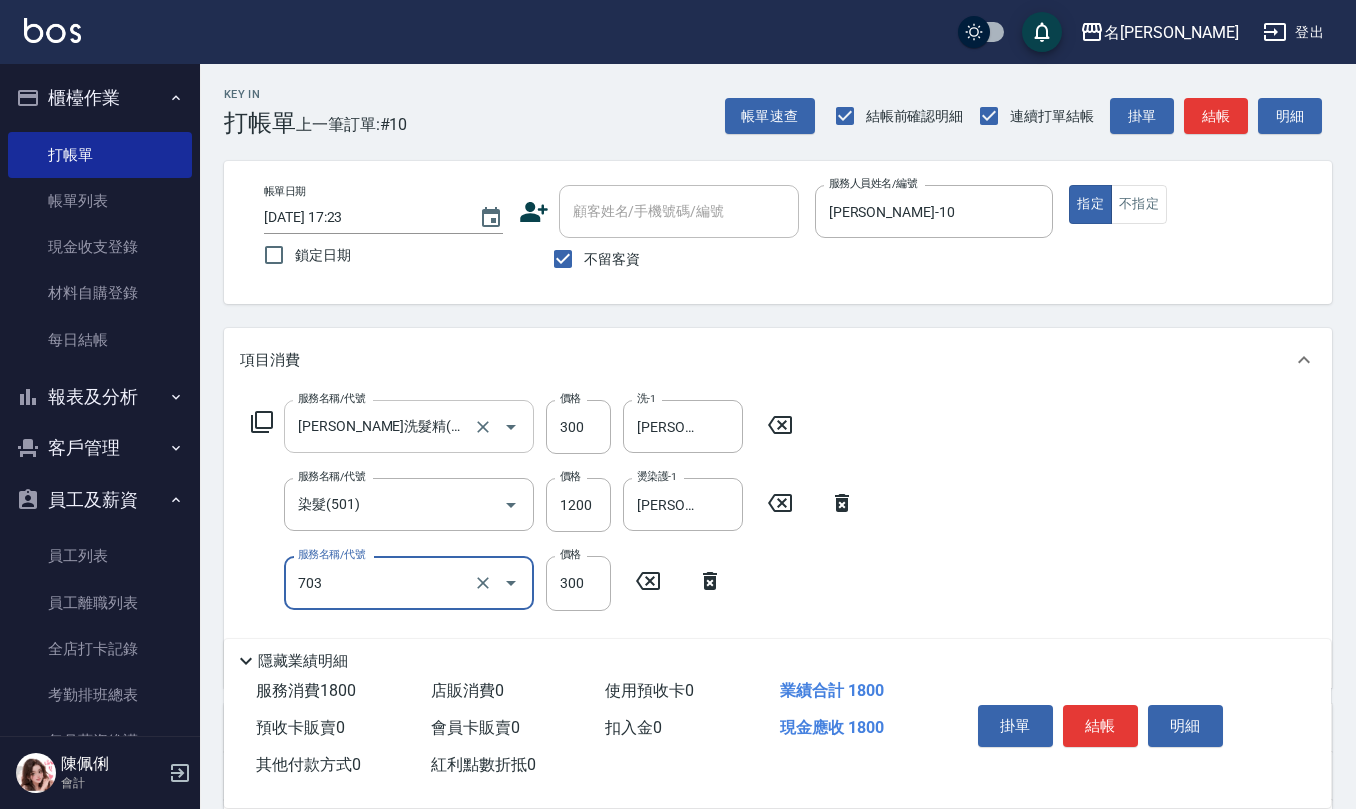 type on "(1236)設計師(703)" 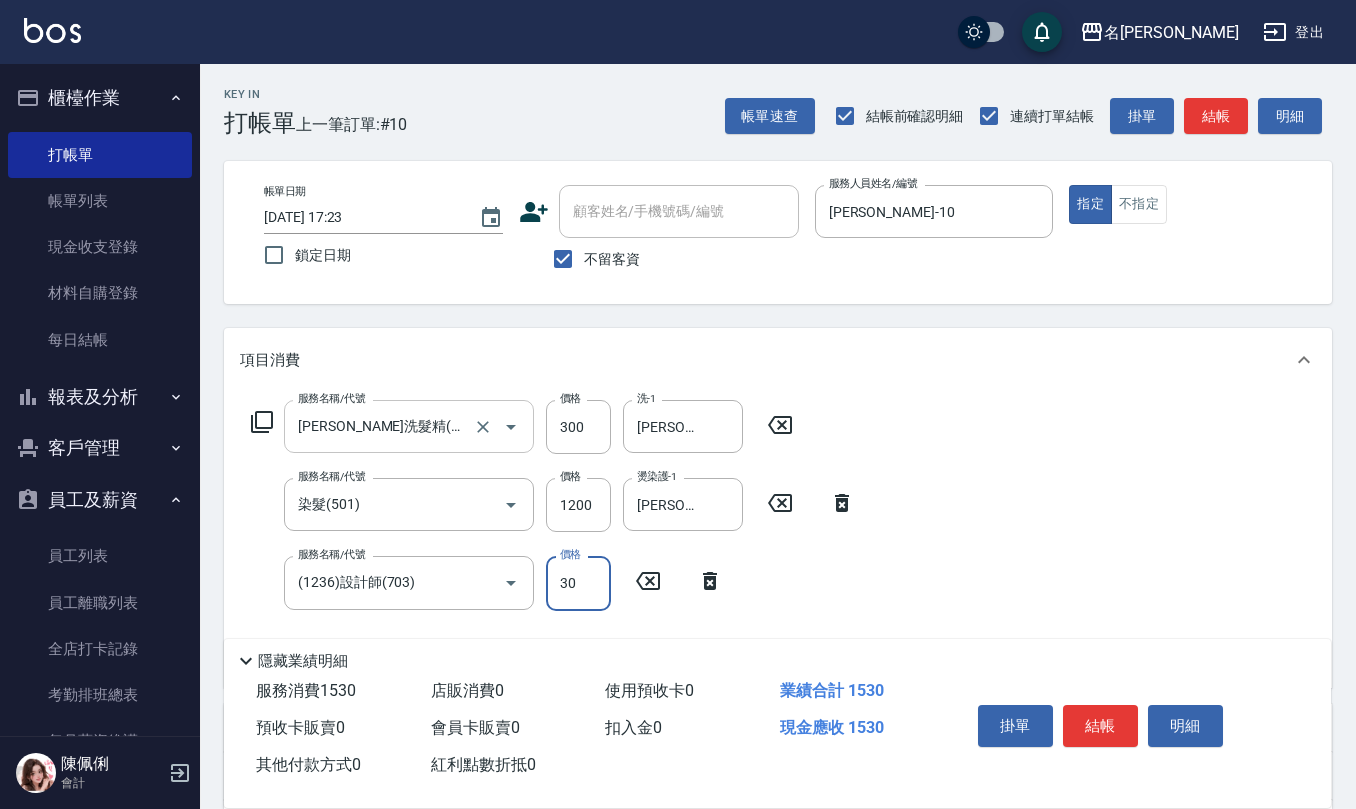 type on "300" 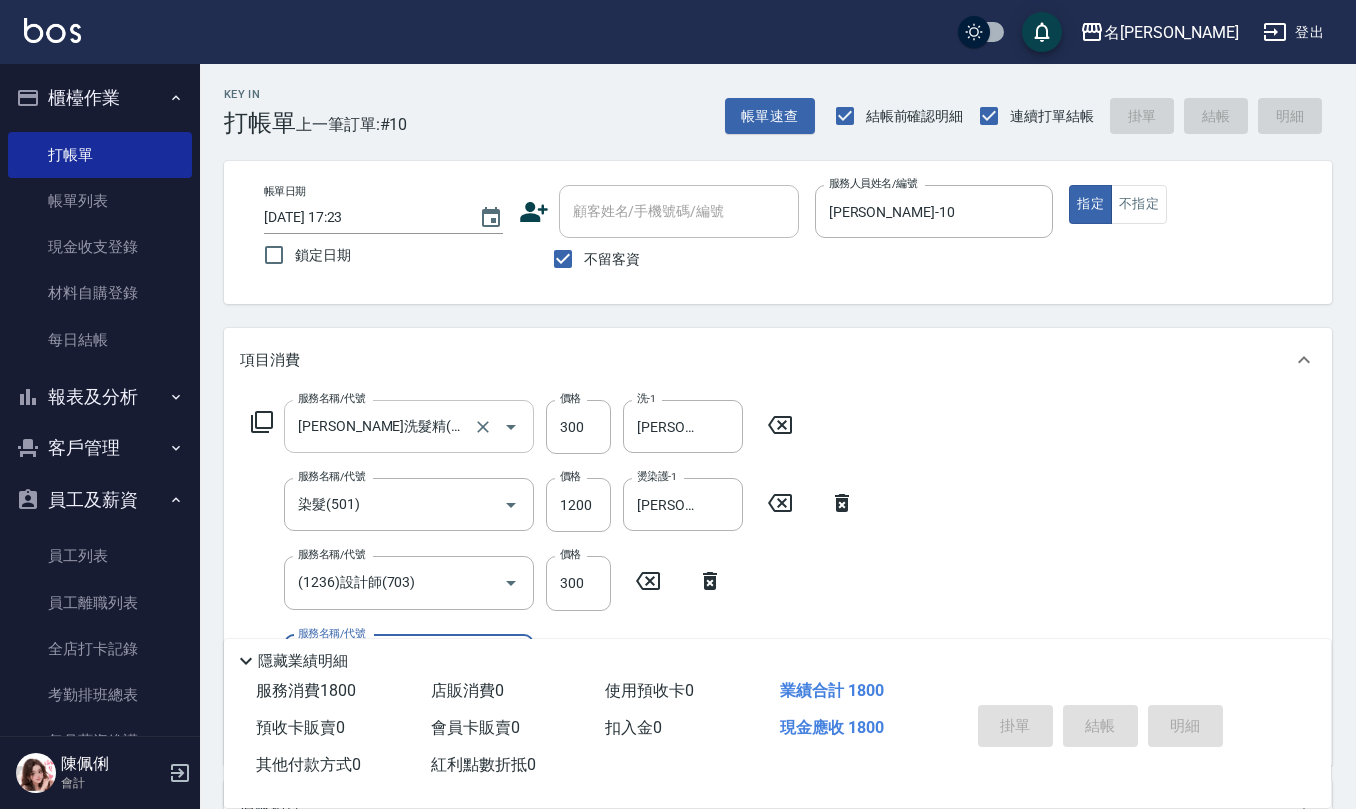 type on "2025/07/11 17:28" 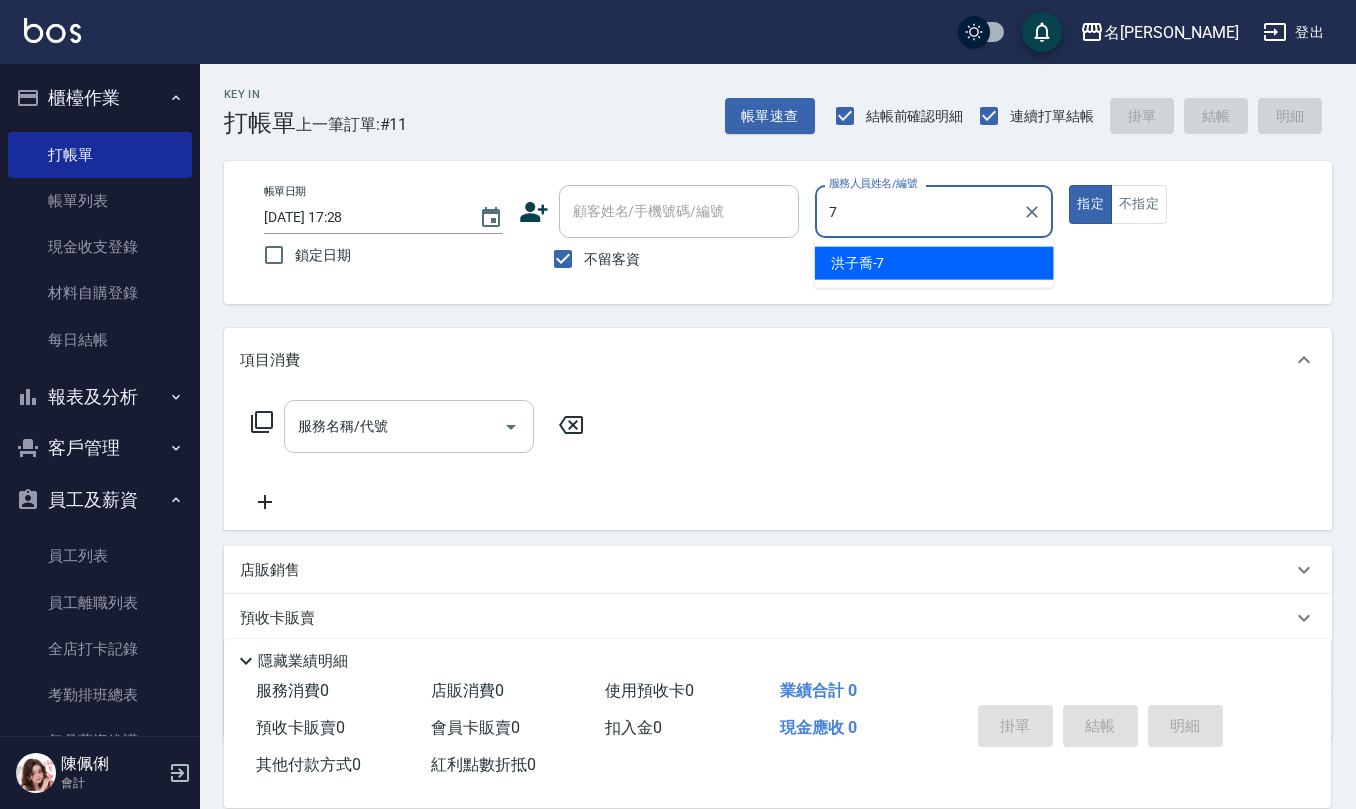 type on "洪子喬-7" 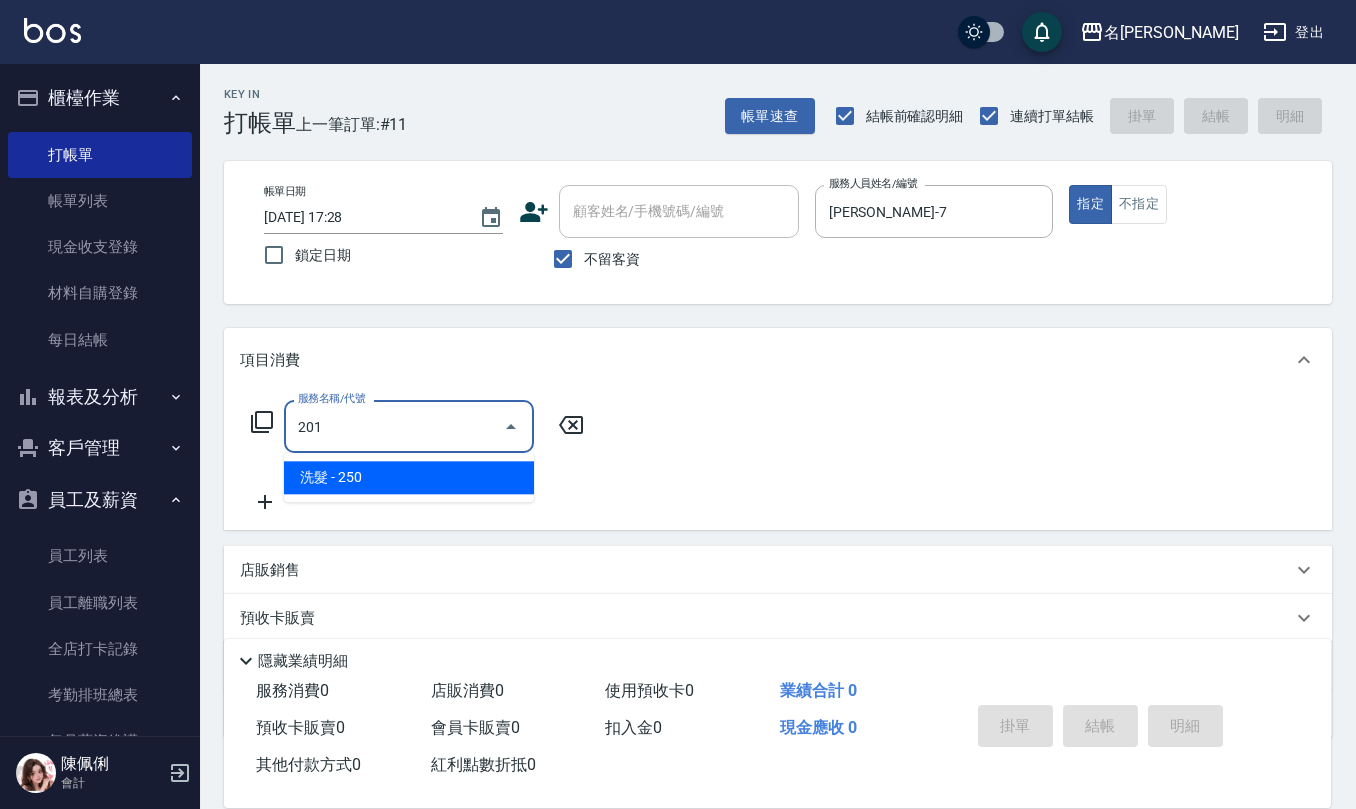 type on "洗髮(201)" 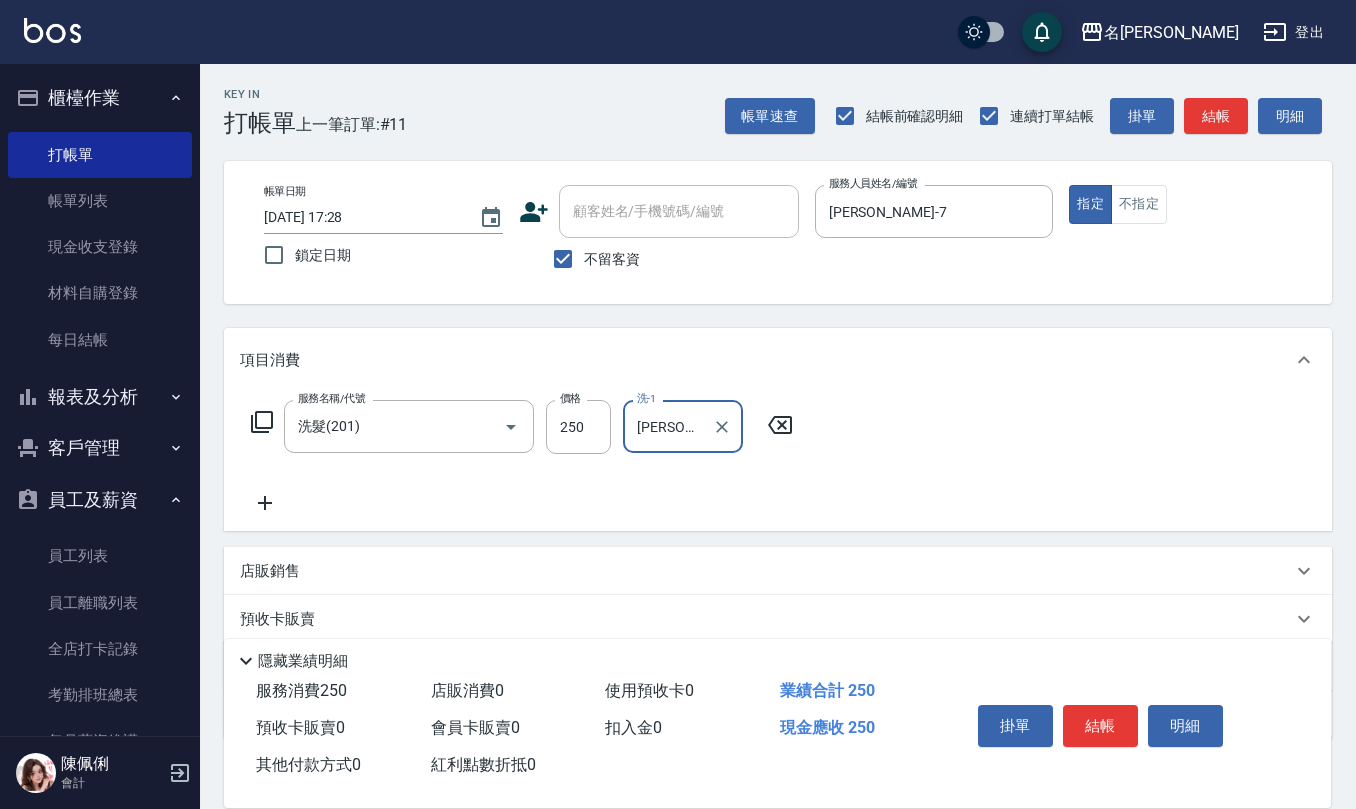 type on "洪子喬-7" 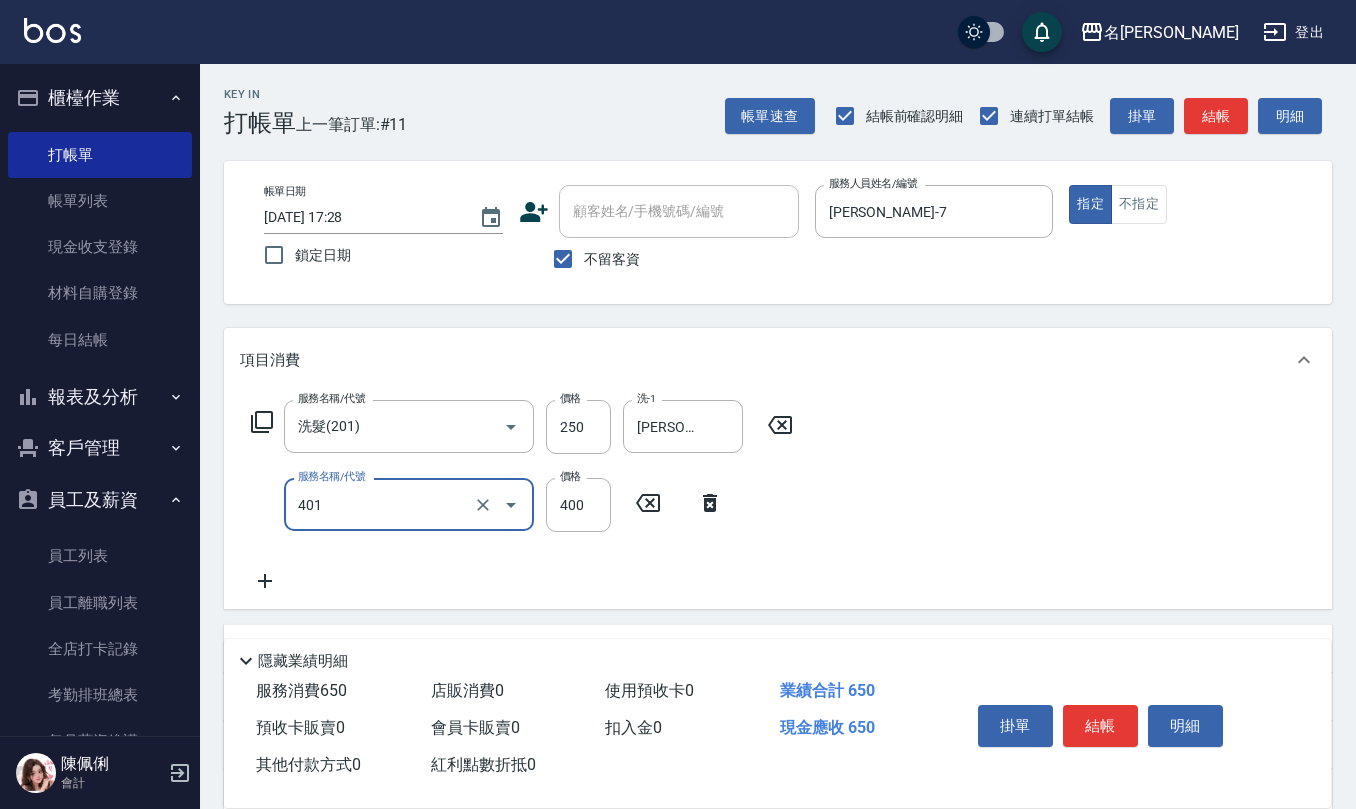 type on "剪髮(401)" 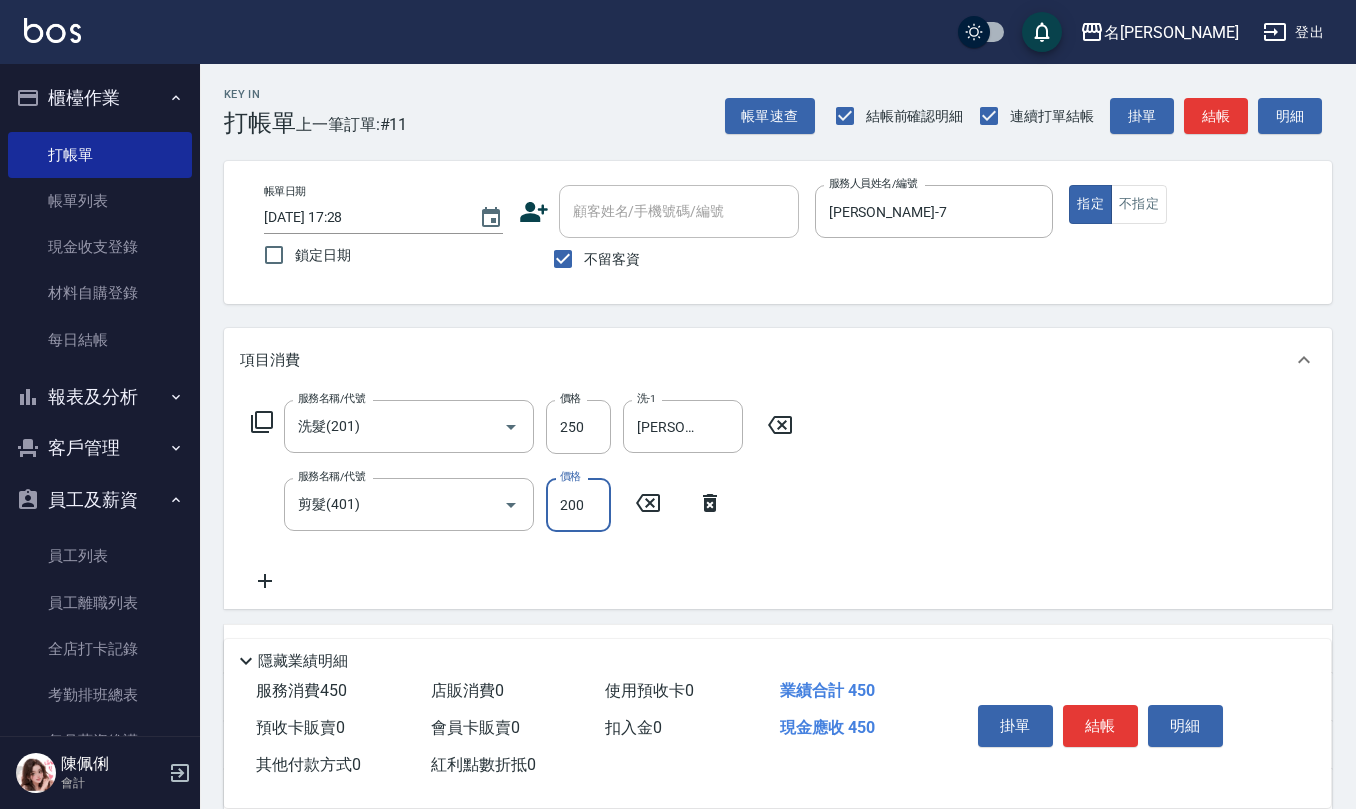 type on "200" 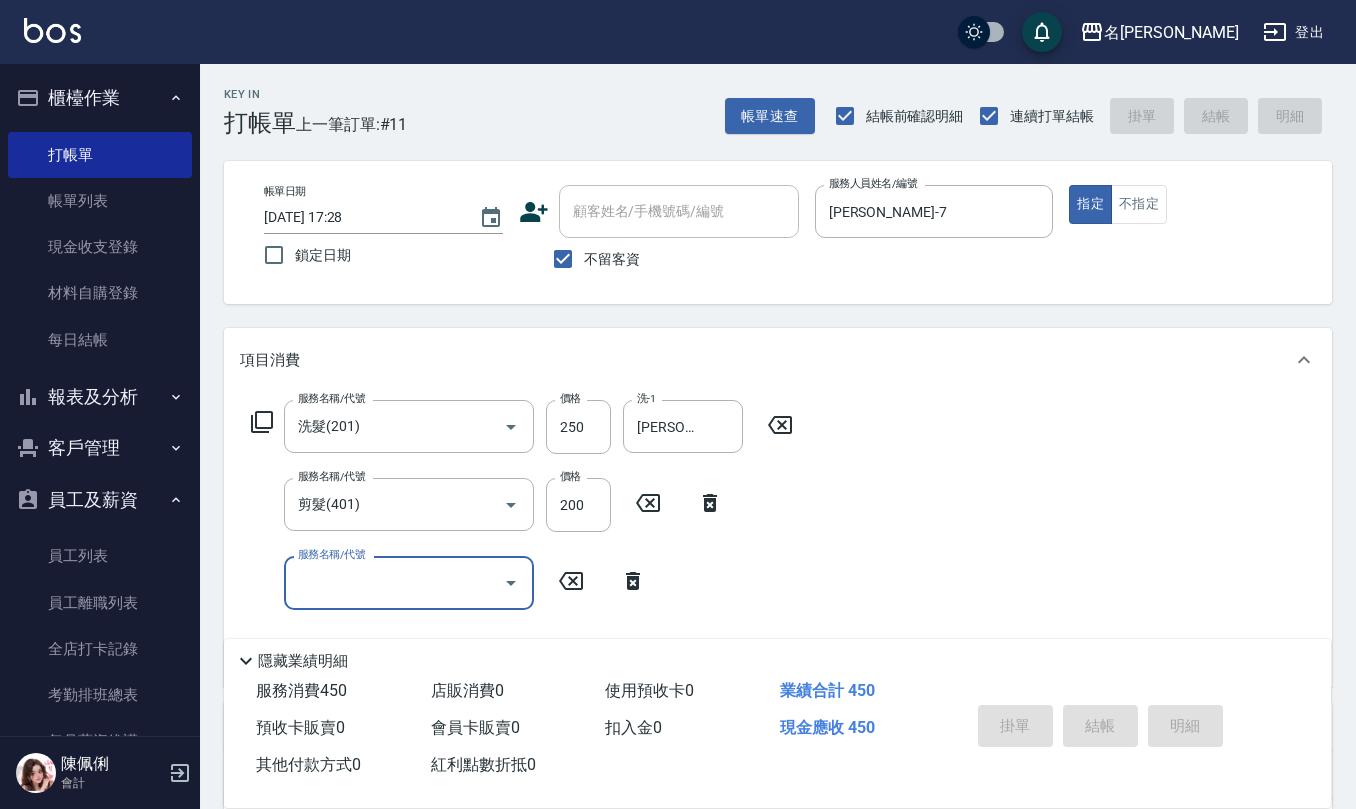 type on "2025/07/11 17:32" 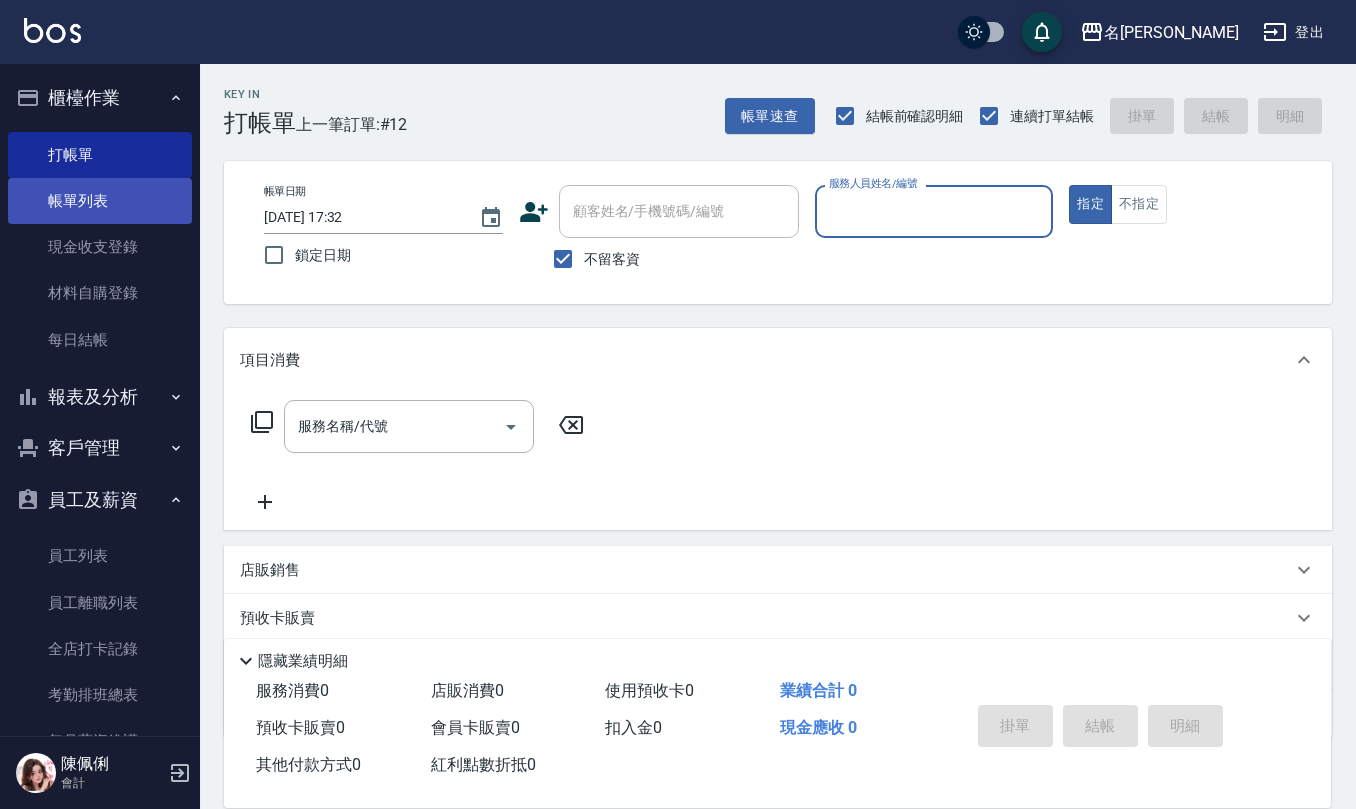 click on "帳單列表" at bounding box center [100, 201] 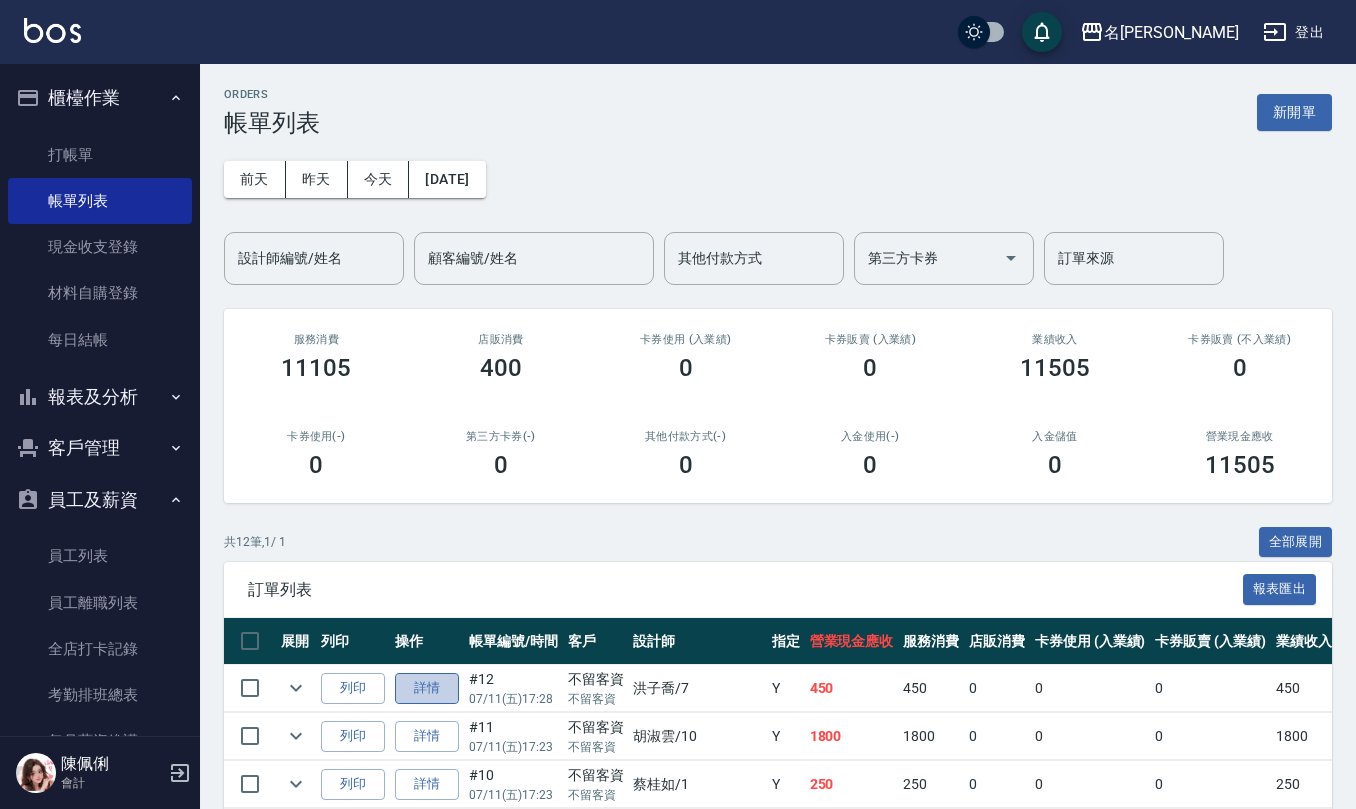 click on "詳情" at bounding box center (427, 688) 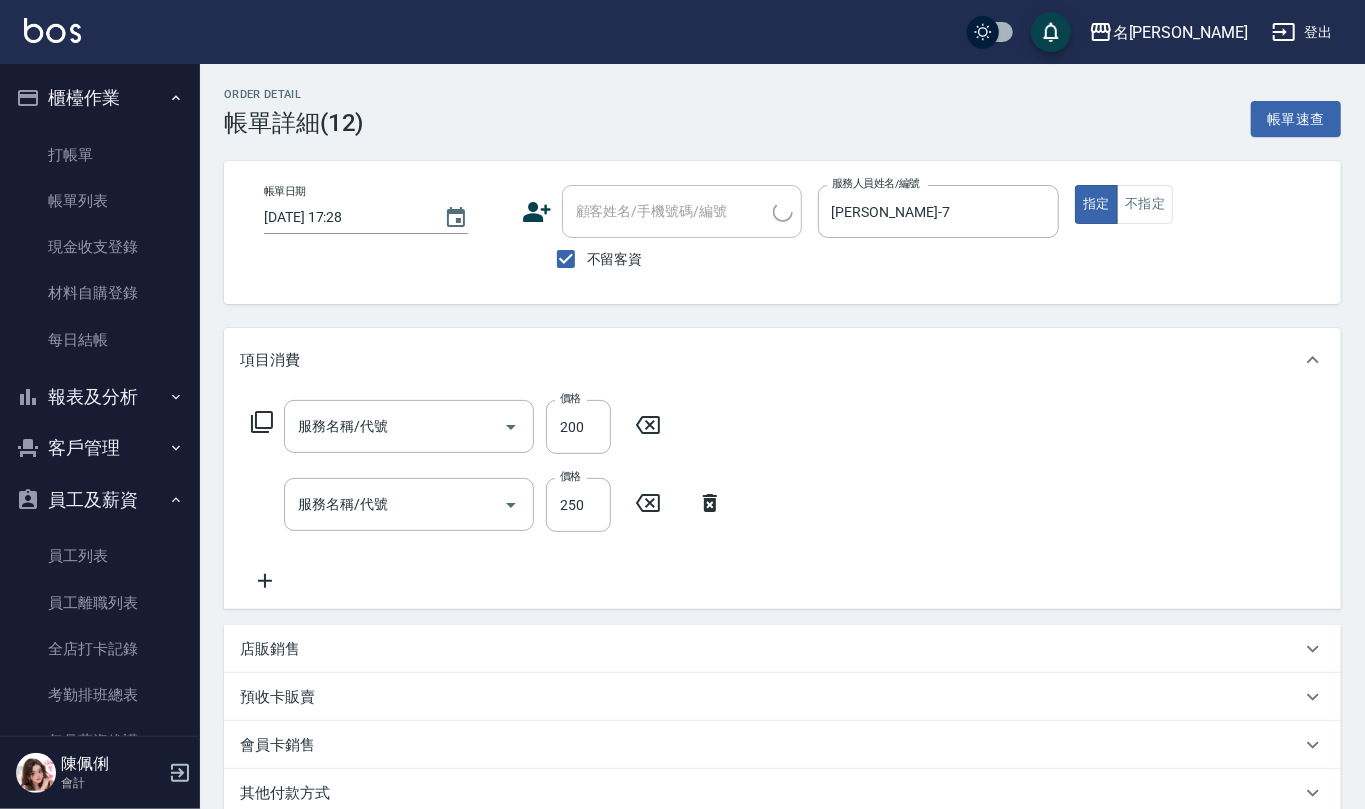 type on "2025/07/11 17:28" 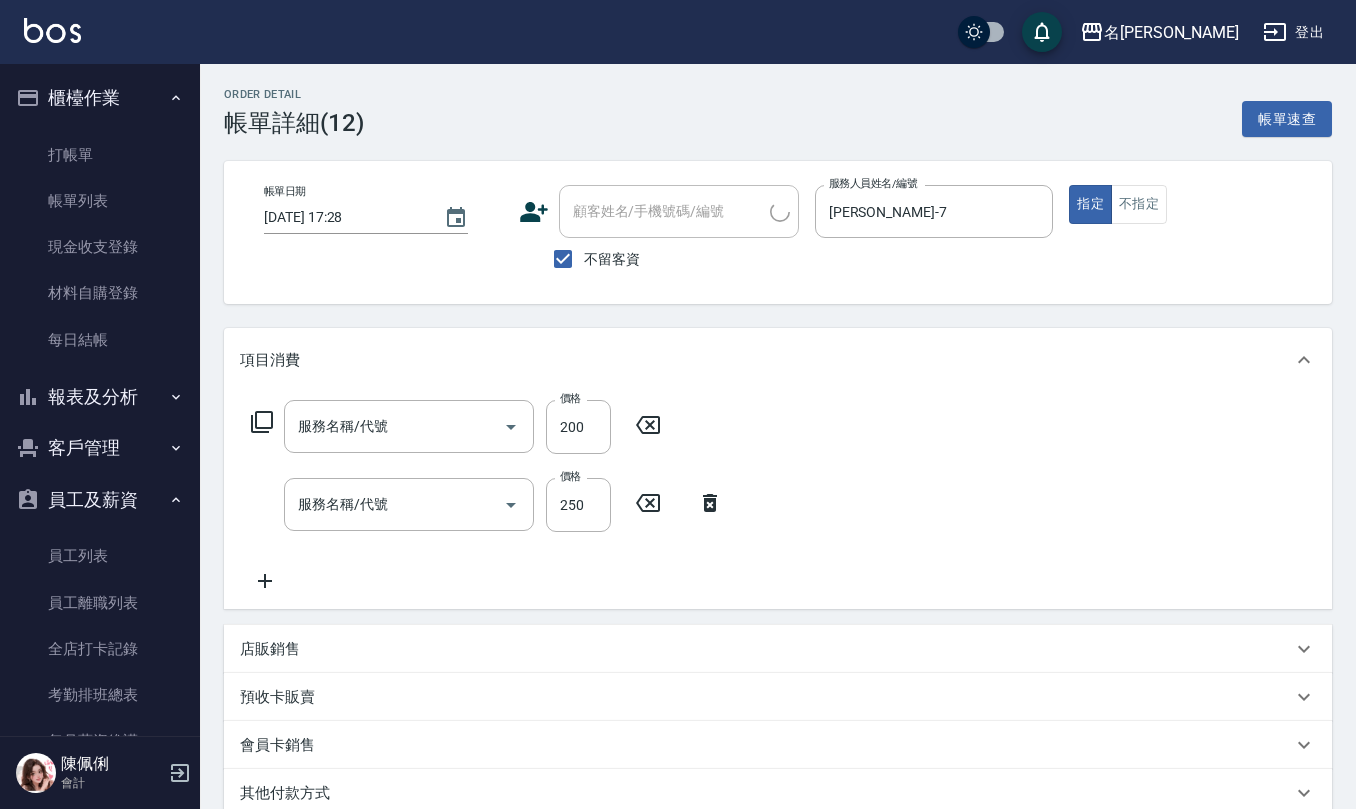 type on "剪髮(401)" 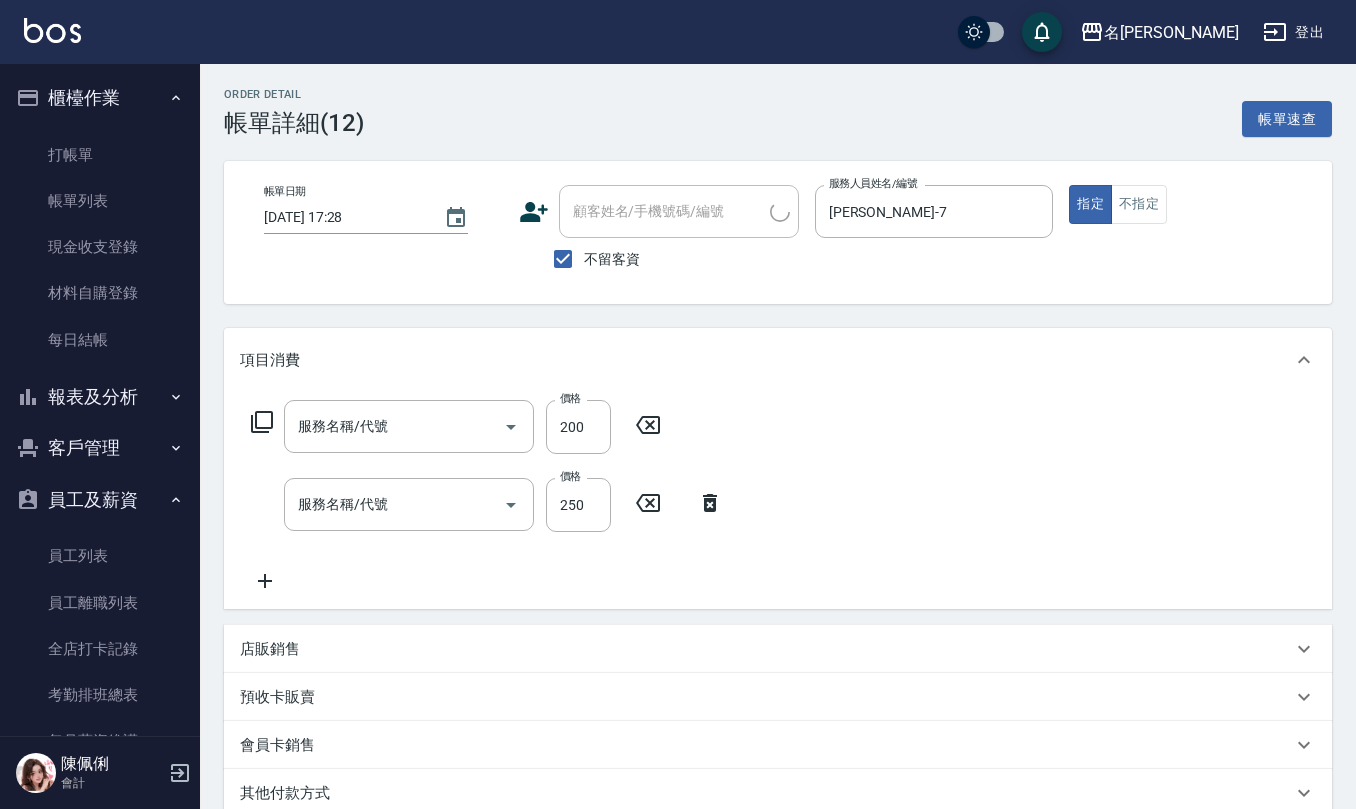 type on "洗髮(201)" 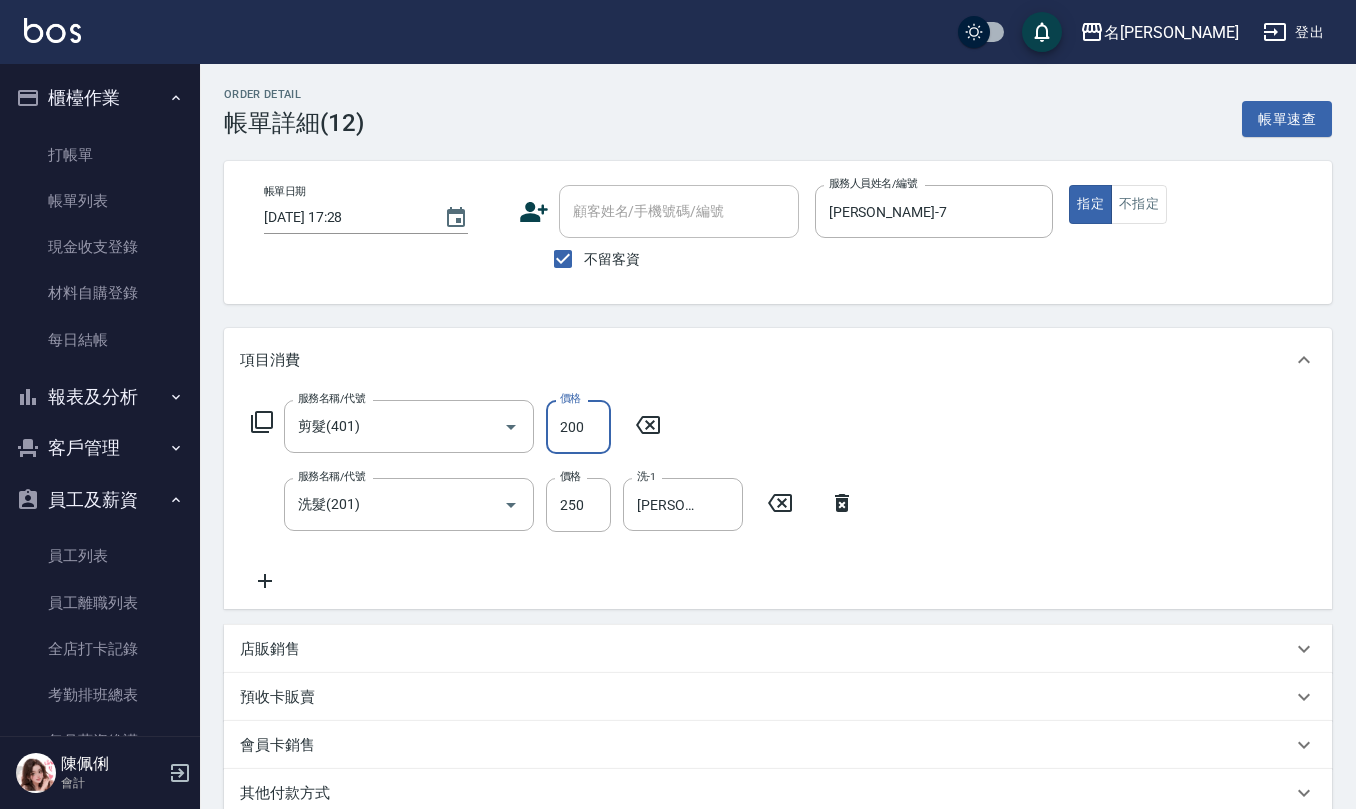 click on "200" at bounding box center (578, 427) 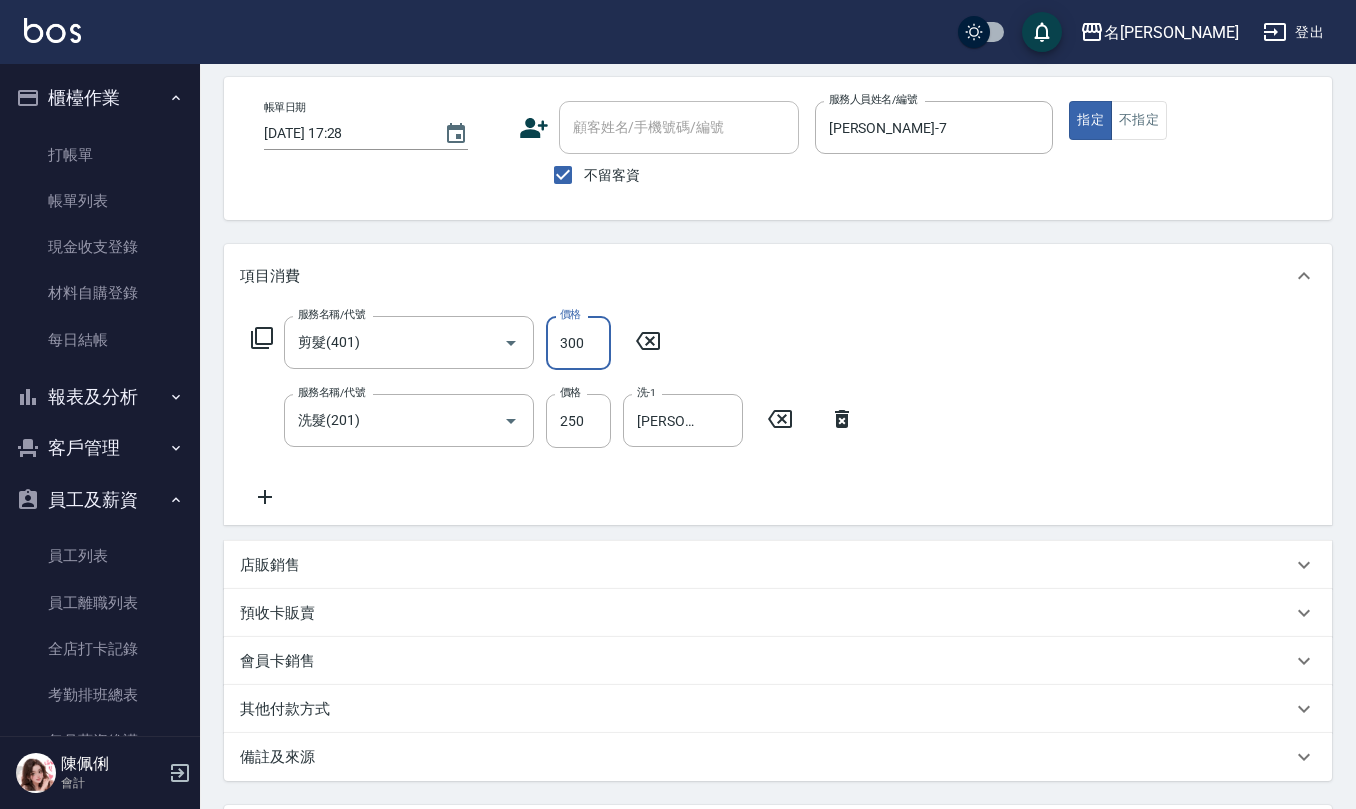 scroll, scrollTop: 268, scrollLeft: 0, axis: vertical 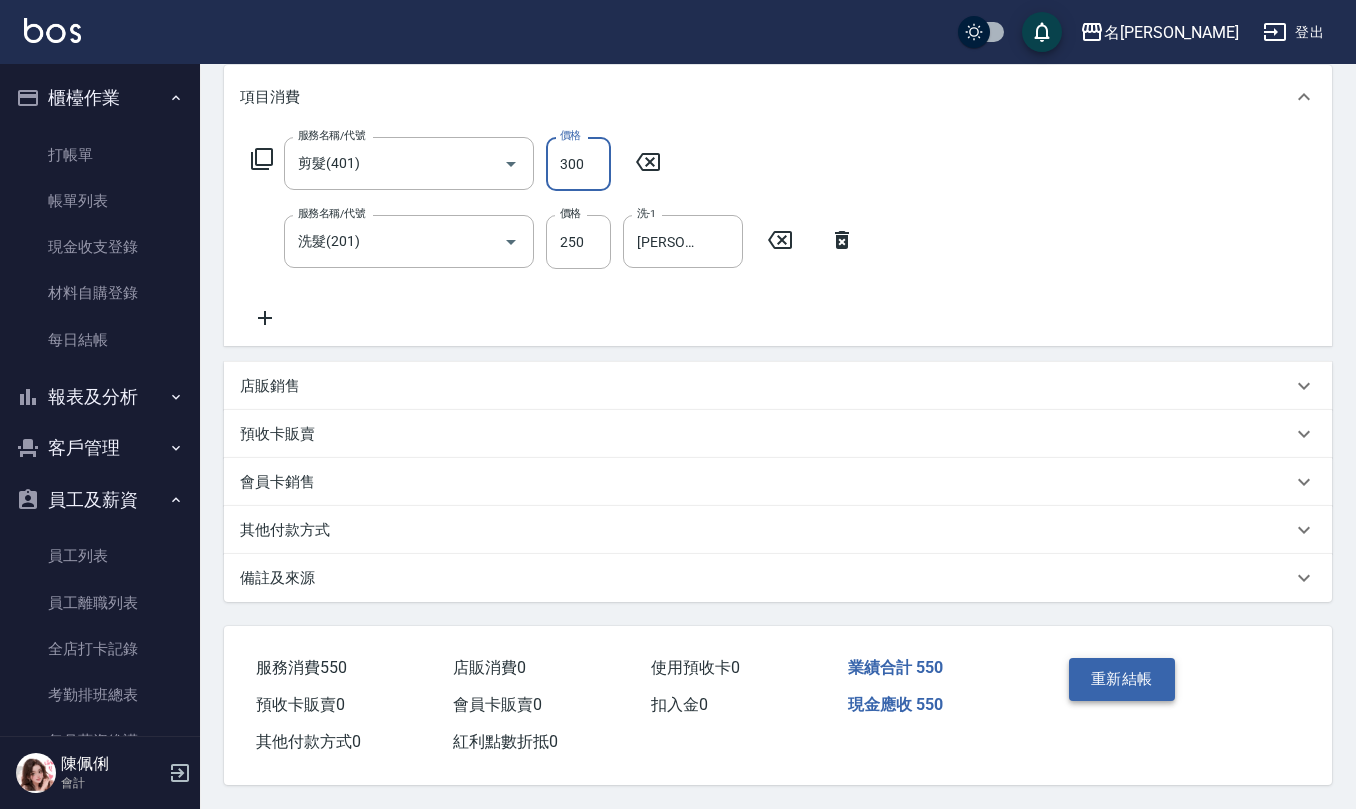type on "300" 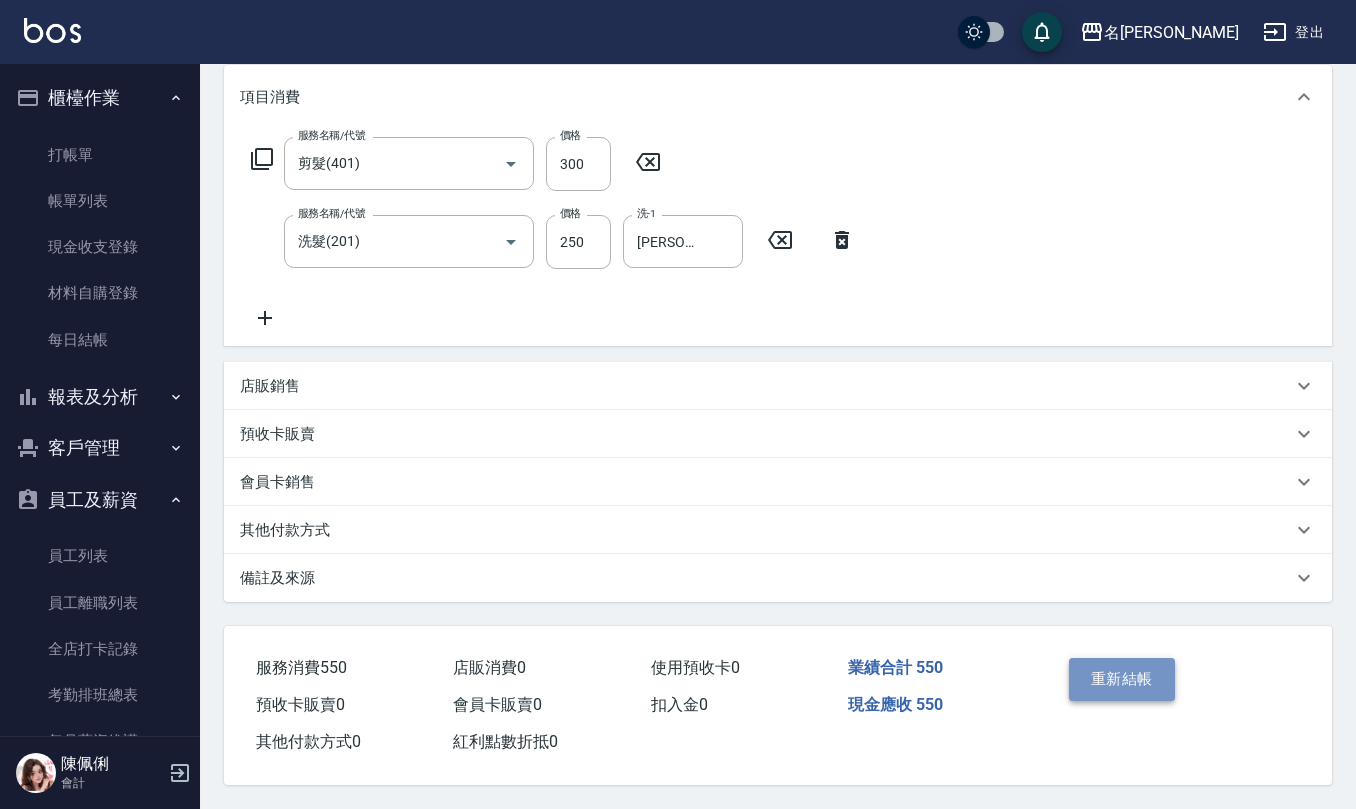 click on "重新結帳" at bounding box center (1122, 679) 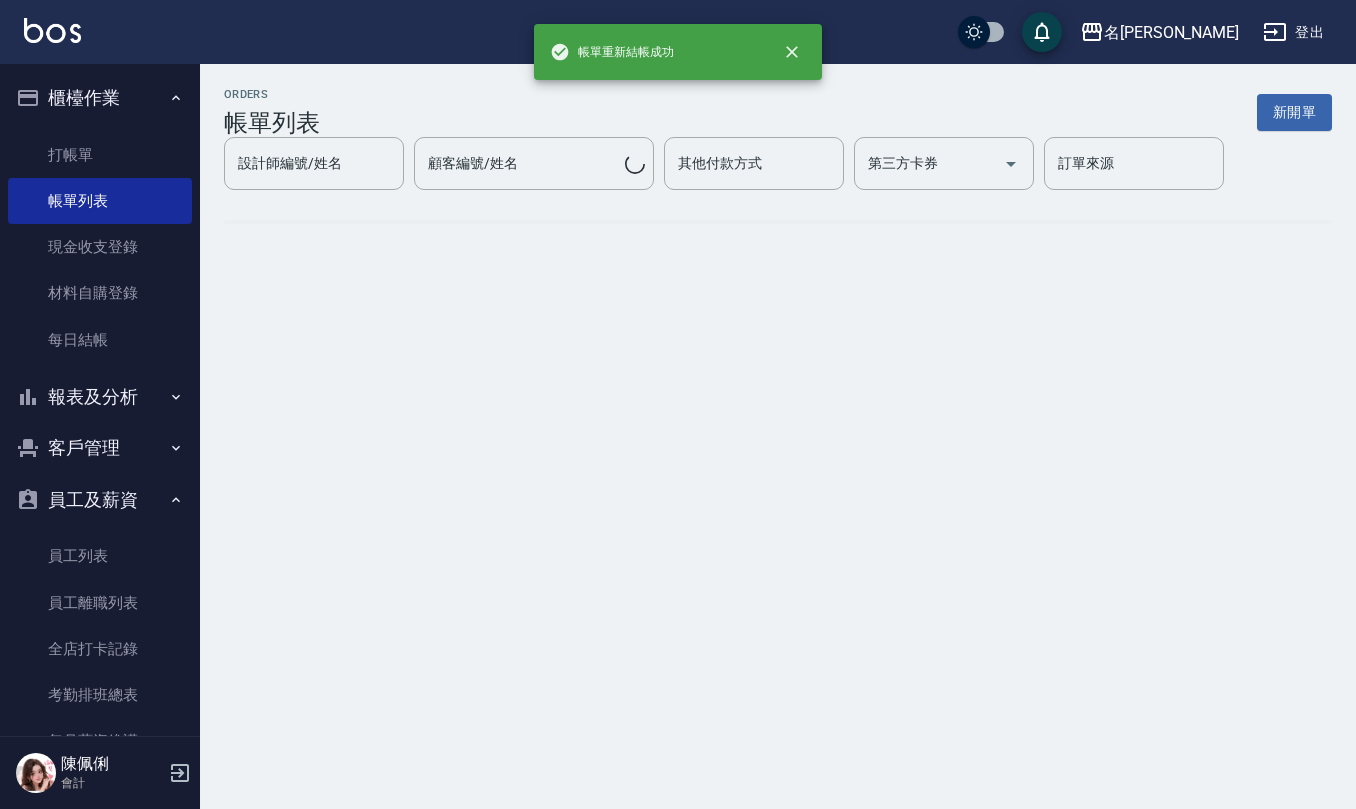 scroll, scrollTop: 0, scrollLeft: 0, axis: both 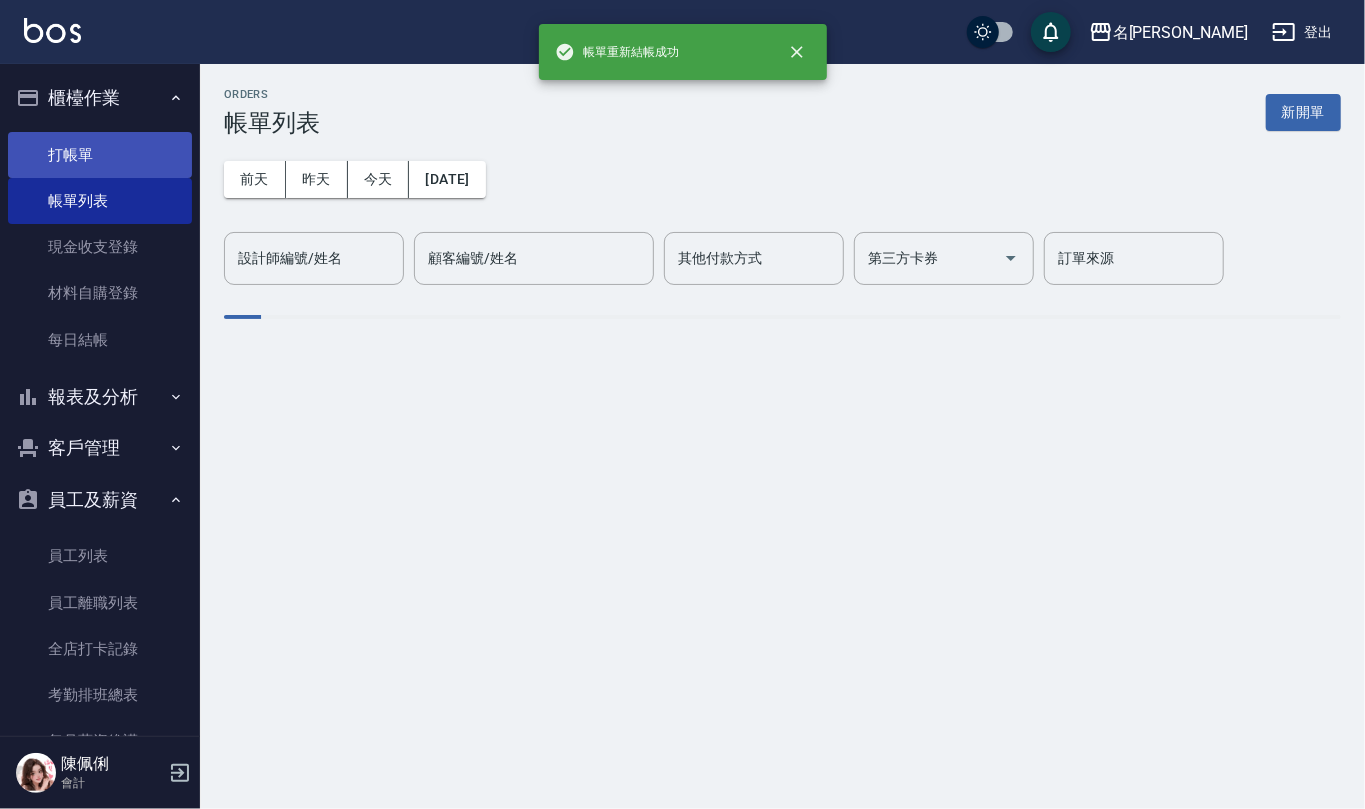 click on "打帳單" at bounding box center (100, 155) 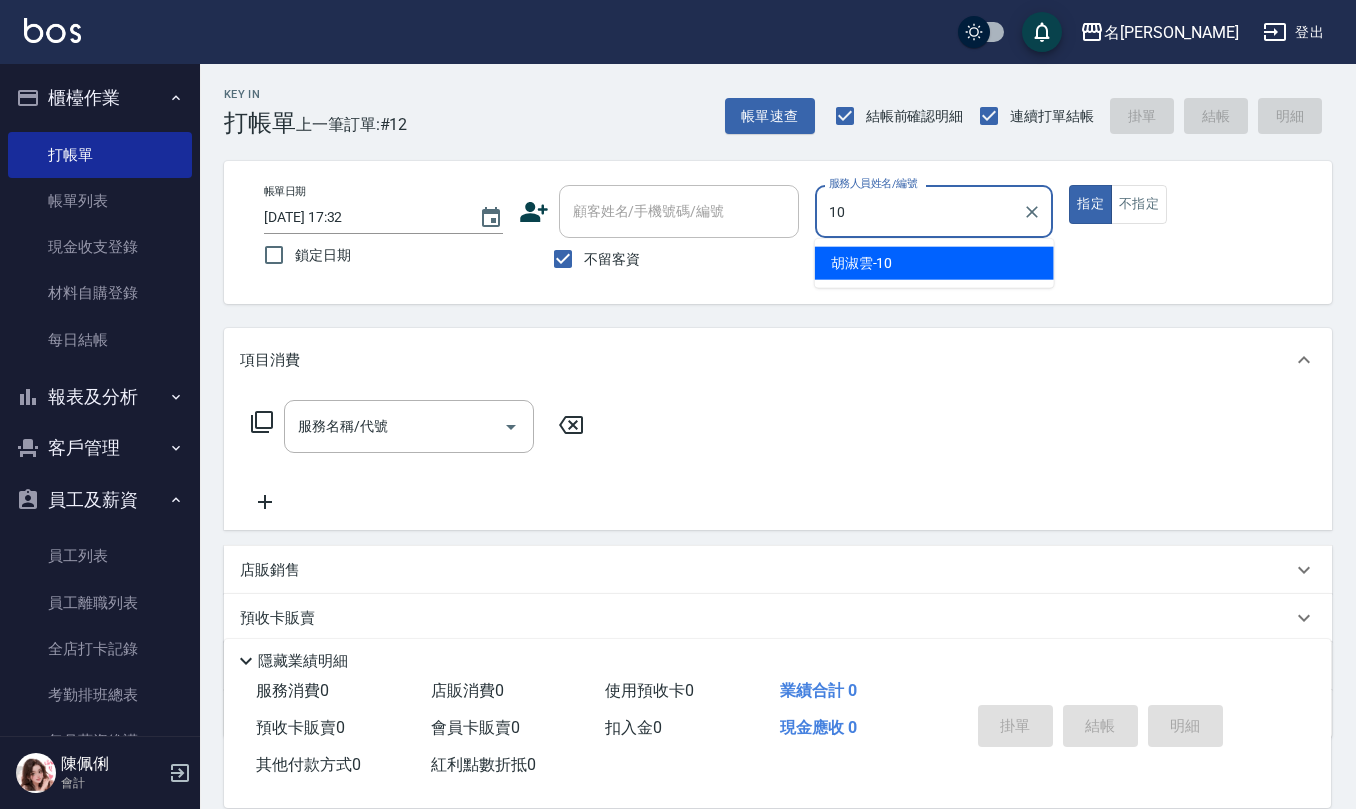 type on "胡淑雲-10" 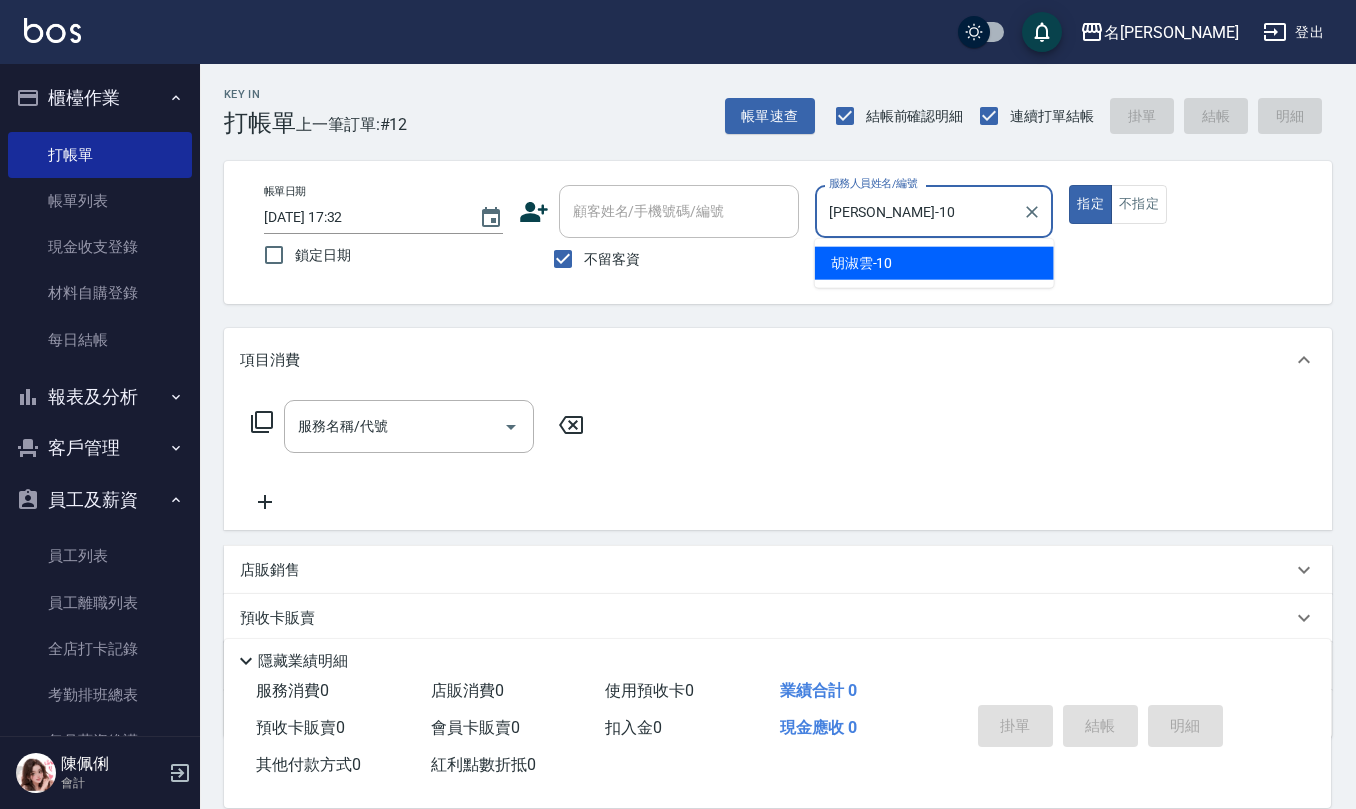 type on "true" 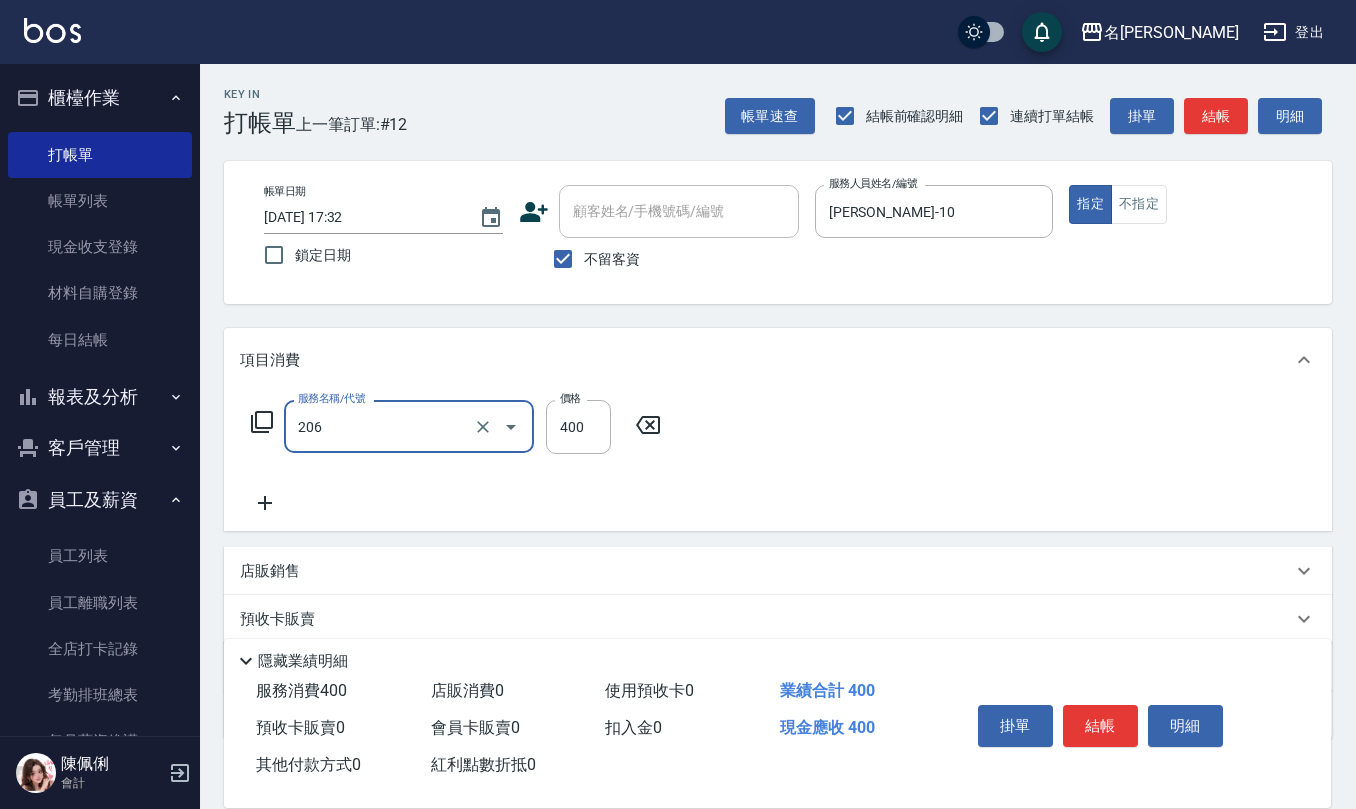 type on "健康洗(206)" 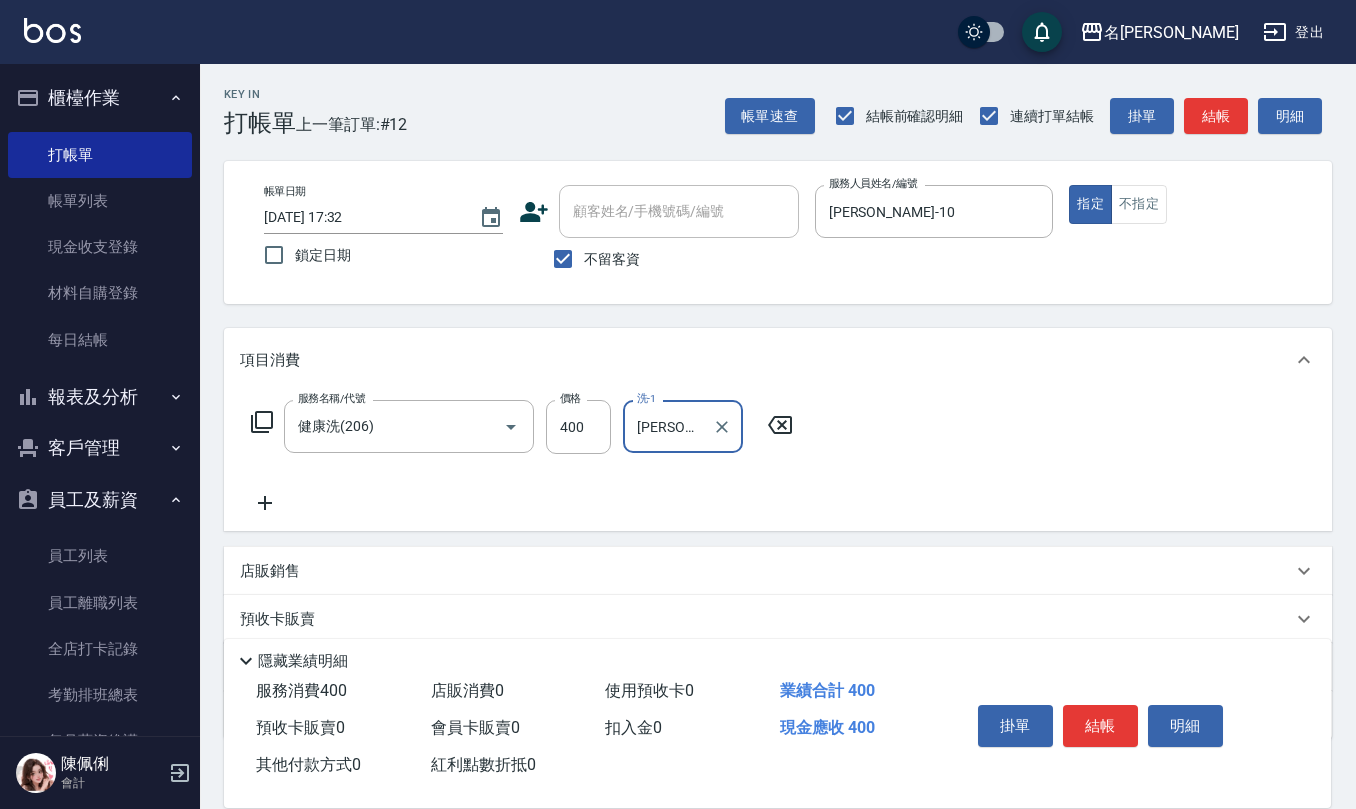 type on "林佩誼-25" 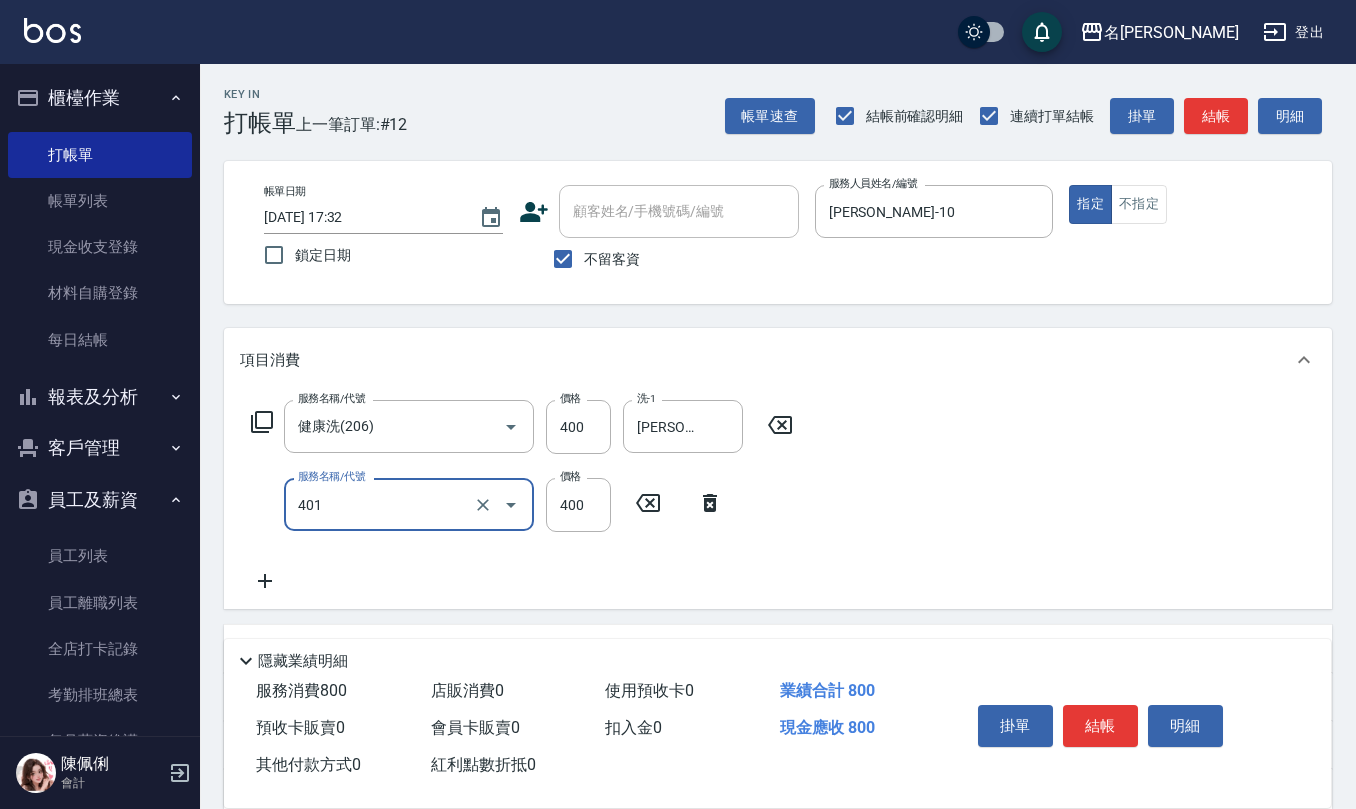 type on "剪髮(401)" 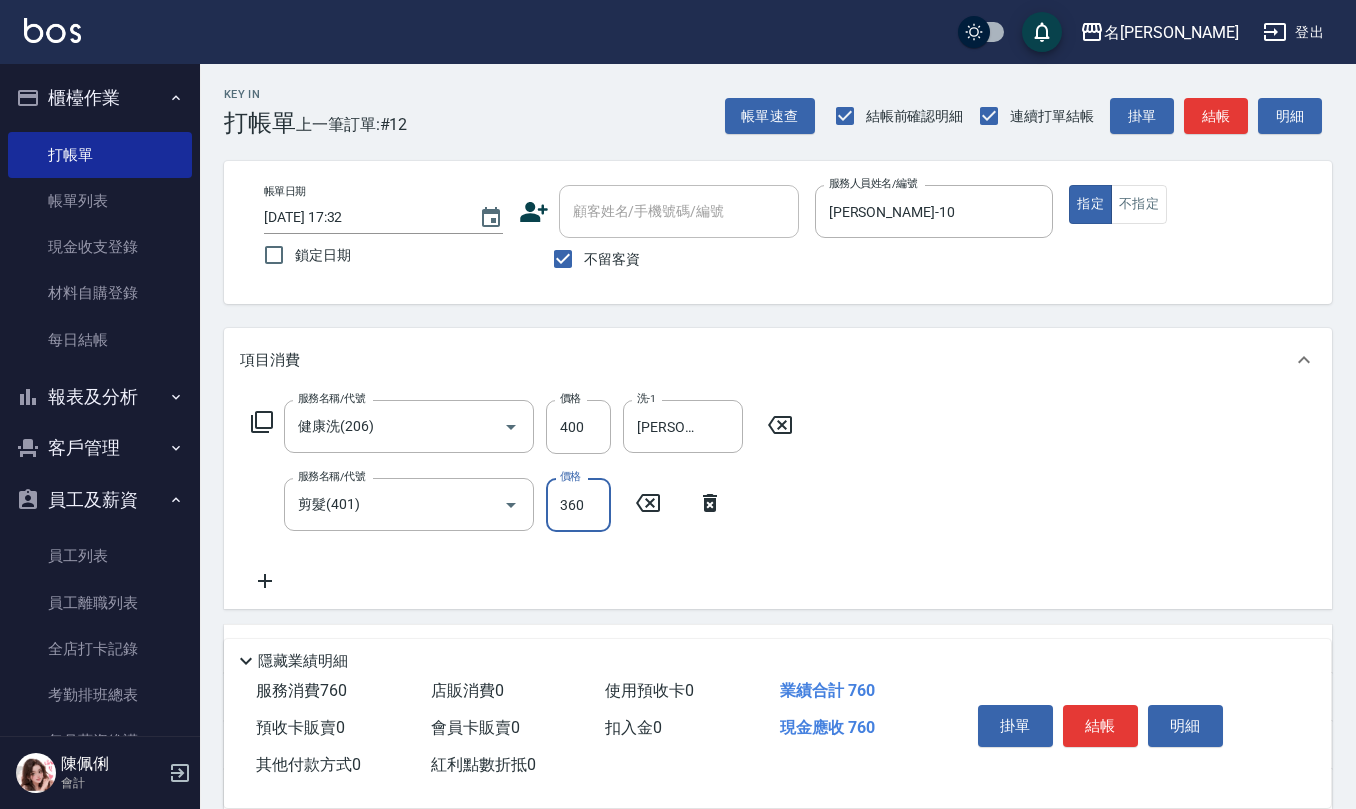 type on "360" 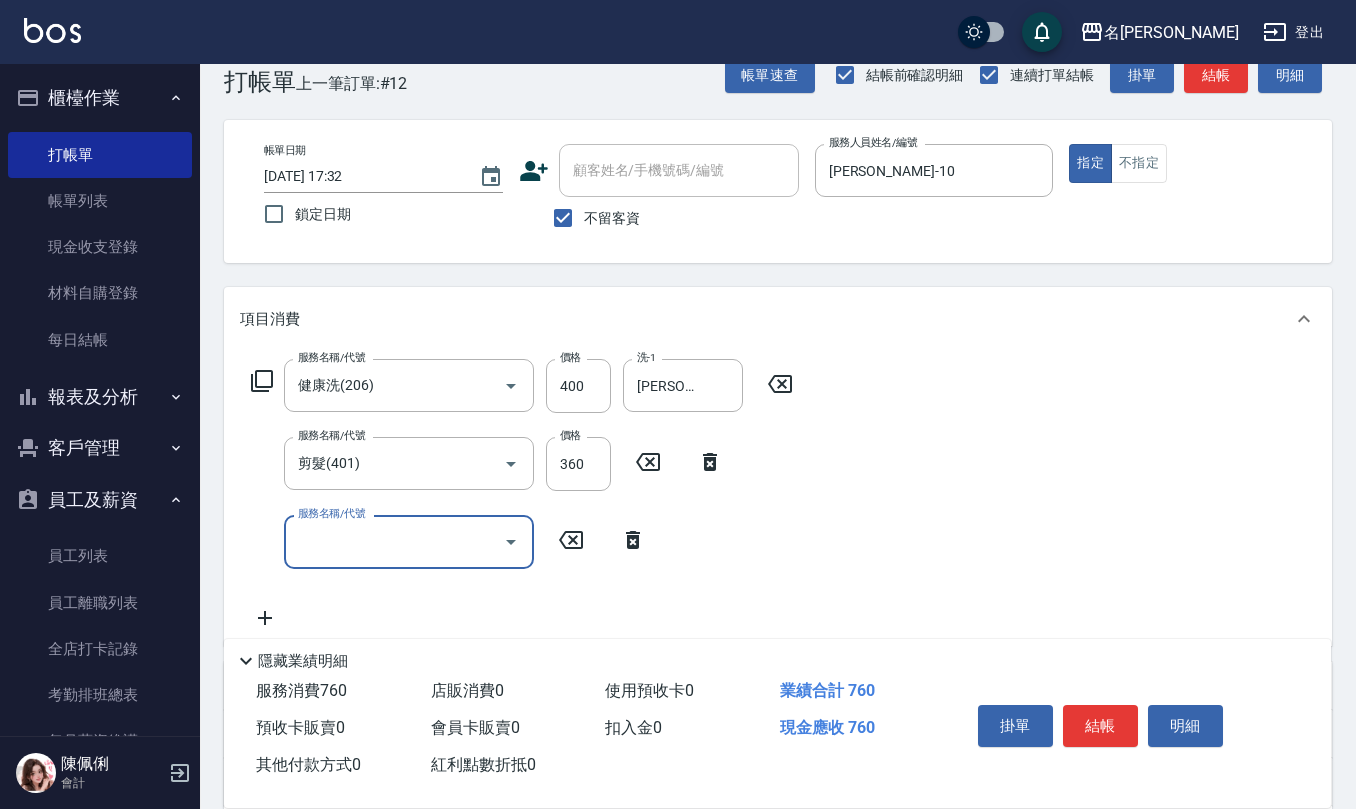 scroll, scrollTop: 0, scrollLeft: 0, axis: both 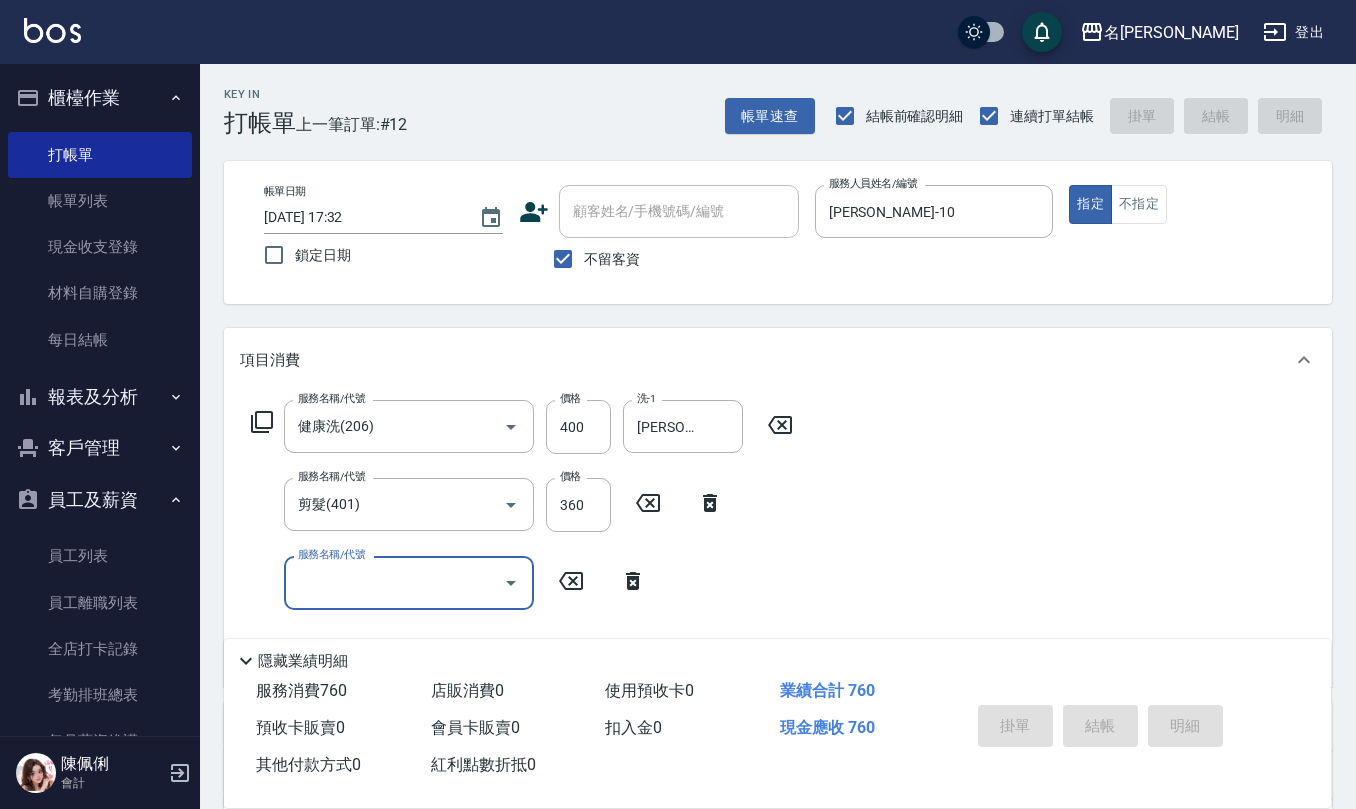 type 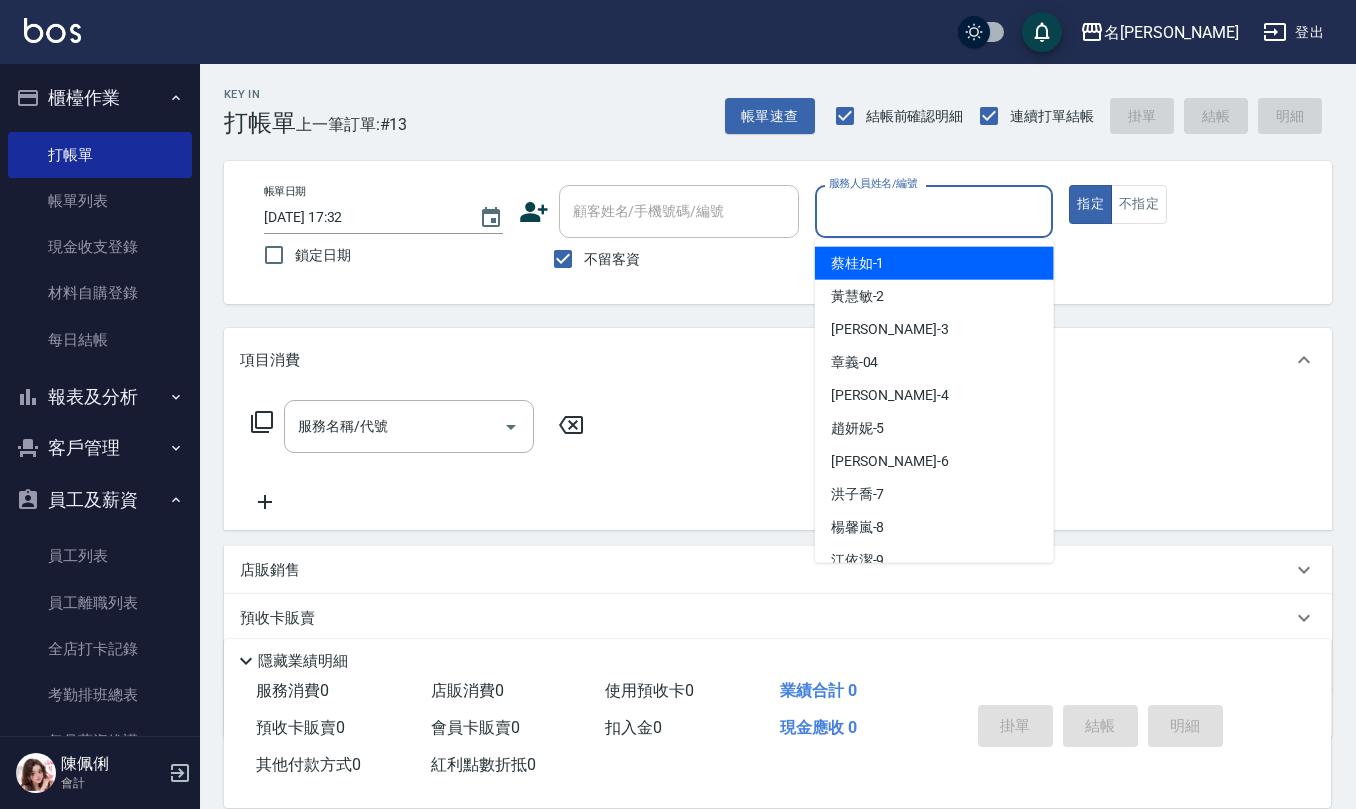 click on "服務人員姓名/編號" at bounding box center (934, 211) 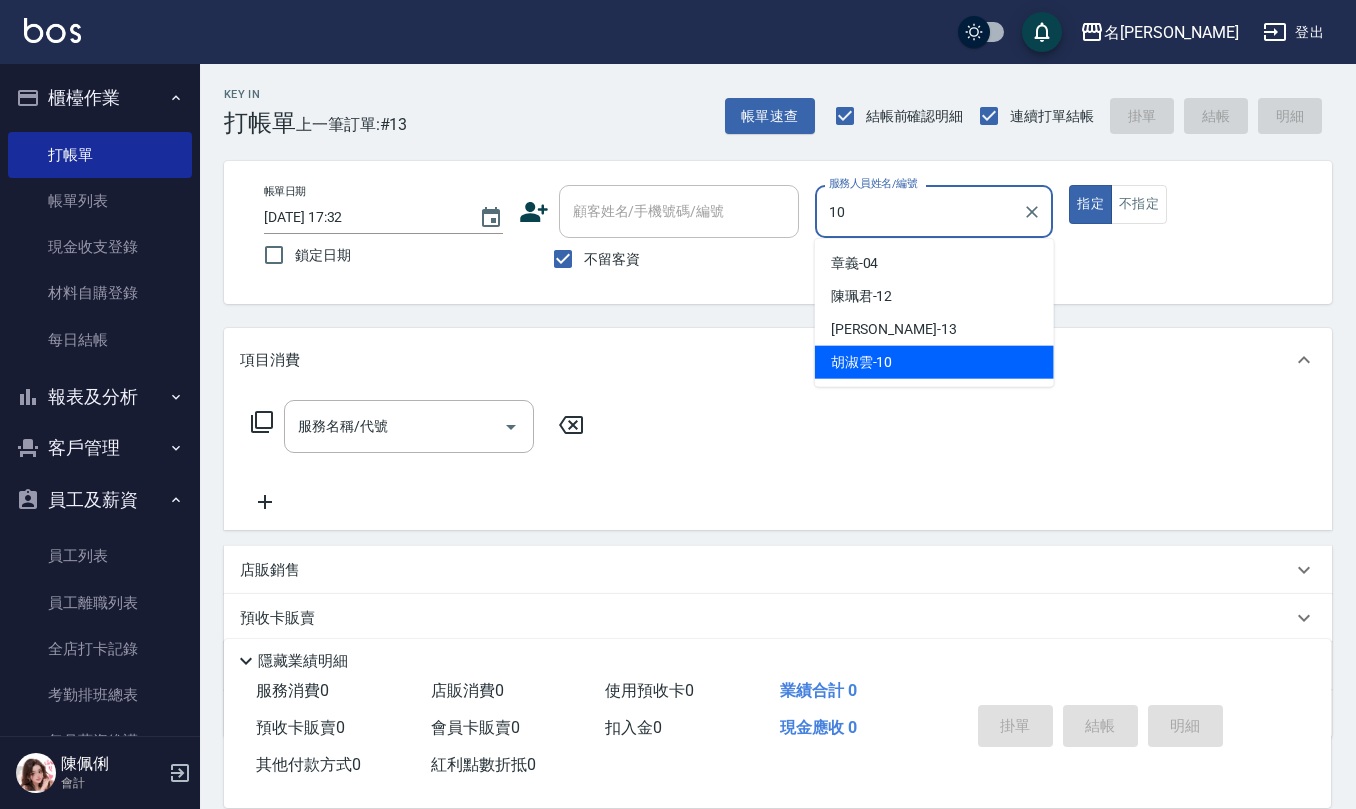 type on "胡淑雲-10" 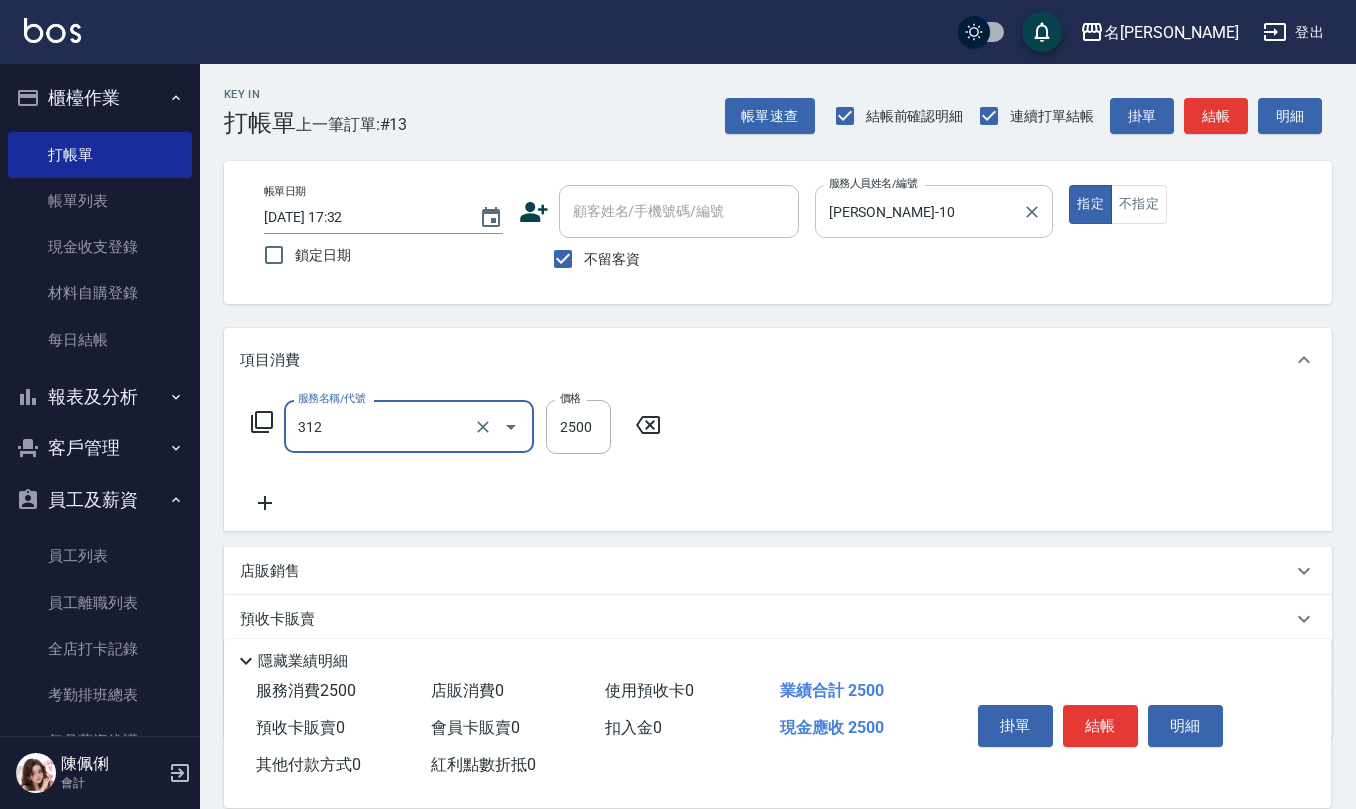 type on "有氧水離子燙2500(312)" 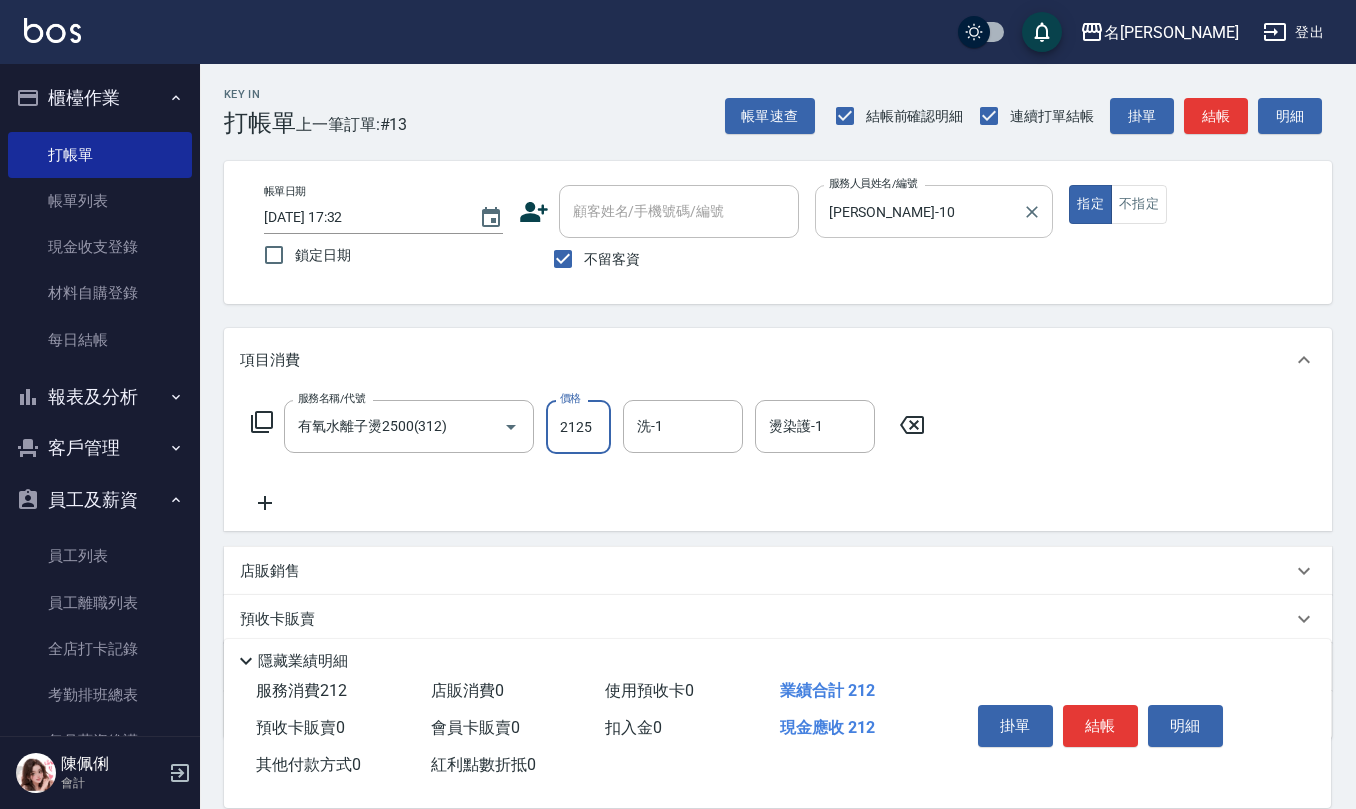 type on "2125" 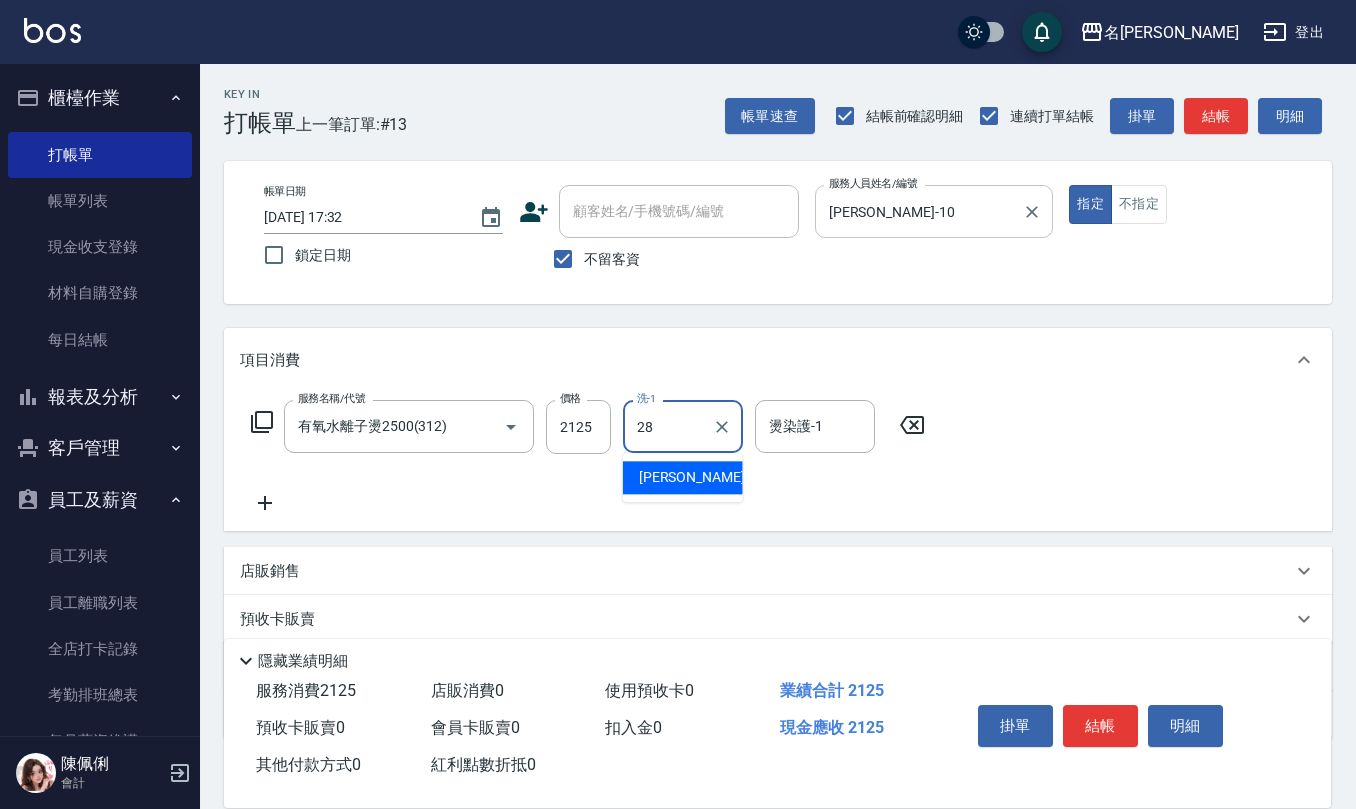 type on "陳柏暽-28" 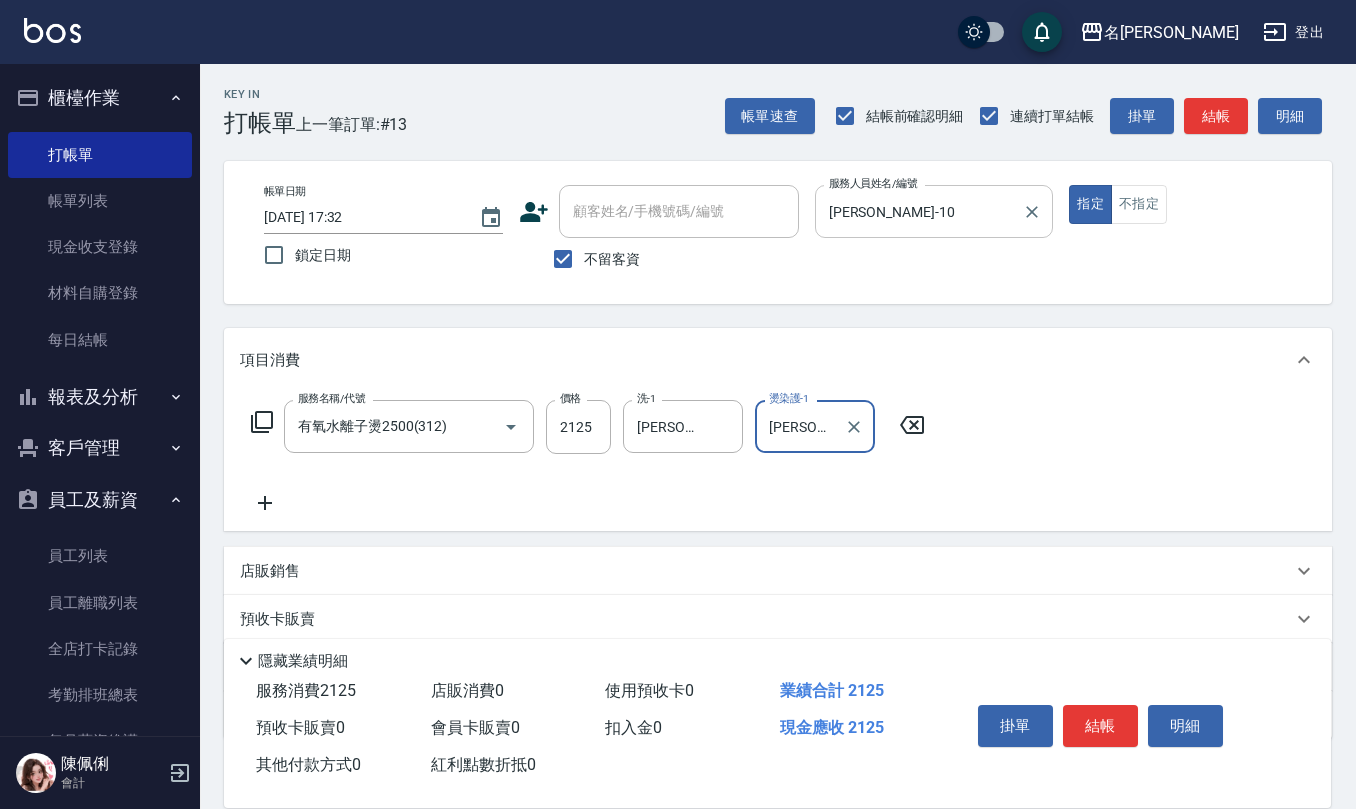 type on "陳柏暽-28" 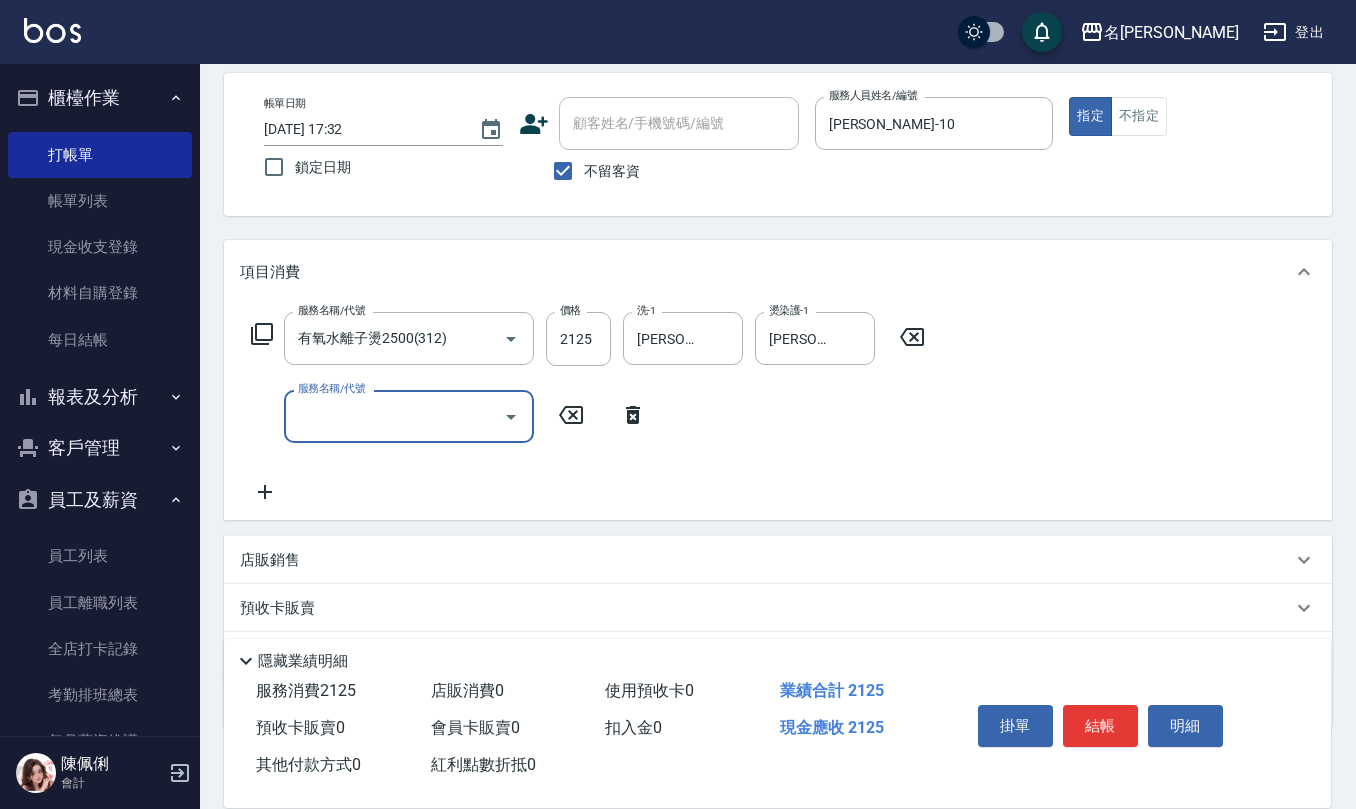 scroll, scrollTop: 194, scrollLeft: 0, axis: vertical 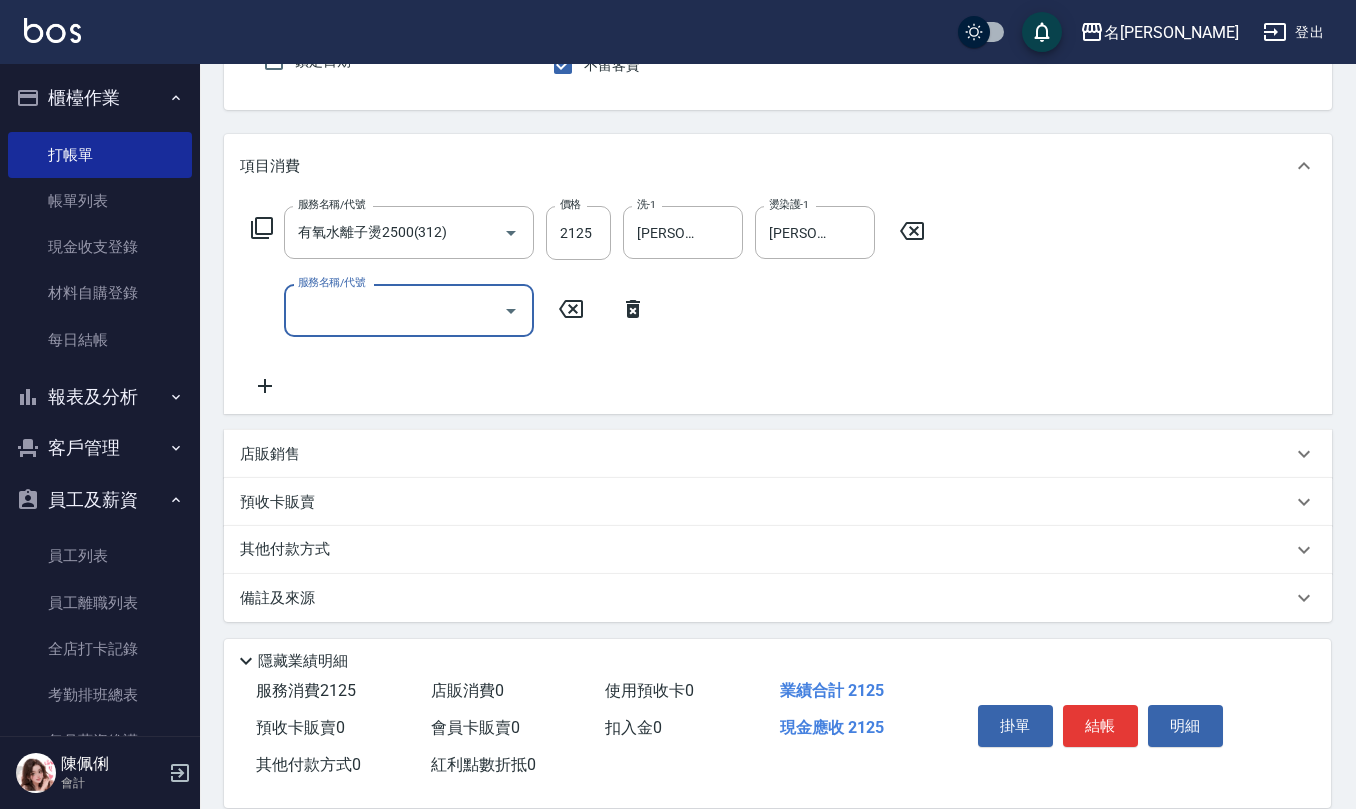 click on "店販銷售" at bounding box center [778, 454] 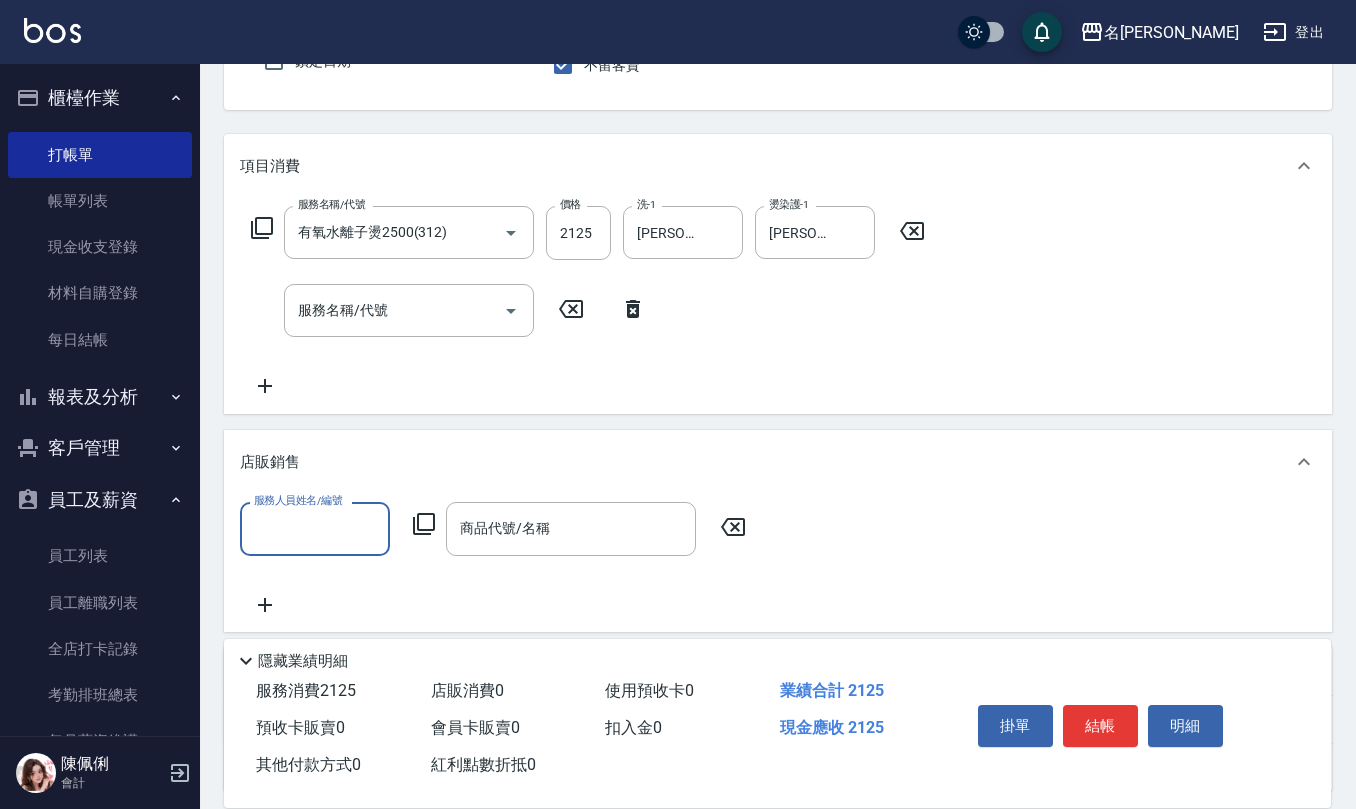 scroll, scrollTop: 1, scrollLeft: 0, axis: vertical 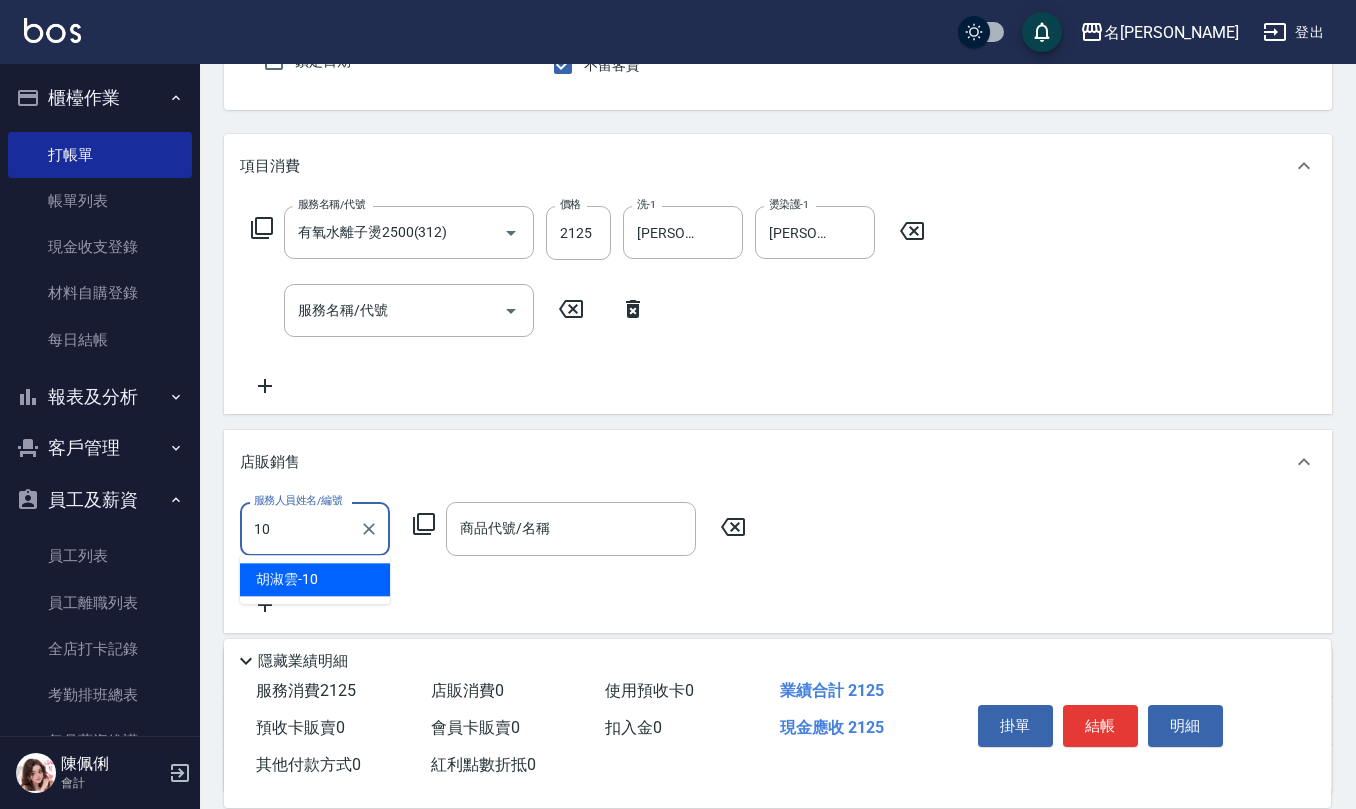 type on "胡淑雲-10" 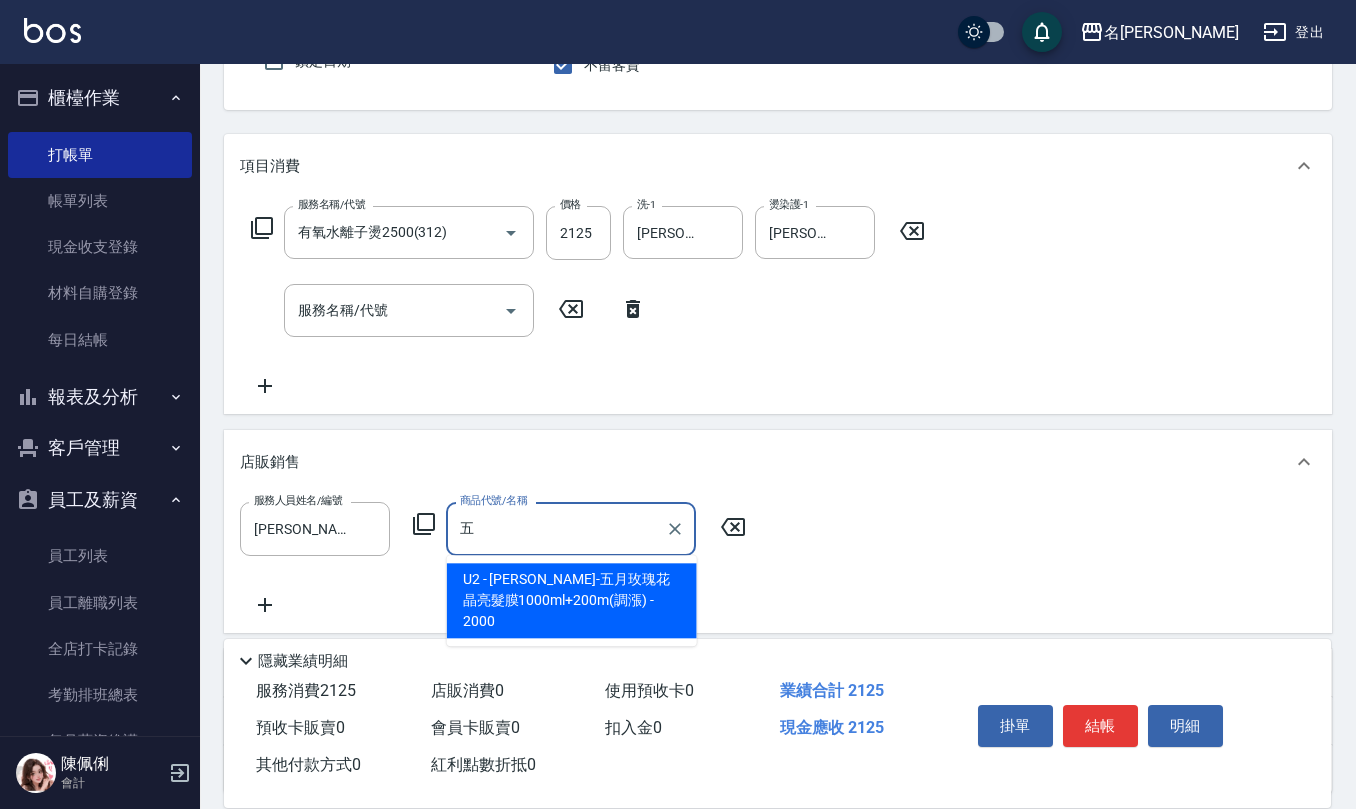 type on "里歐-五月玫瑰花晶亮髮膜1000ml+200m(調漲)" 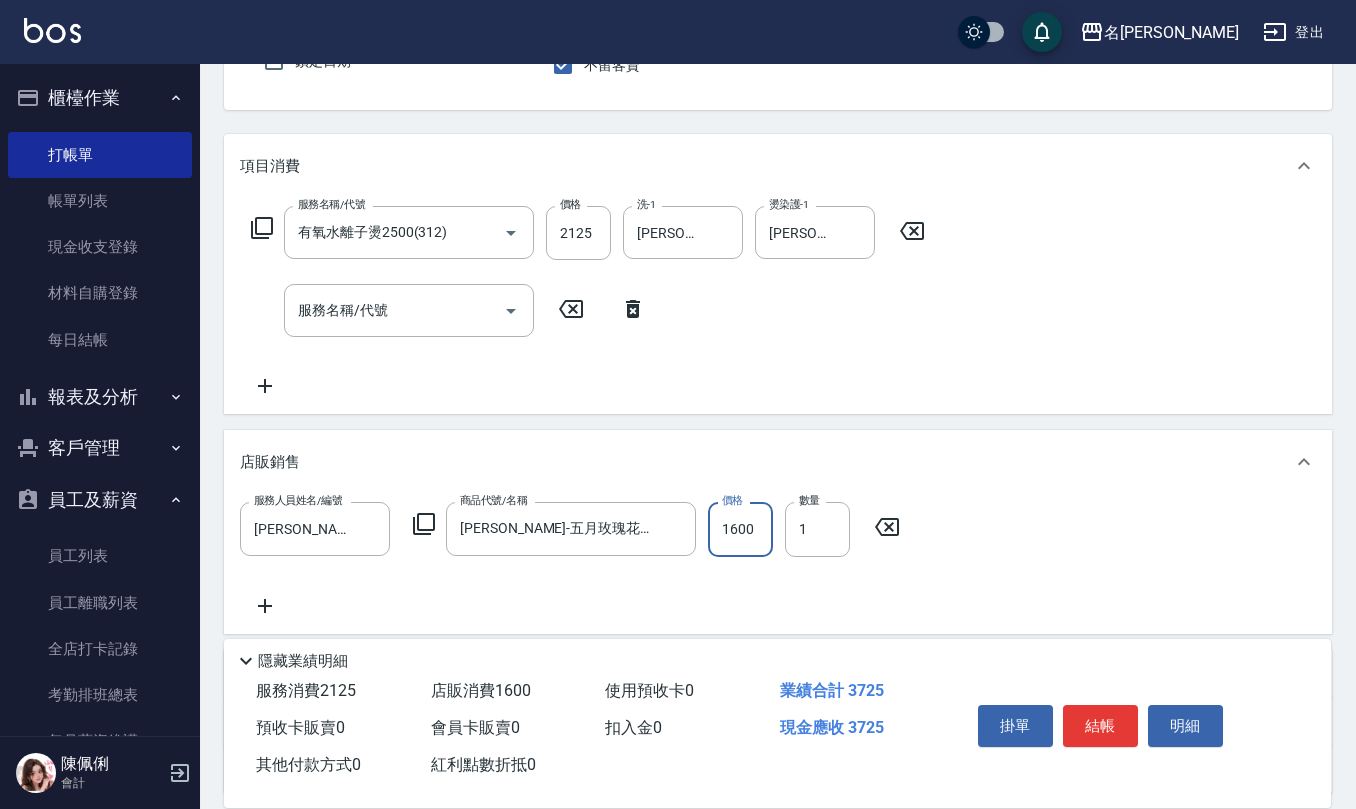 type on "1600" 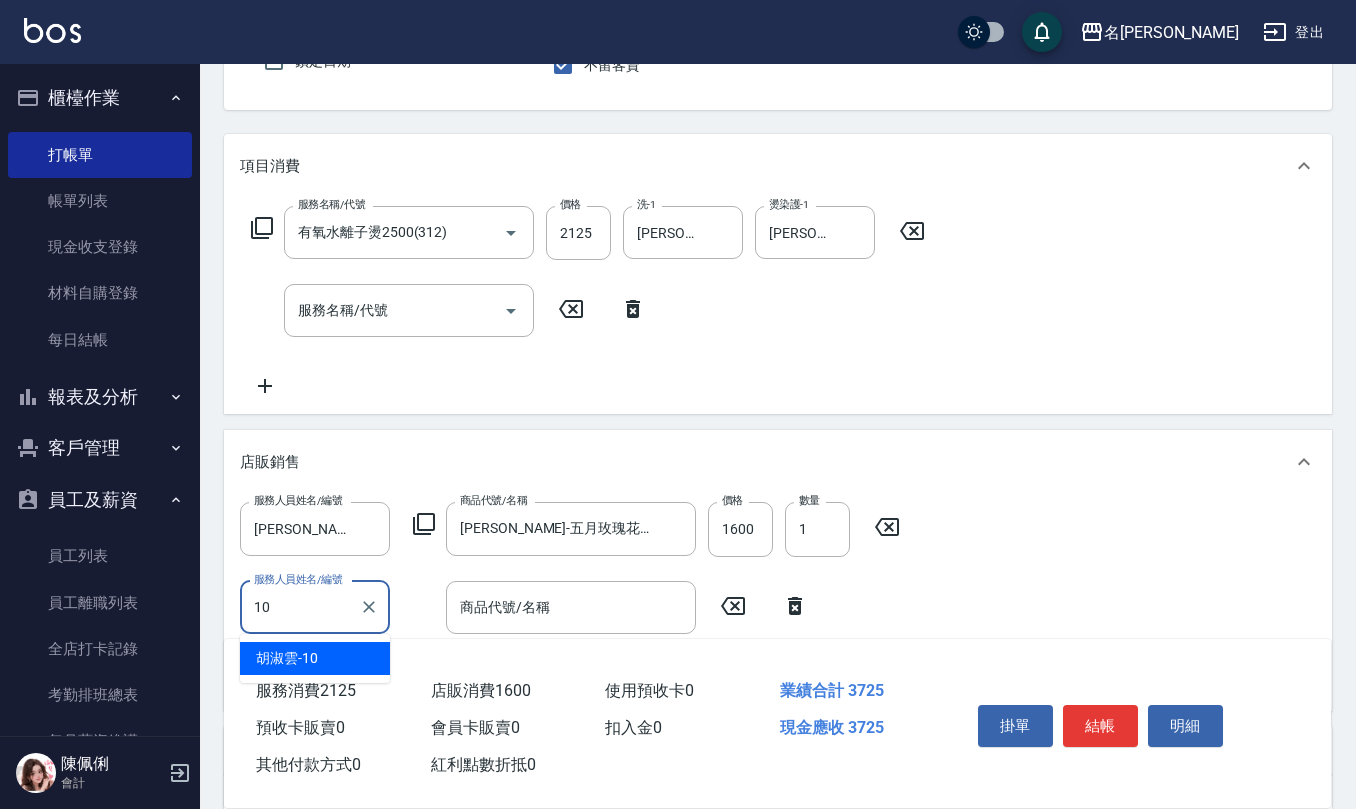 type on "胡淑雲-10" 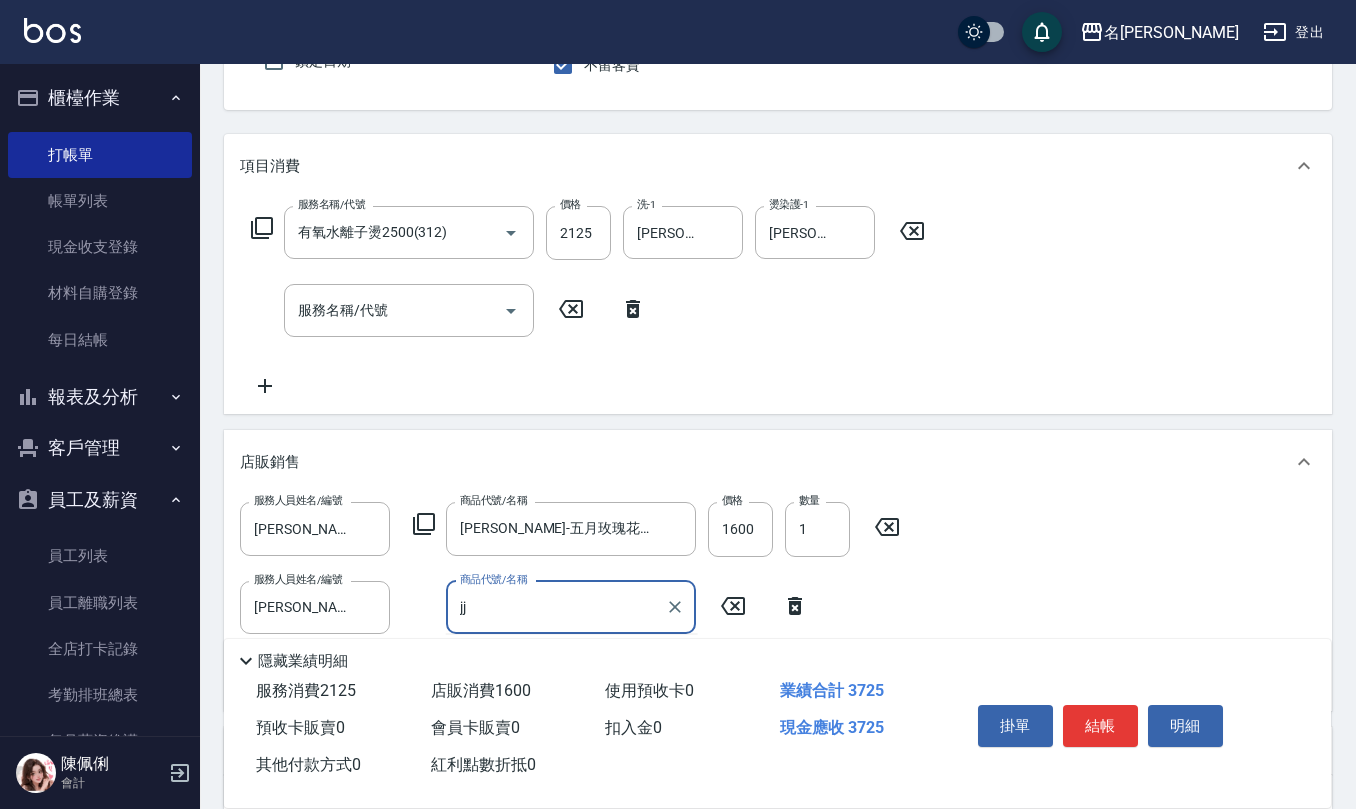 type on "j" 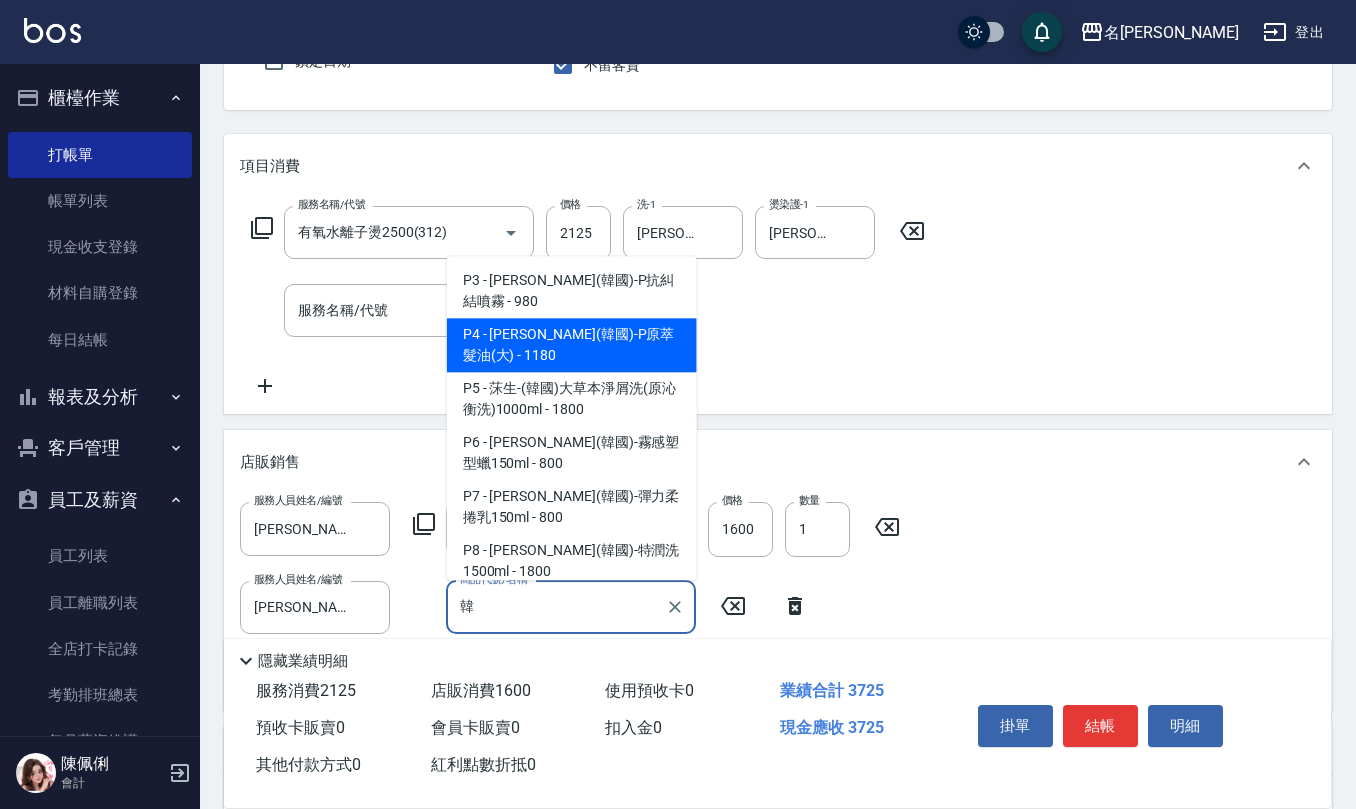 type on "荷昀(韓國)-P原萃髮油(大)" 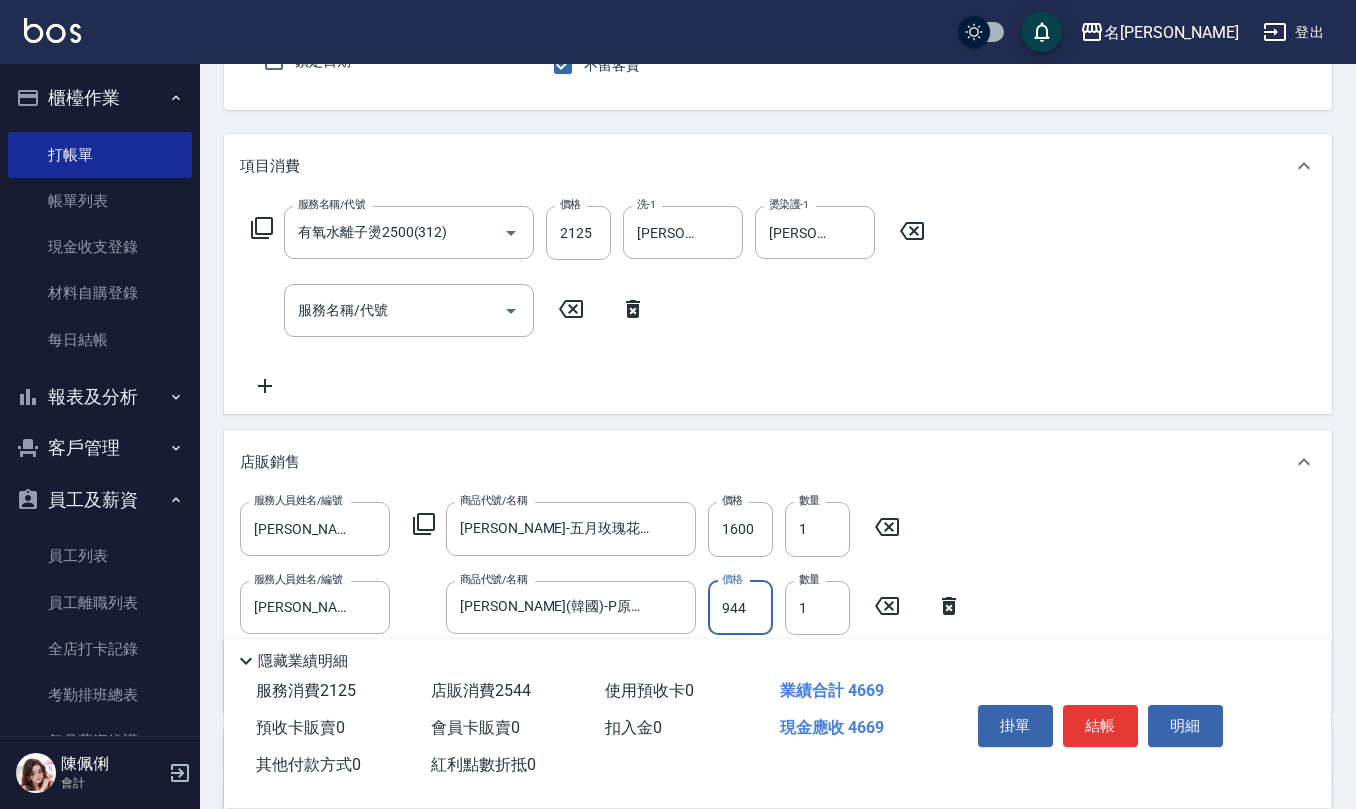 type on "944" 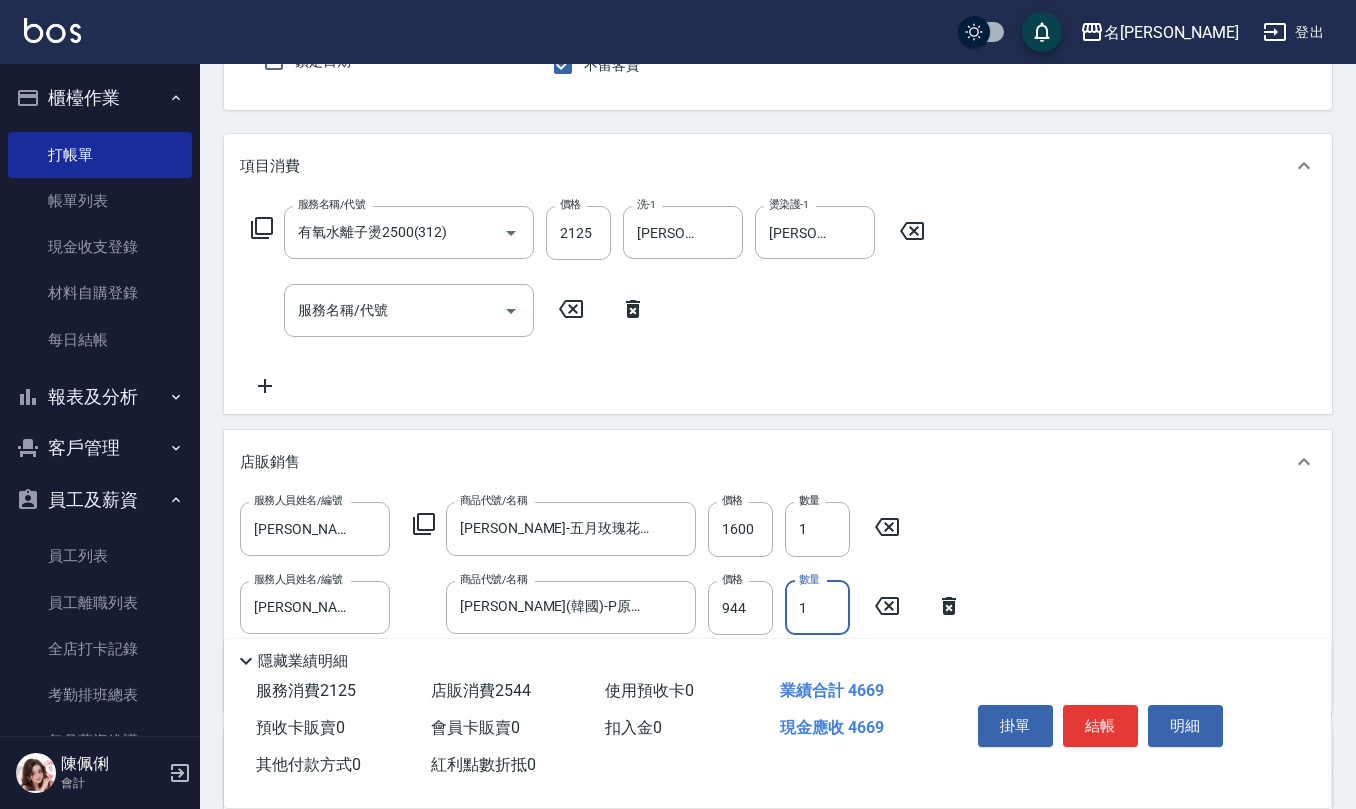 type on "2" 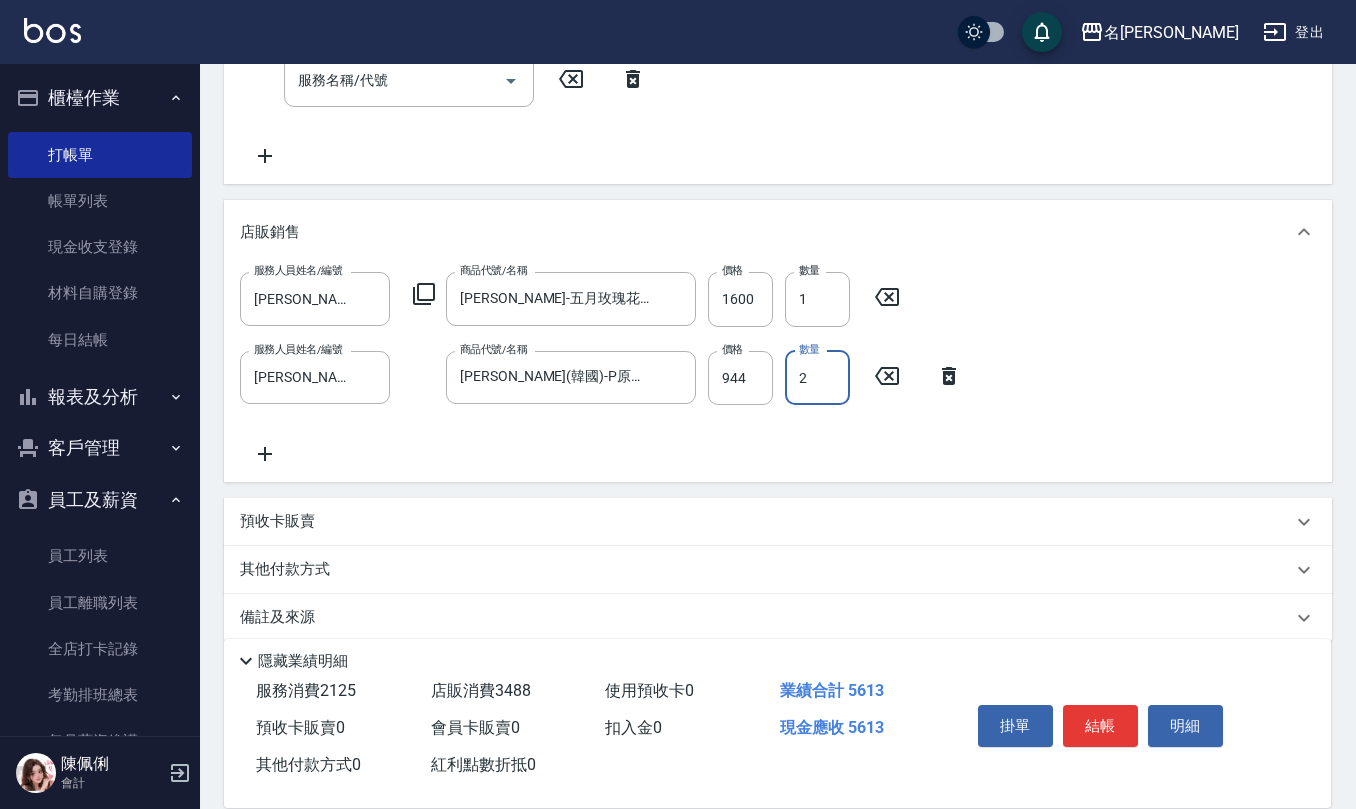 scroll, scrollTop: 444, scrollLeft: 0, axis: vertical 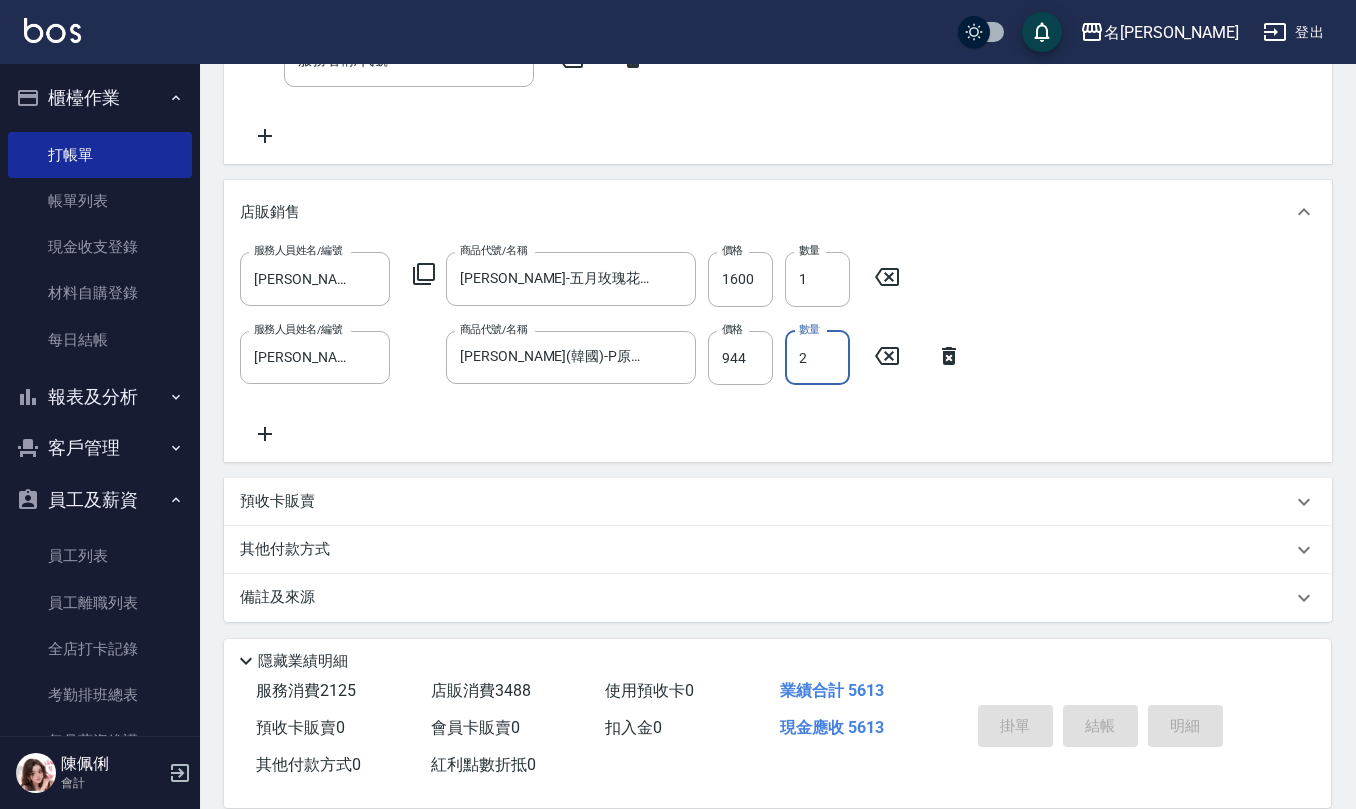 type on "2025/07/11 17:33" 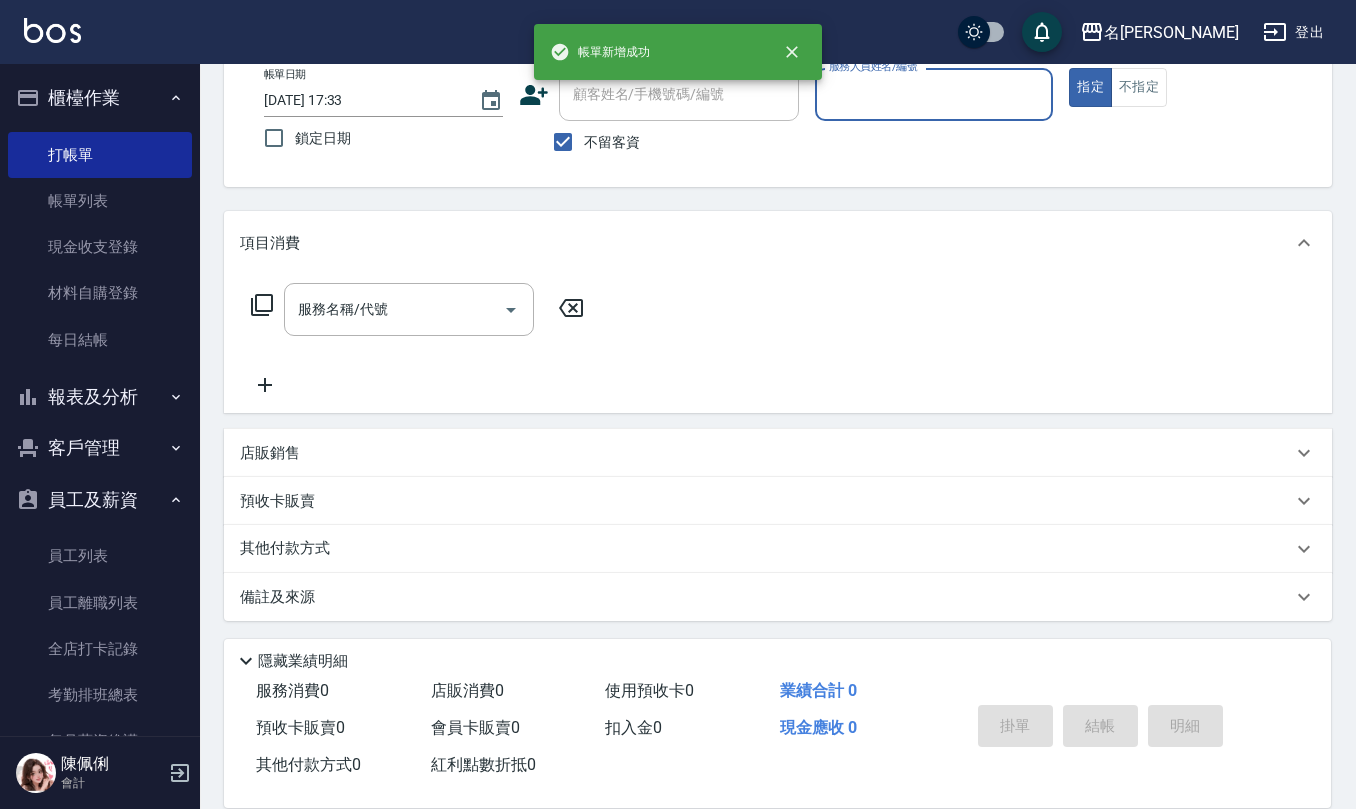 scroll, scrollTop: 0, scrollLeft: 0, axis: both 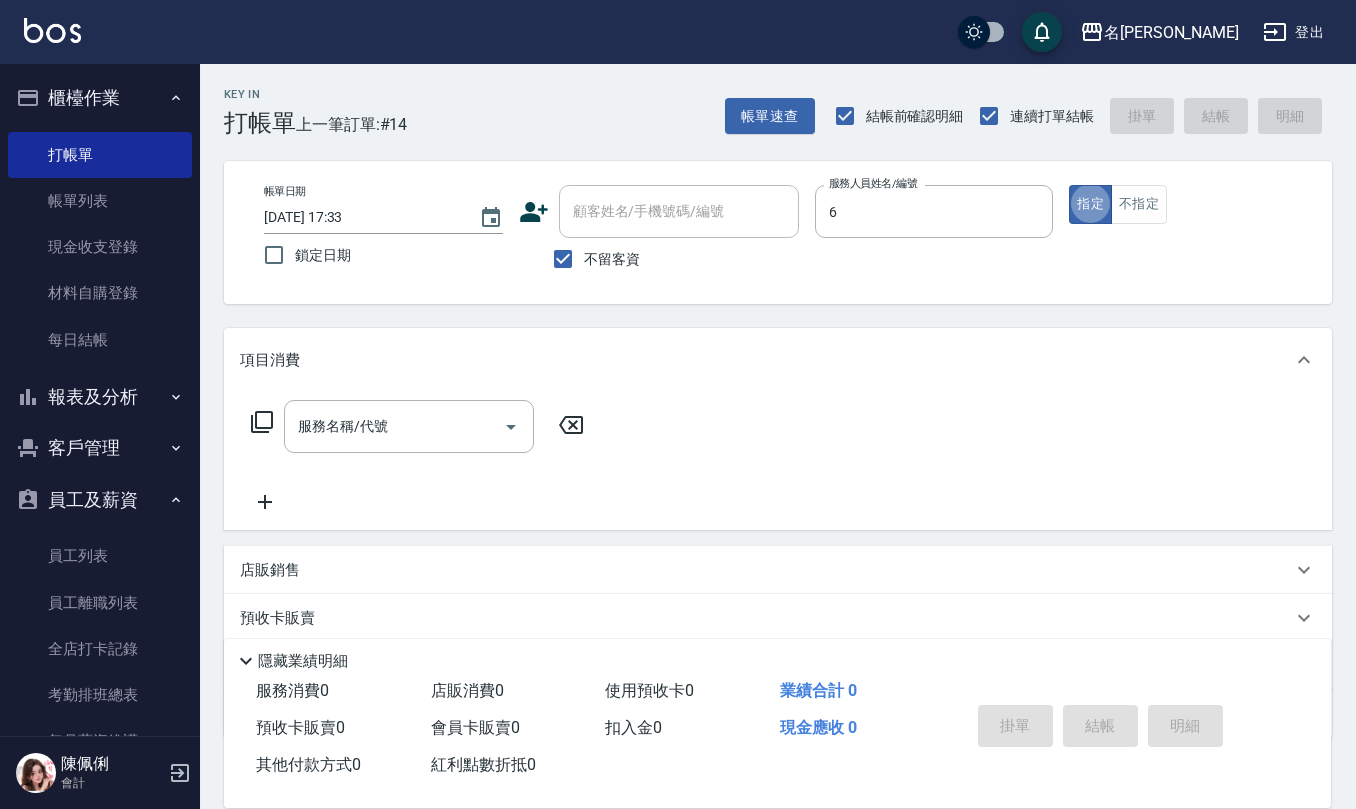 type on "吳淑文-6" 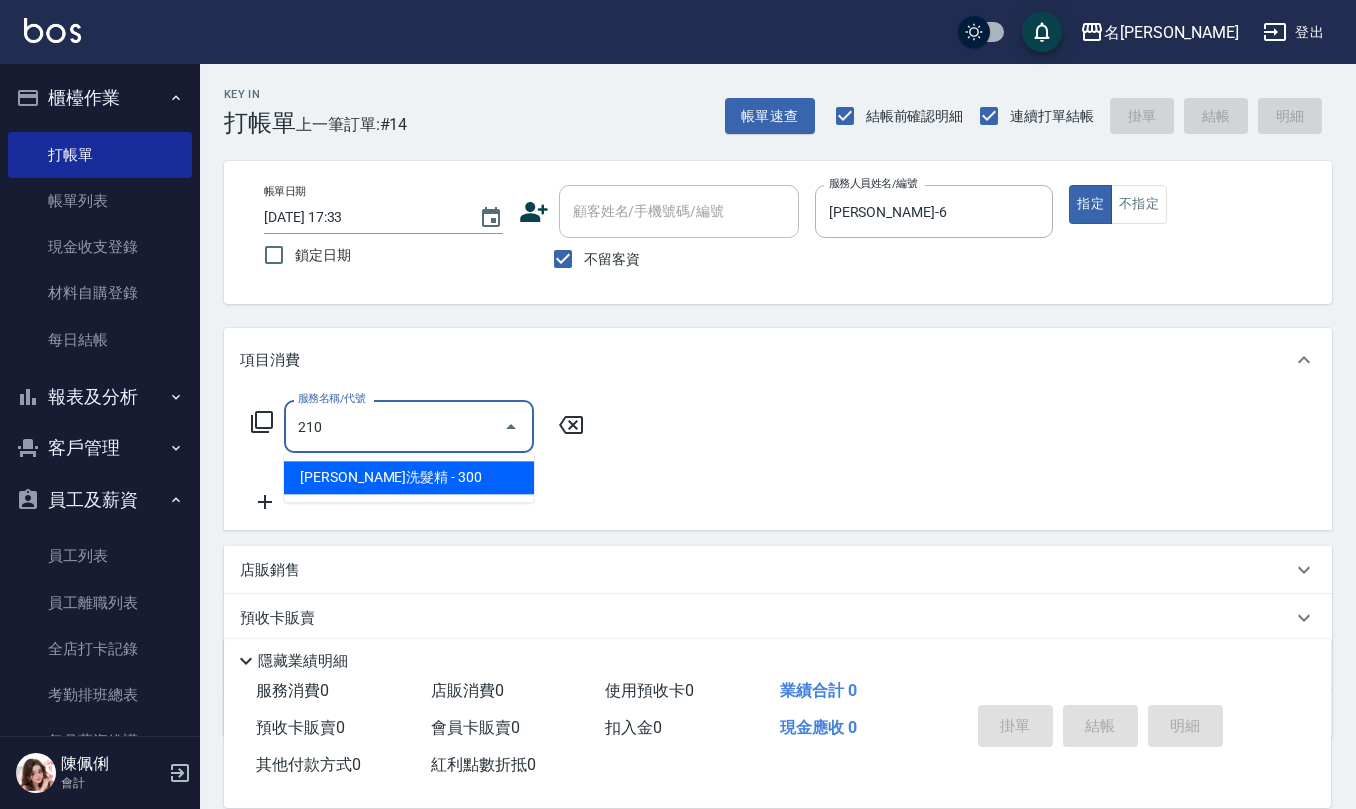 type on "歐娜洗髮精(210)" 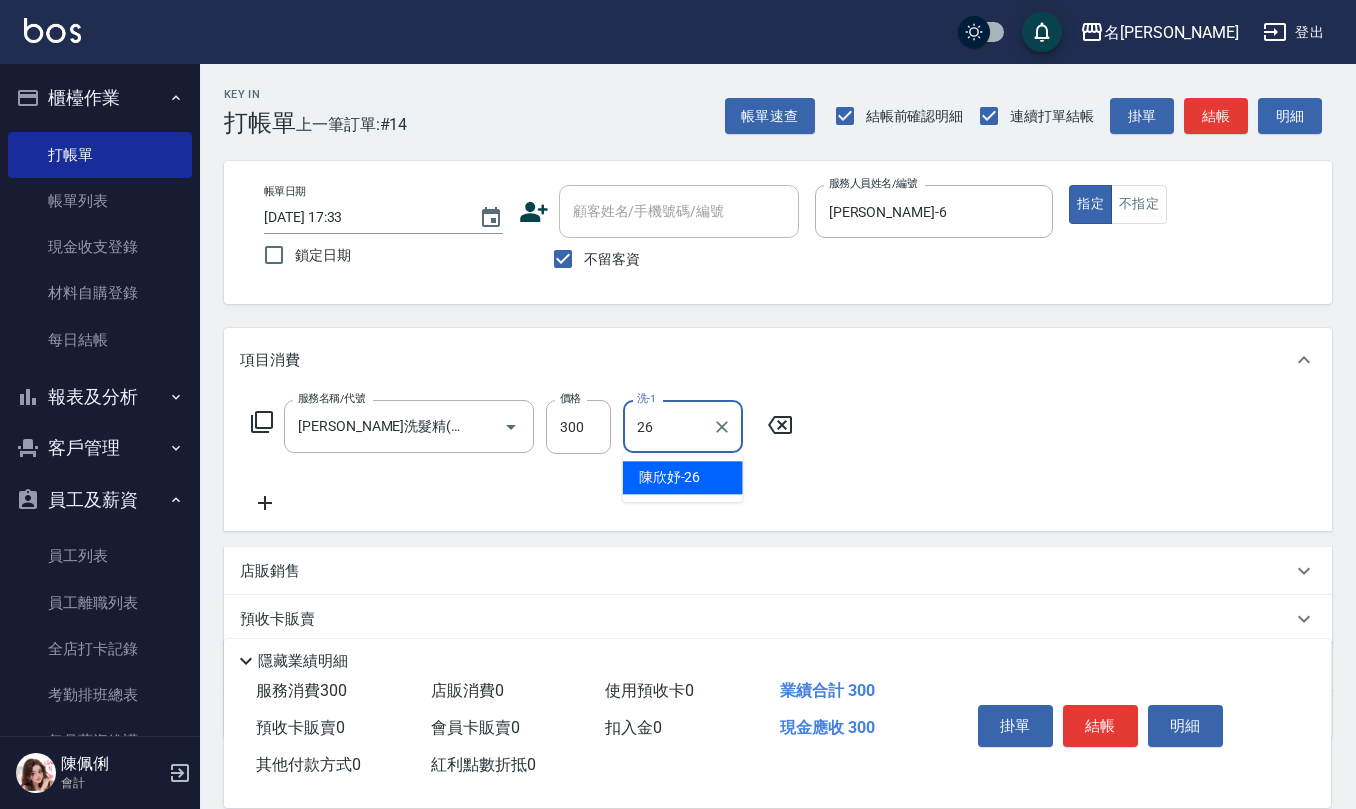 type on "陳欣妤-26" 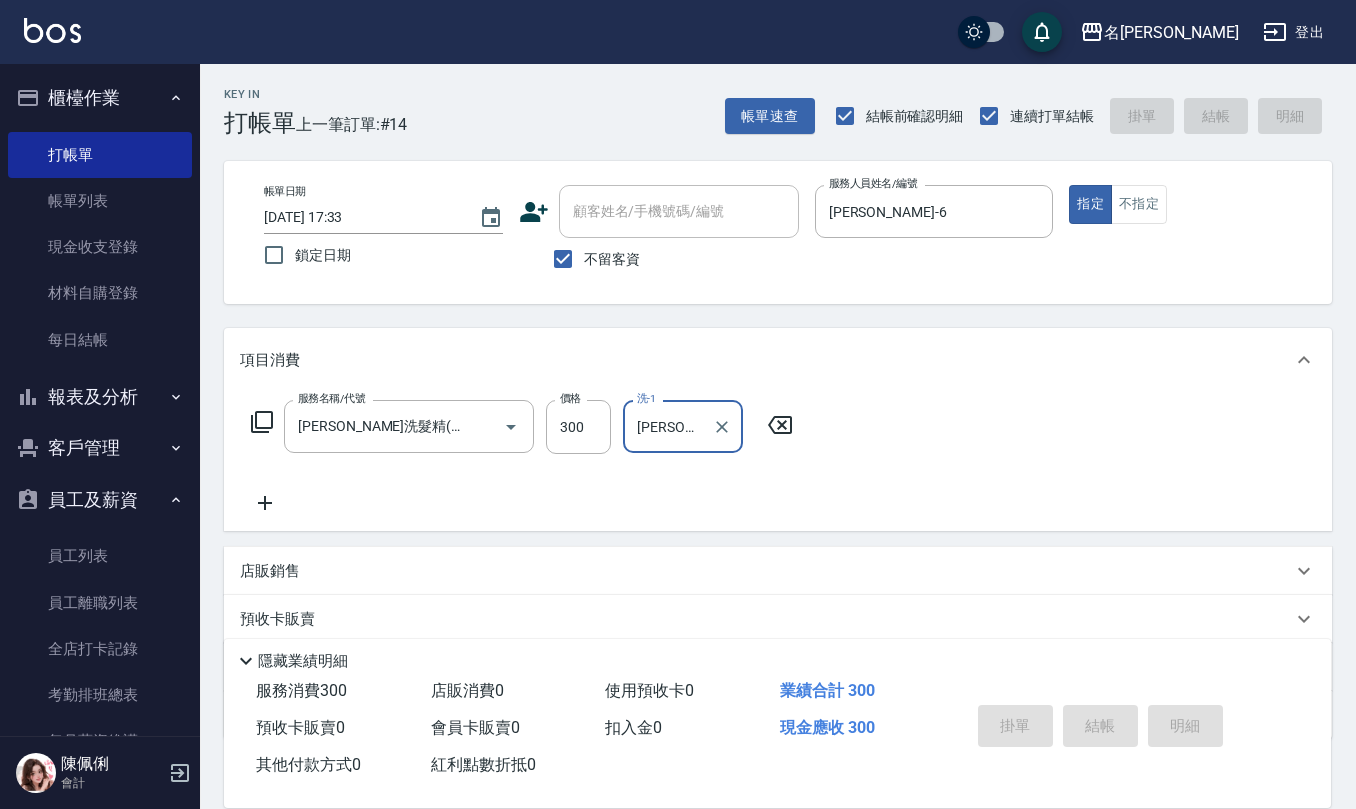 type 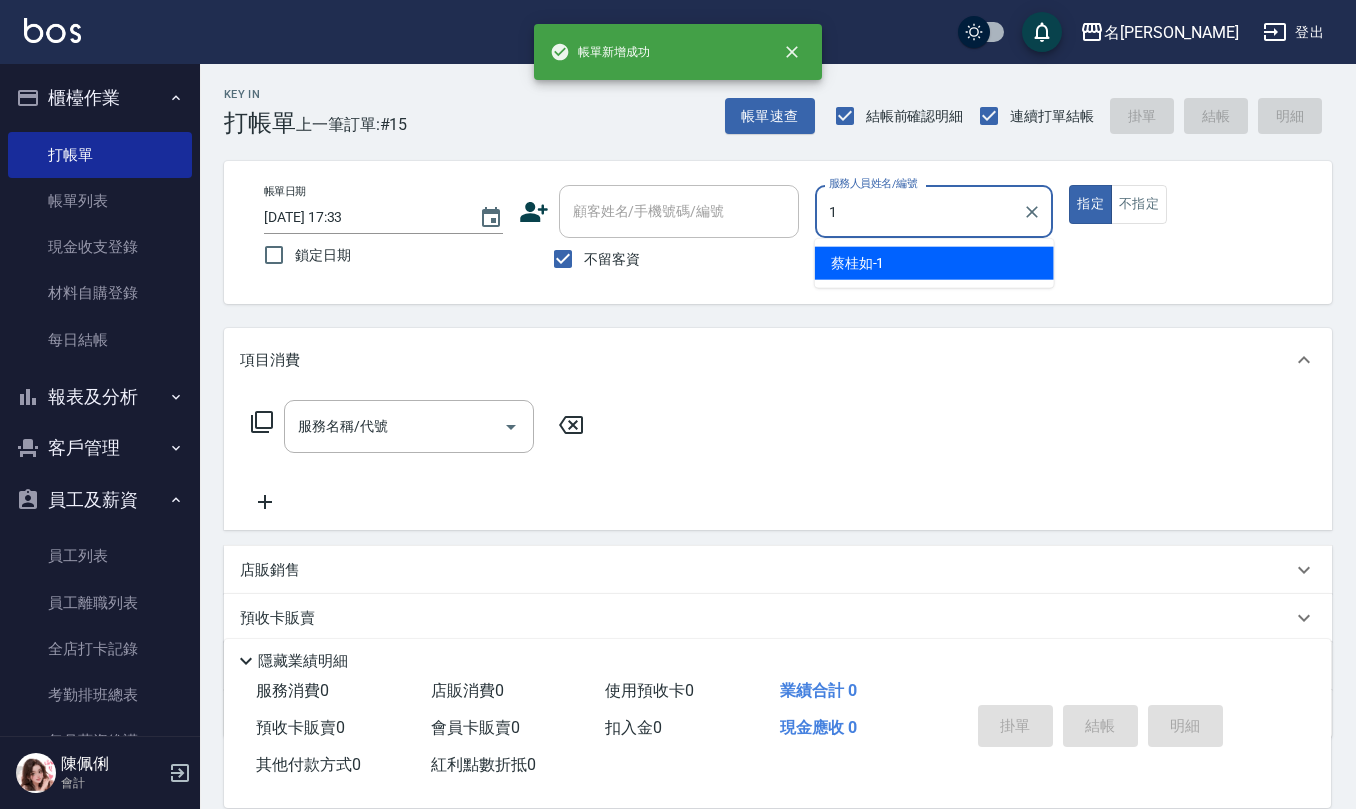 type on "蔡桂如-1" 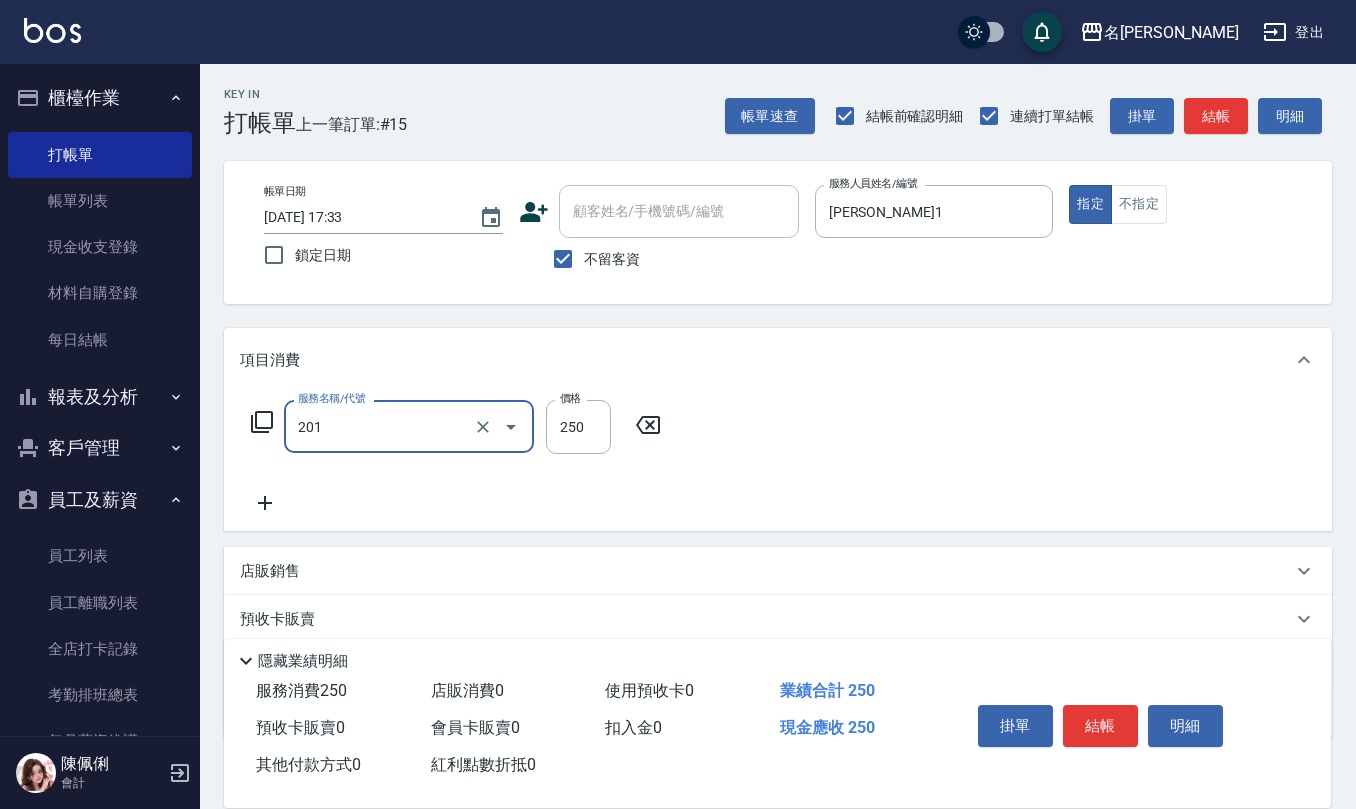 type on "洗髮(201)" 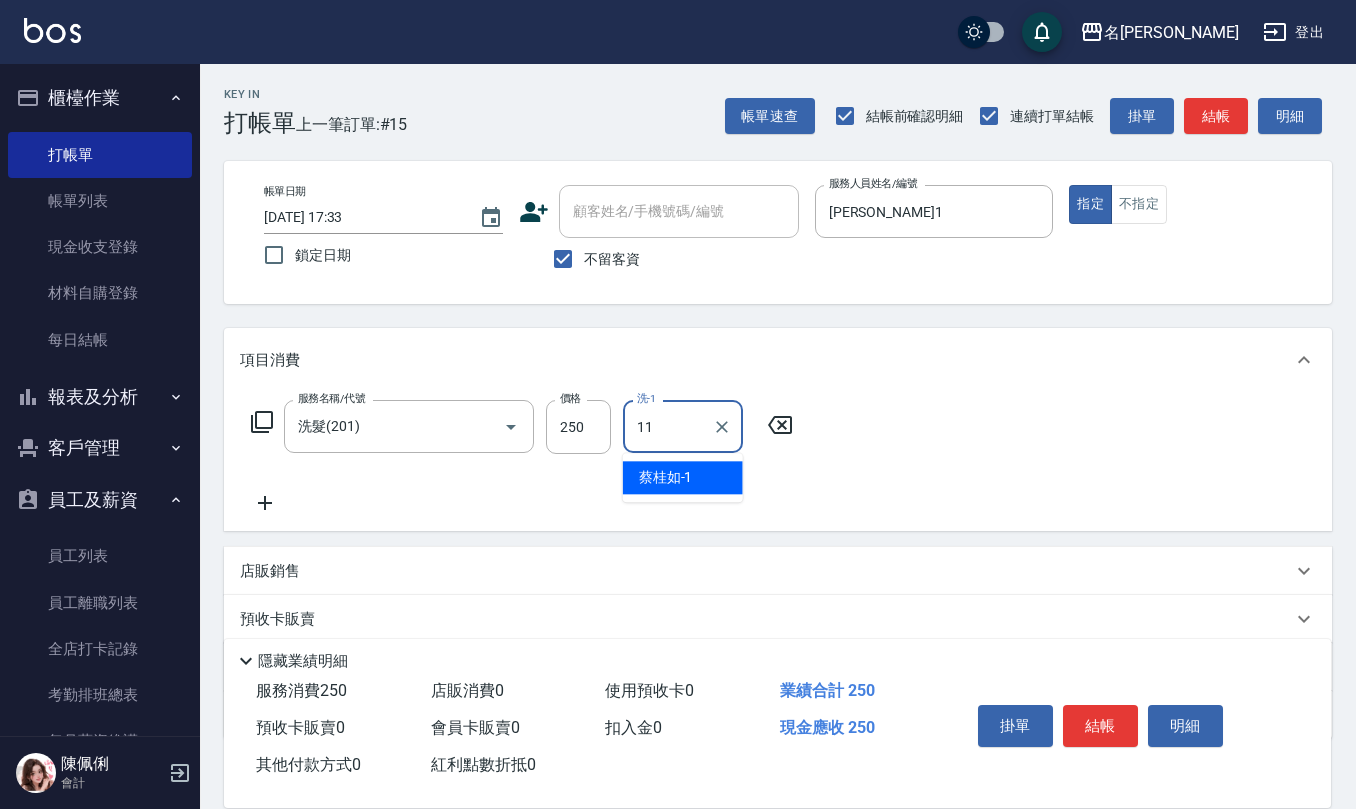 type on "詹沛橙-11" 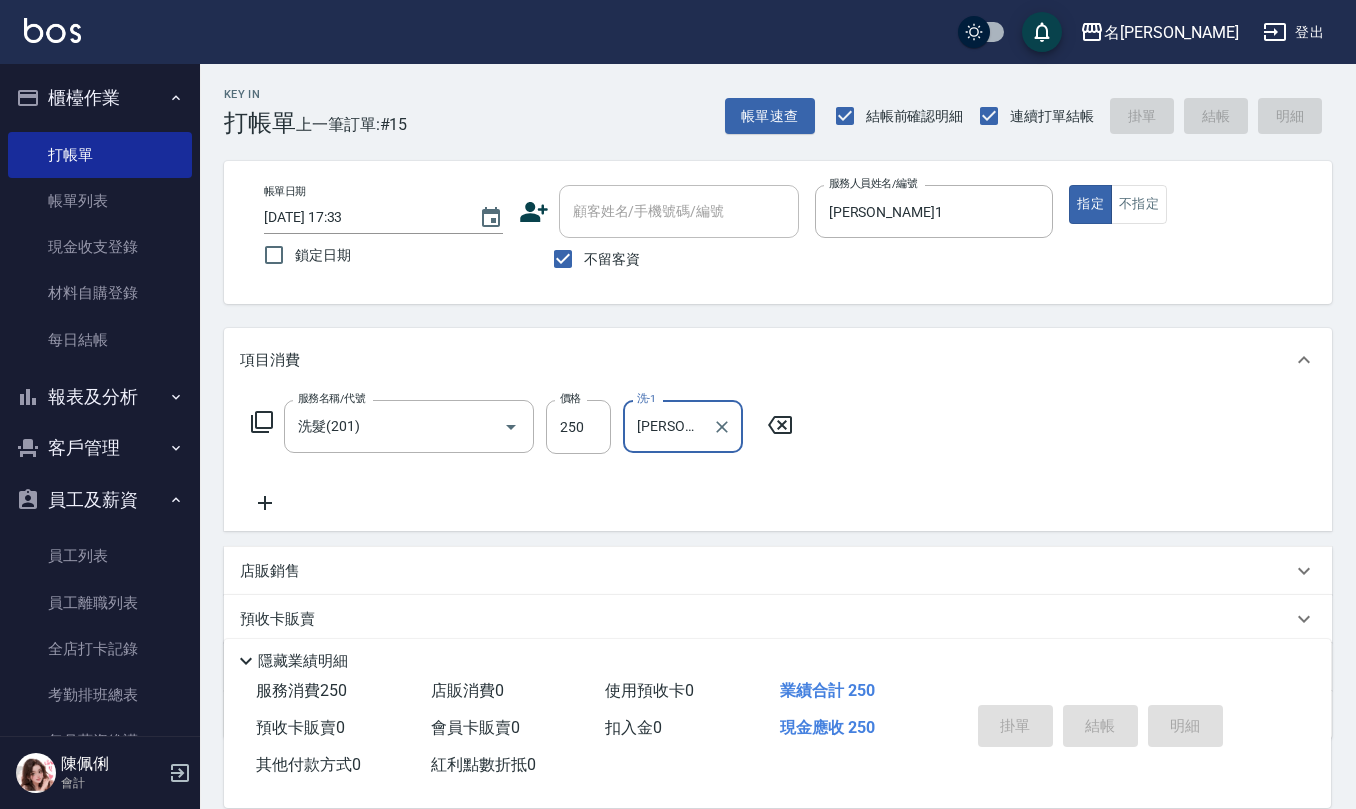 type on "2025/07/11 17:34" 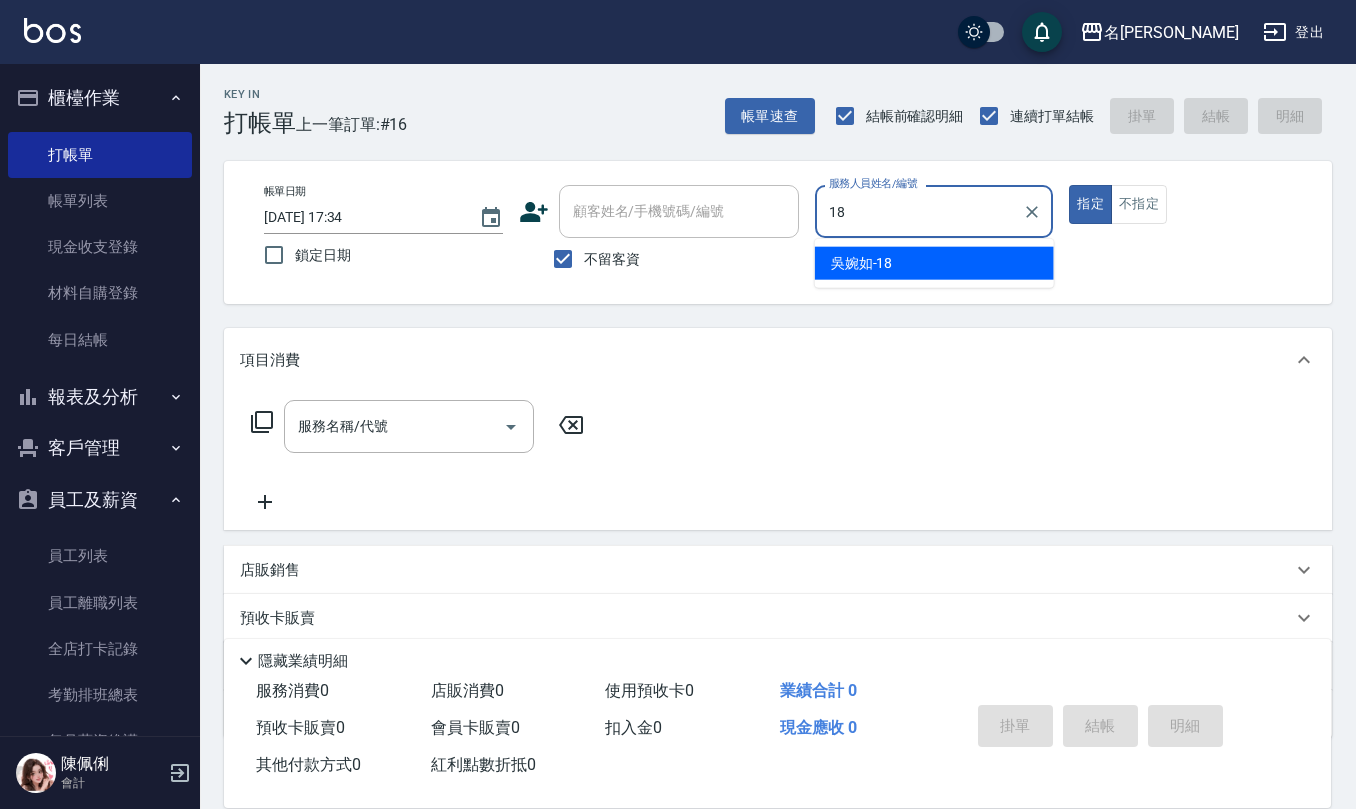 type on "吳婉如-18" 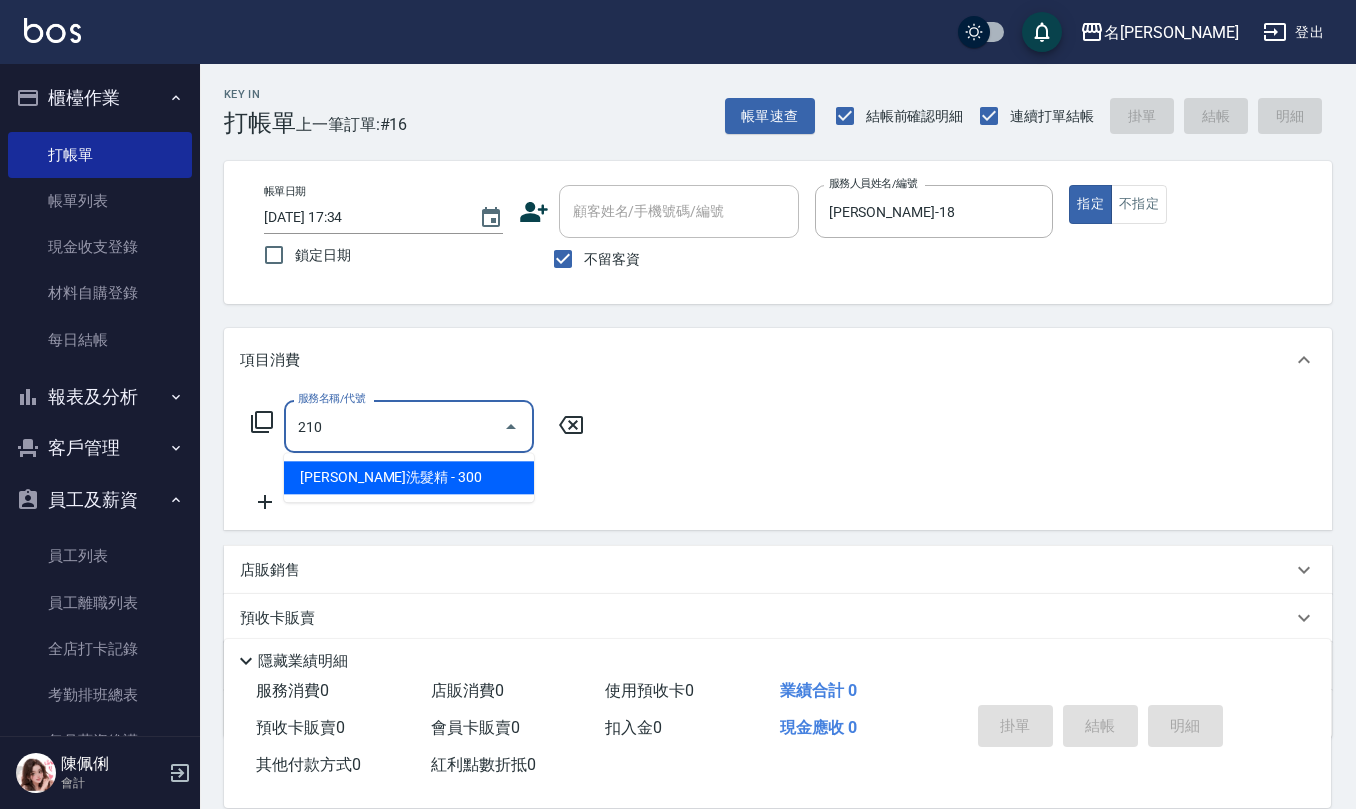 type on "歐娜洗髮精(210)" 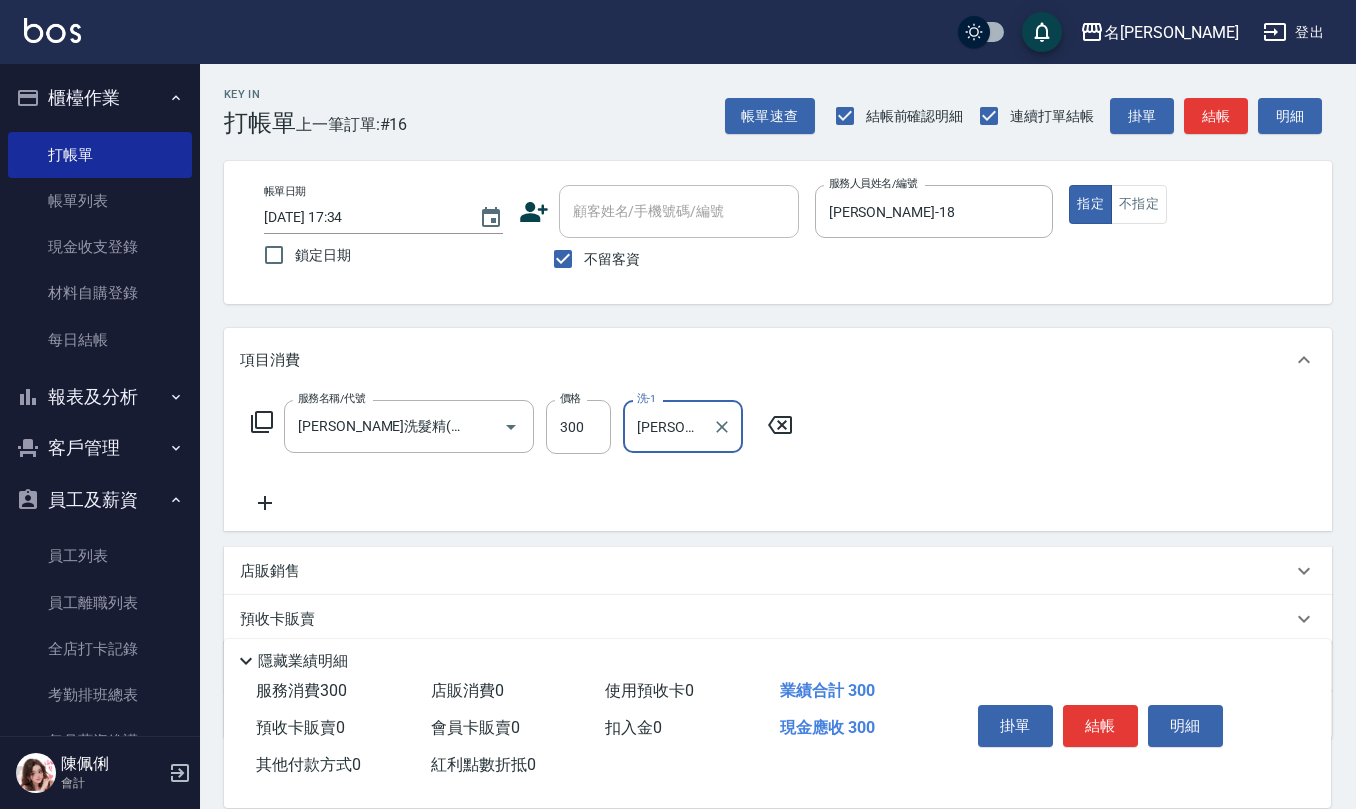 type on "竹儀-33" 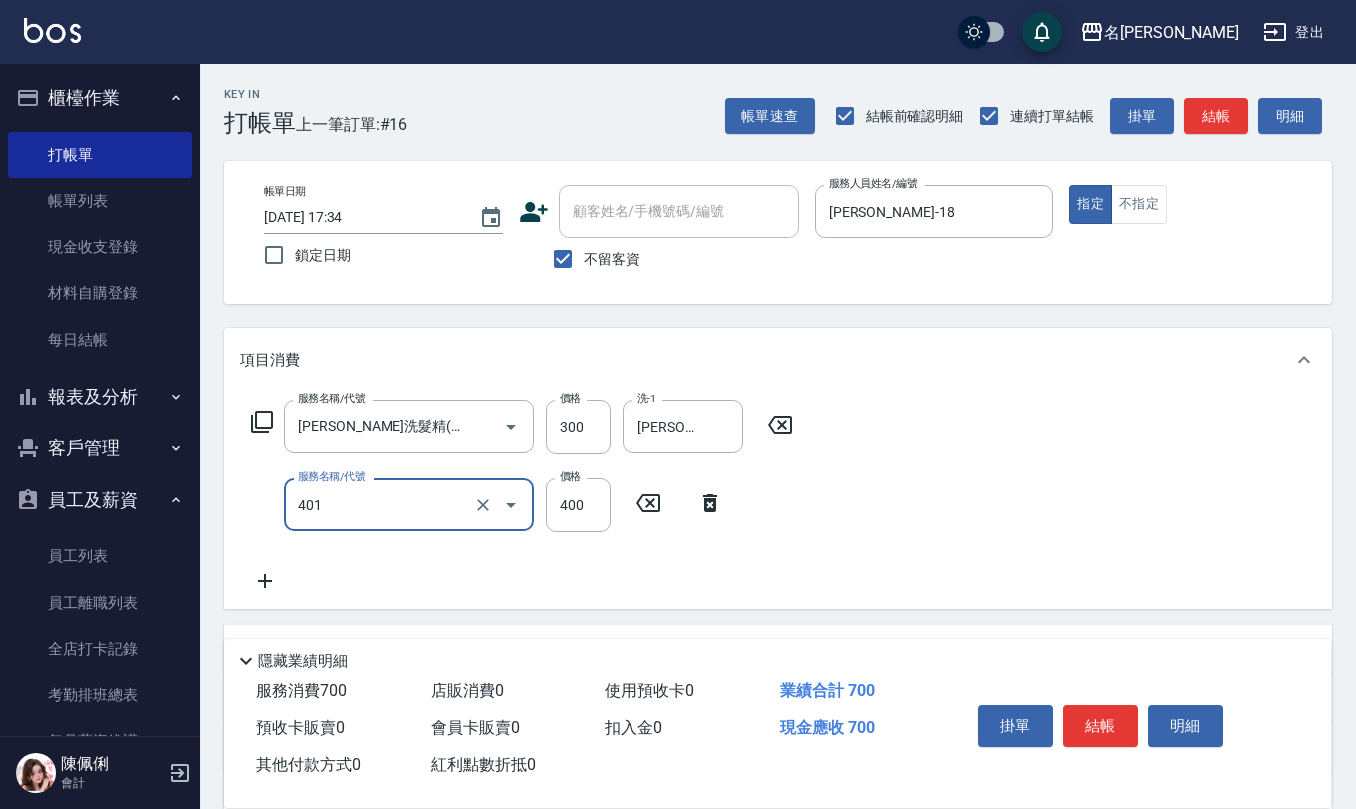 type on "剪髮(401)" 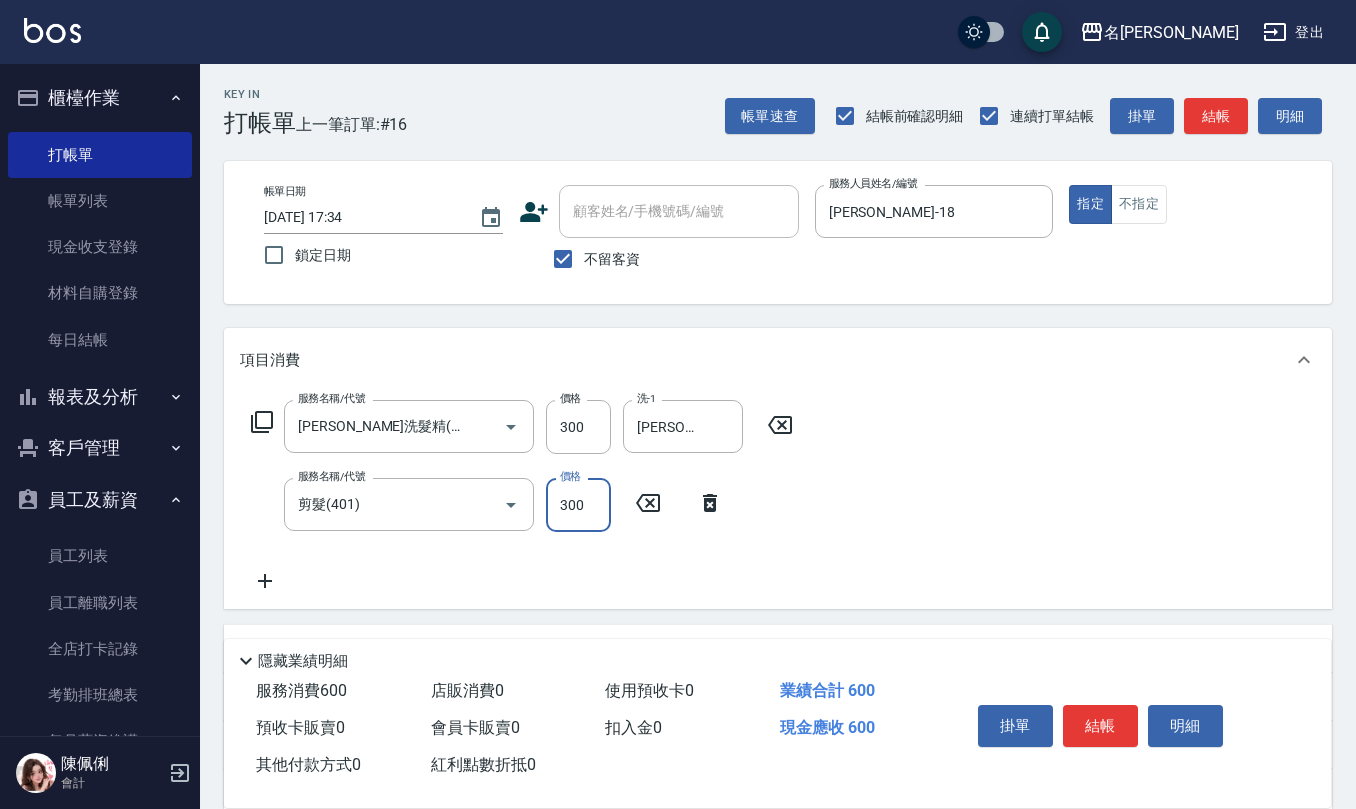 type on "300" 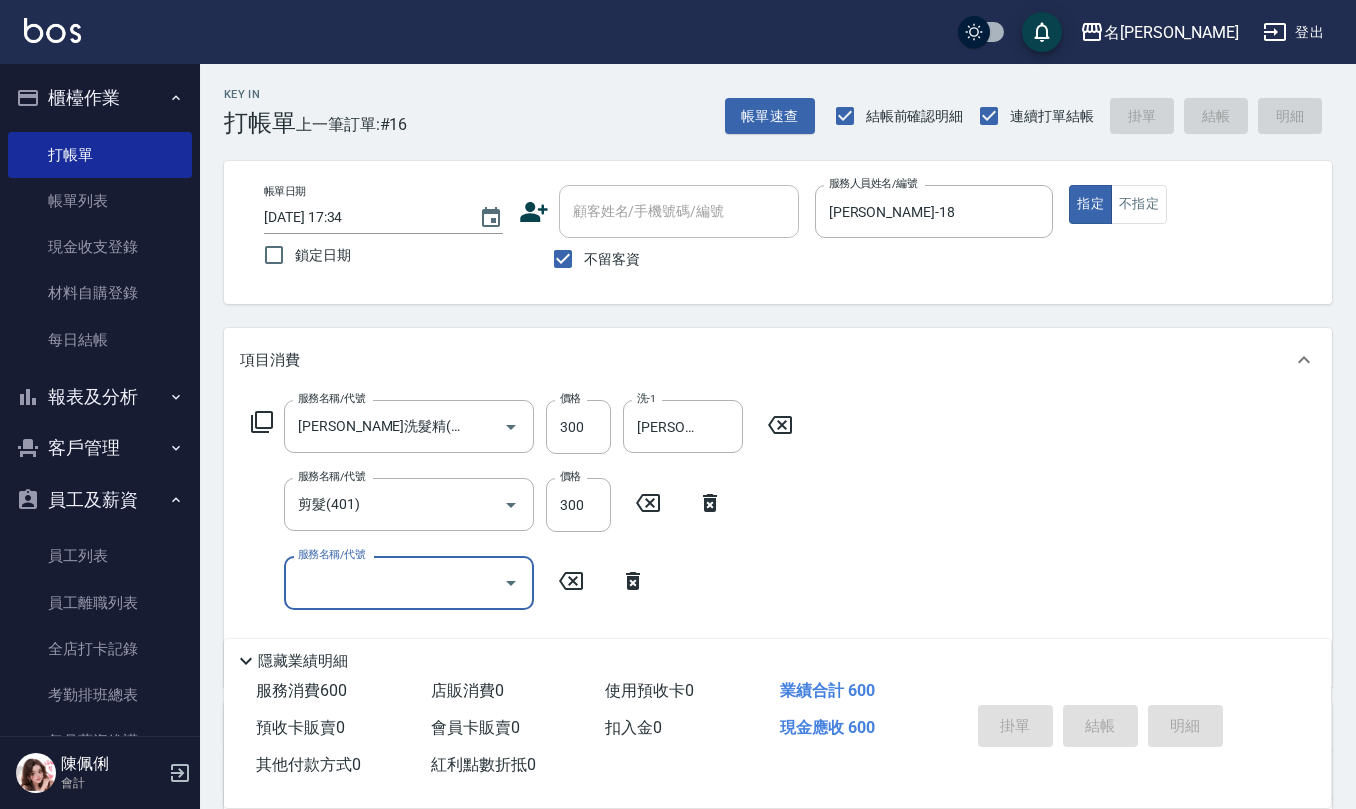 type 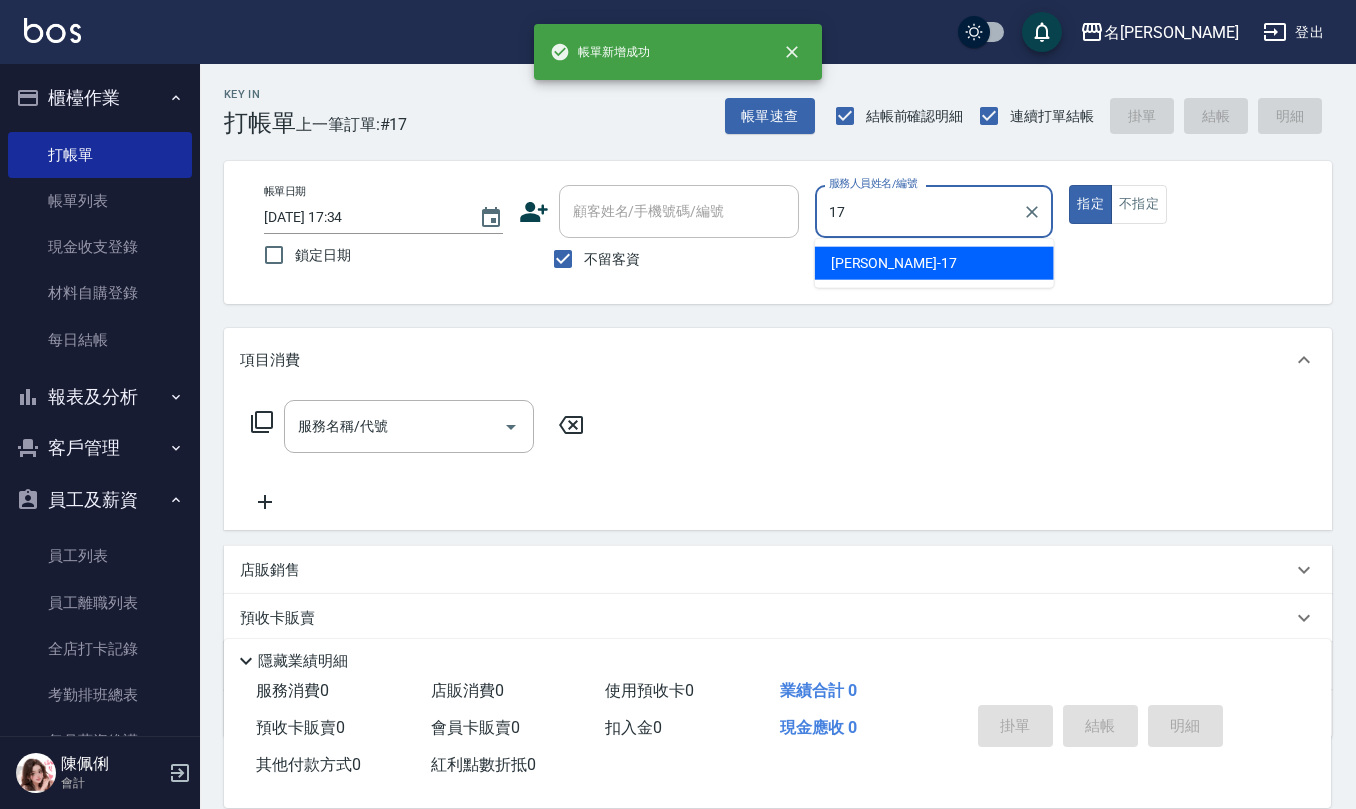 type on "李俞玫-17" 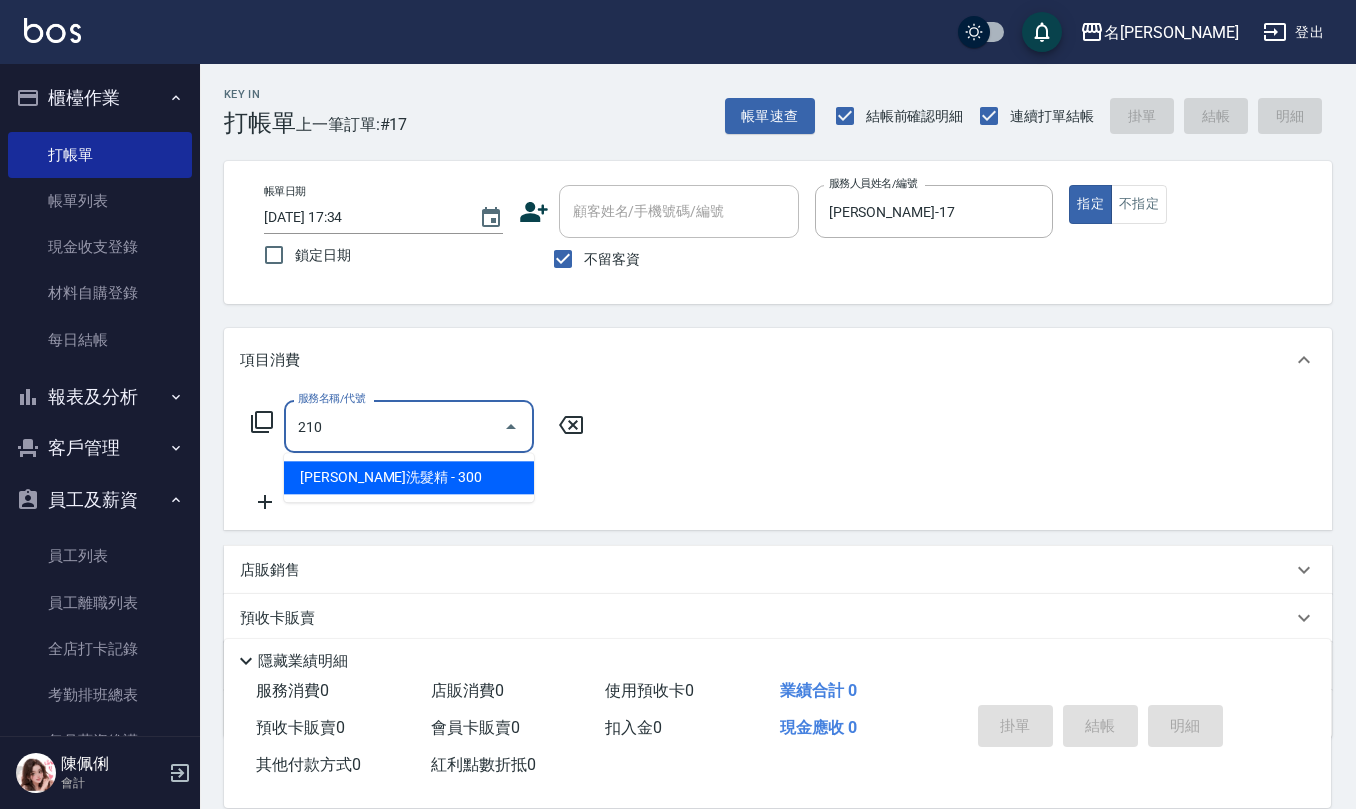 type on "歐娜洗髮精(210)" 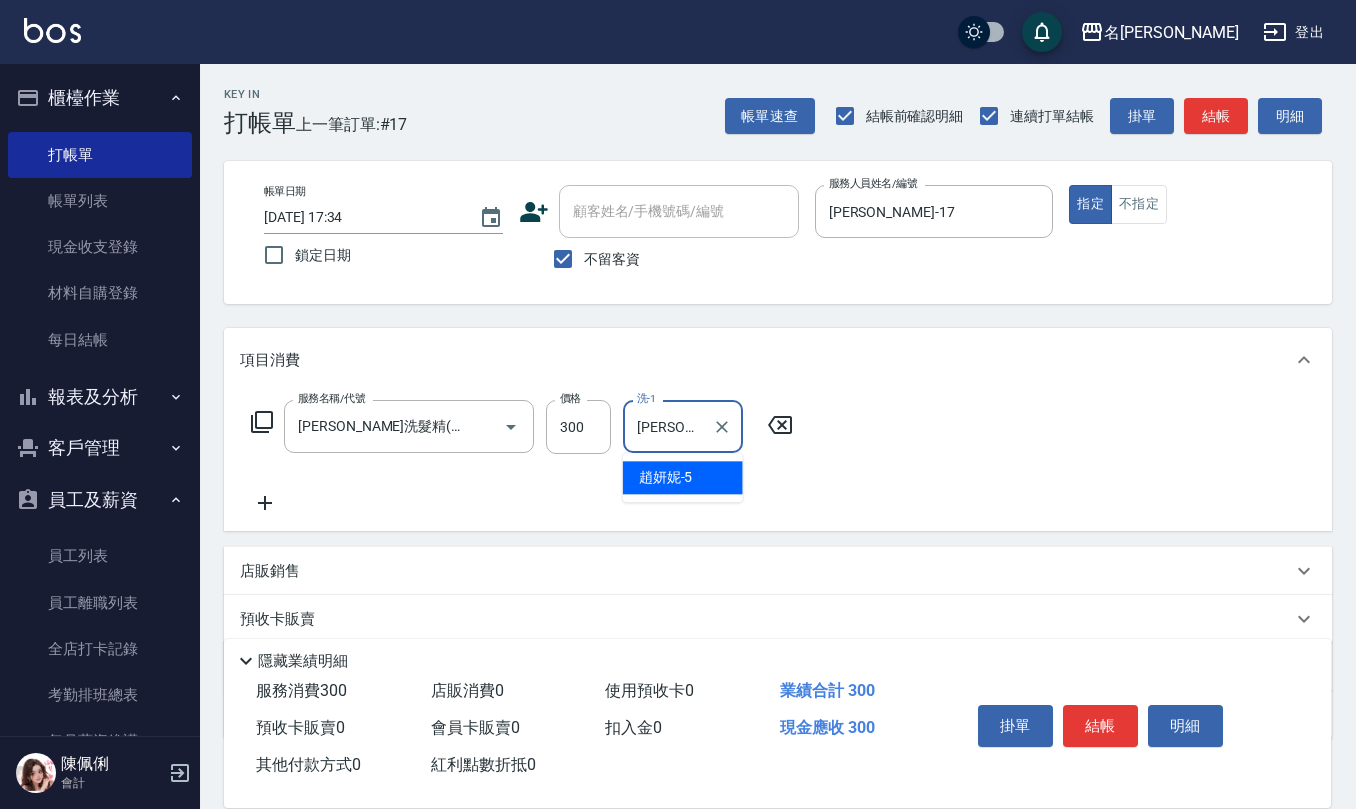 type on "趙妍妮-5" 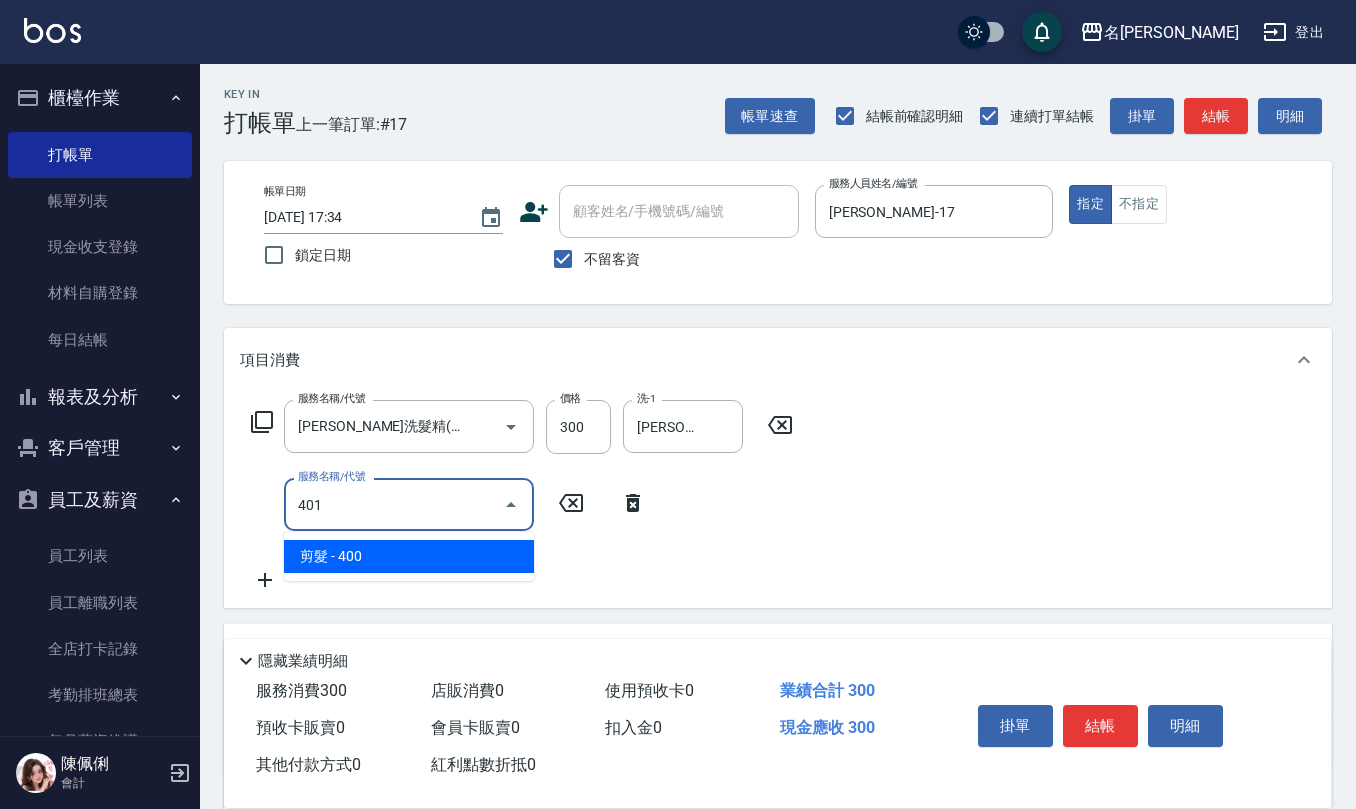 type on "剪髮(401)" 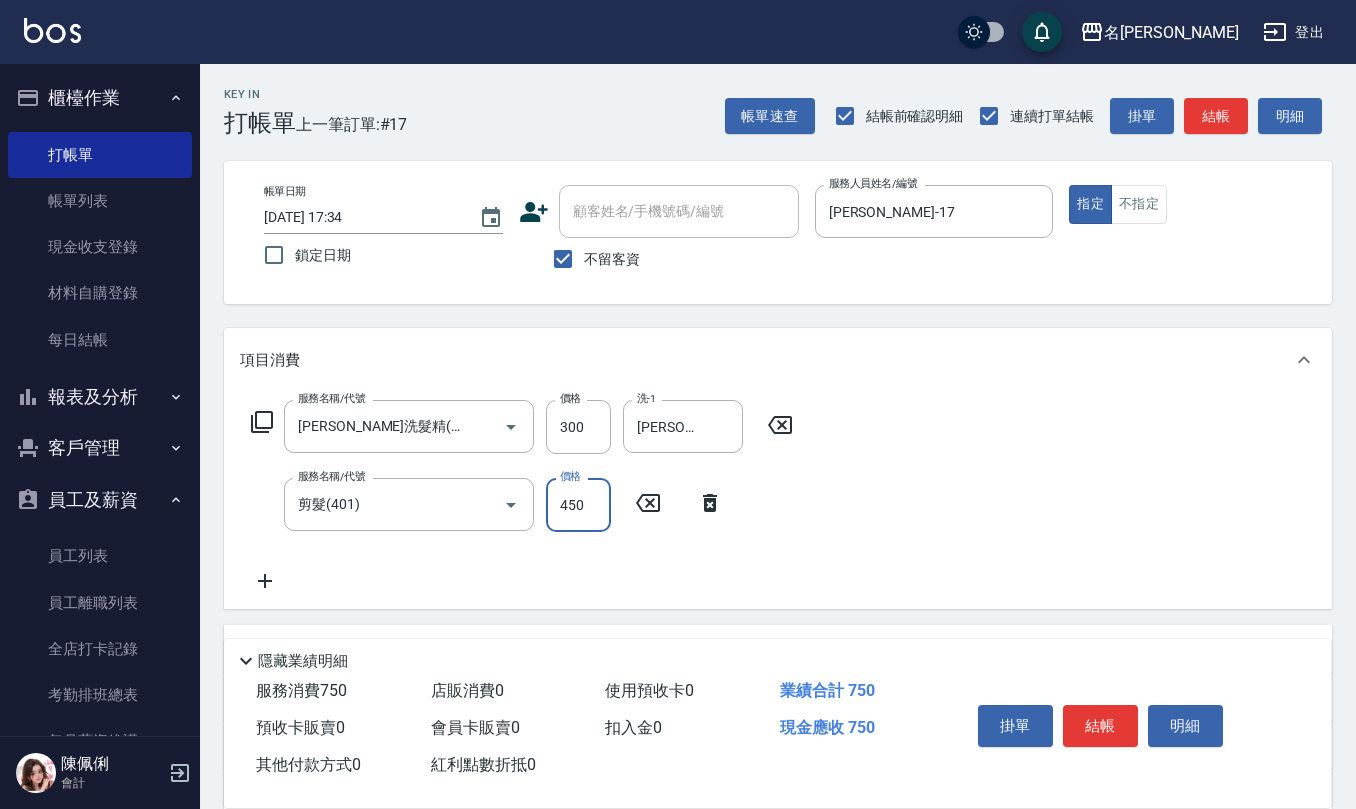 type on "450" 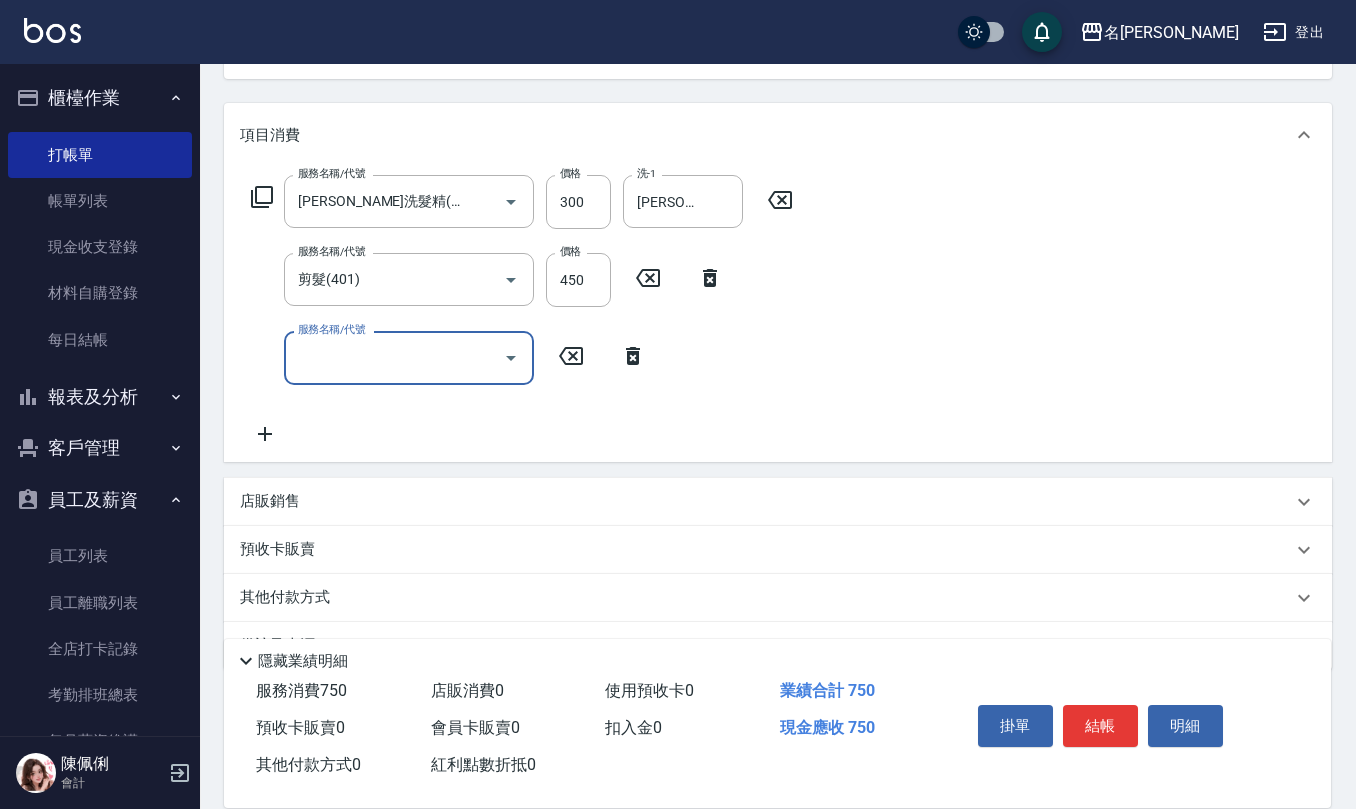 scroll, scrollTop: 273, scrollLeft: 0, axis: vertical 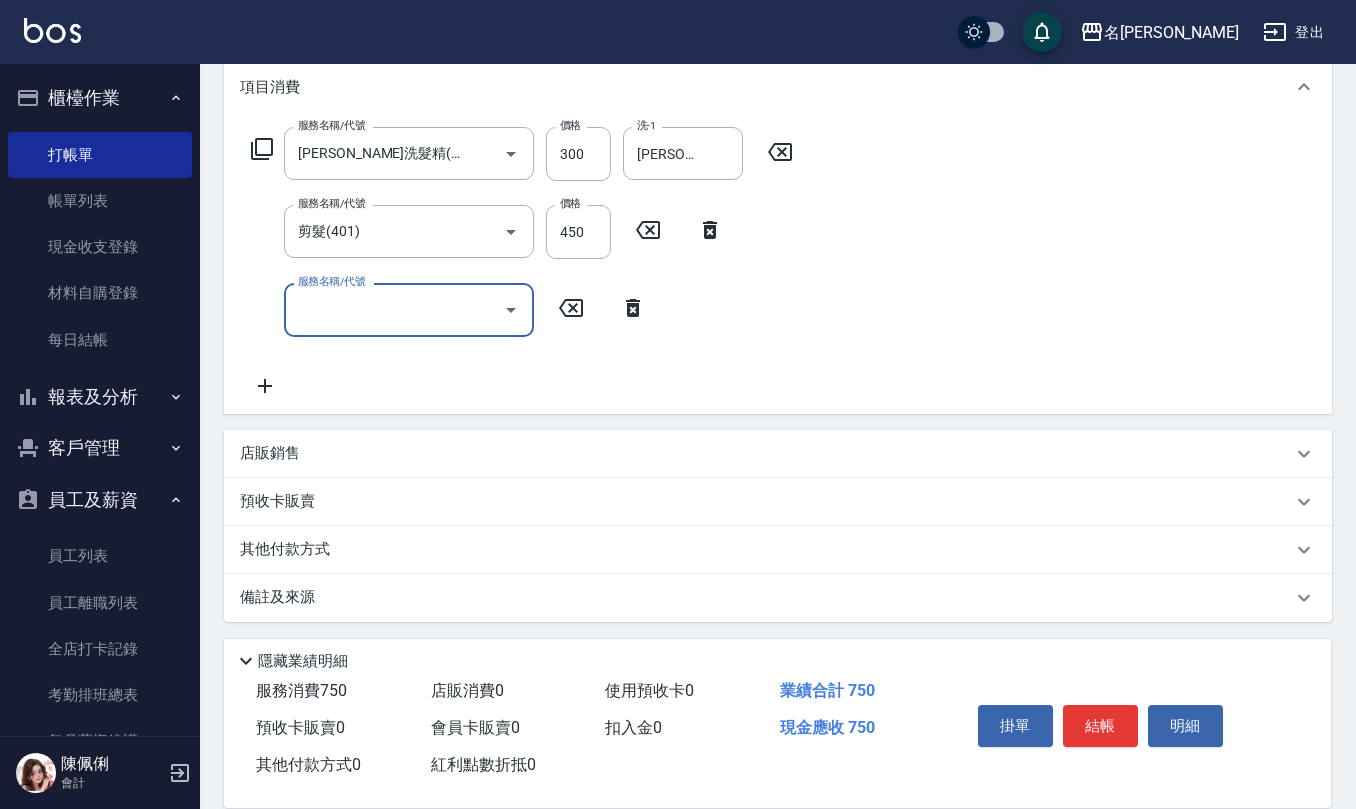 click on "店販銷售" at bounding box center (778, 454) 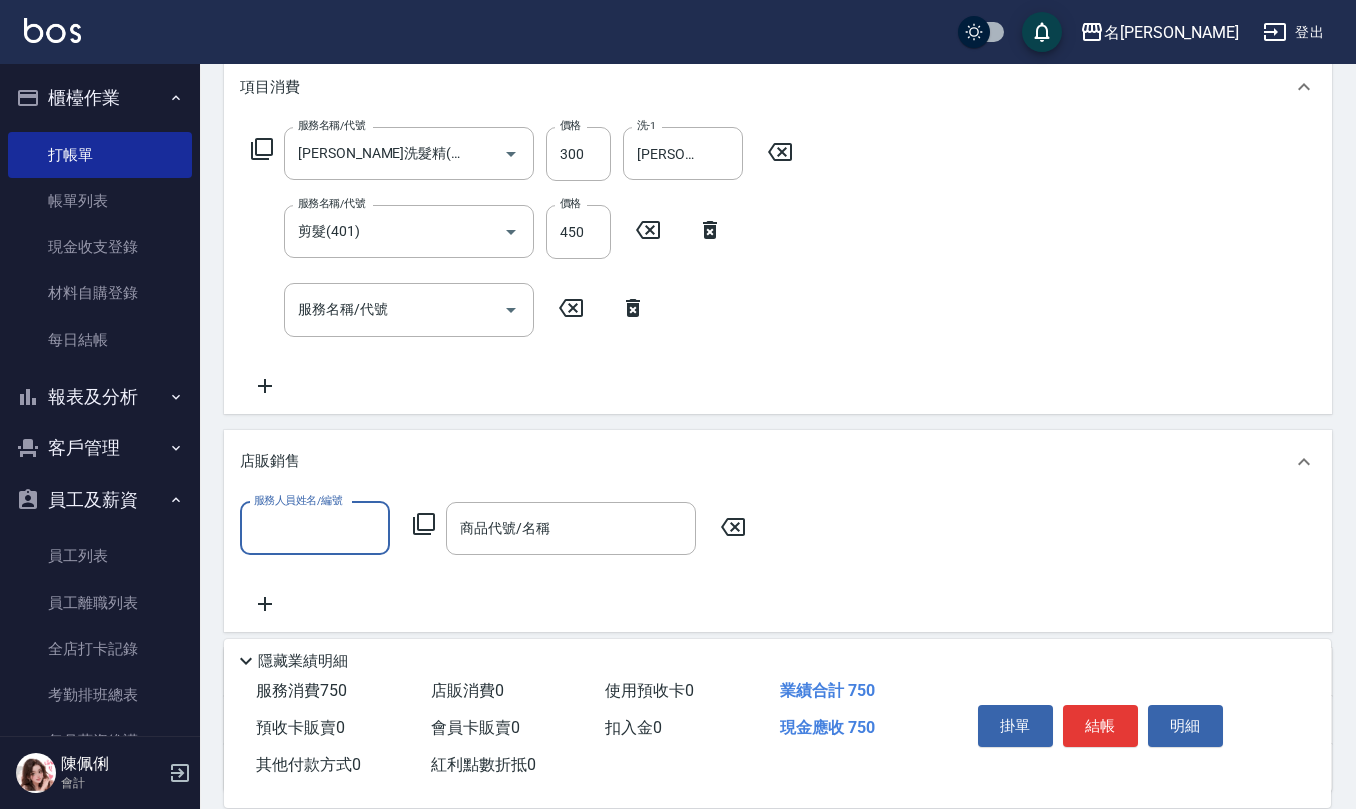 scroll, scrollTop: 1, scrollLeft: 0, axis: vertical 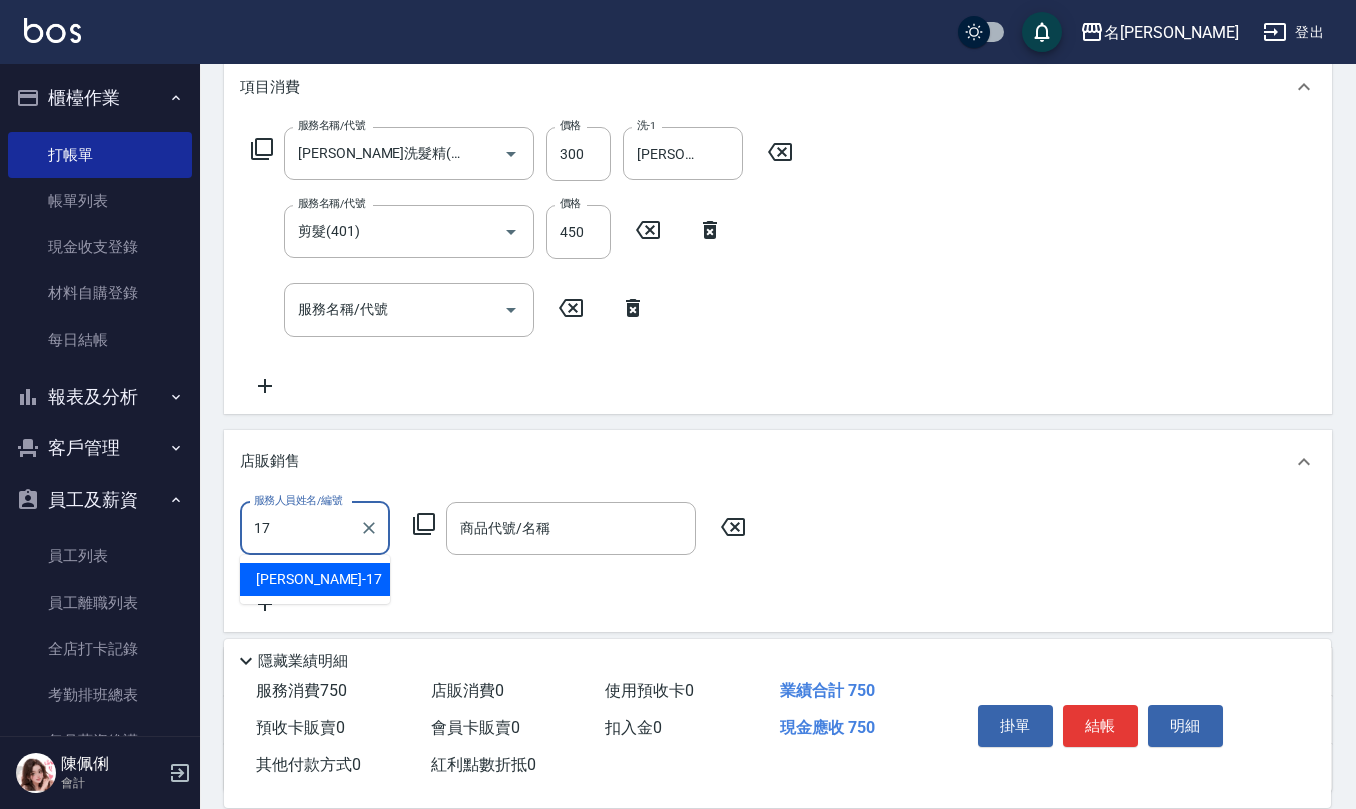type on "李俞玫-17" 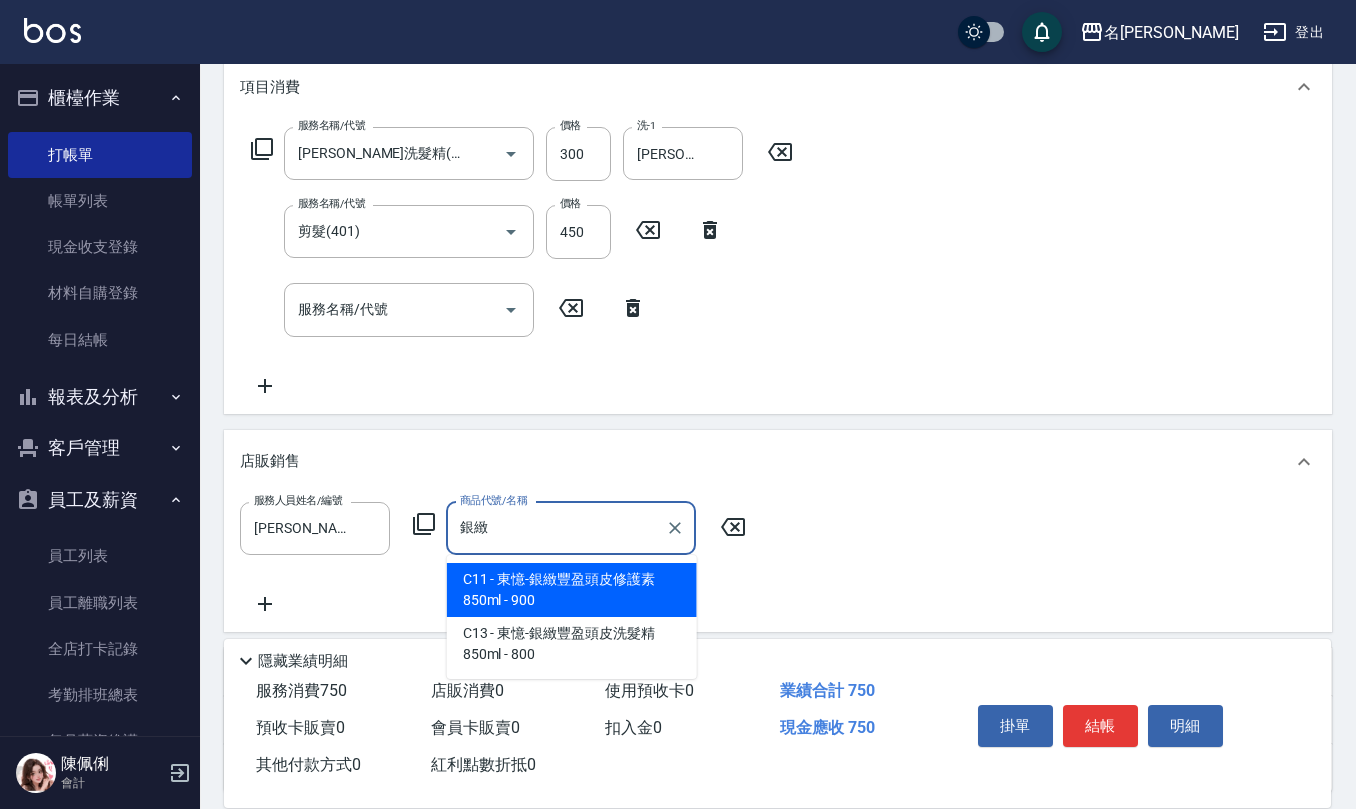 type on "東憶-銀緻豐盈頭皮修護素850ml" 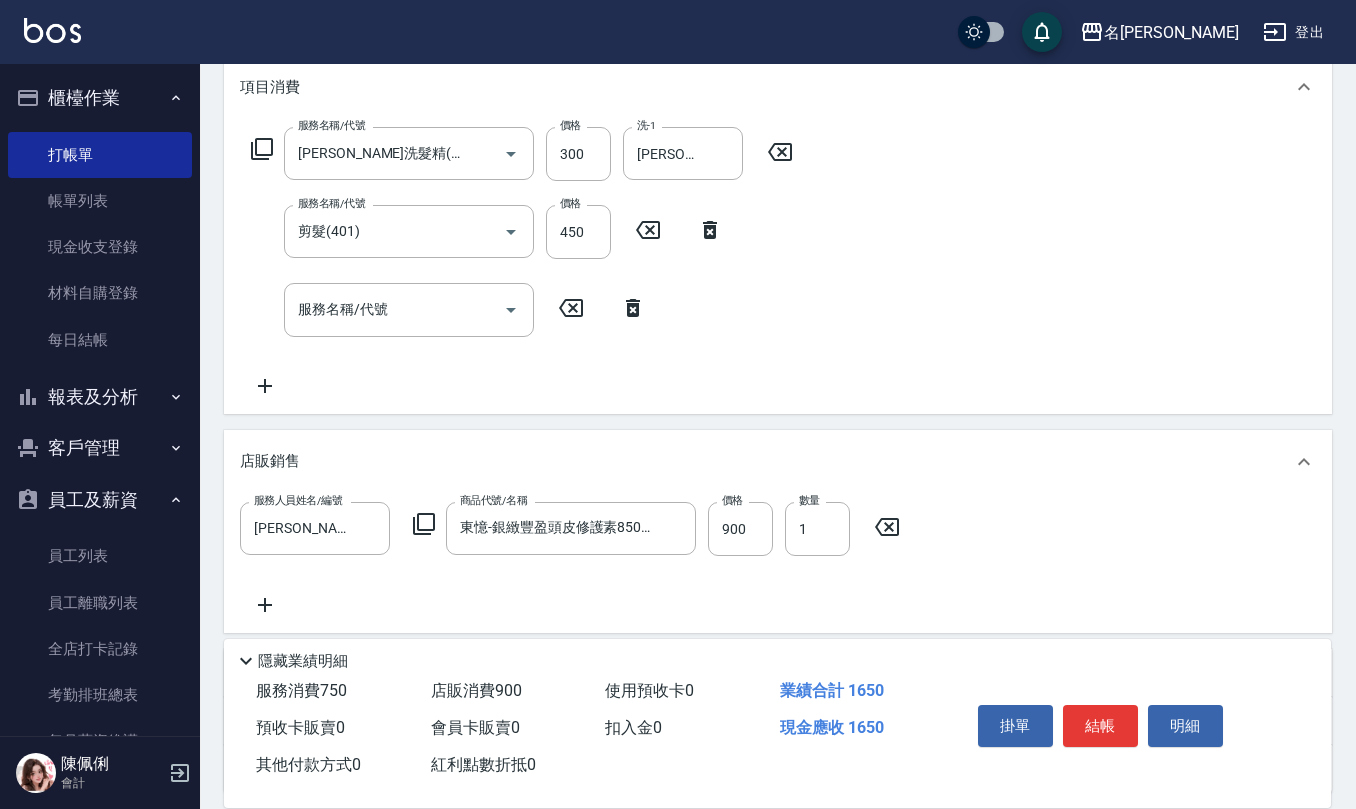 click 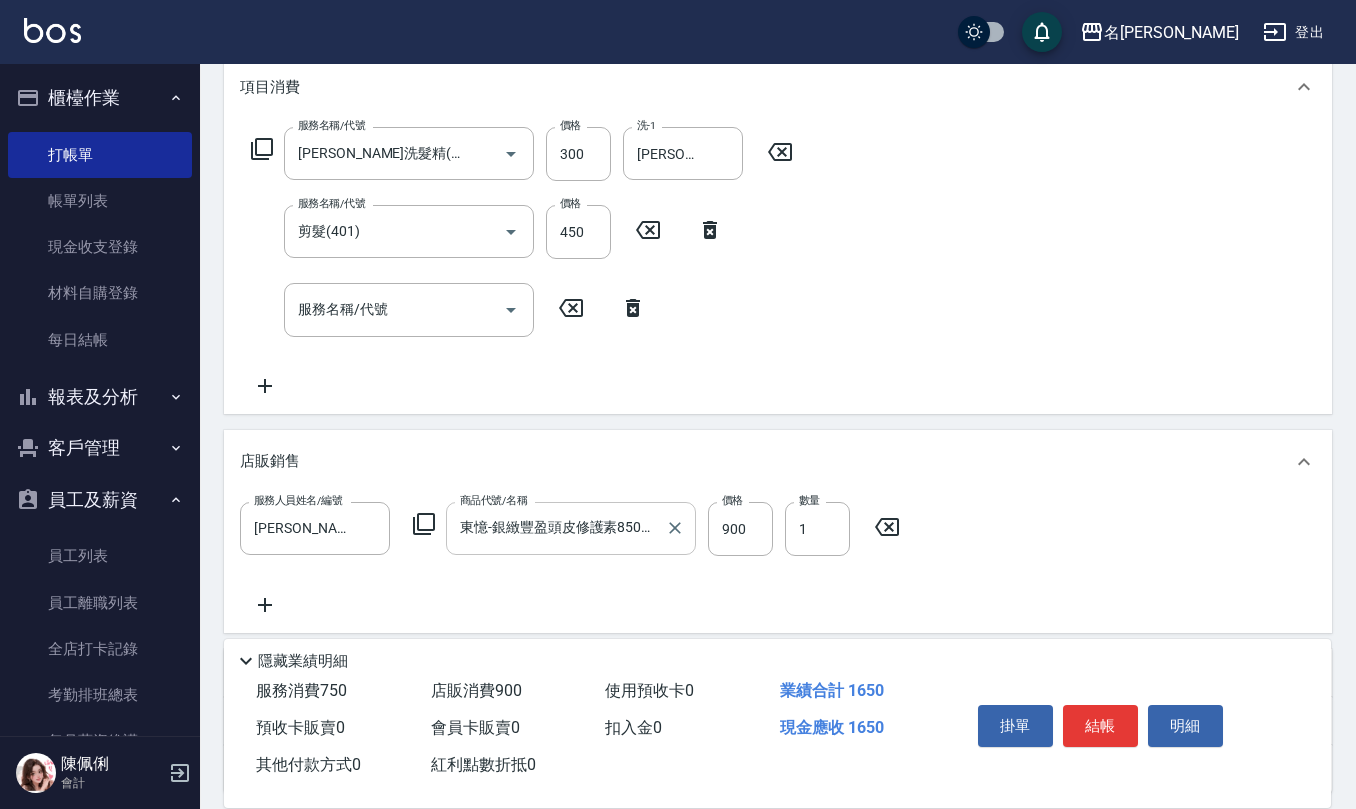 type 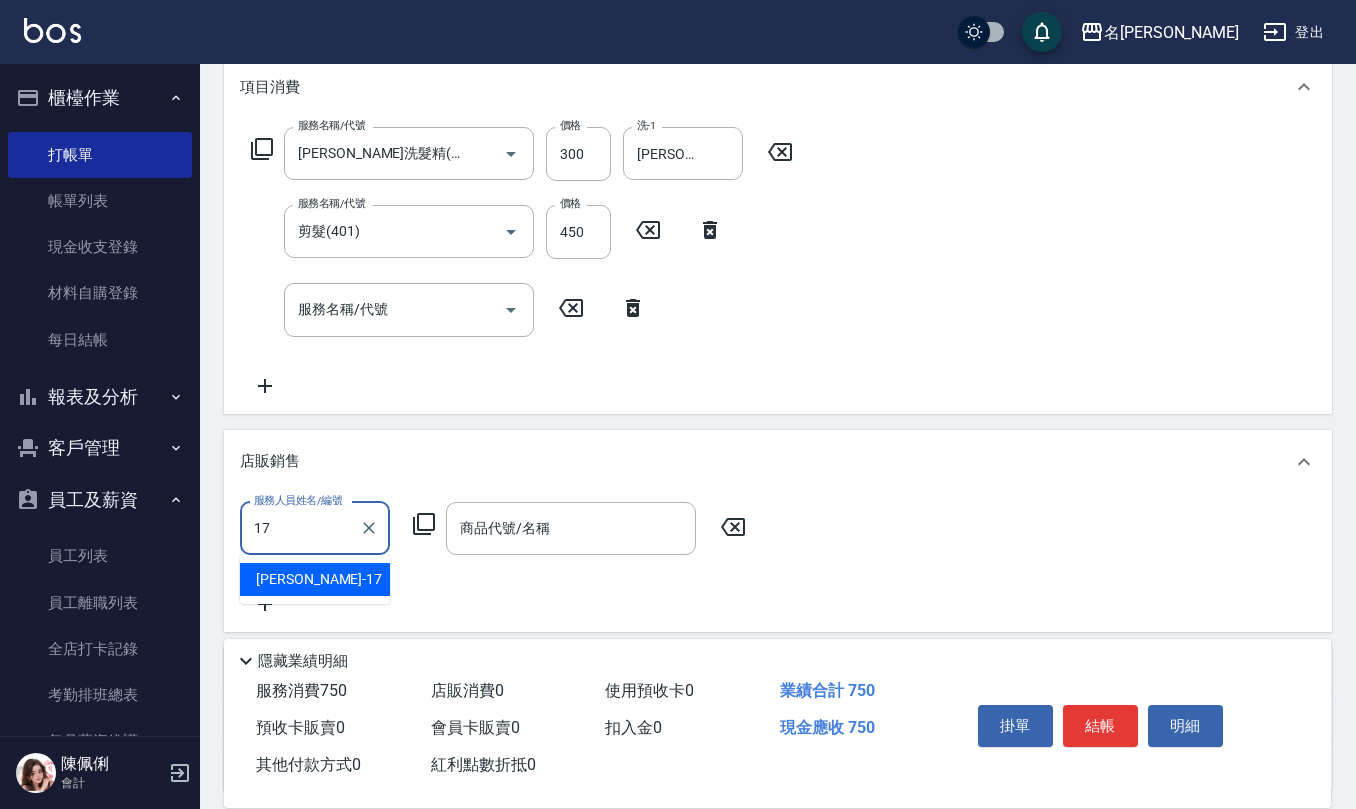 type on "李俞玫-17" 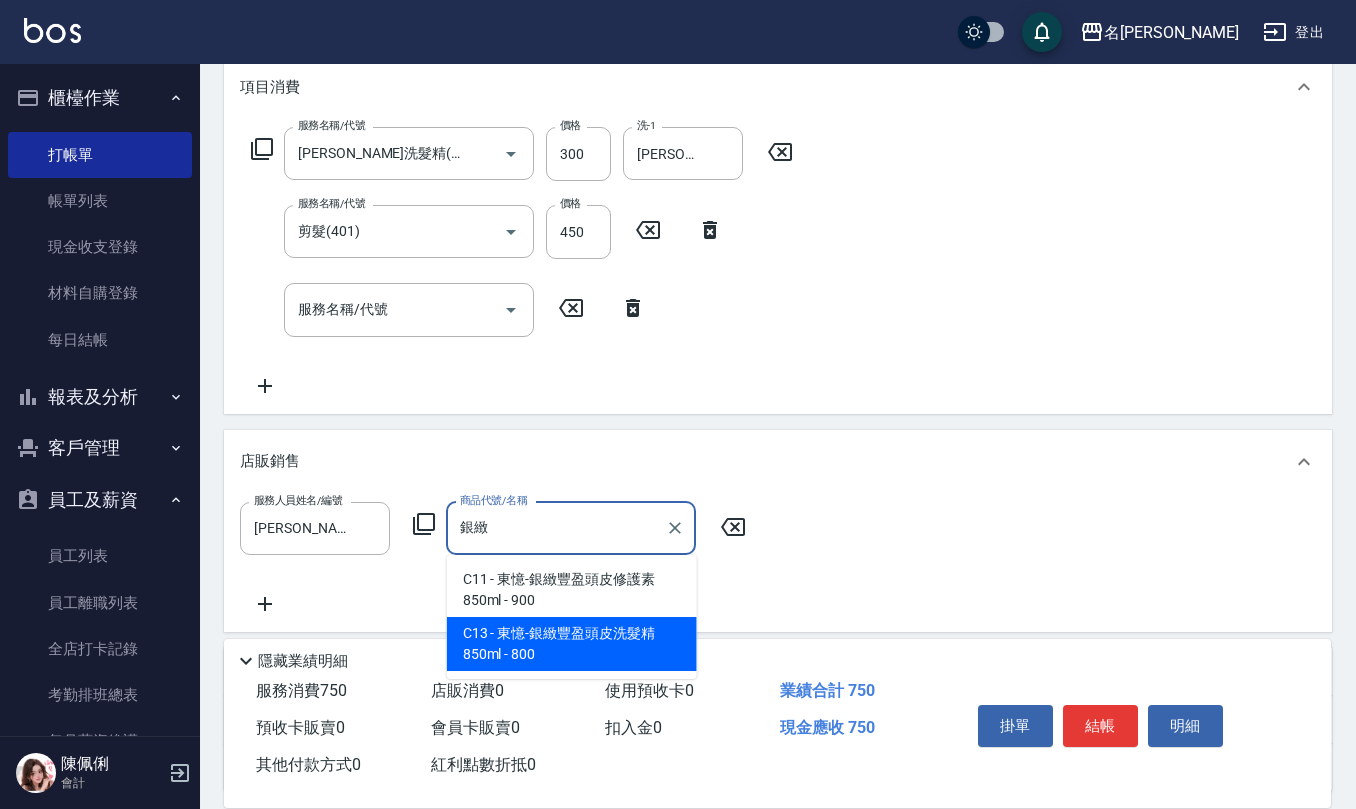 type on "東憶-銀緻豐盈頭皮洗髮精850ml" 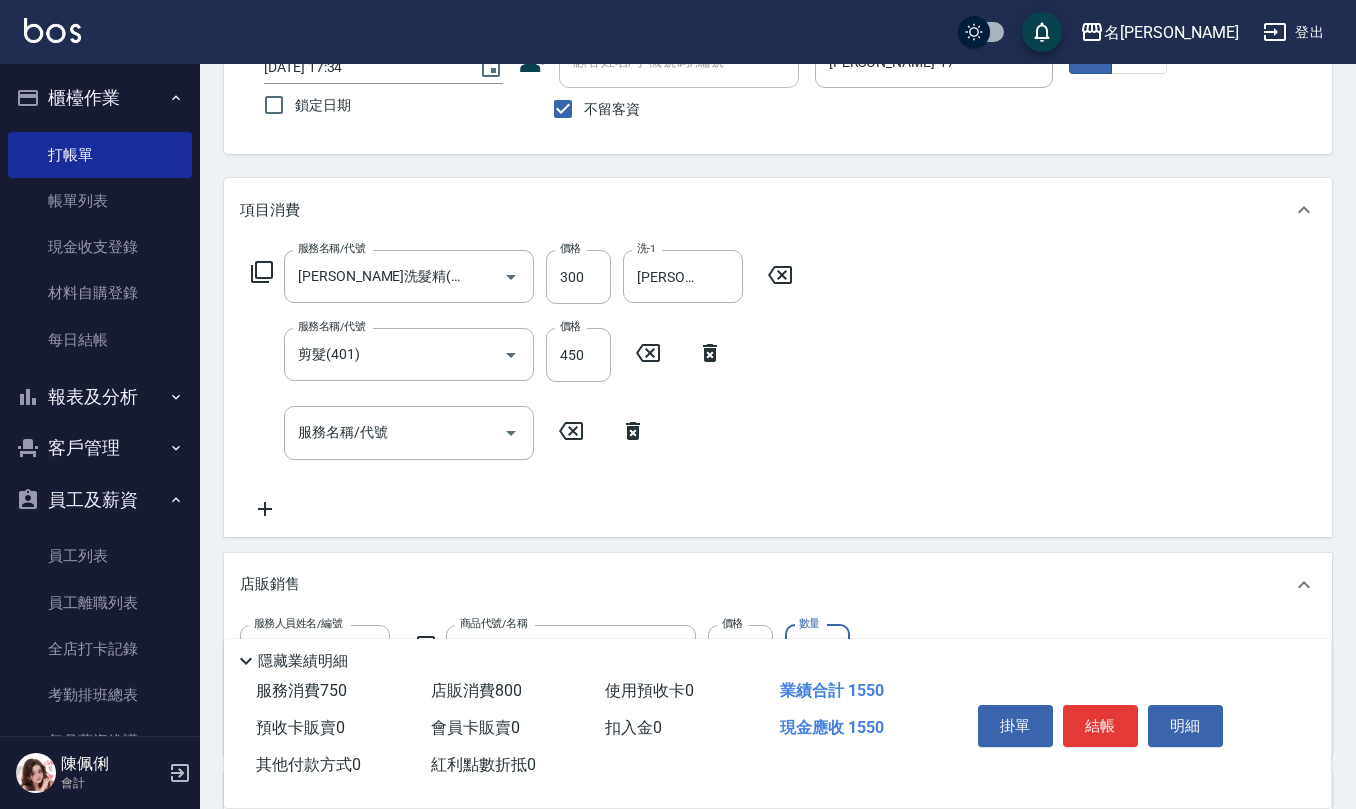 scroll, scrollTop: 0, scrollLeft: 0, axis: both 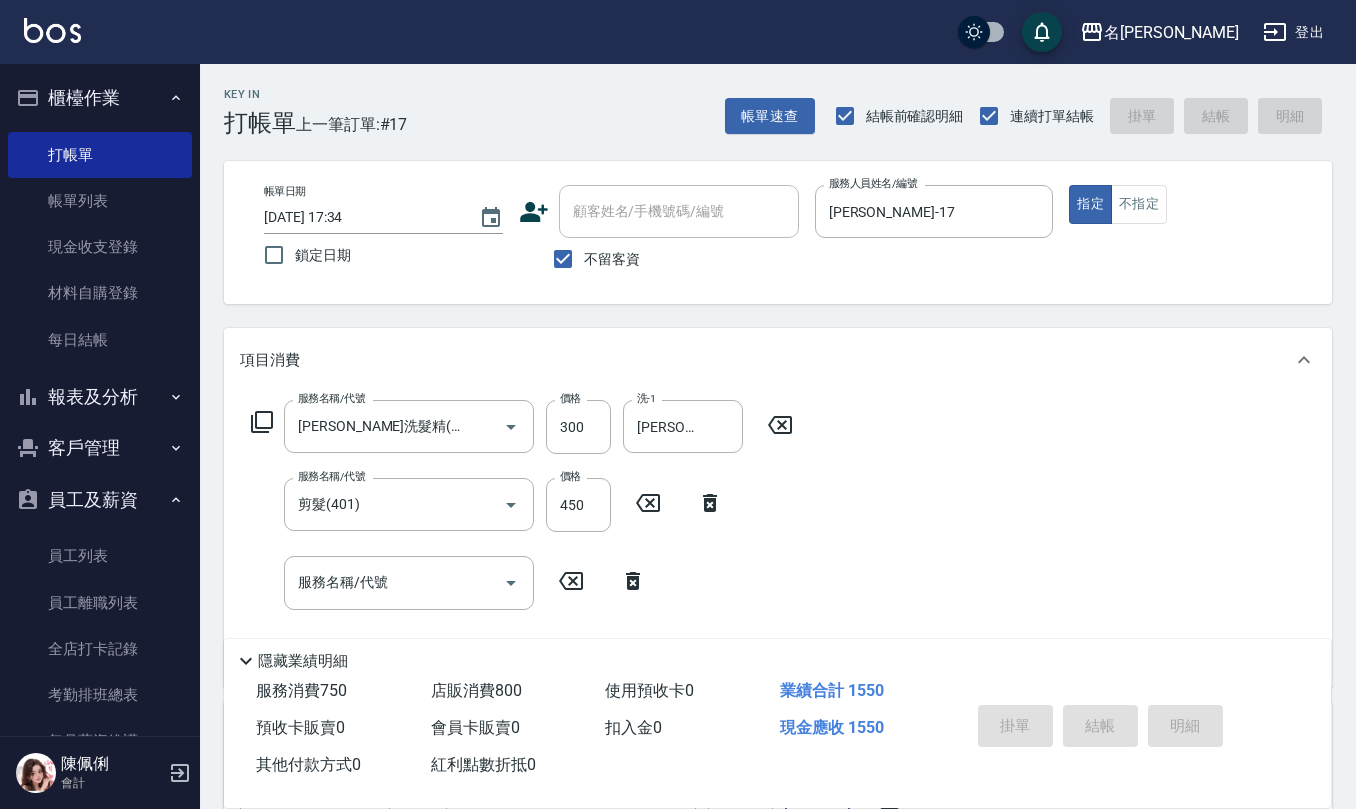 type 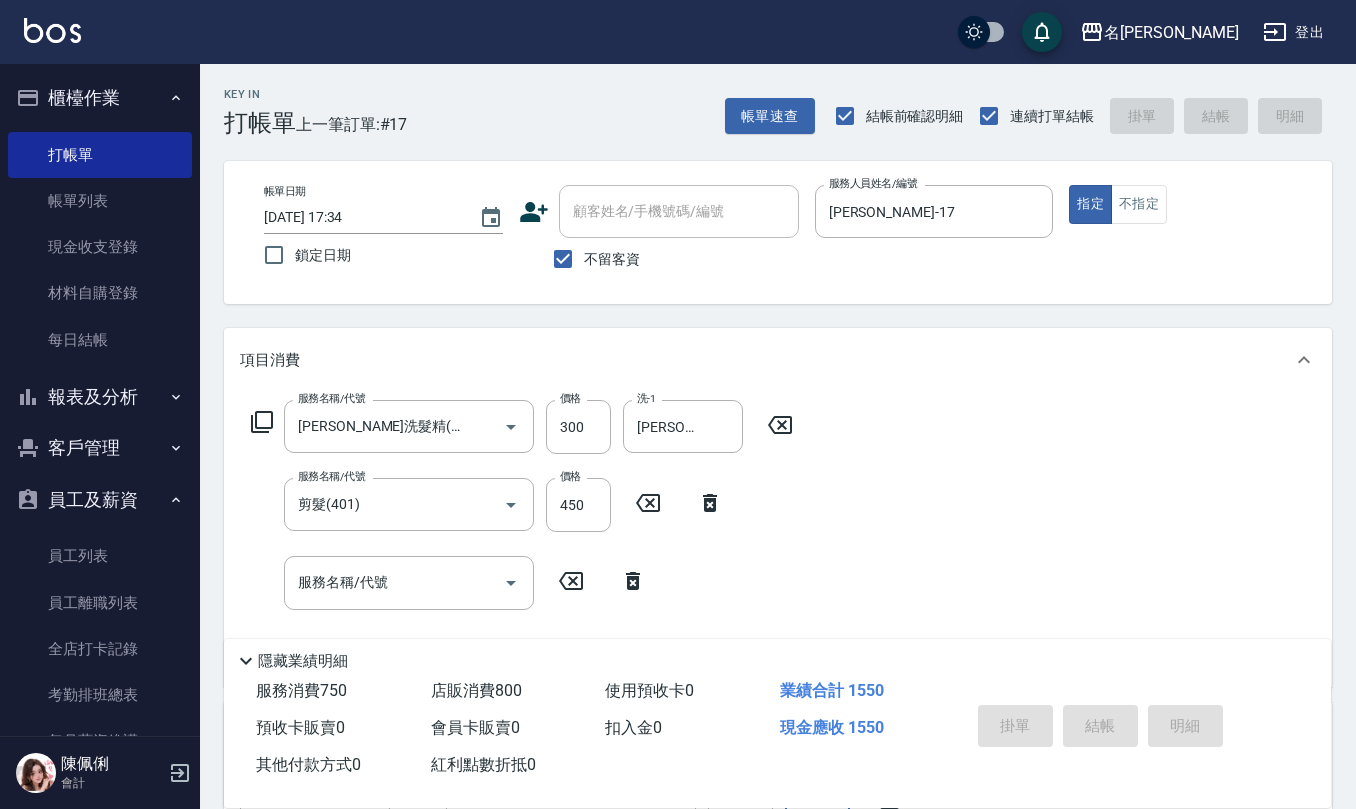 type 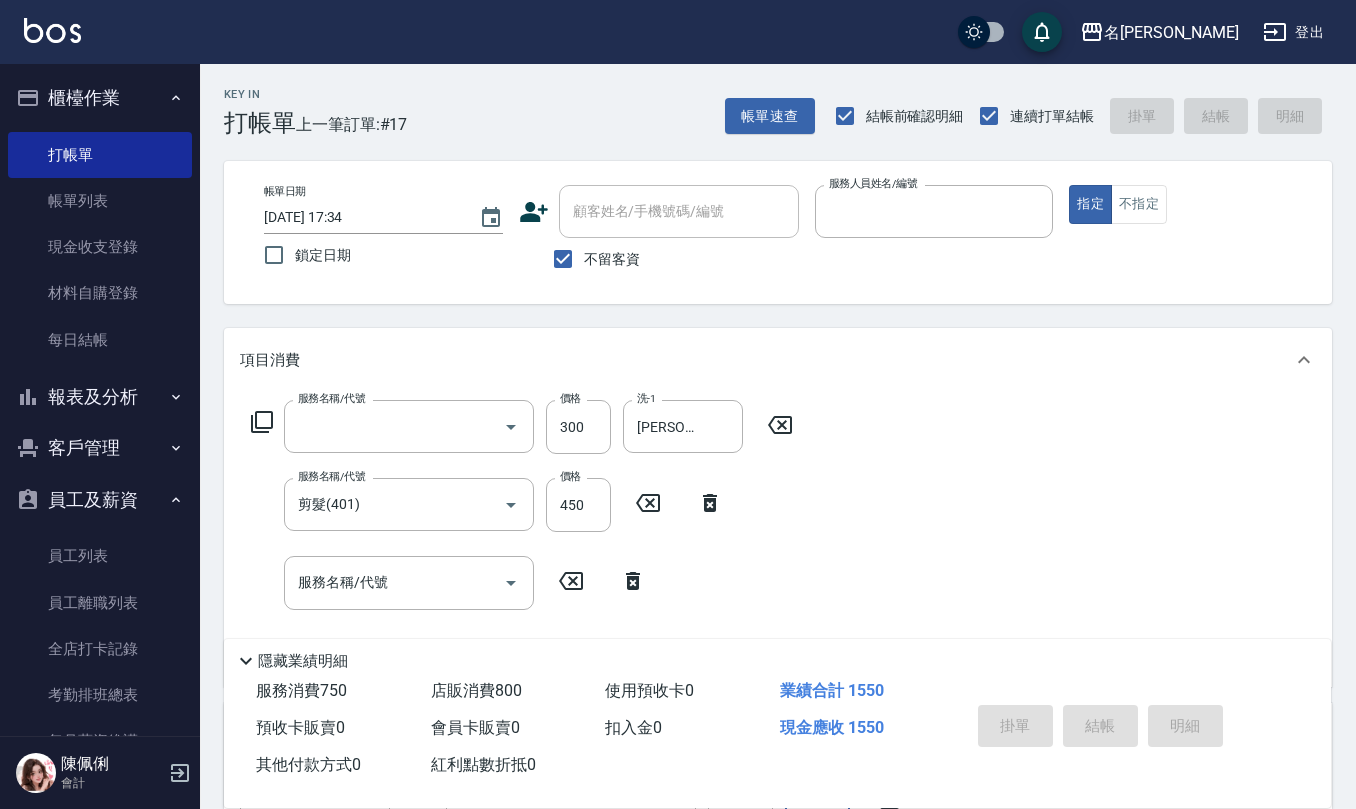 type 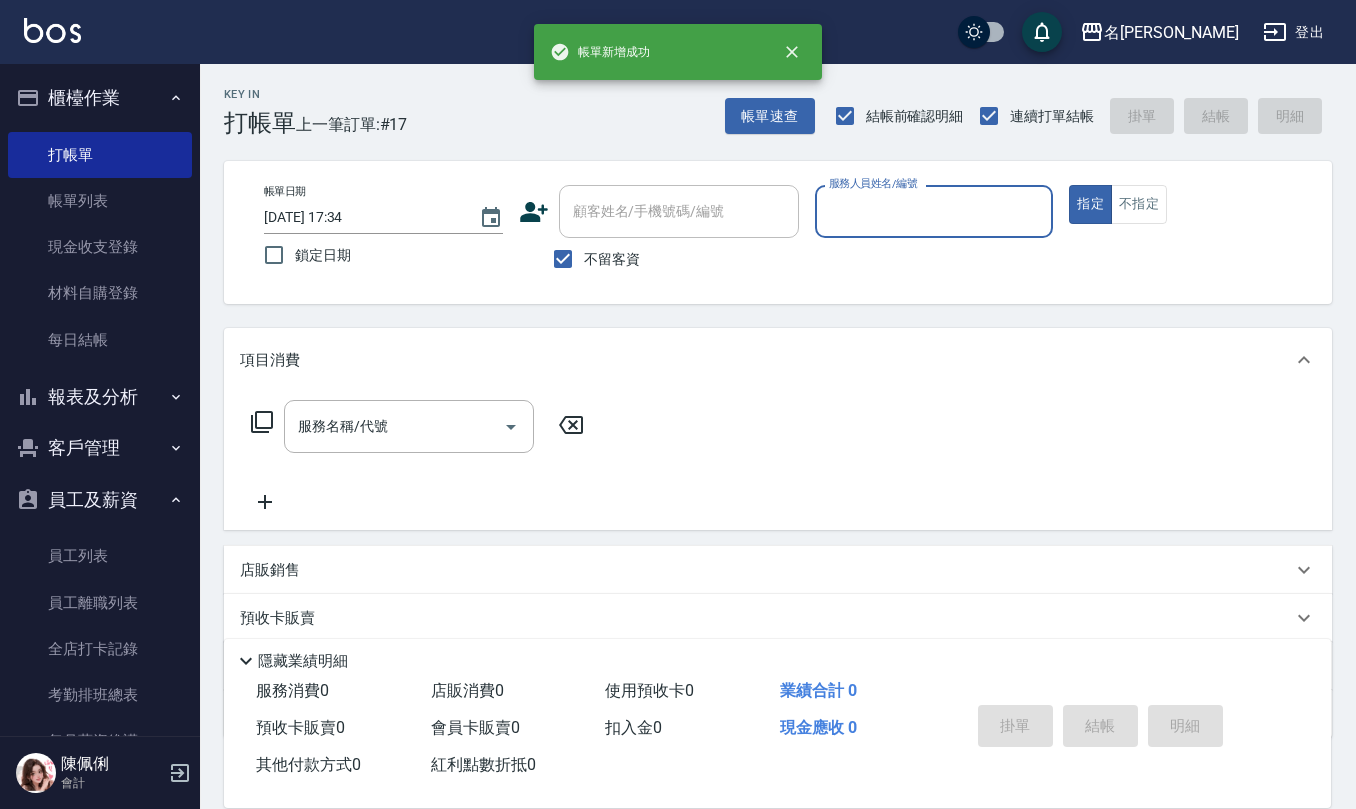 scroll, scrollTop: 0, scrollLeft: 0, axis: both 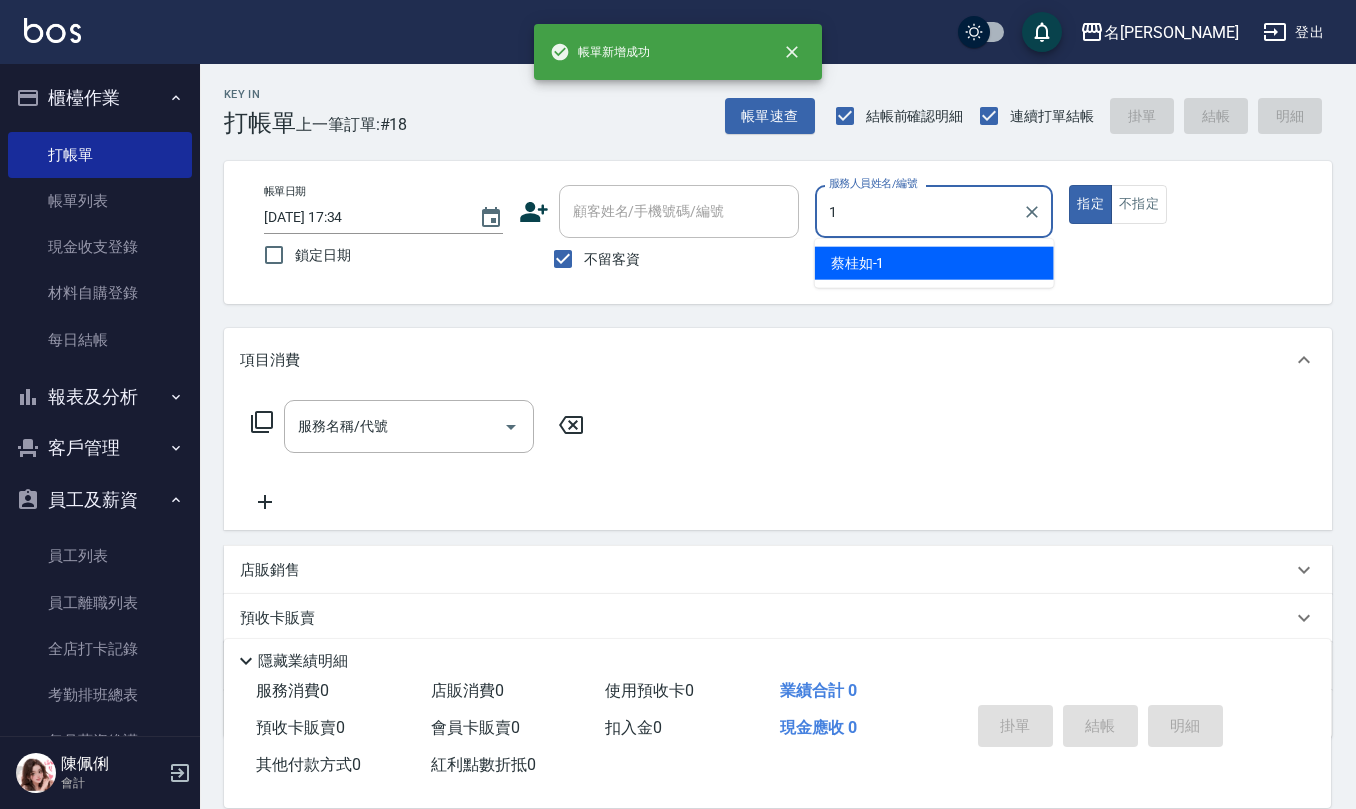 type on "蔡桂如-1" 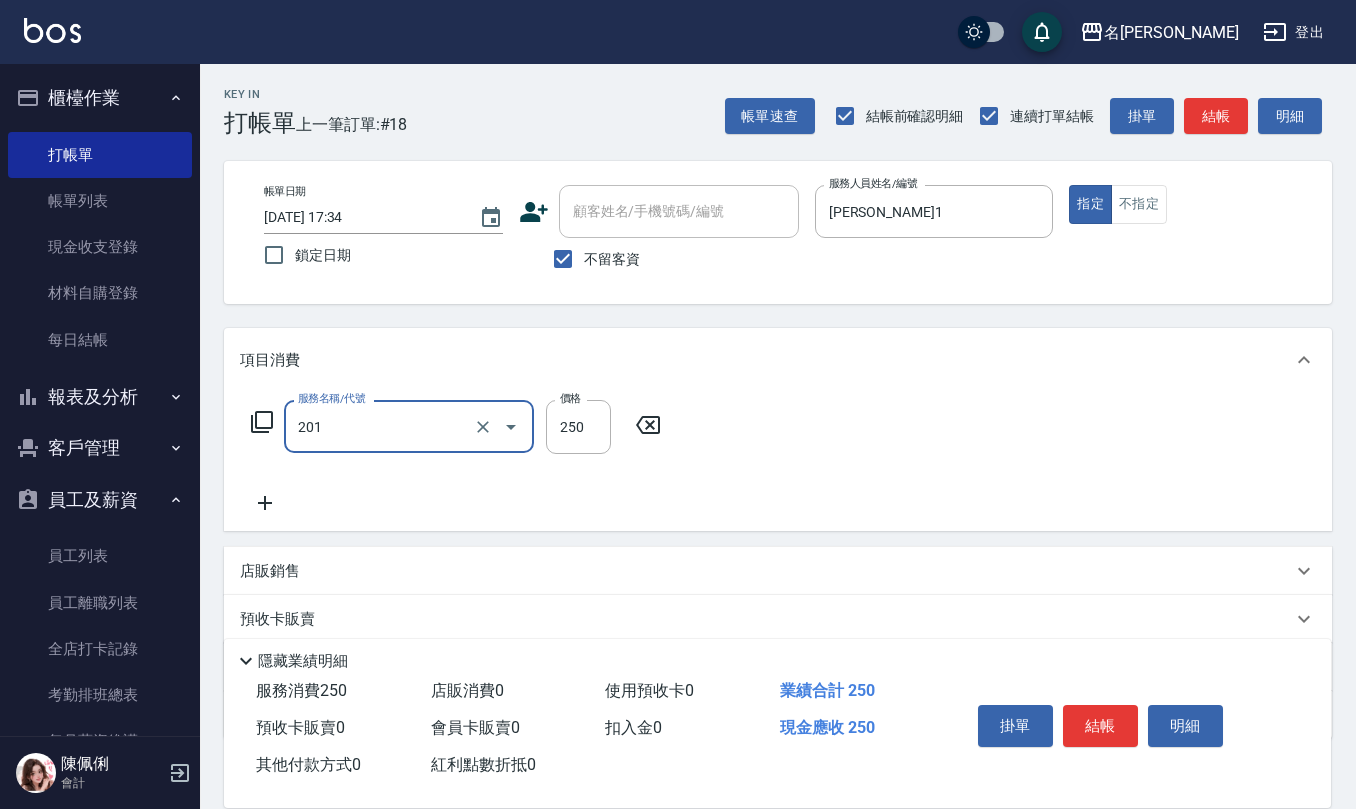 type on "洗髮(201)" 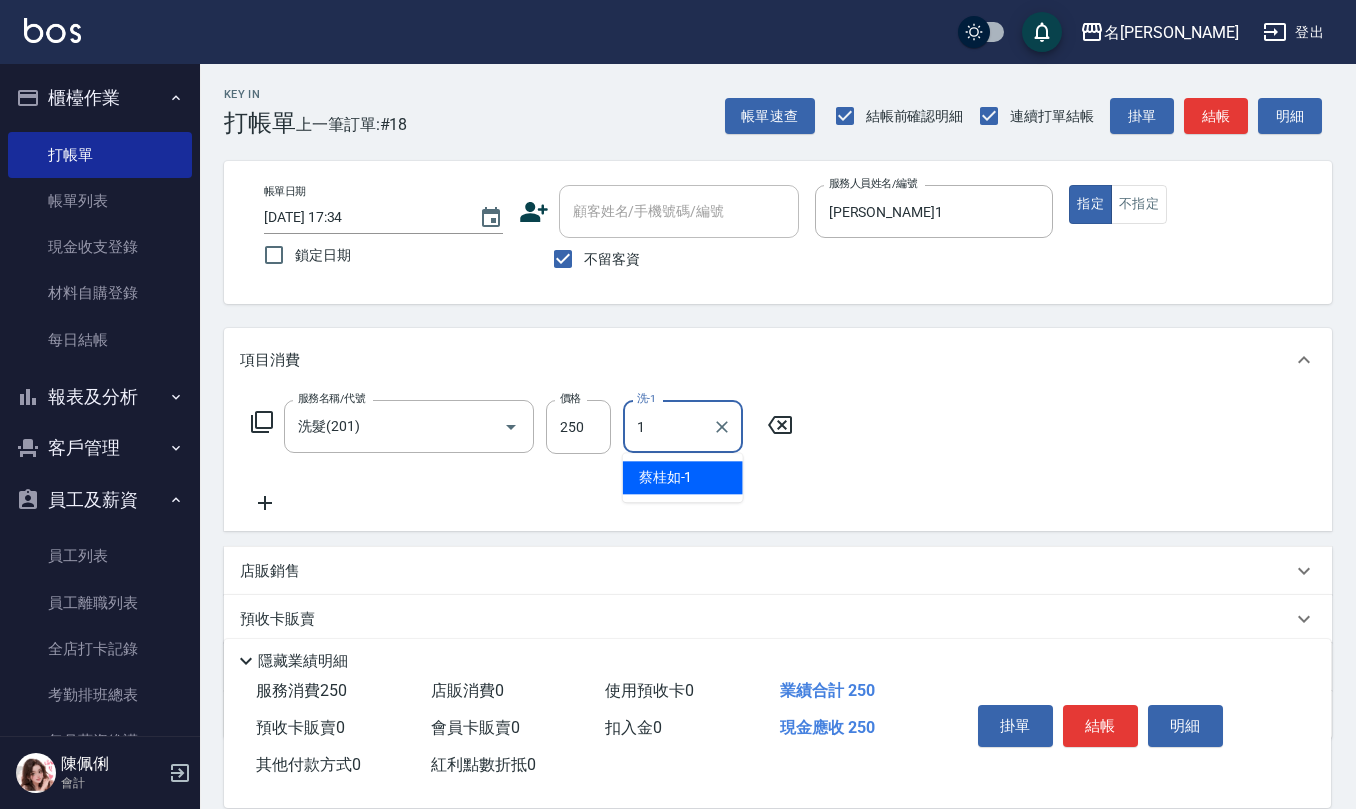 type on "蔡桂如-1" 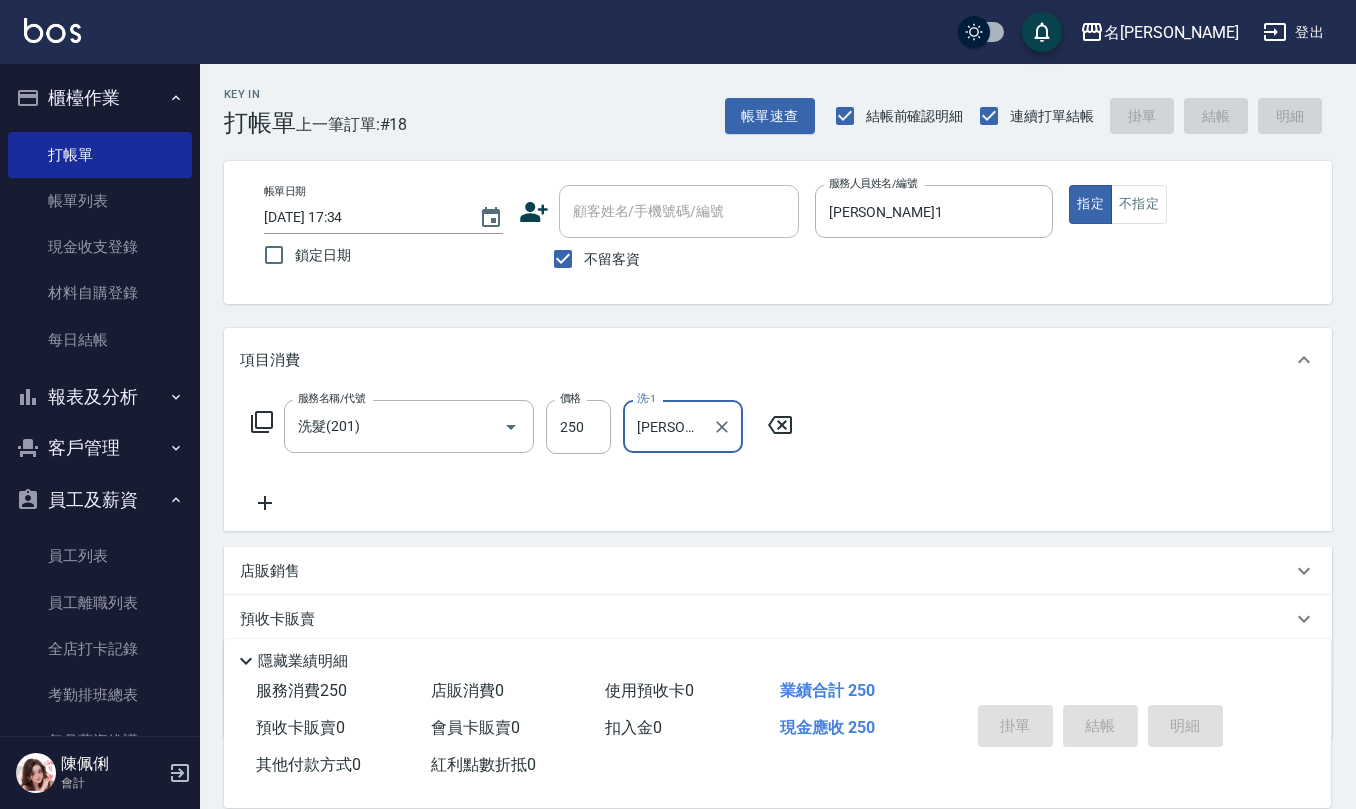 type 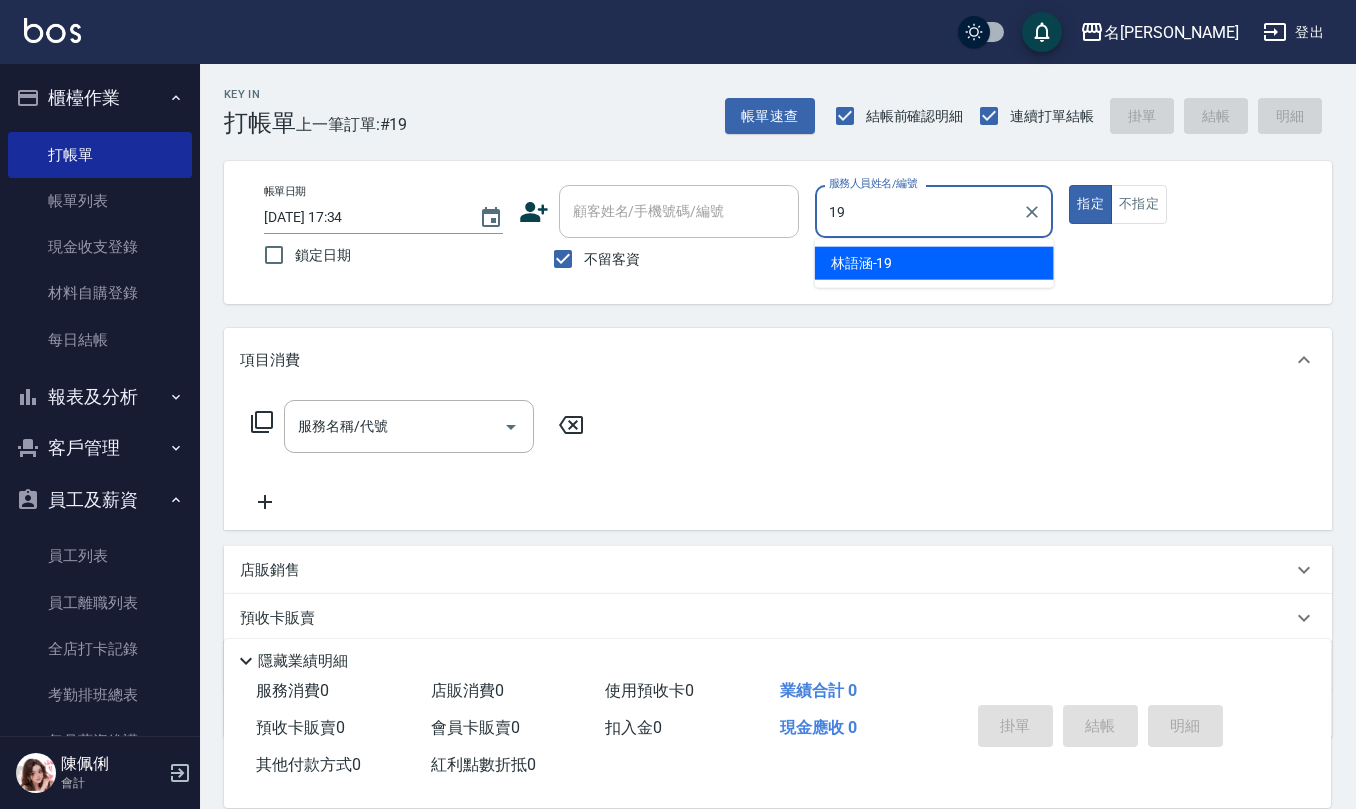 type on "林語涵-19" 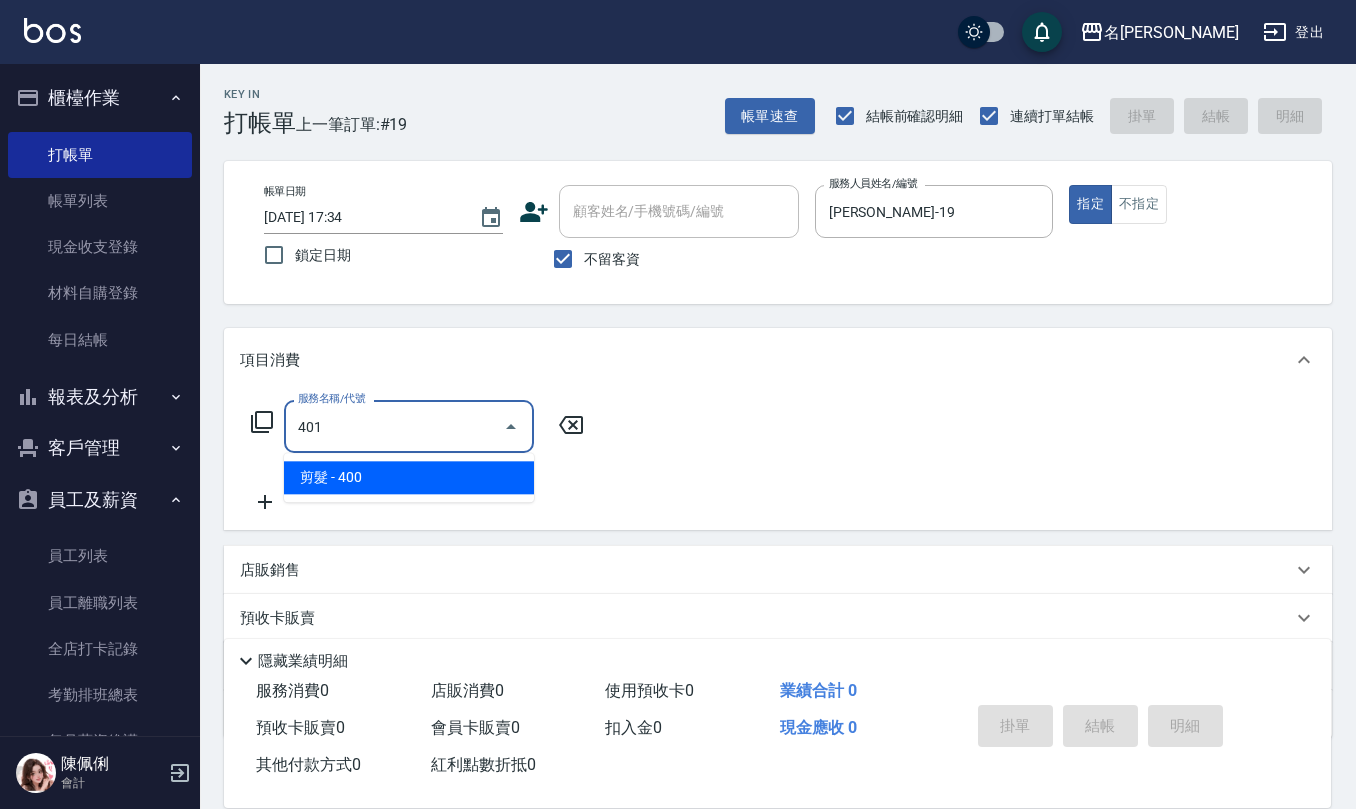 type on "剪髮(401)" 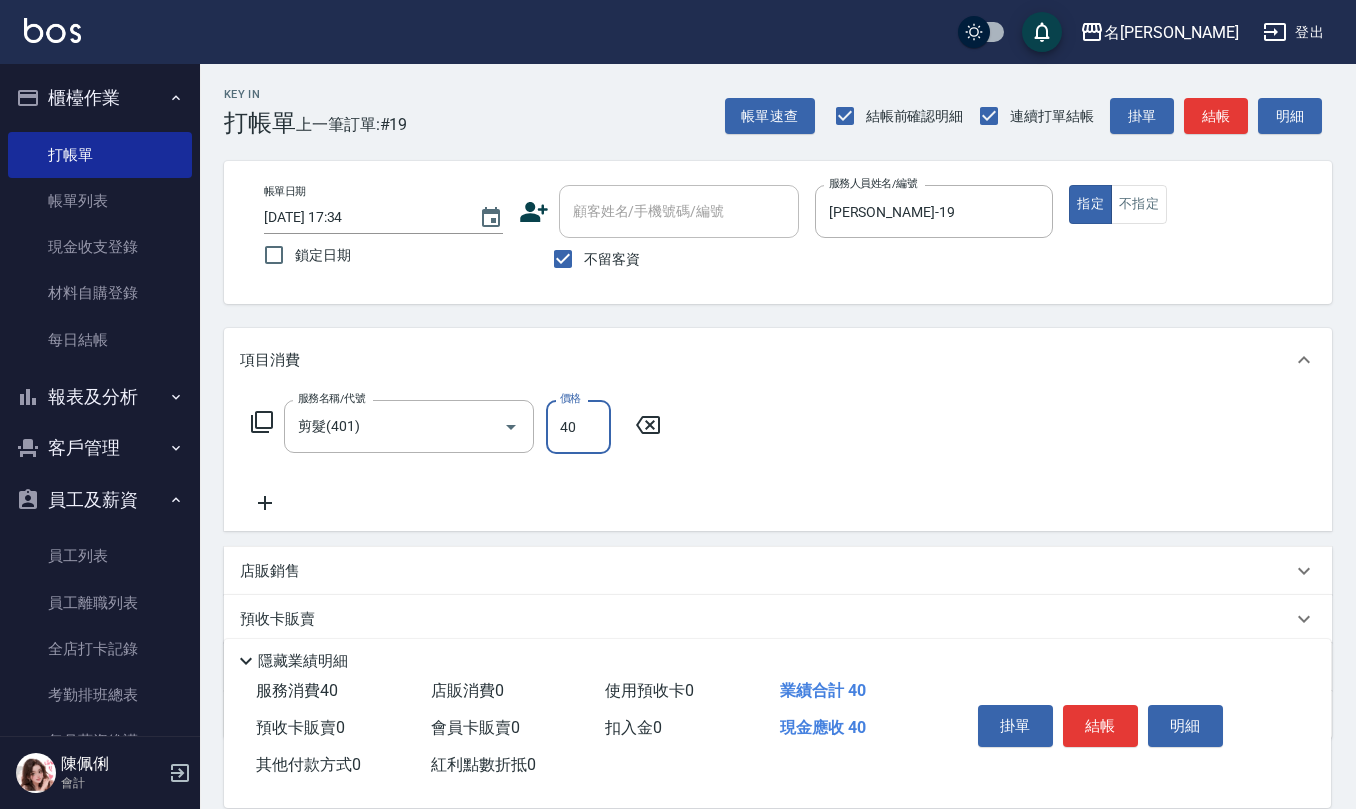 type on "400" 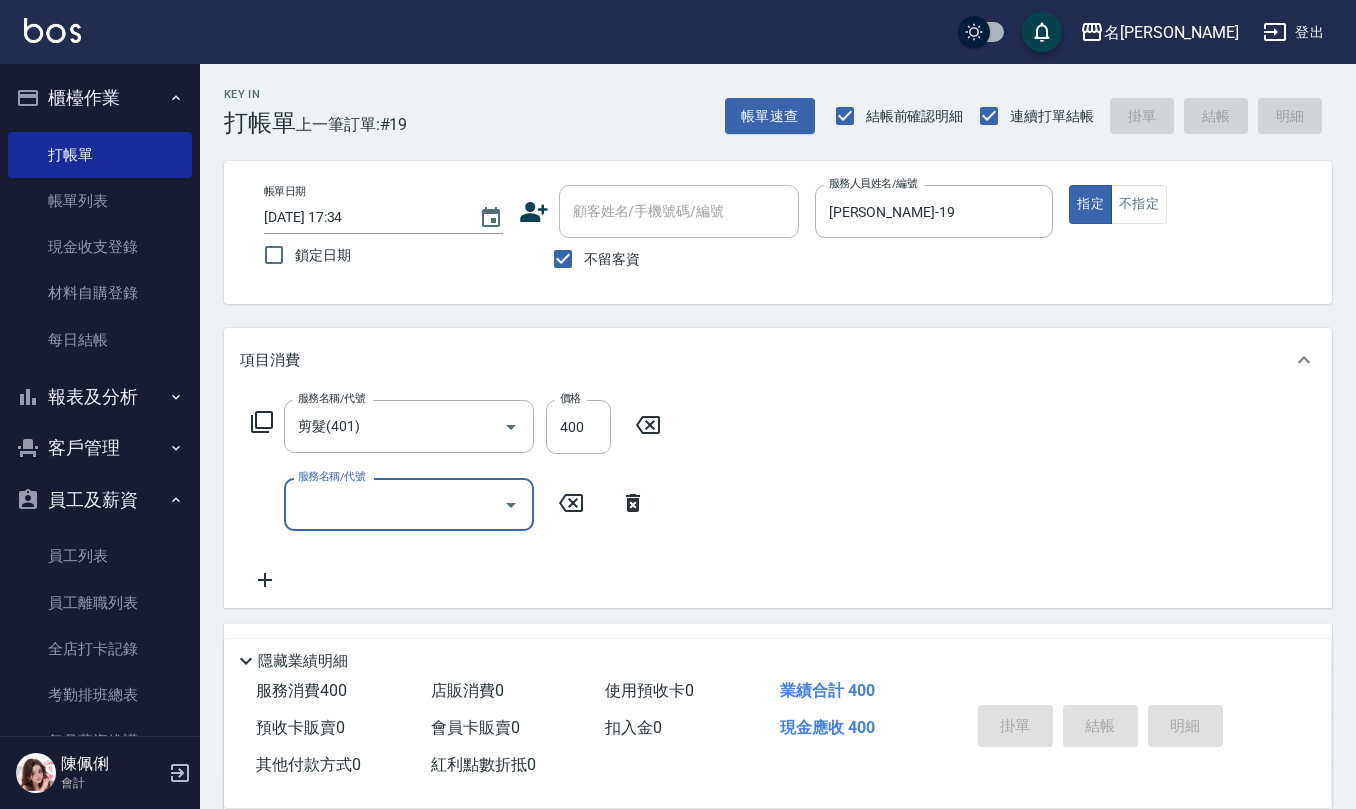 type on "2025/07/11 17:35" 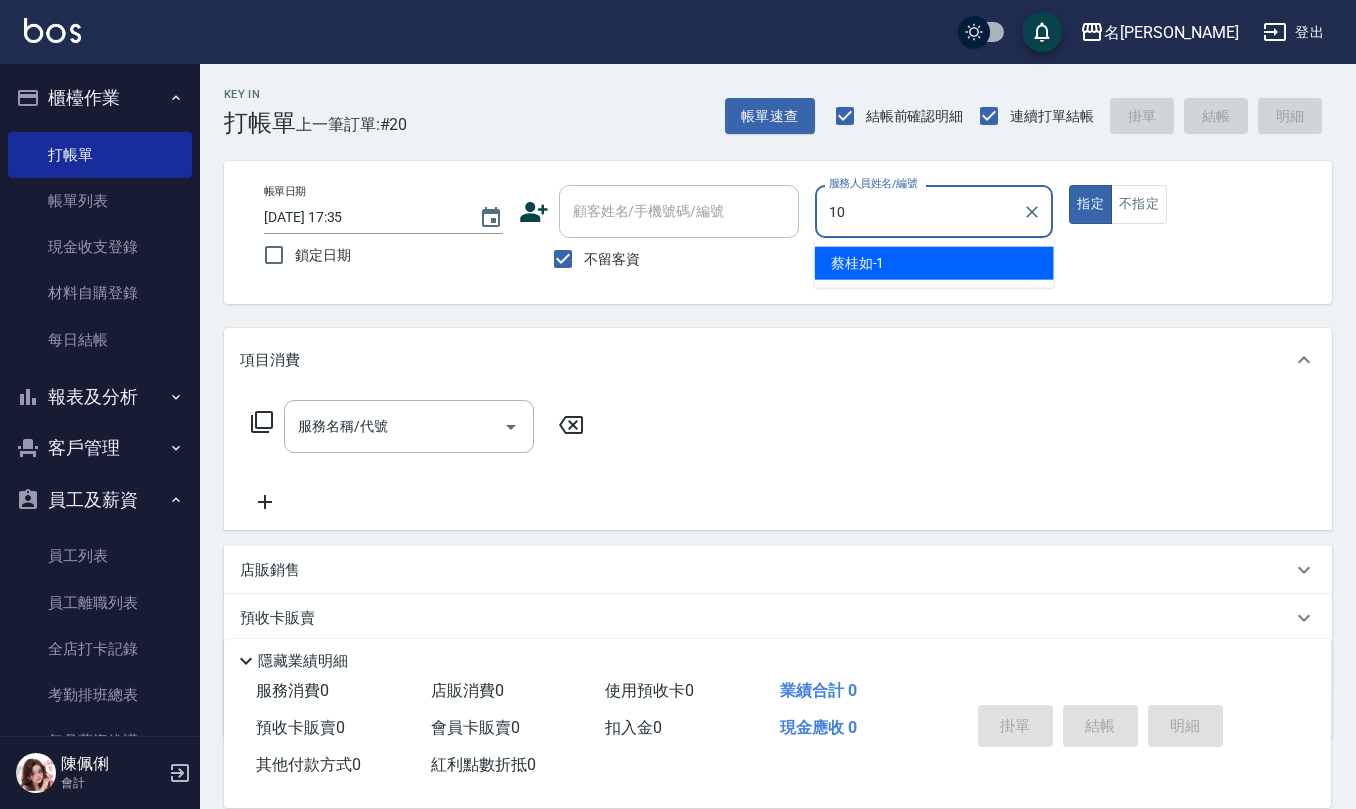 type on "胡淑雲-10" 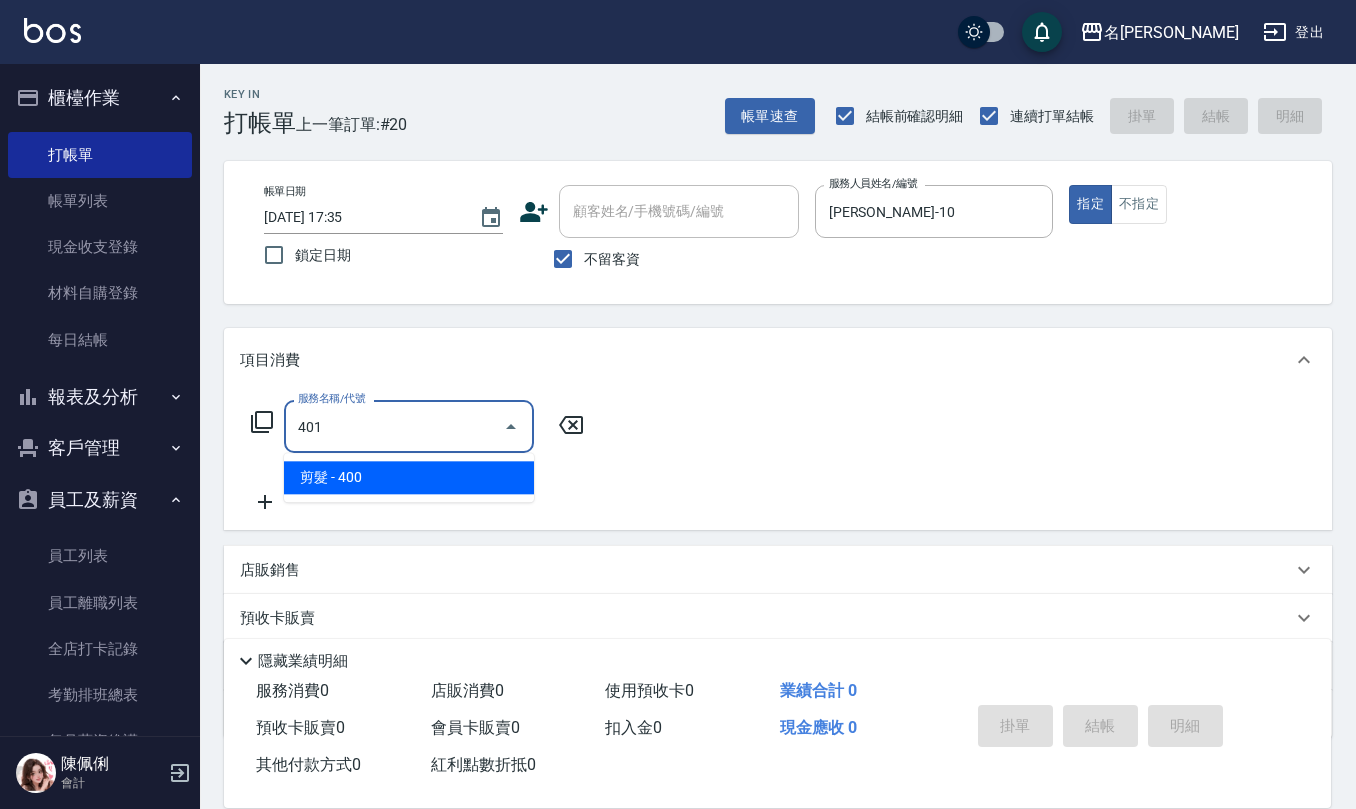 type on "剪髮(401)" 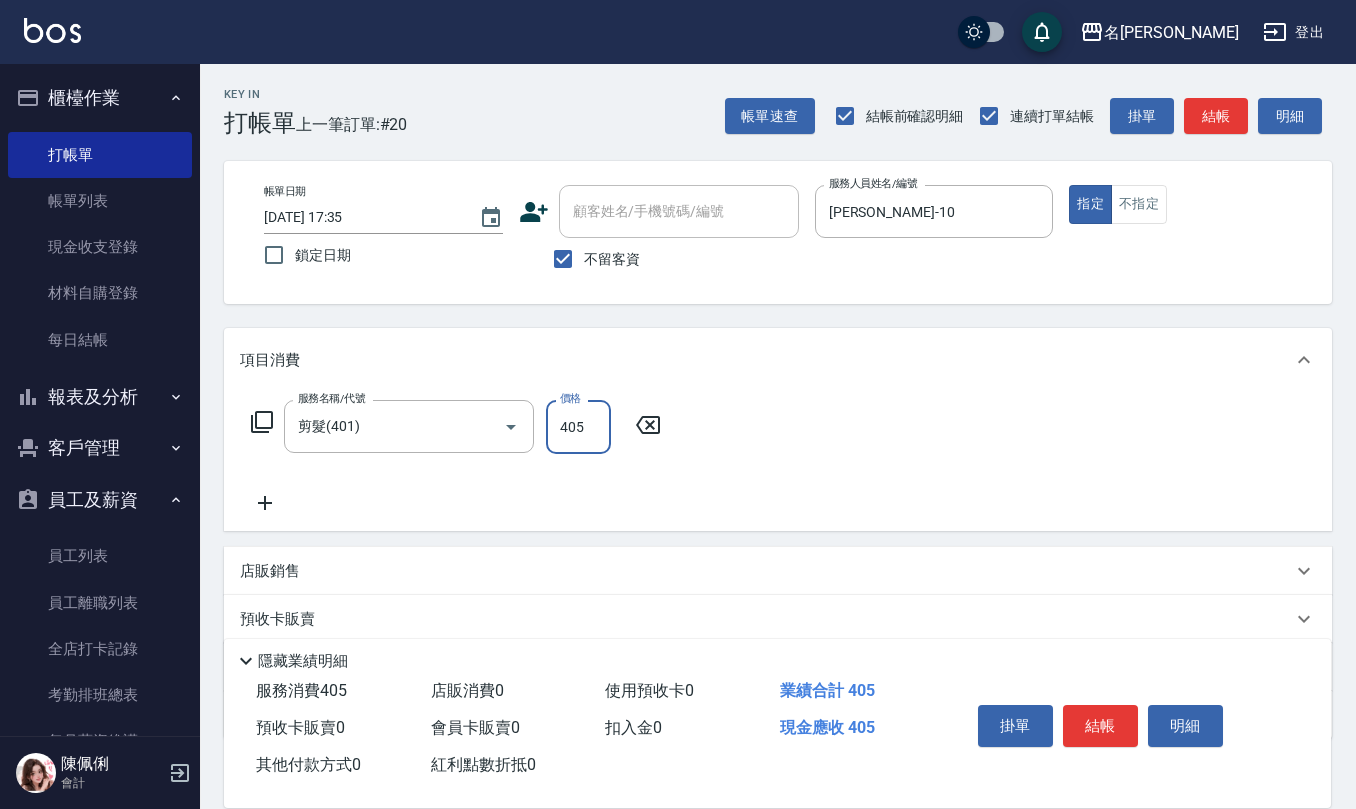 type on "405" 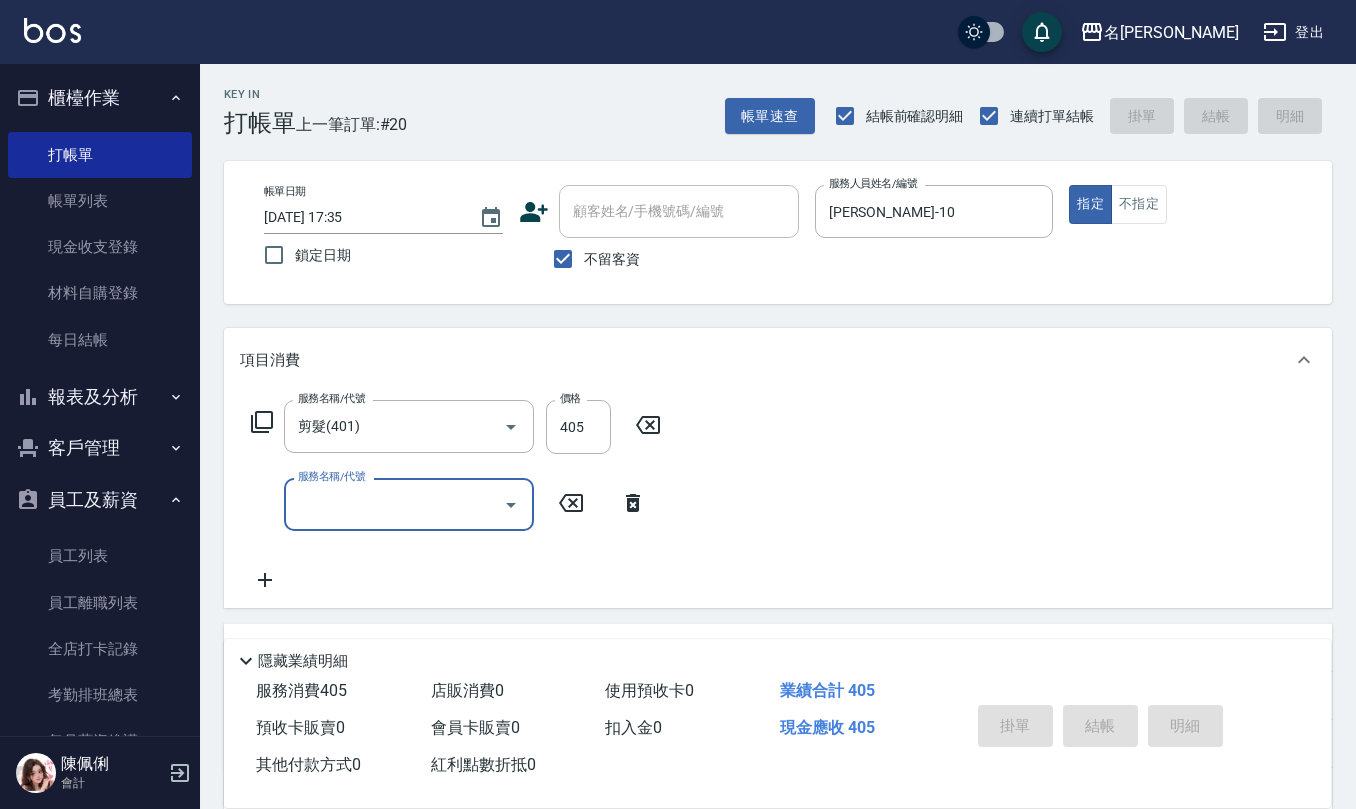 type on "2025/07/11 17:36" 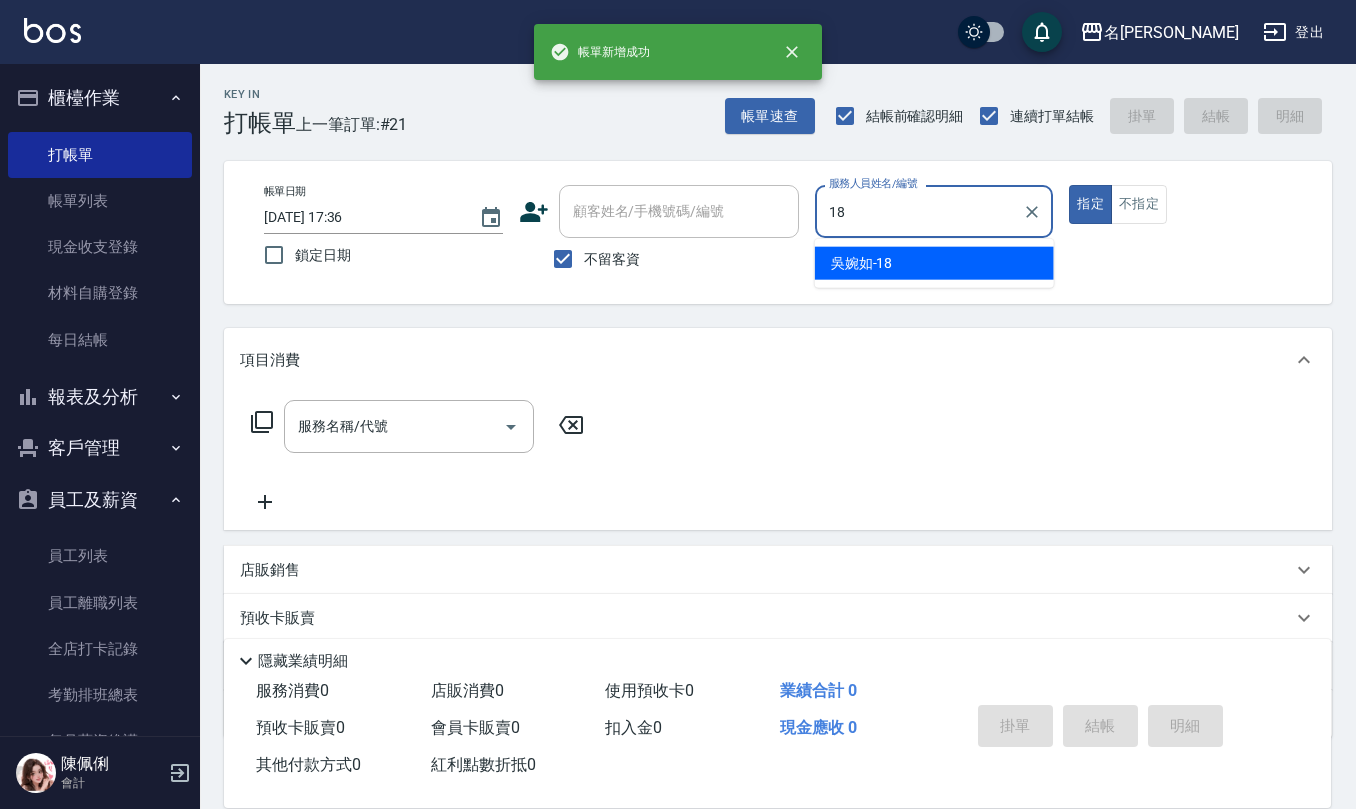 type on "吳婉如-18" 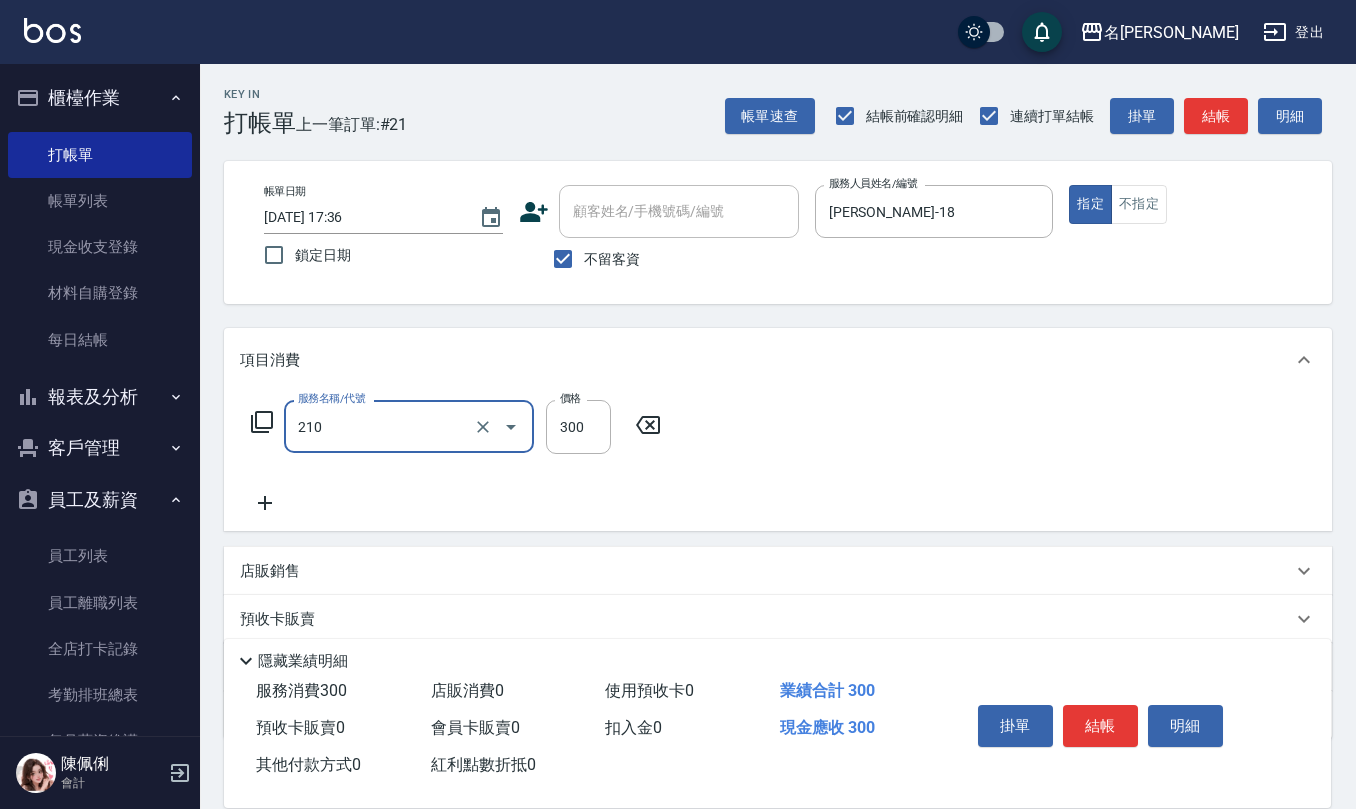 type on "歐娜洗髮精(210)" 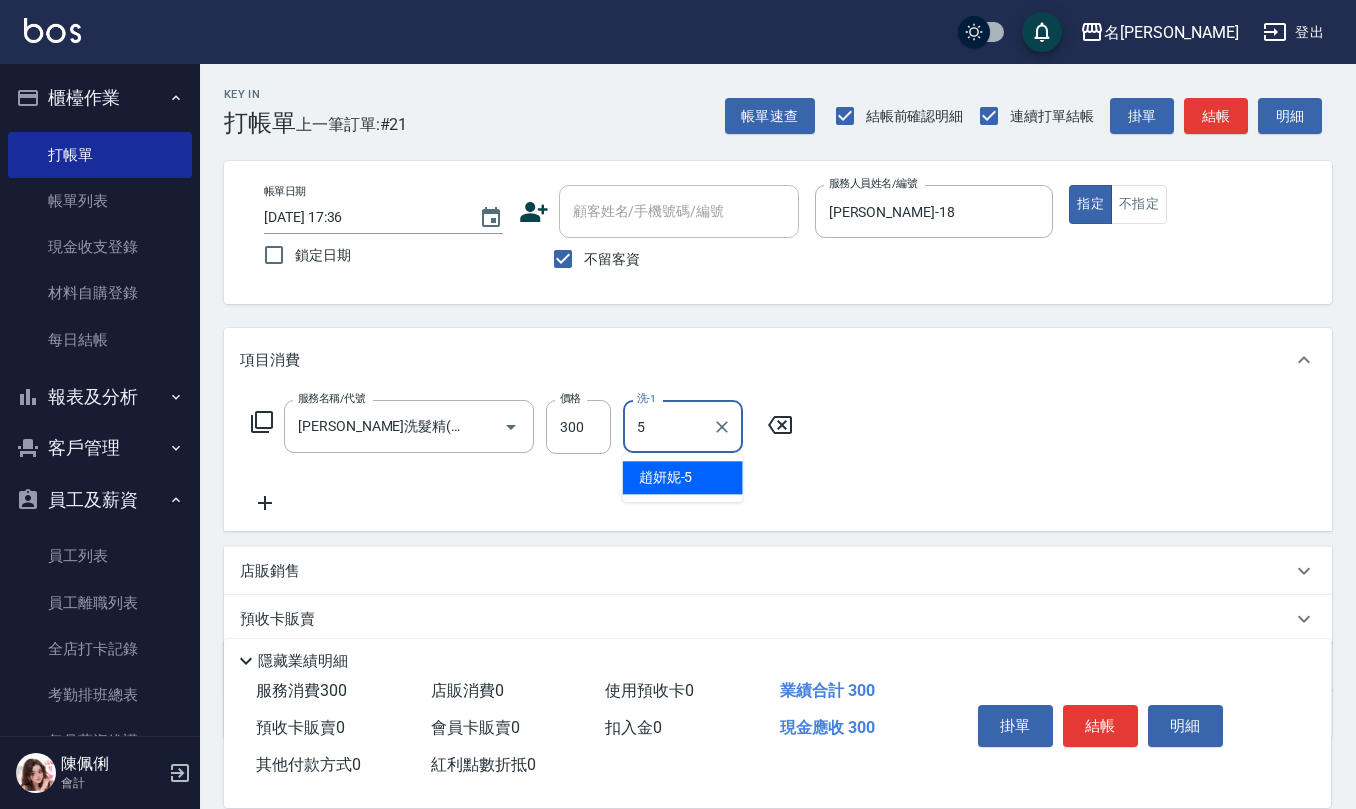 type on "趙妍妮-5" 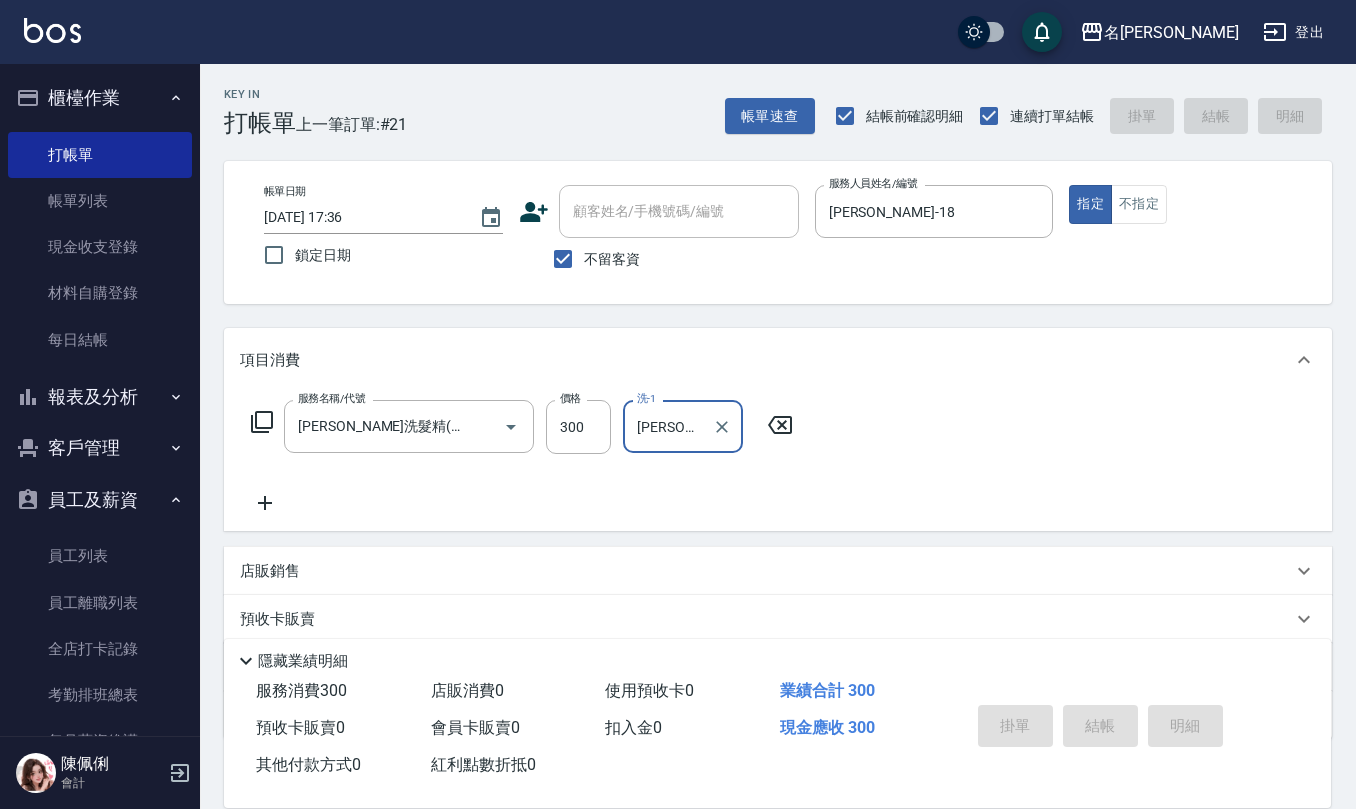 type 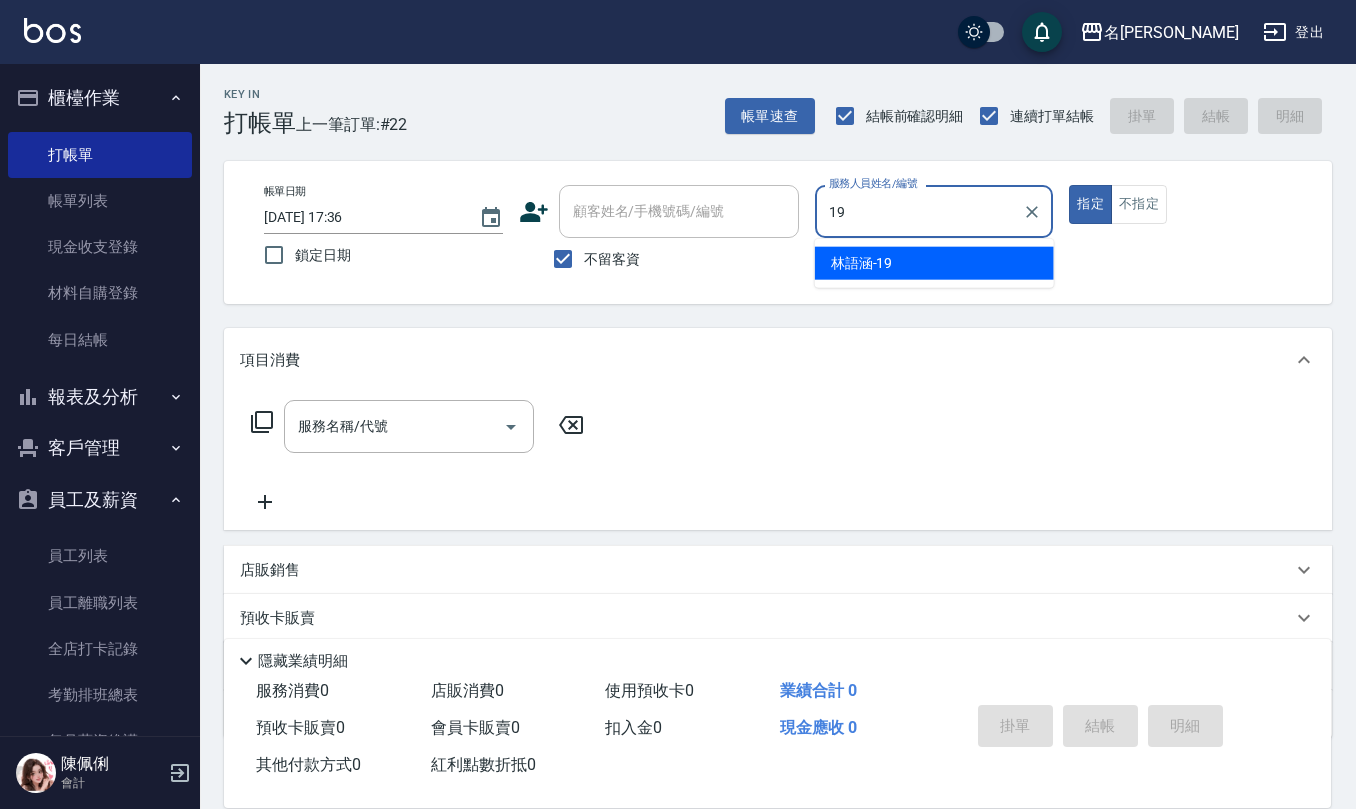 type on "林語涵-19" 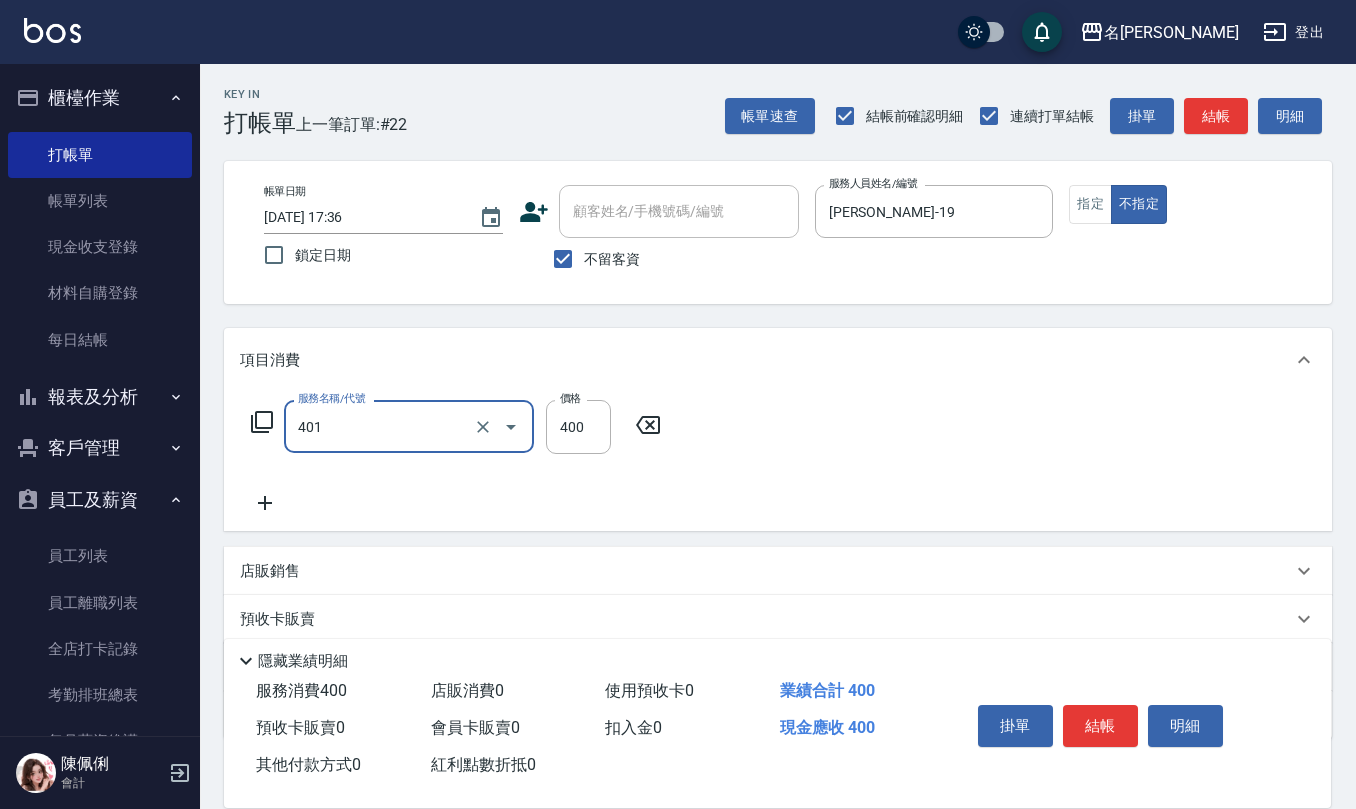 type on "剪髮(401)" 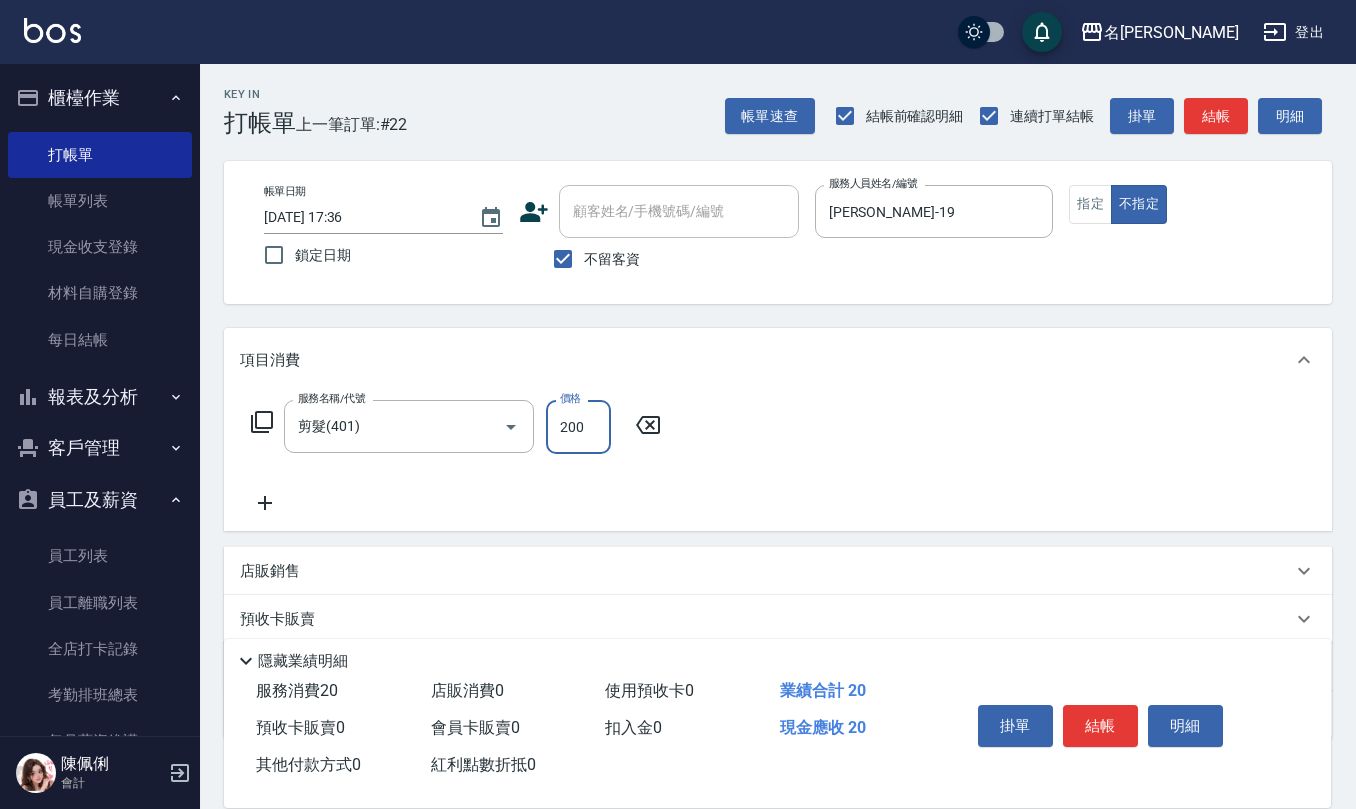 type on "200" 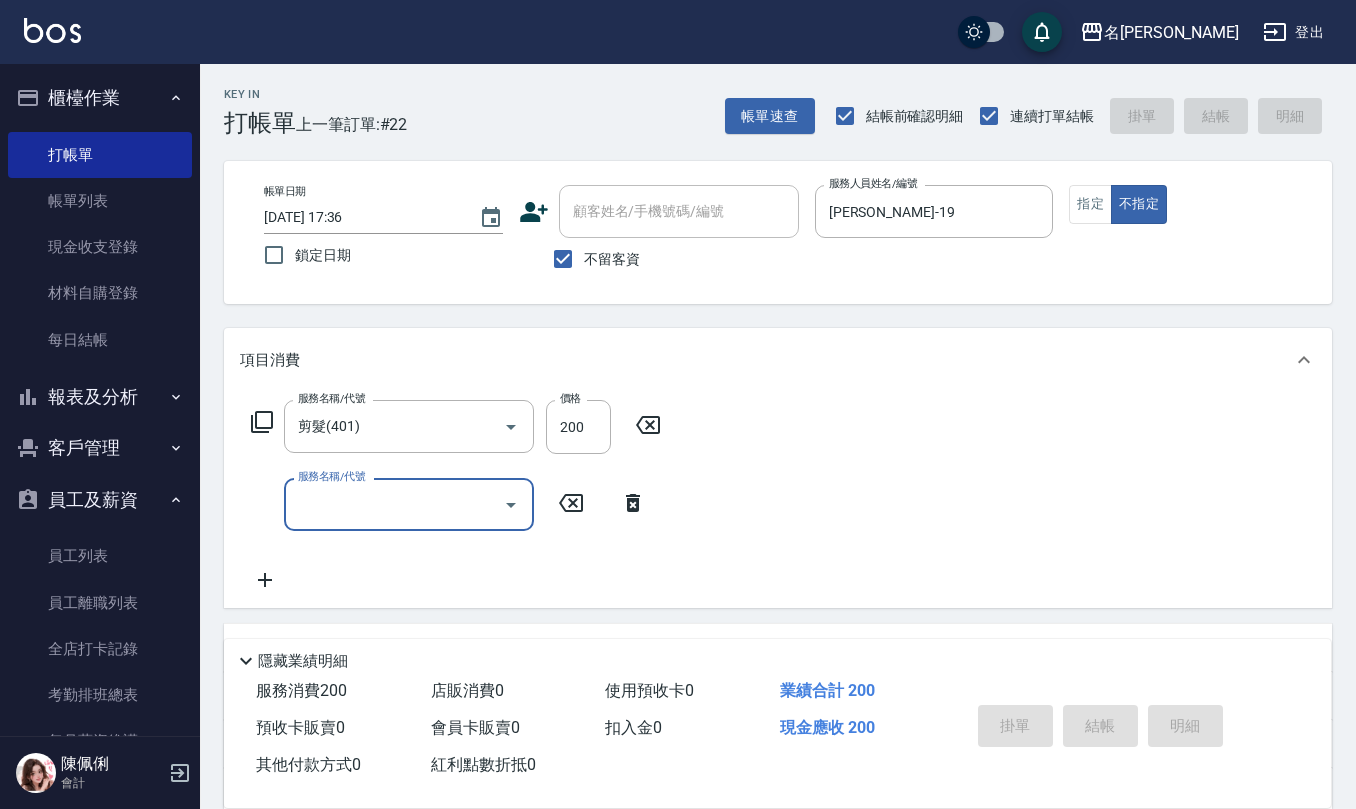 type 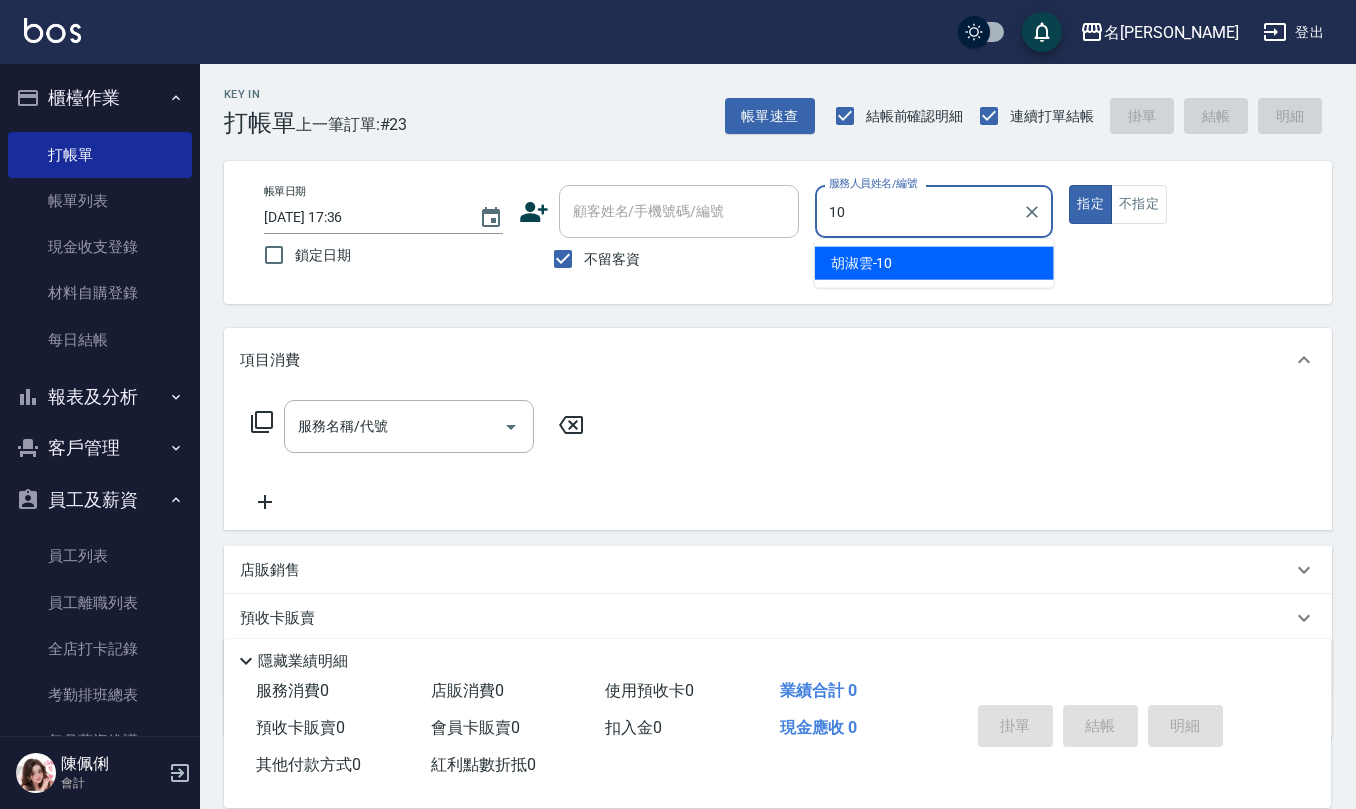 type on "胡淑雲-10" 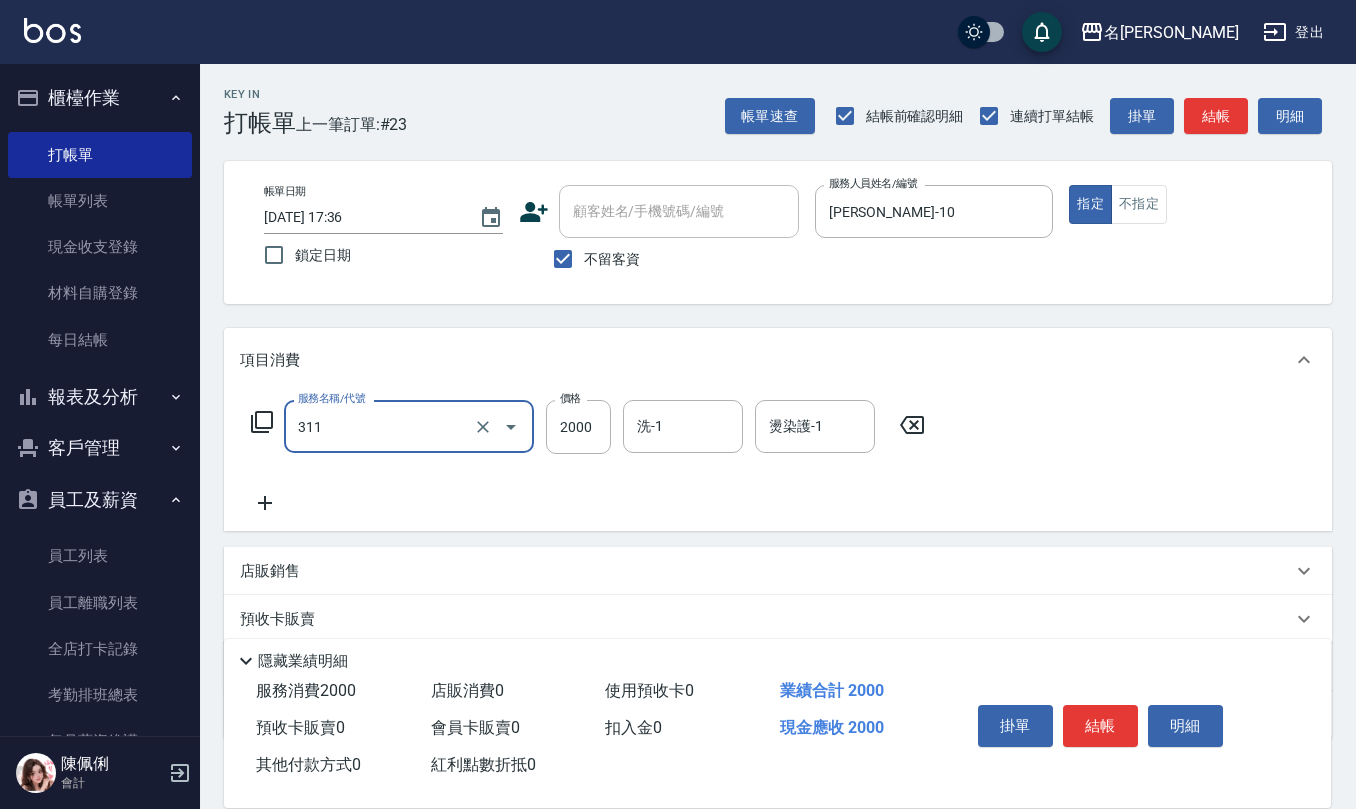 type on "生化離子燙2000(311)" 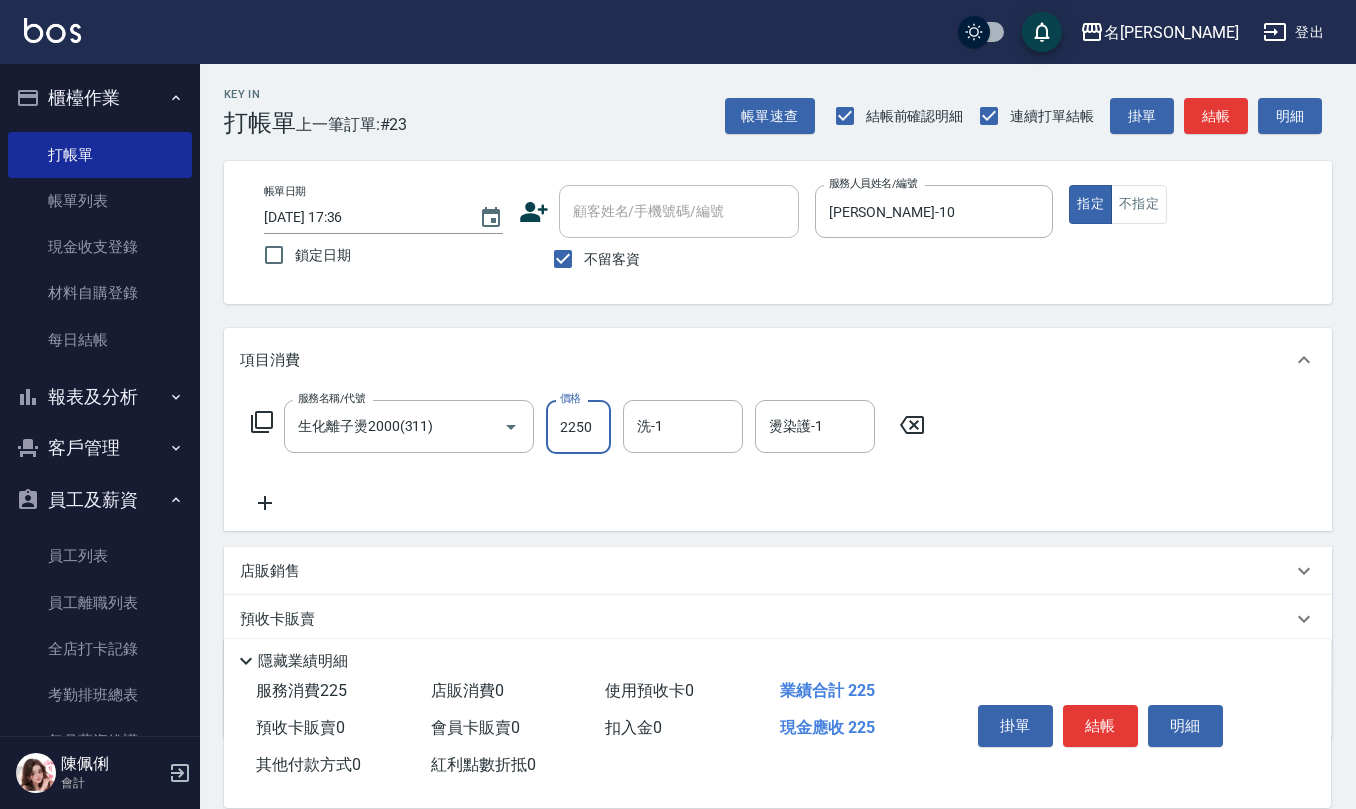 type on "2250" 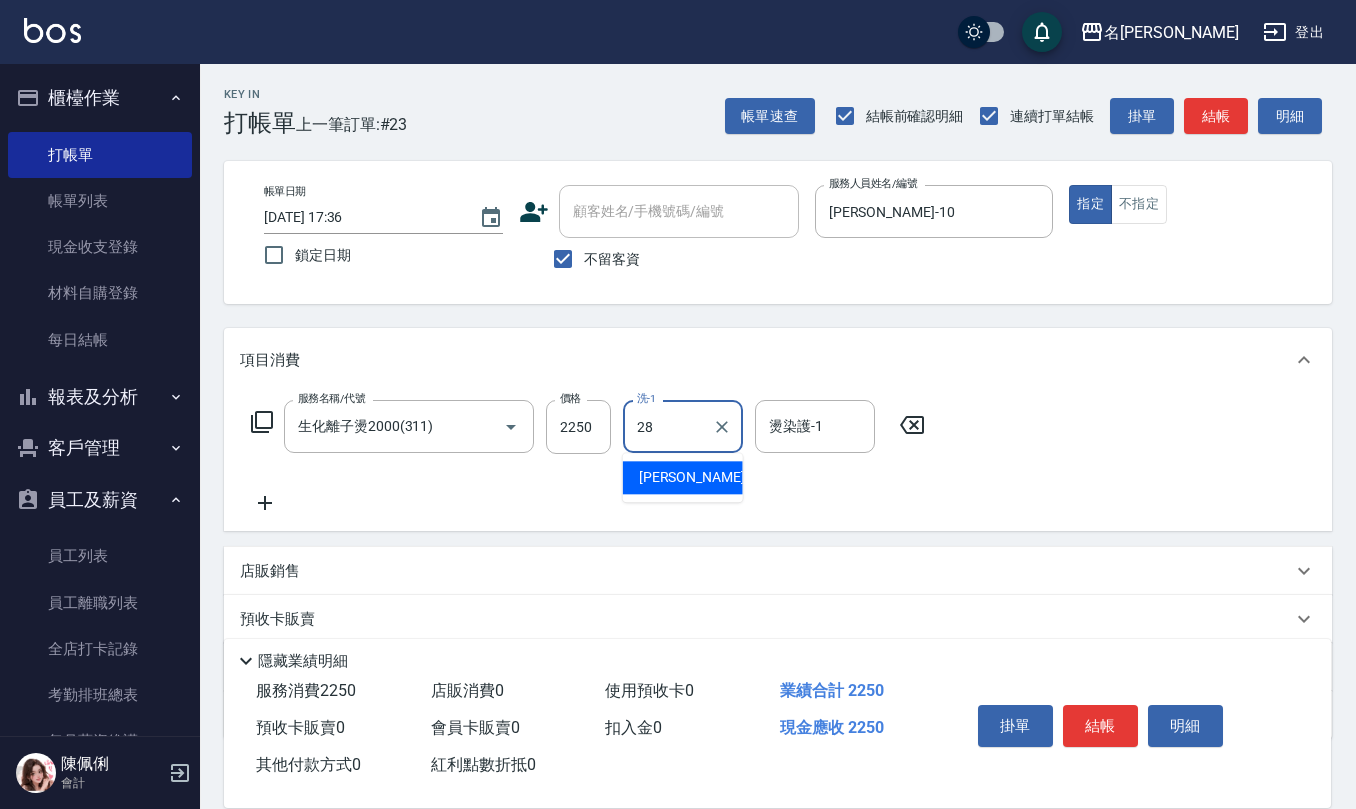 type on "陳柏暽-28" 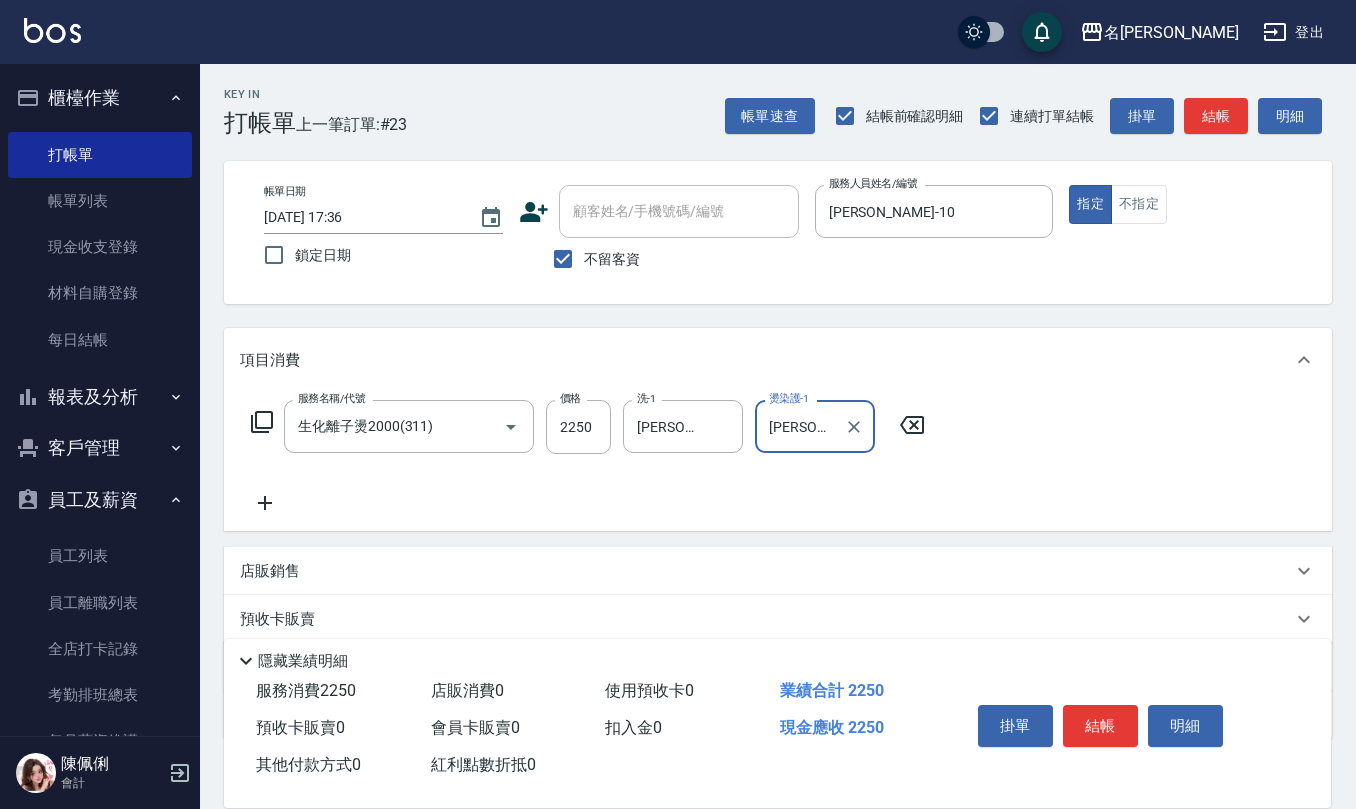 type on "陳柏暽-28" 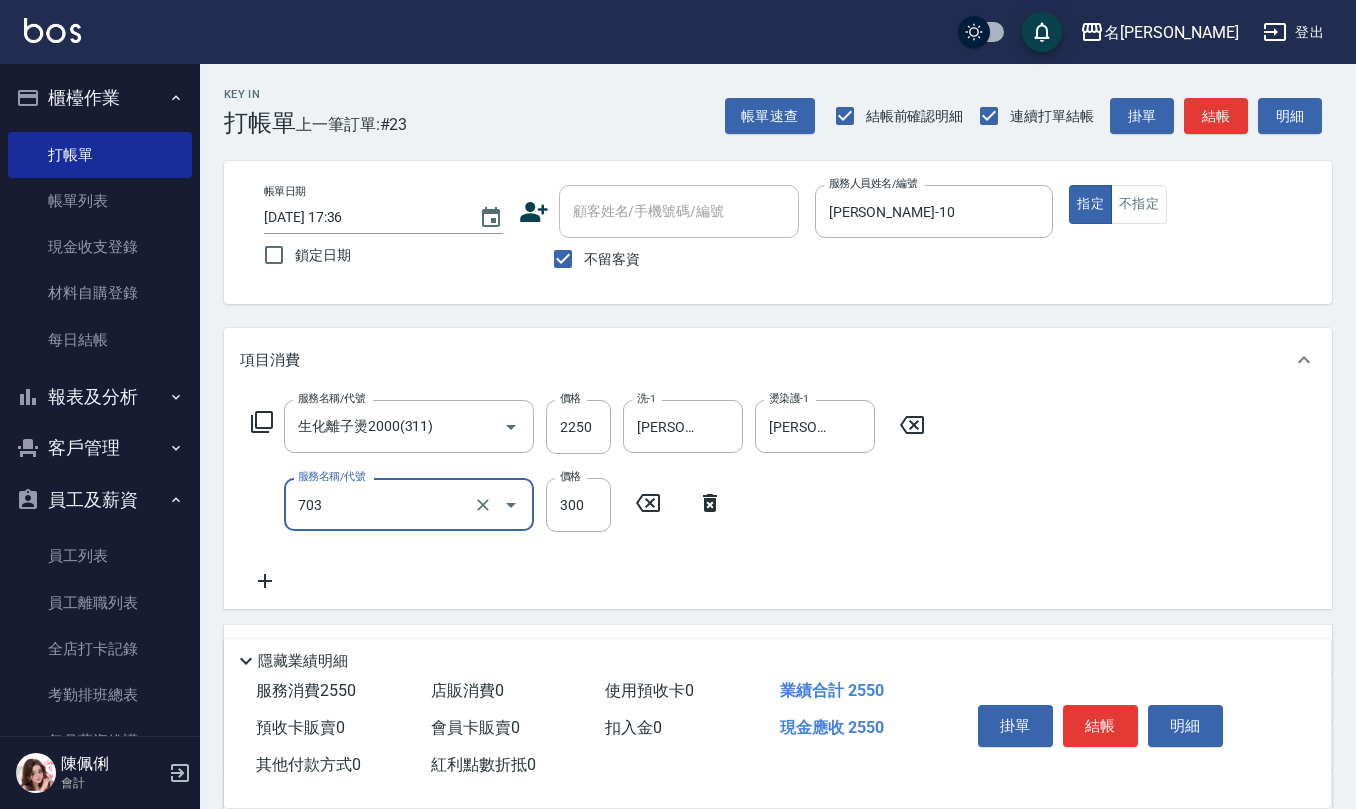 type on "(1236)設計師(703)" 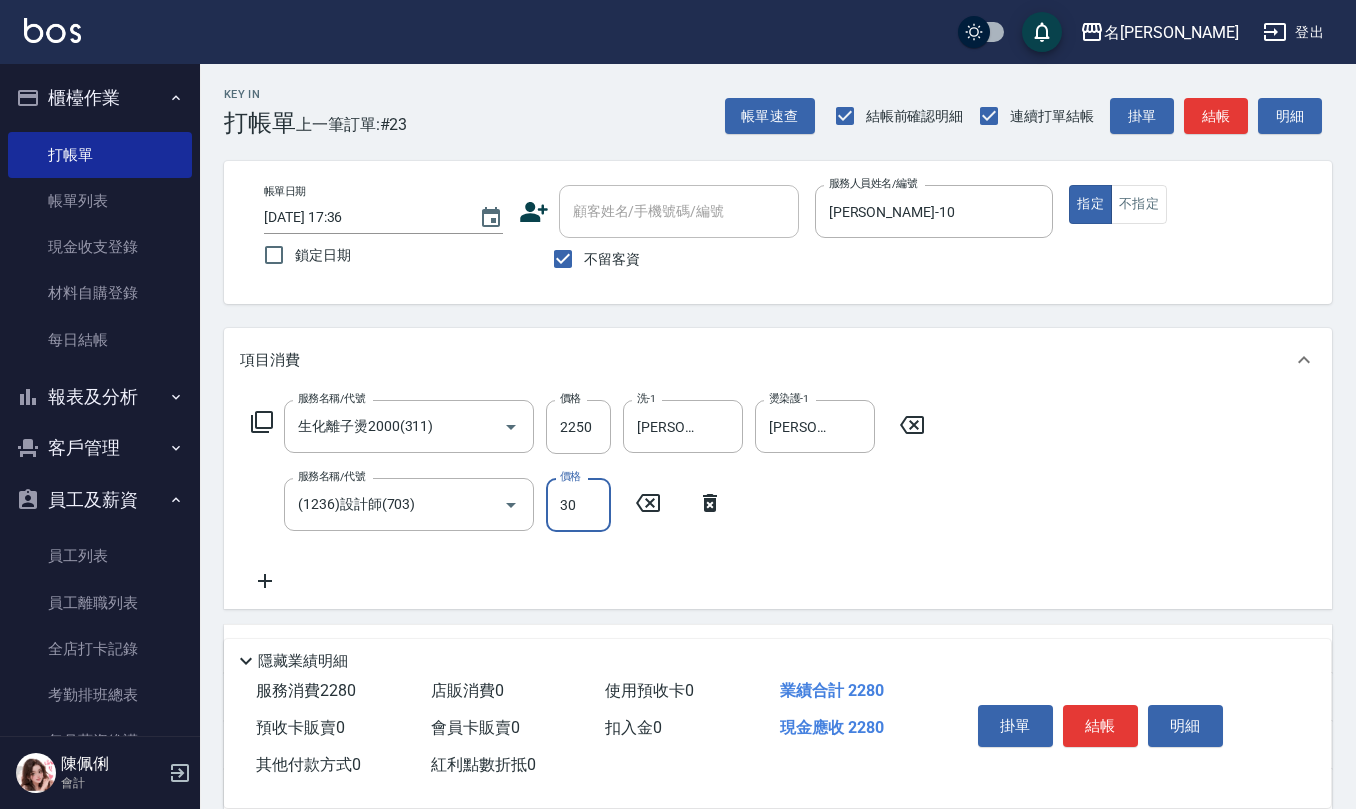 type on "300" 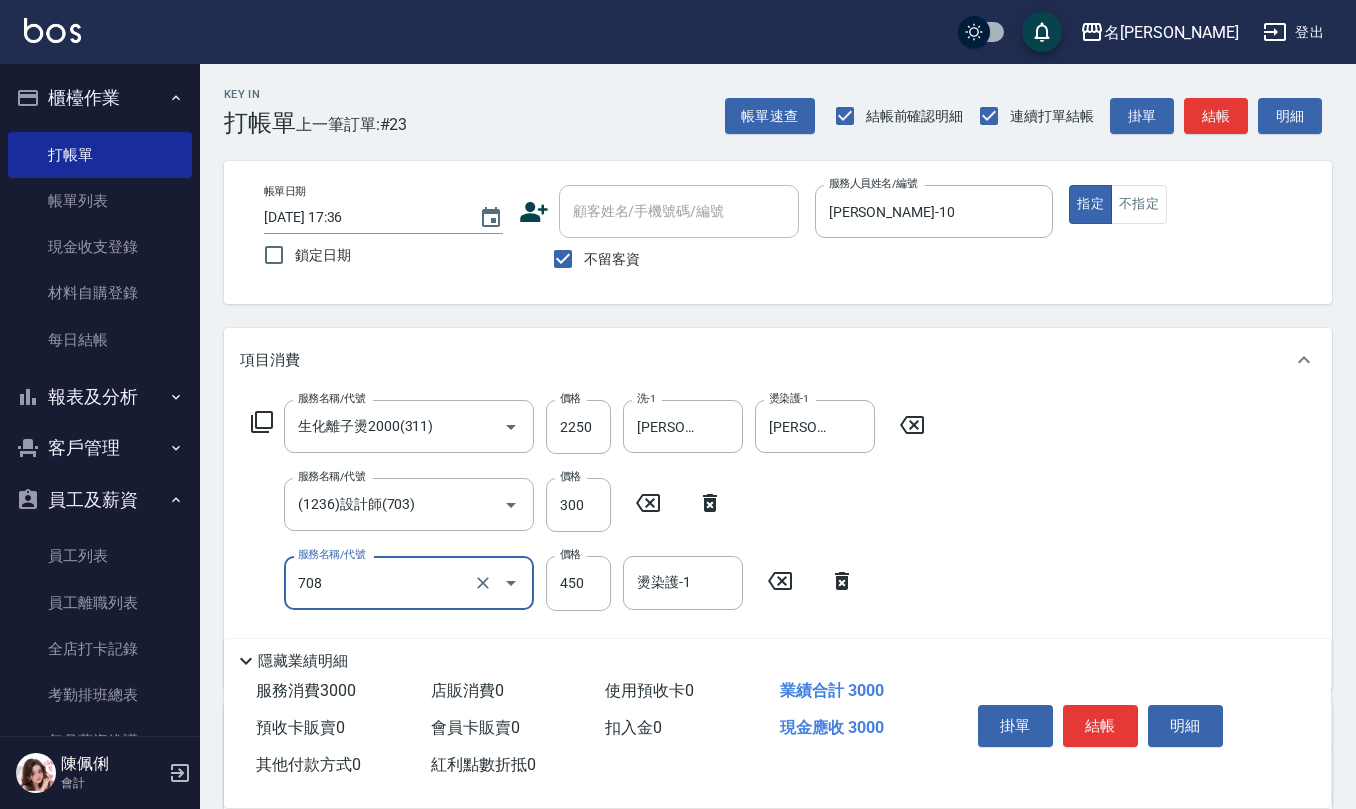 type on "松島舞鶴450(708)" 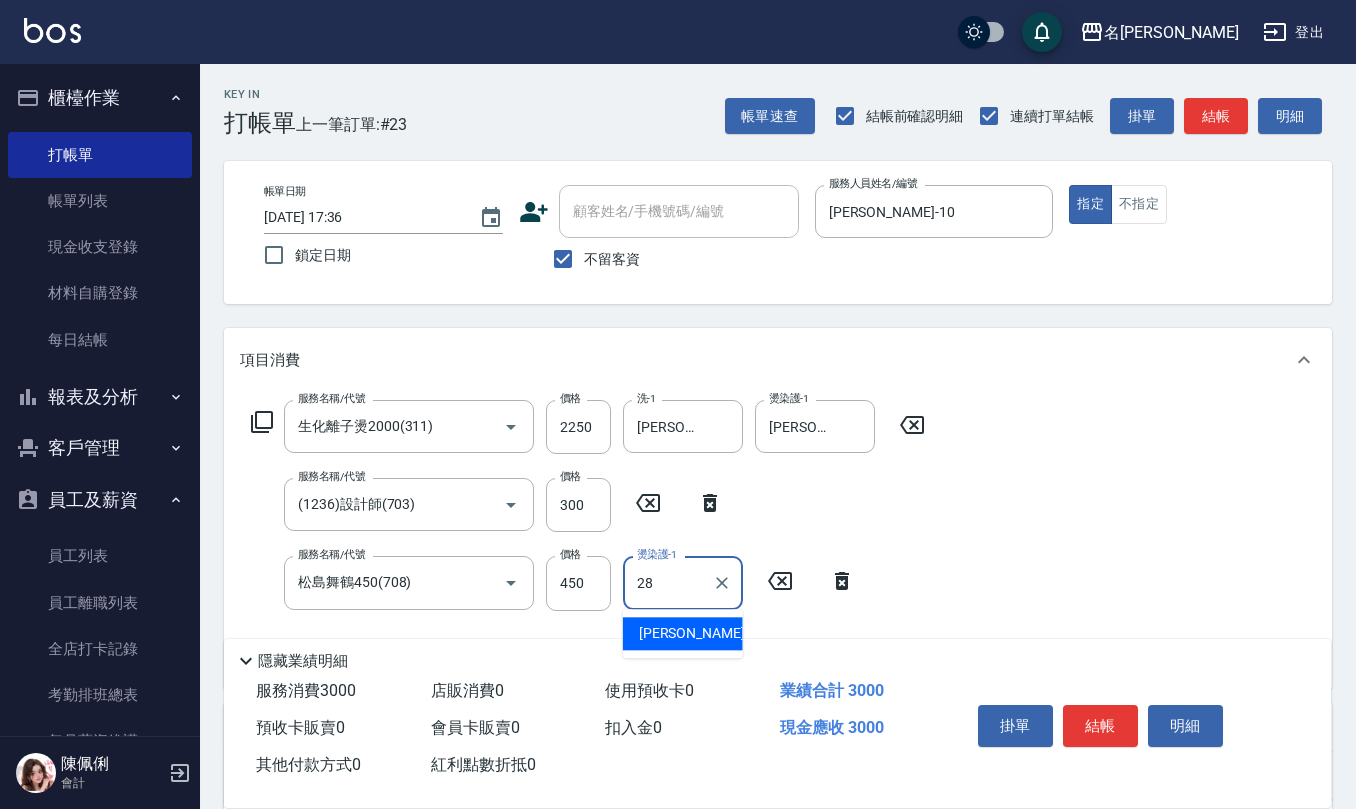 type on "陳柏暽-28" 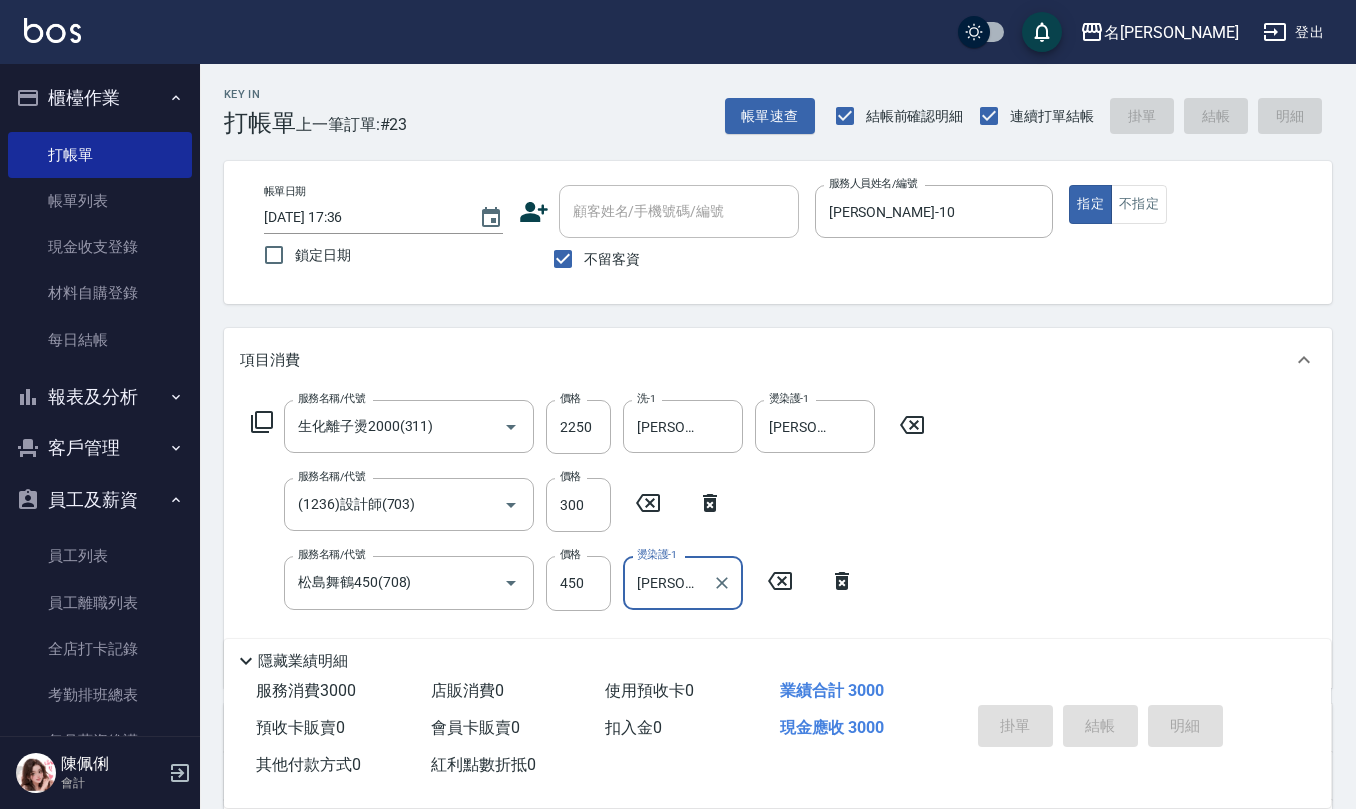 type on "2025/07/11 17:37" 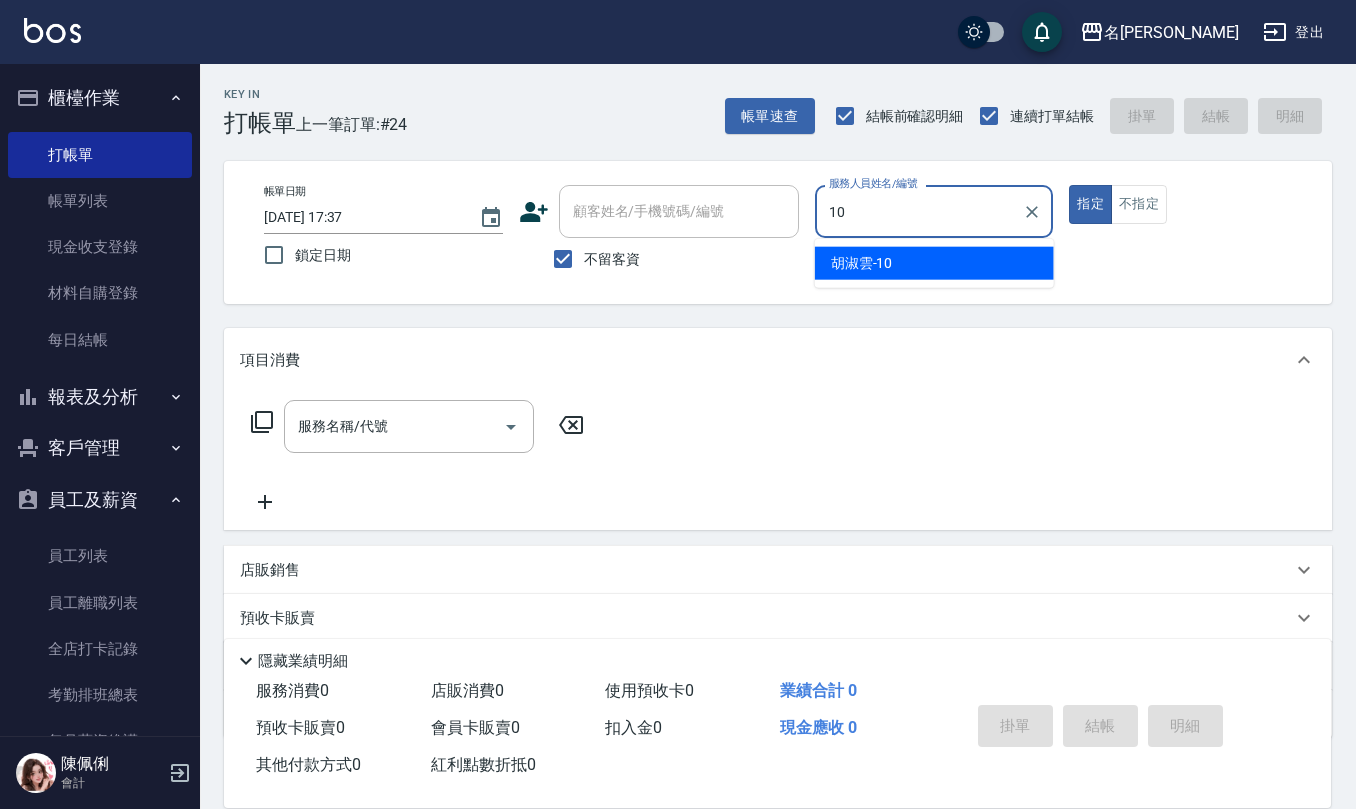 type on "胡淑雲-10" 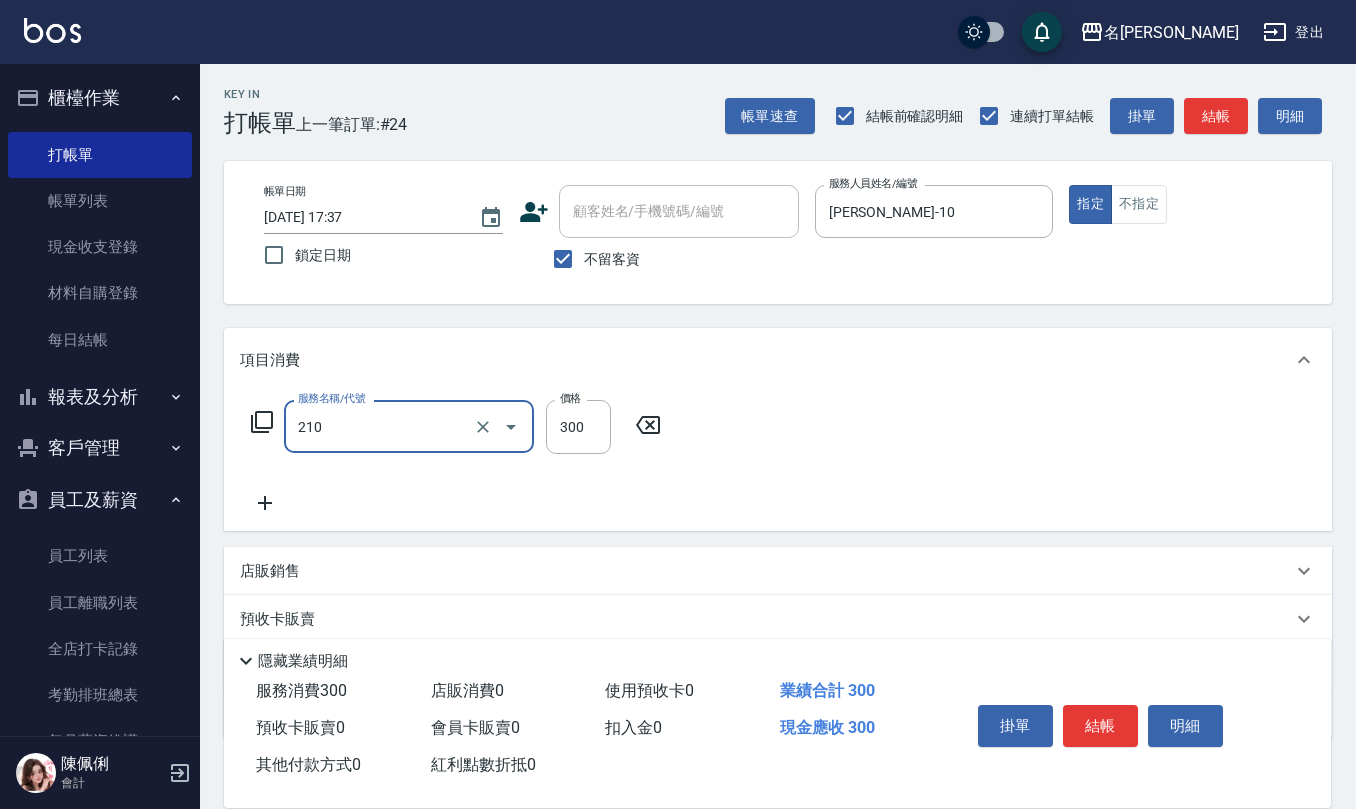 type on "歐娜洗髮精(210)" 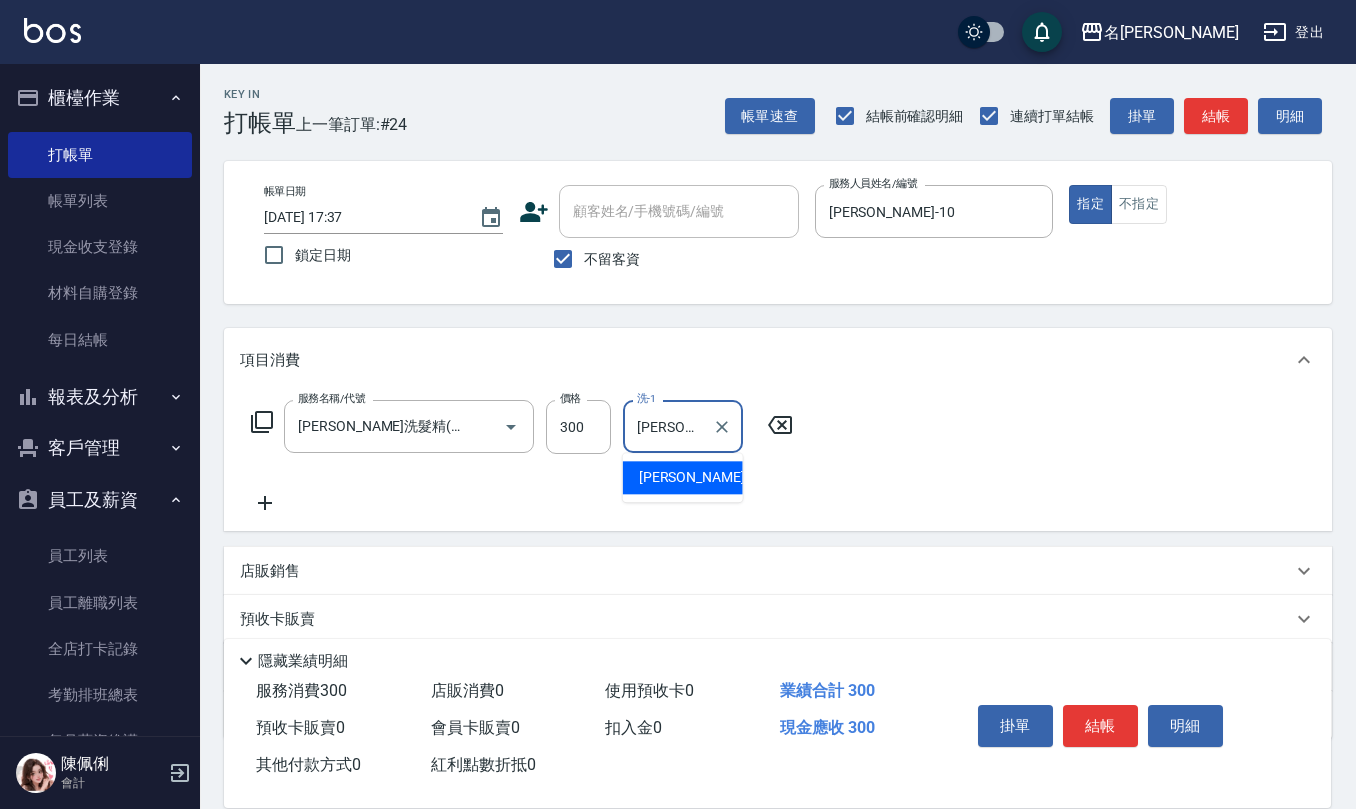 type on "竹儀-33" 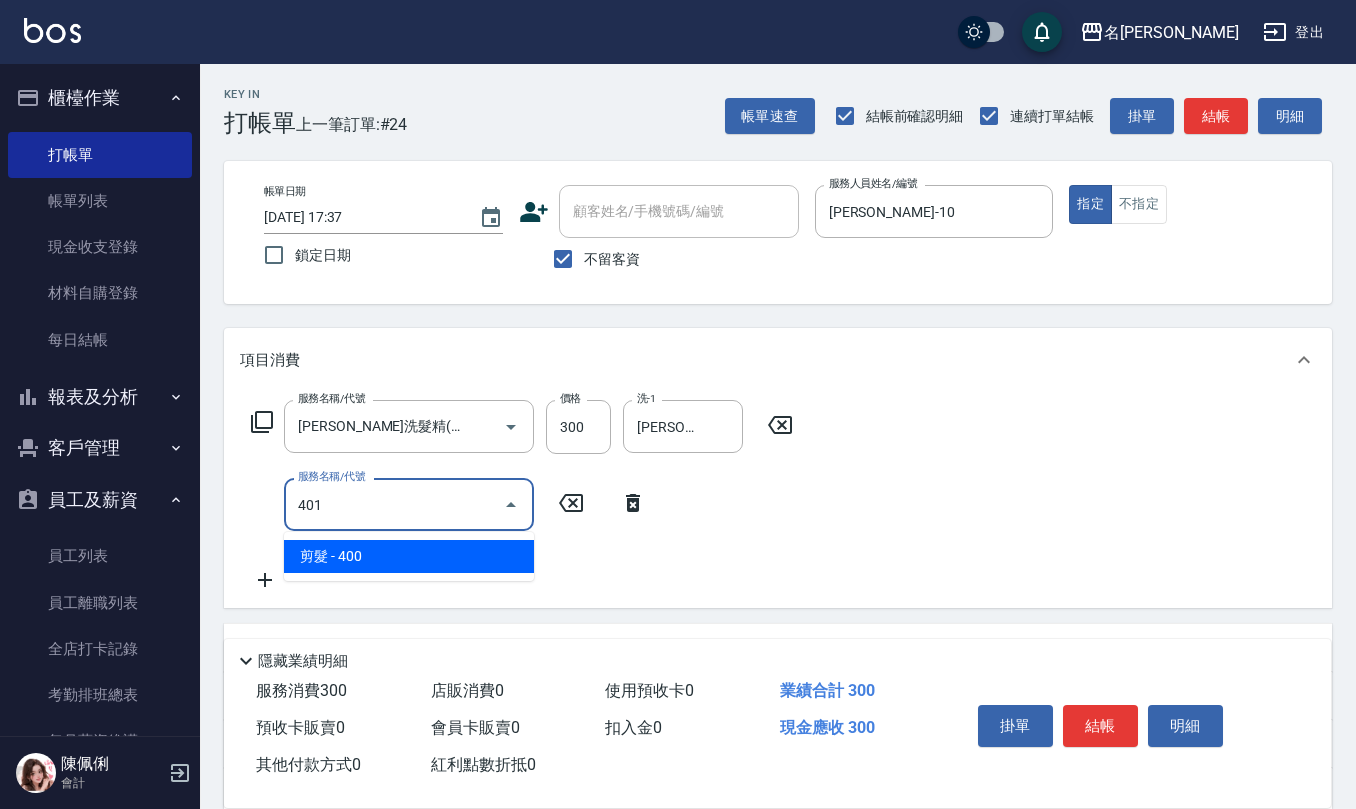 type on "剪髮(401)" 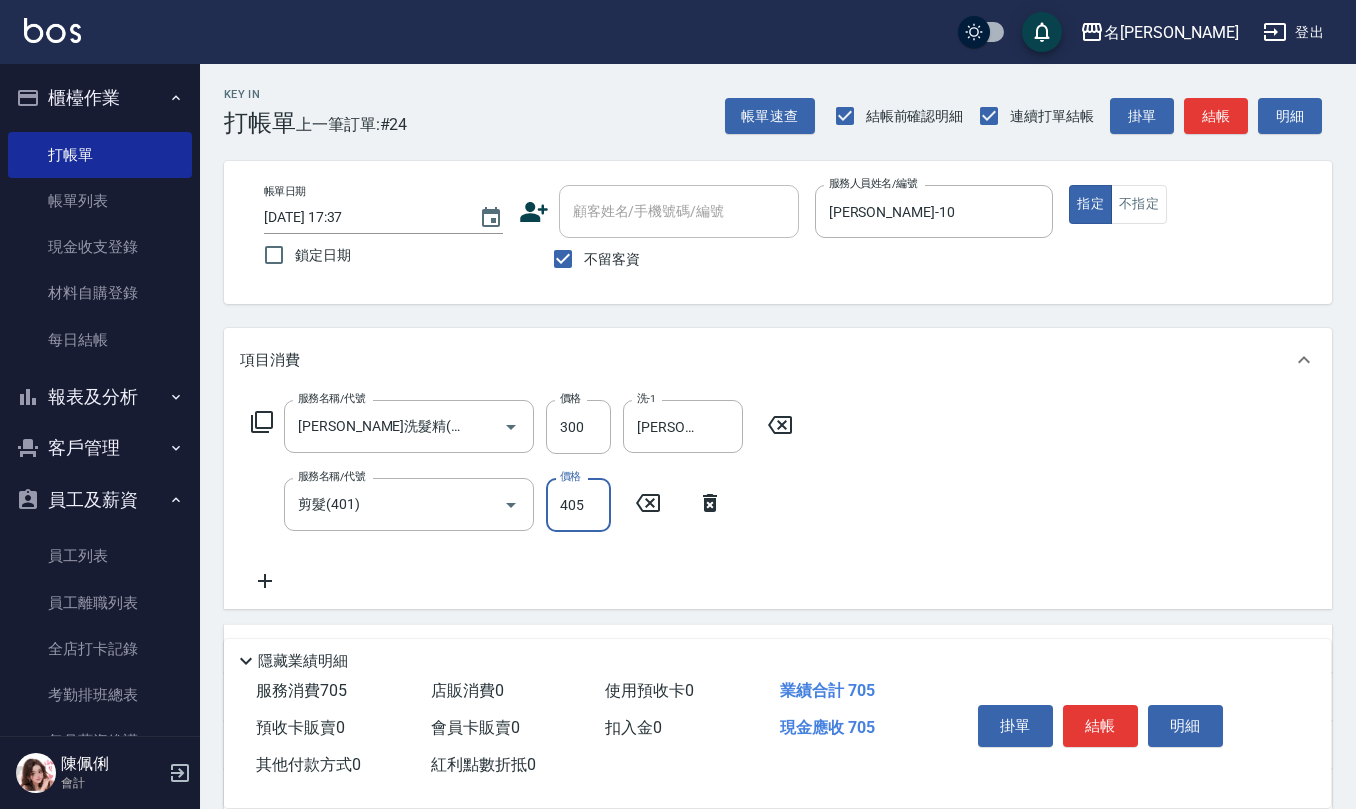 type on "405" 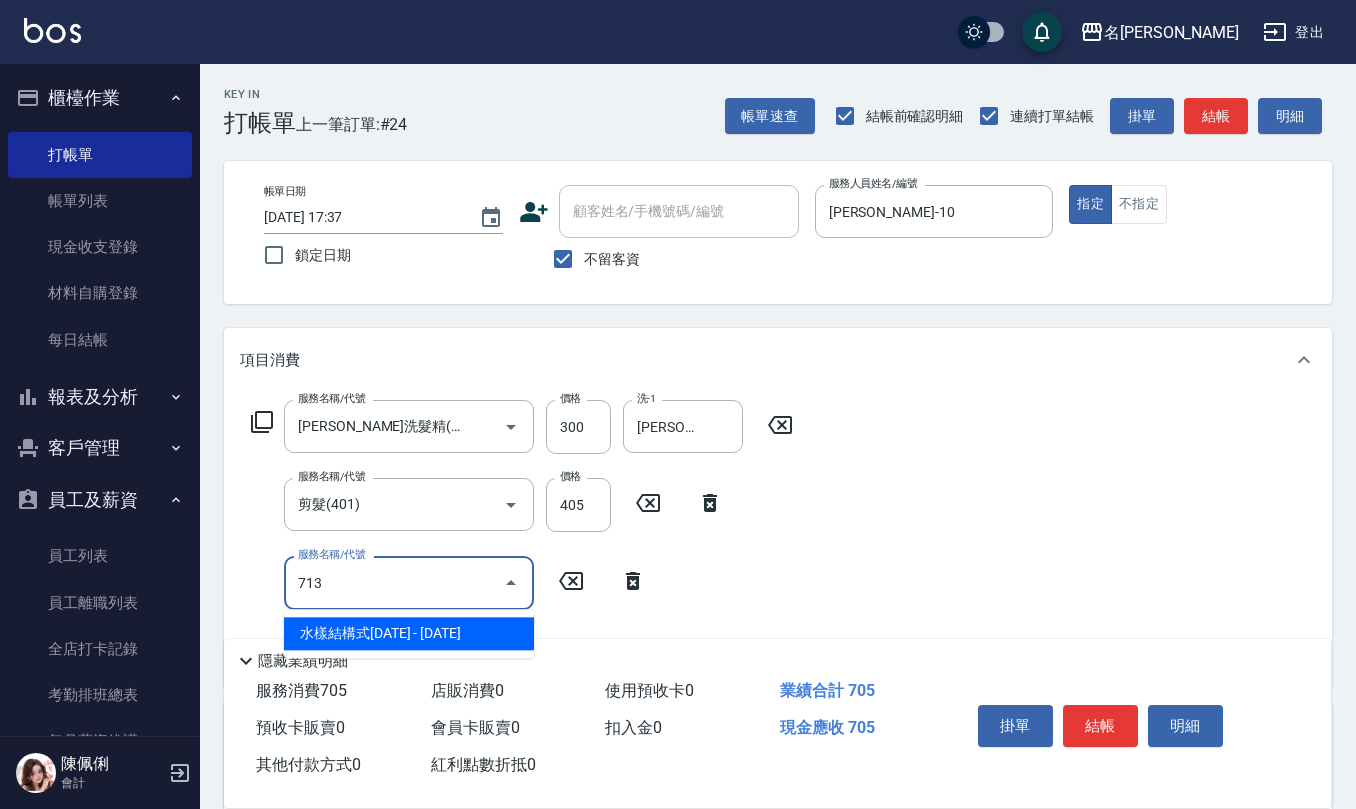 type on "水樣結構式1200(713)" 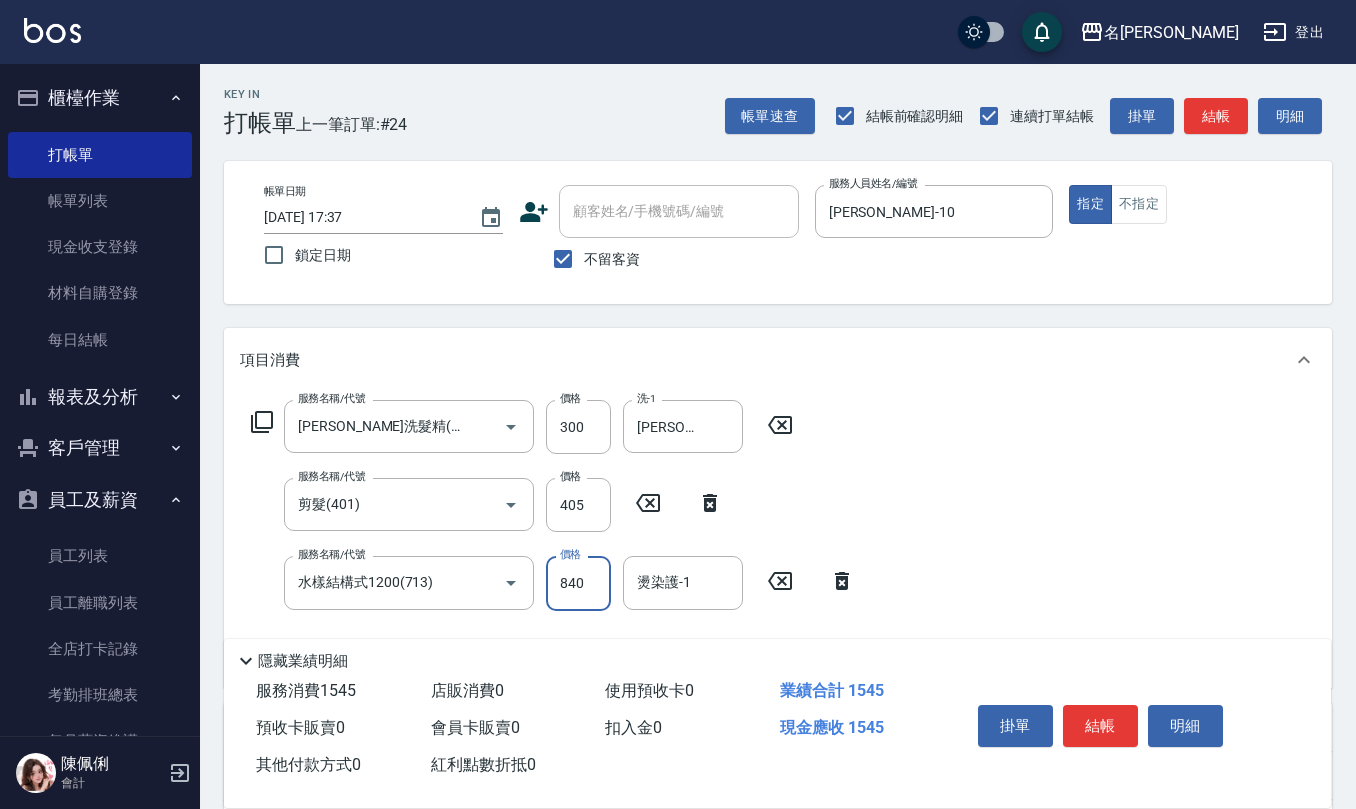 type on "840" 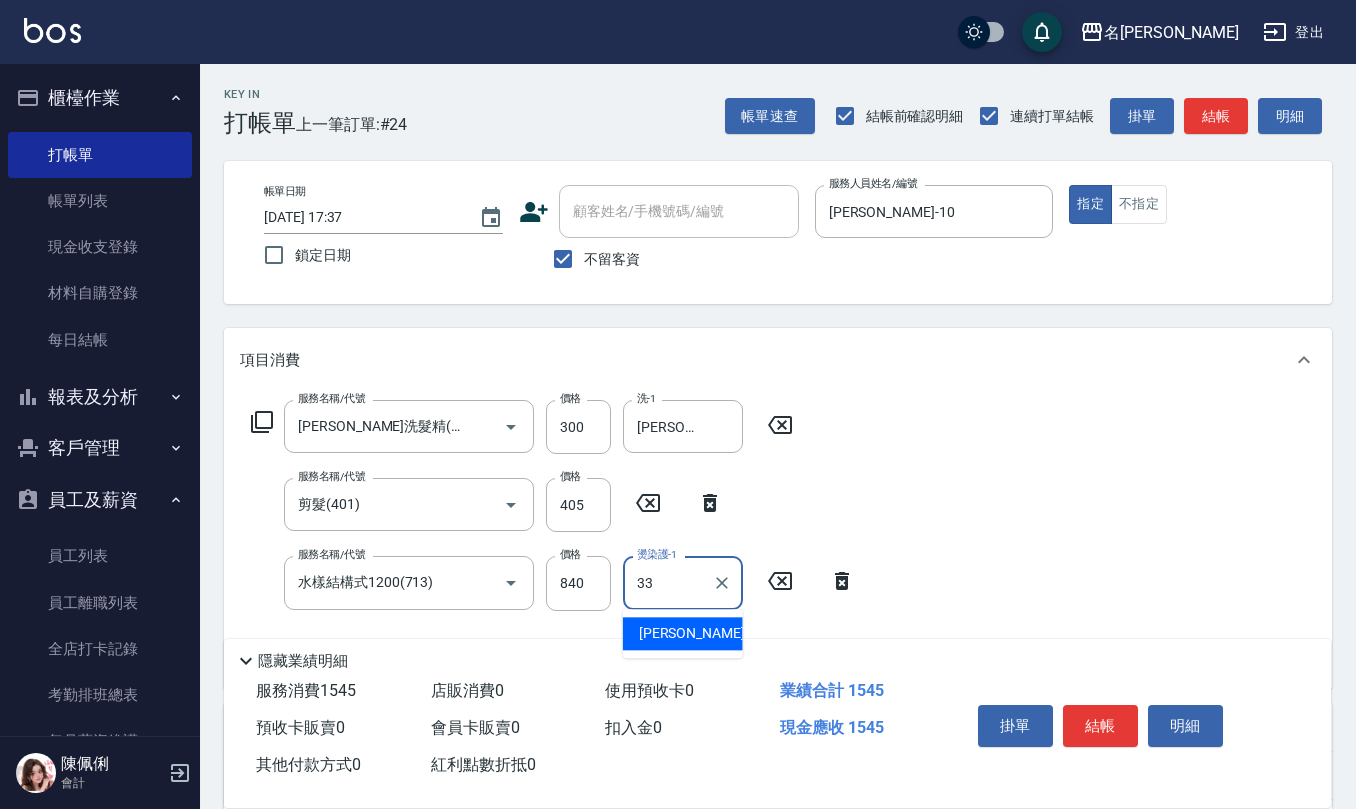 type on "竹儀-33" 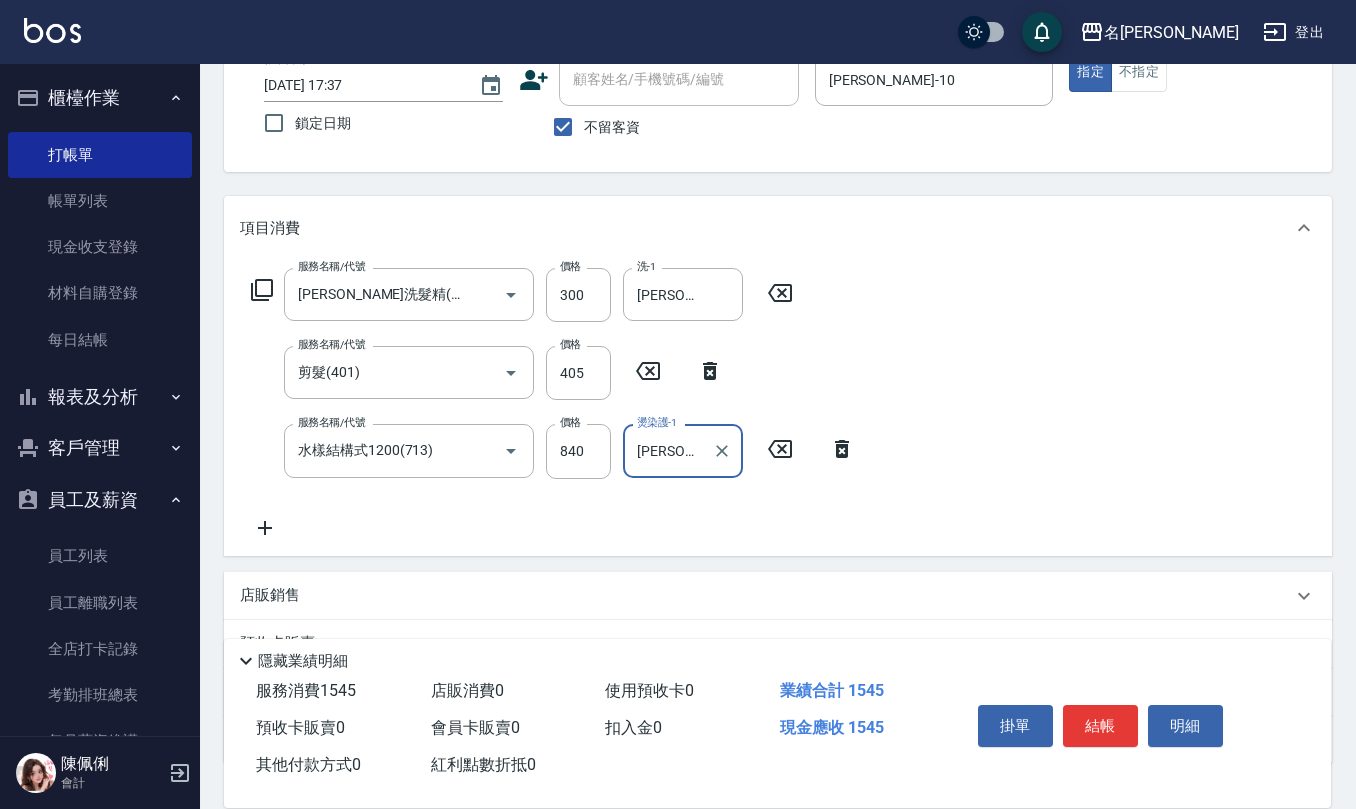 scroll, scrollTop: 133, scrollLeft: 0, axis: vertical 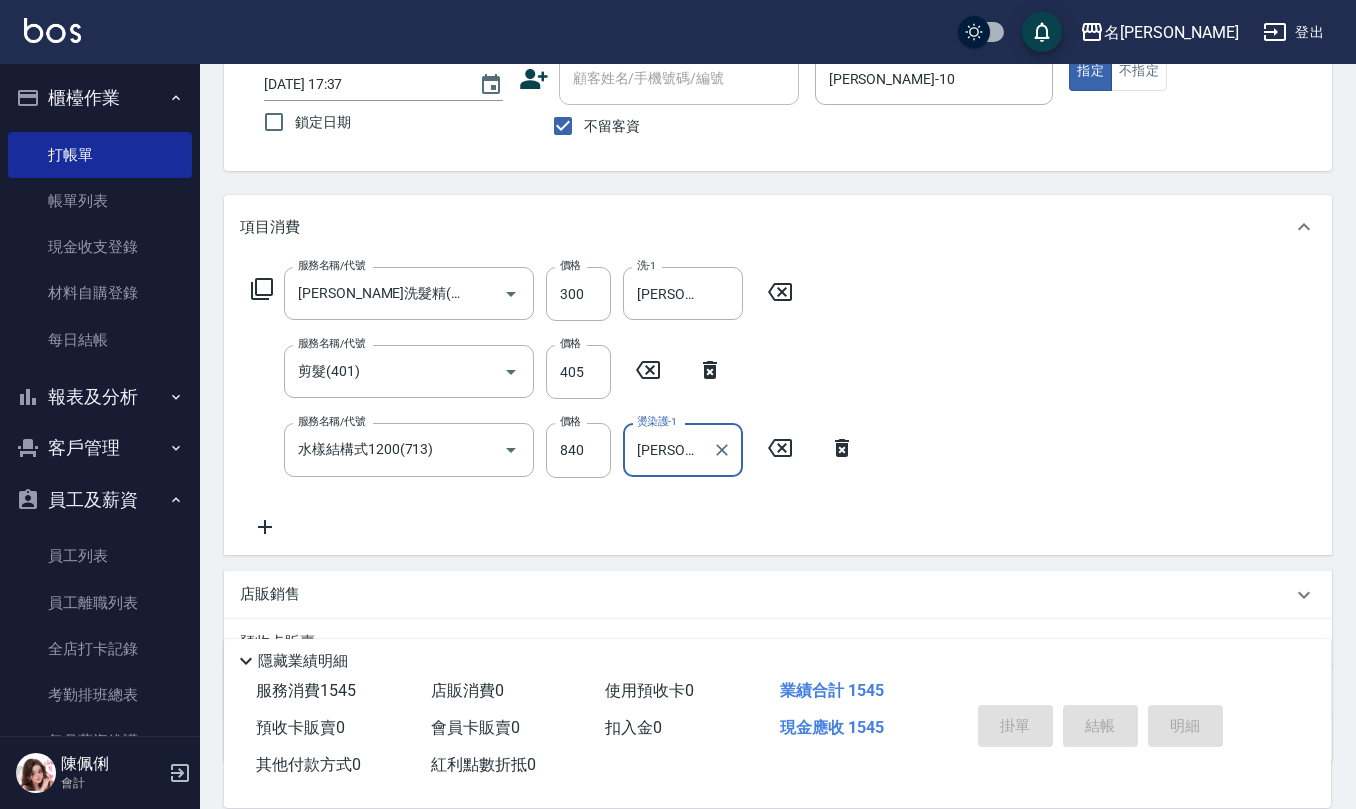 type 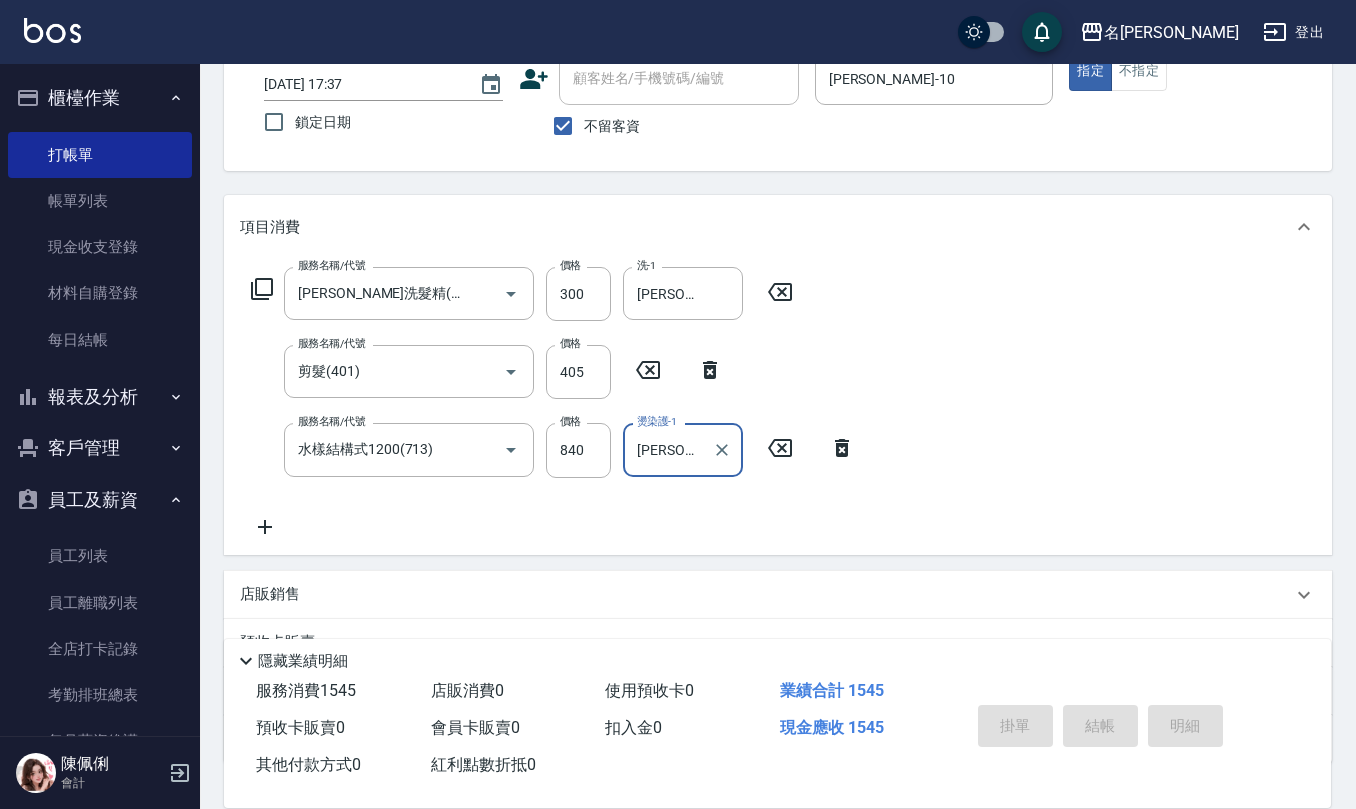 type 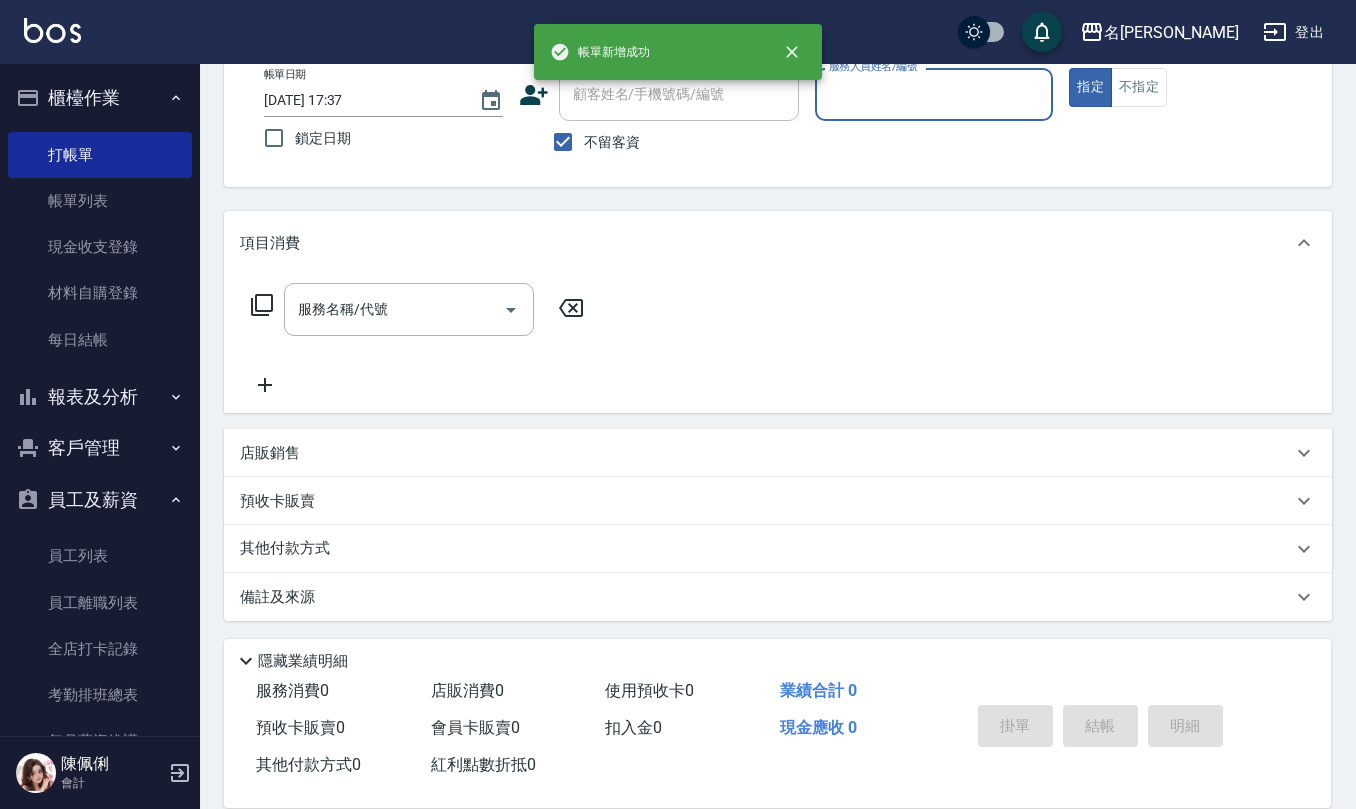 scroll, scrollTop: 117, scrollLeft: 0, axis: vertical 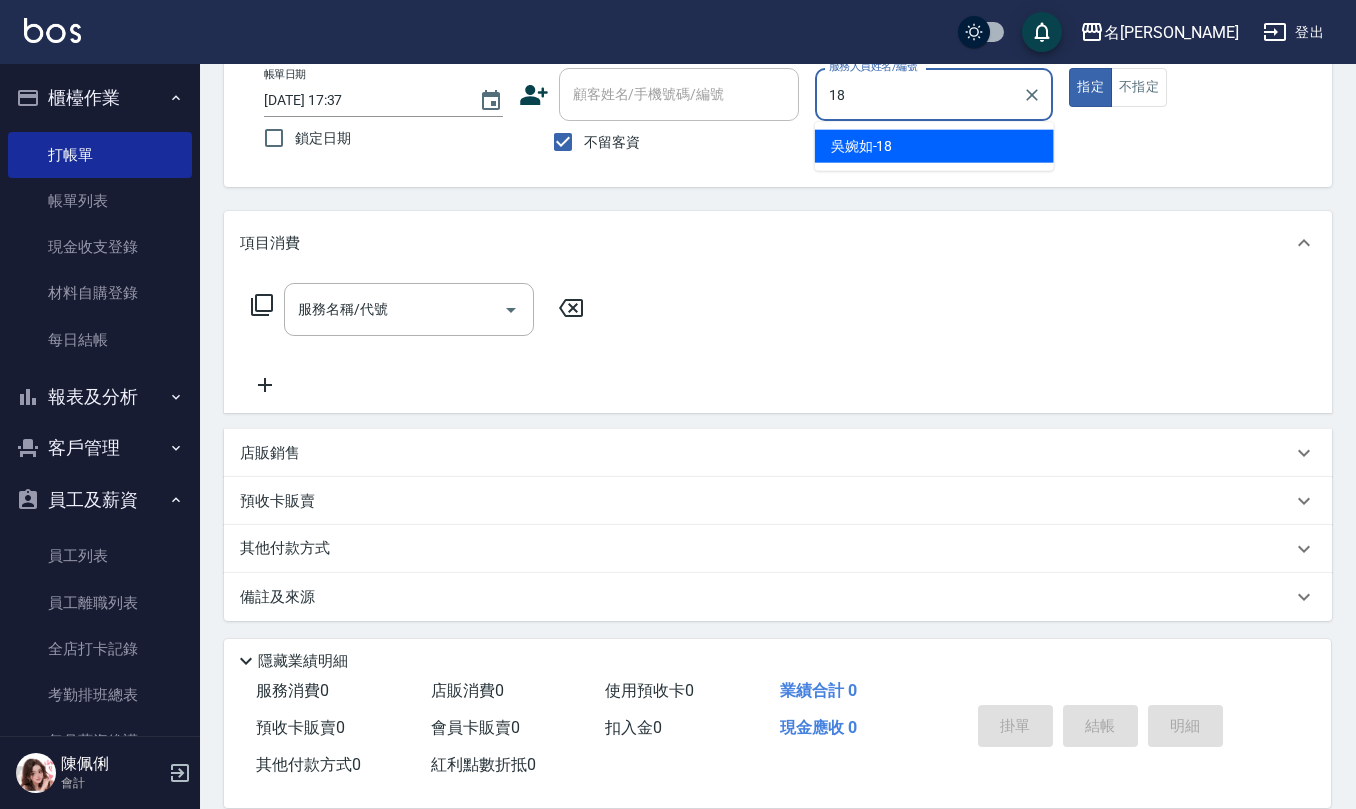 type on "吳婉如-18" 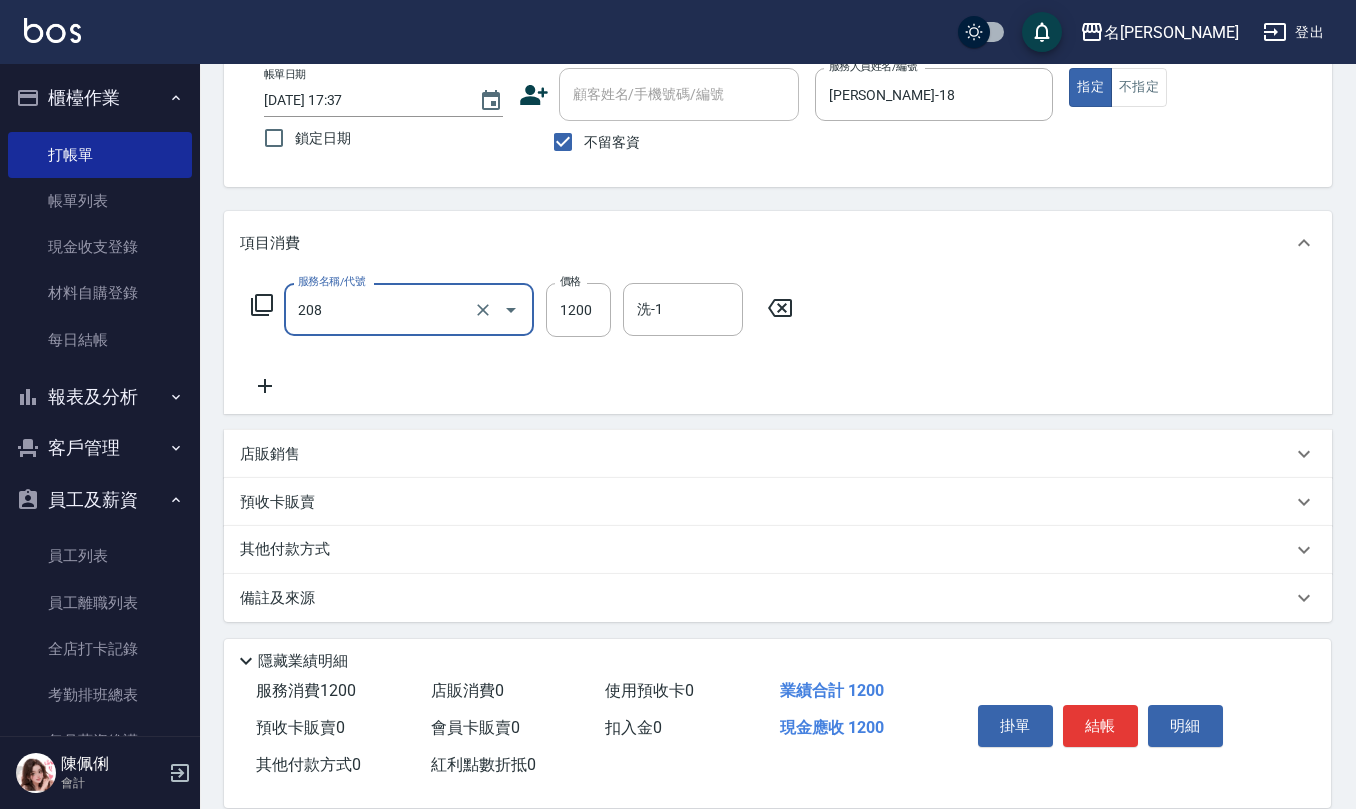 type on "深層洗(208)" 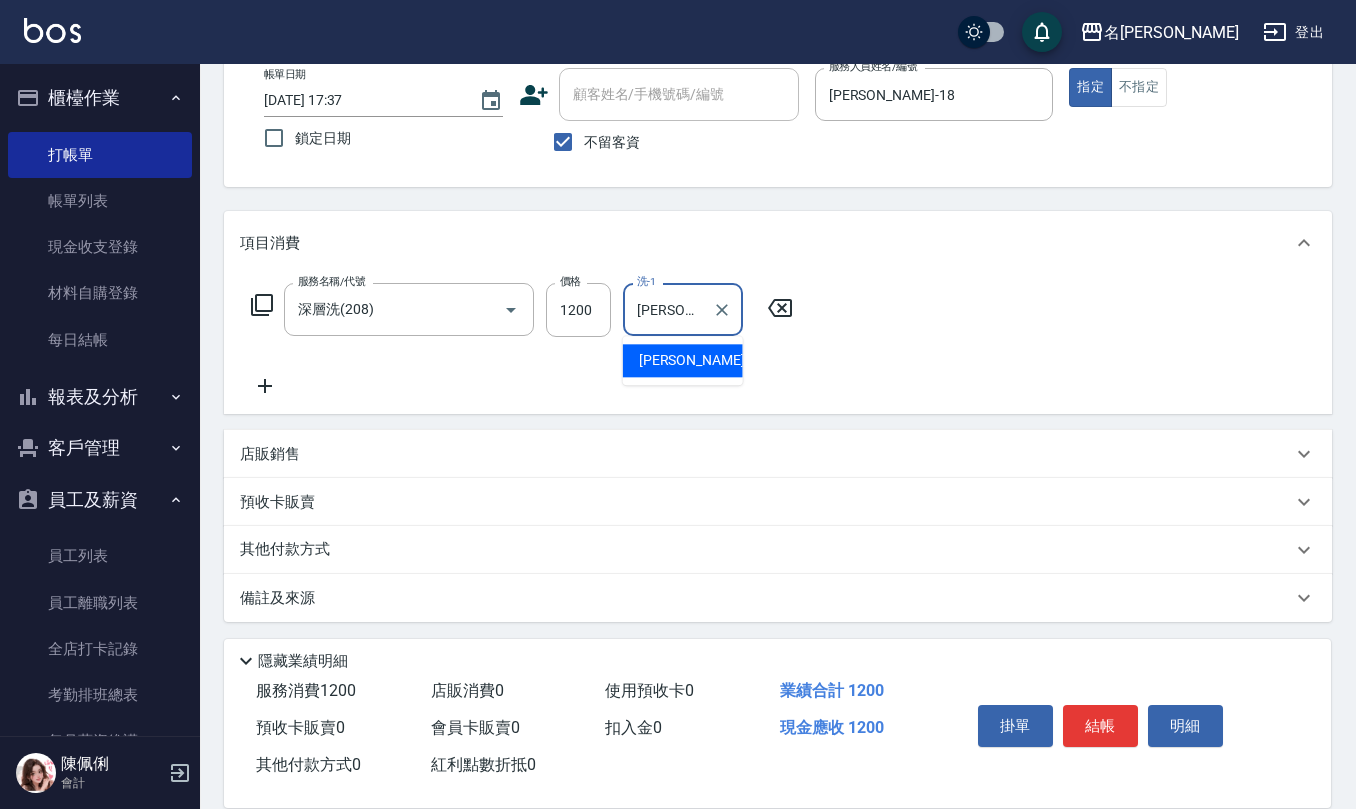 type on "竹儀-33" 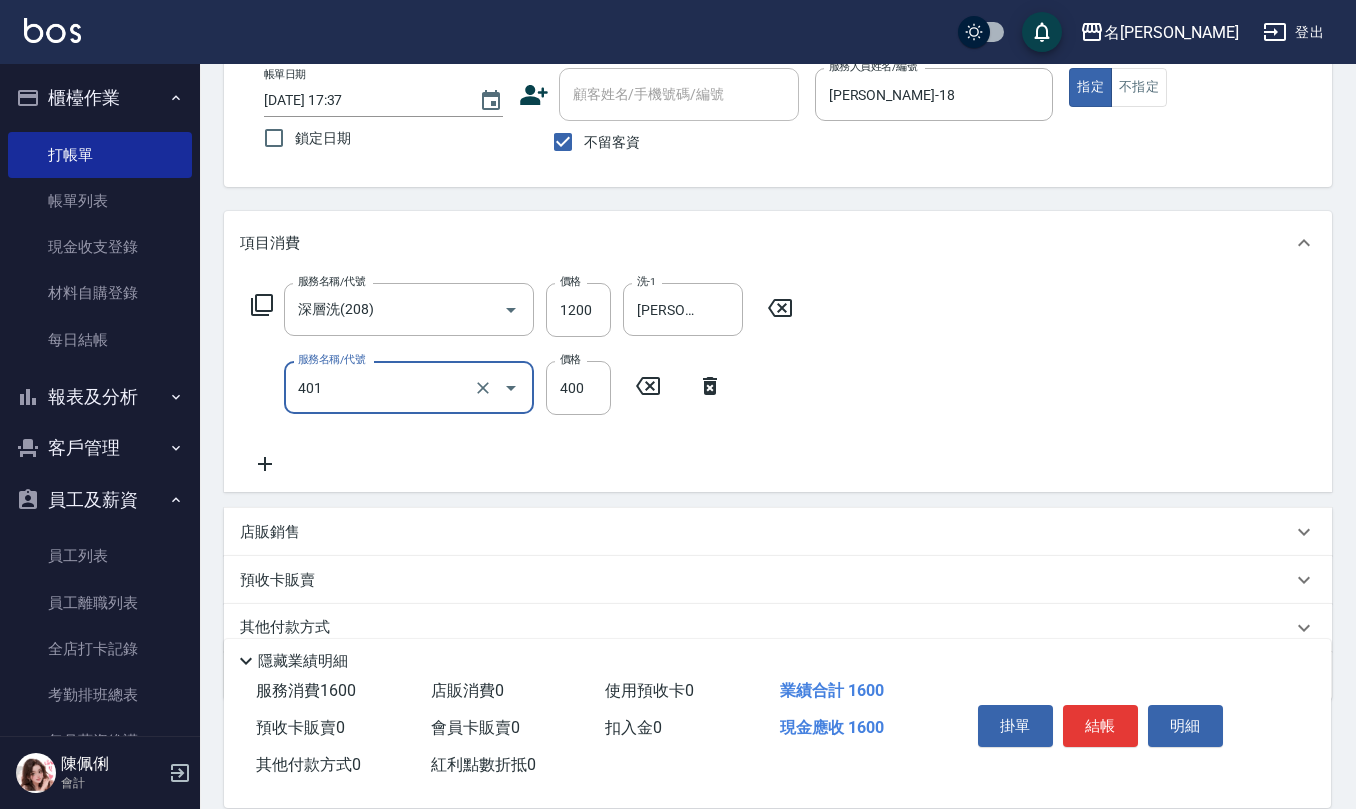 type on "剪髮(401)" 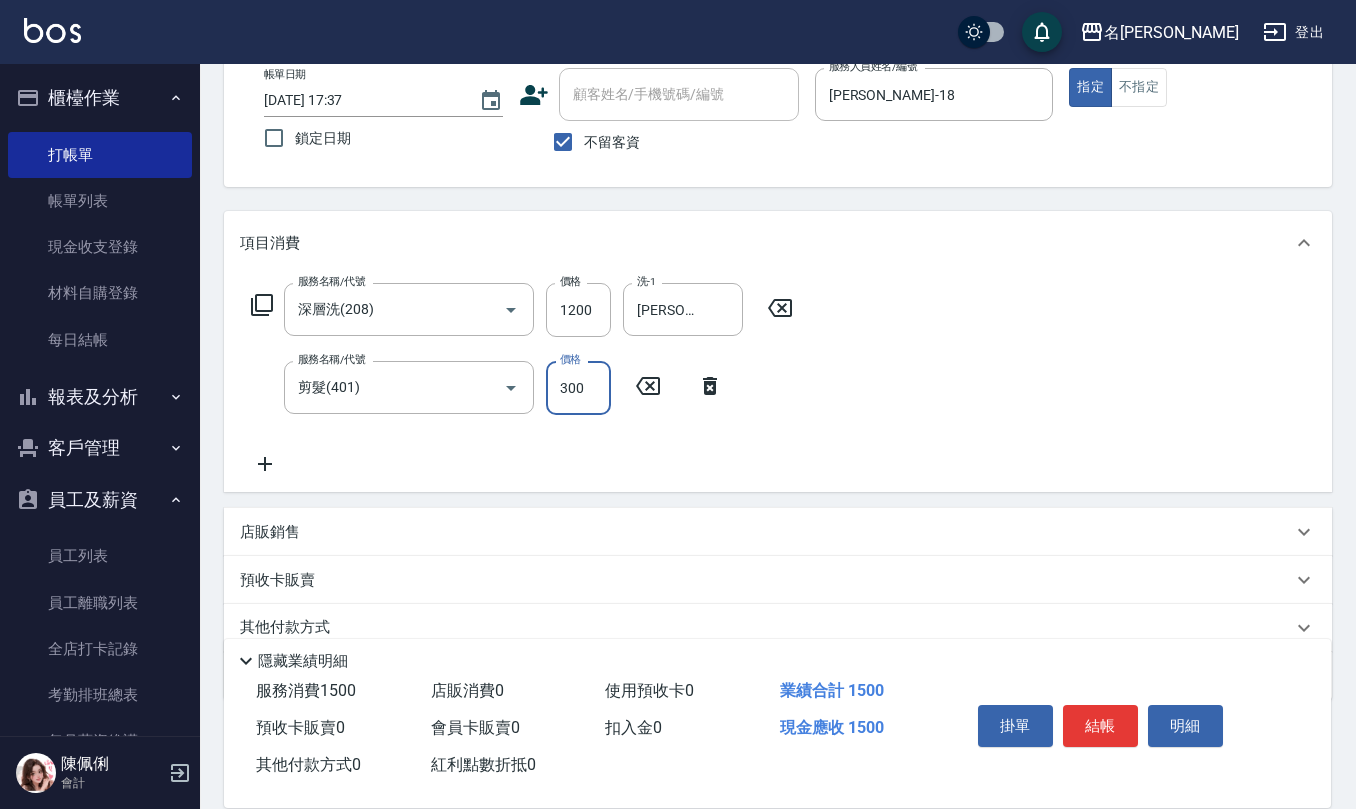 type on "300" 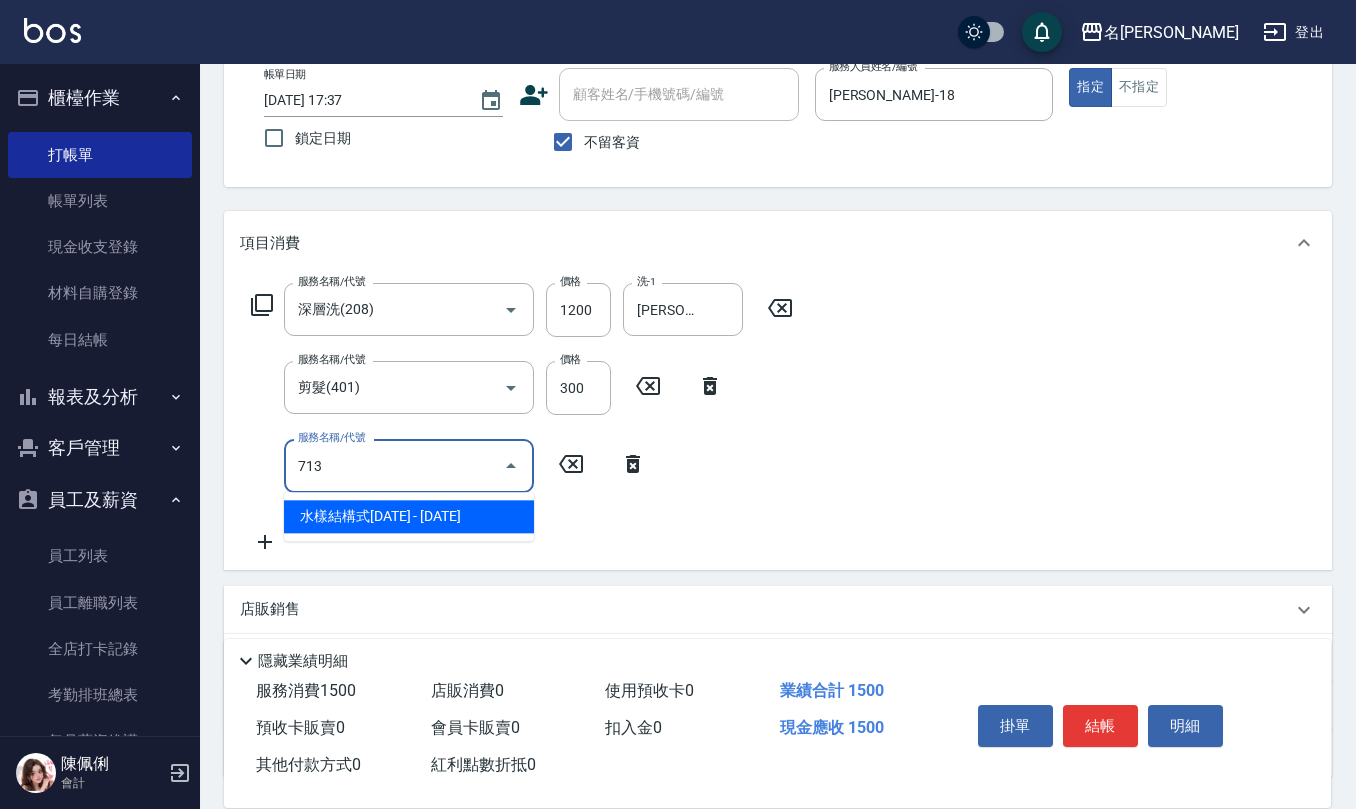 type on "水樣結構式1200(713)" 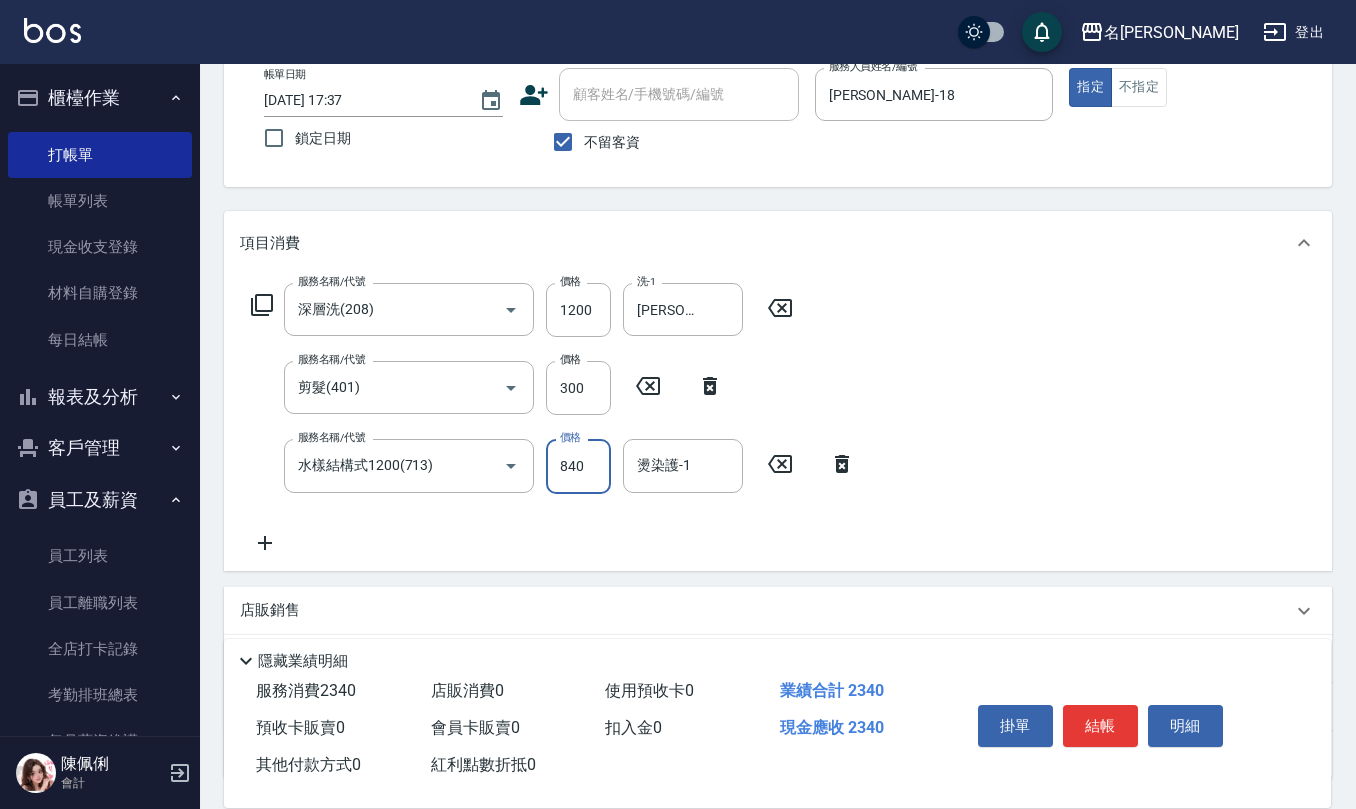 type on "840" 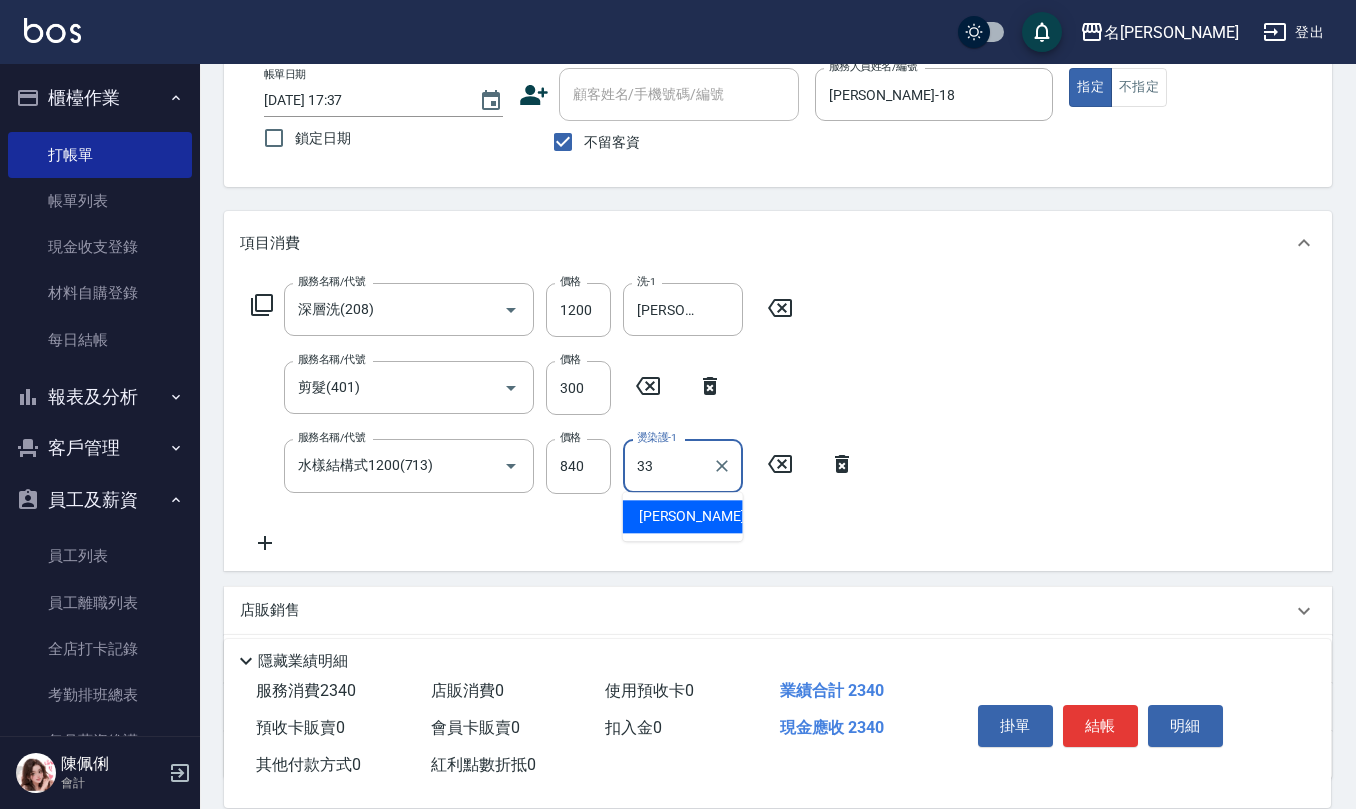 type on "竹儀-33" 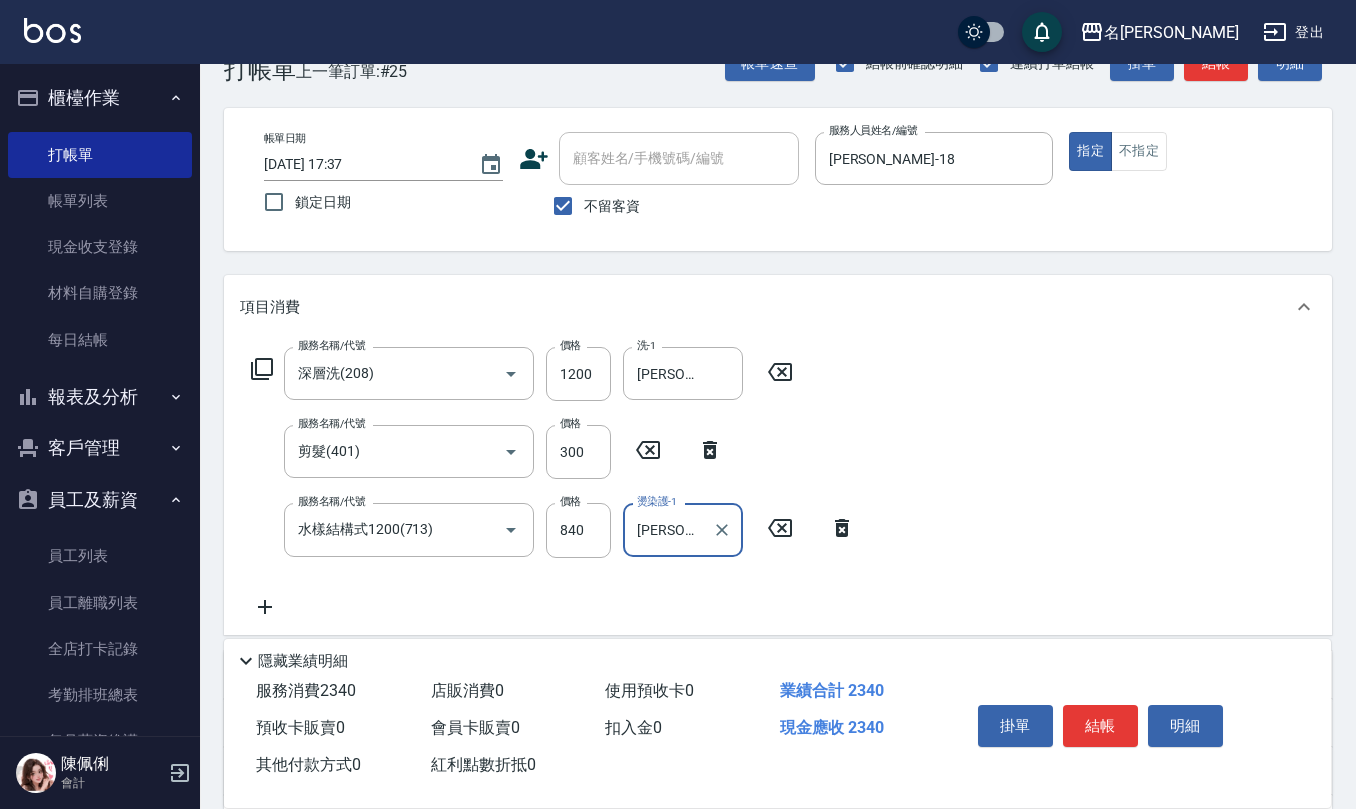 scroll, scrollTop: 0, scrollLeft: 0, axis: both 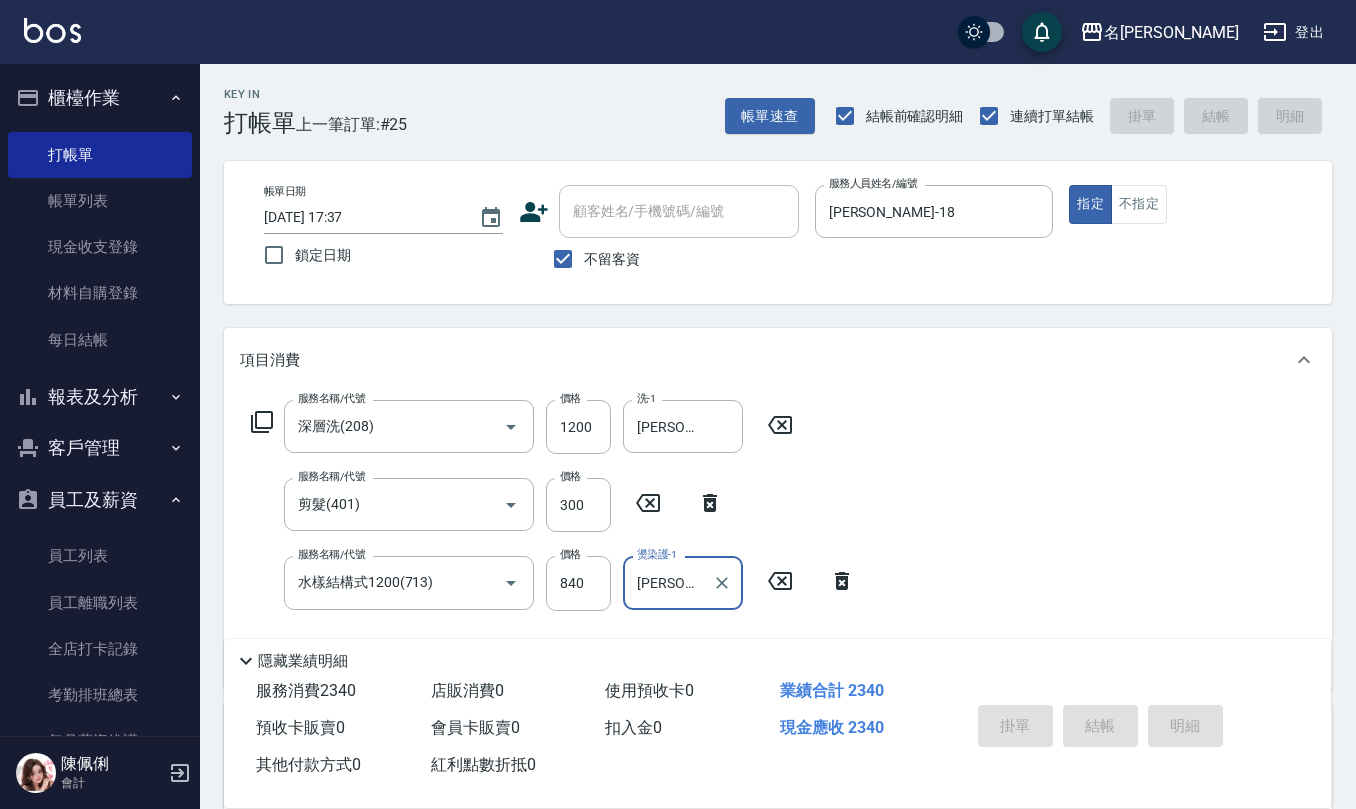 type 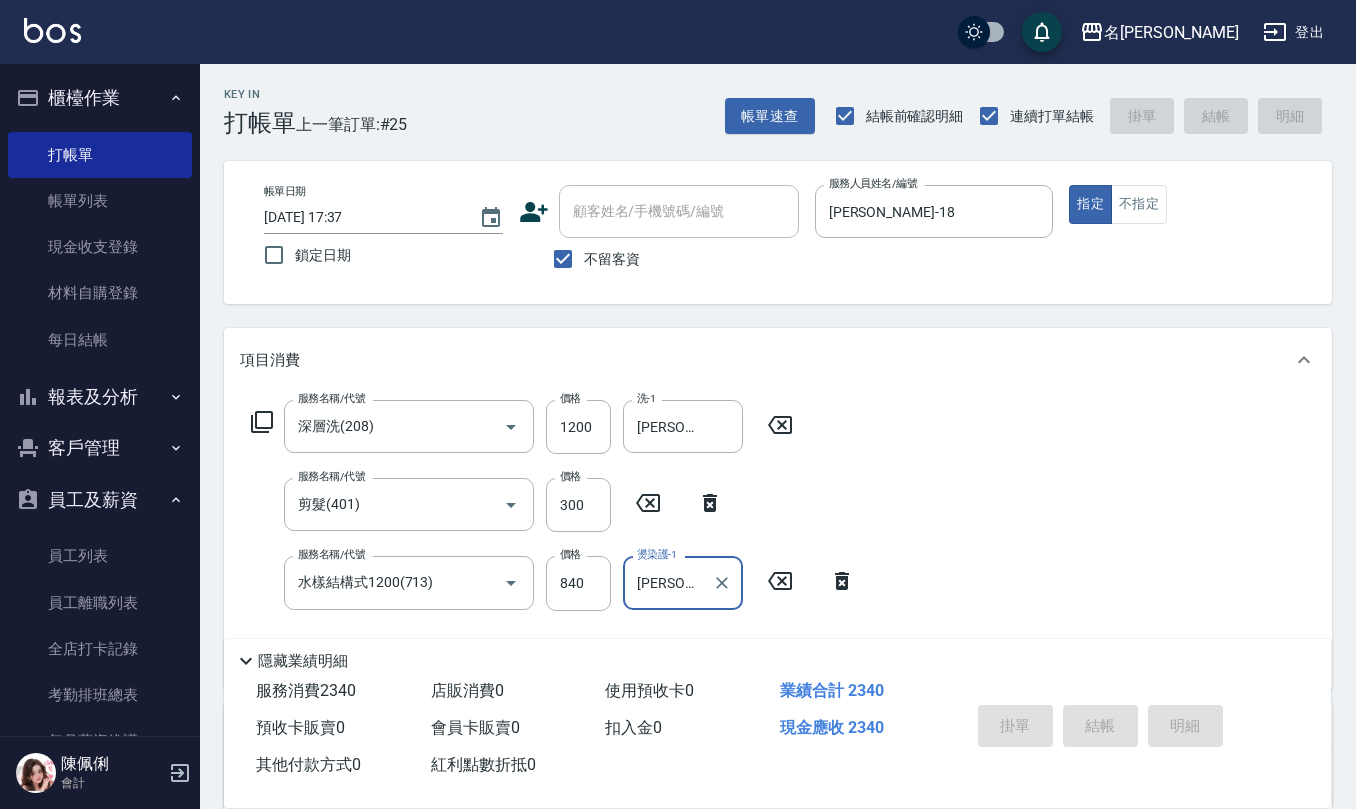 type 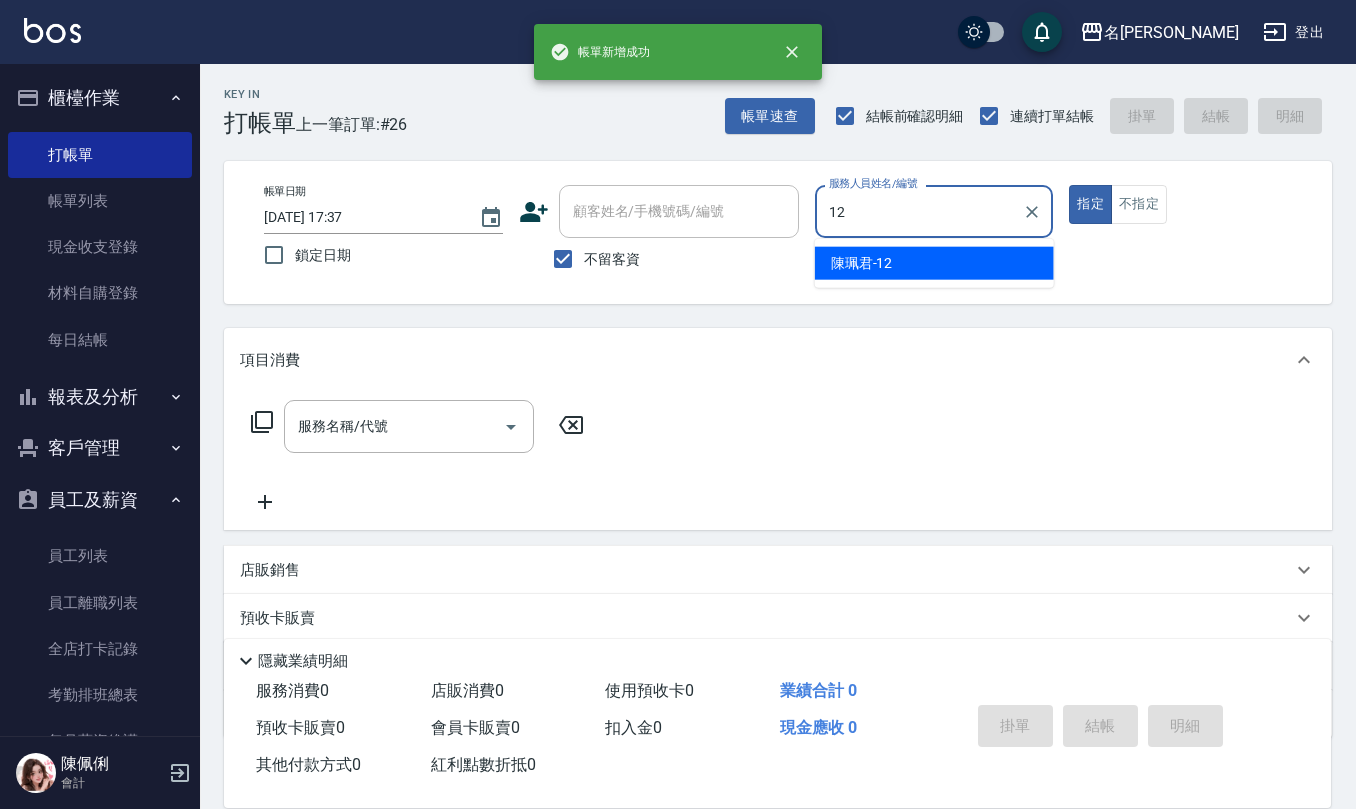 type on "陳珮君-12" 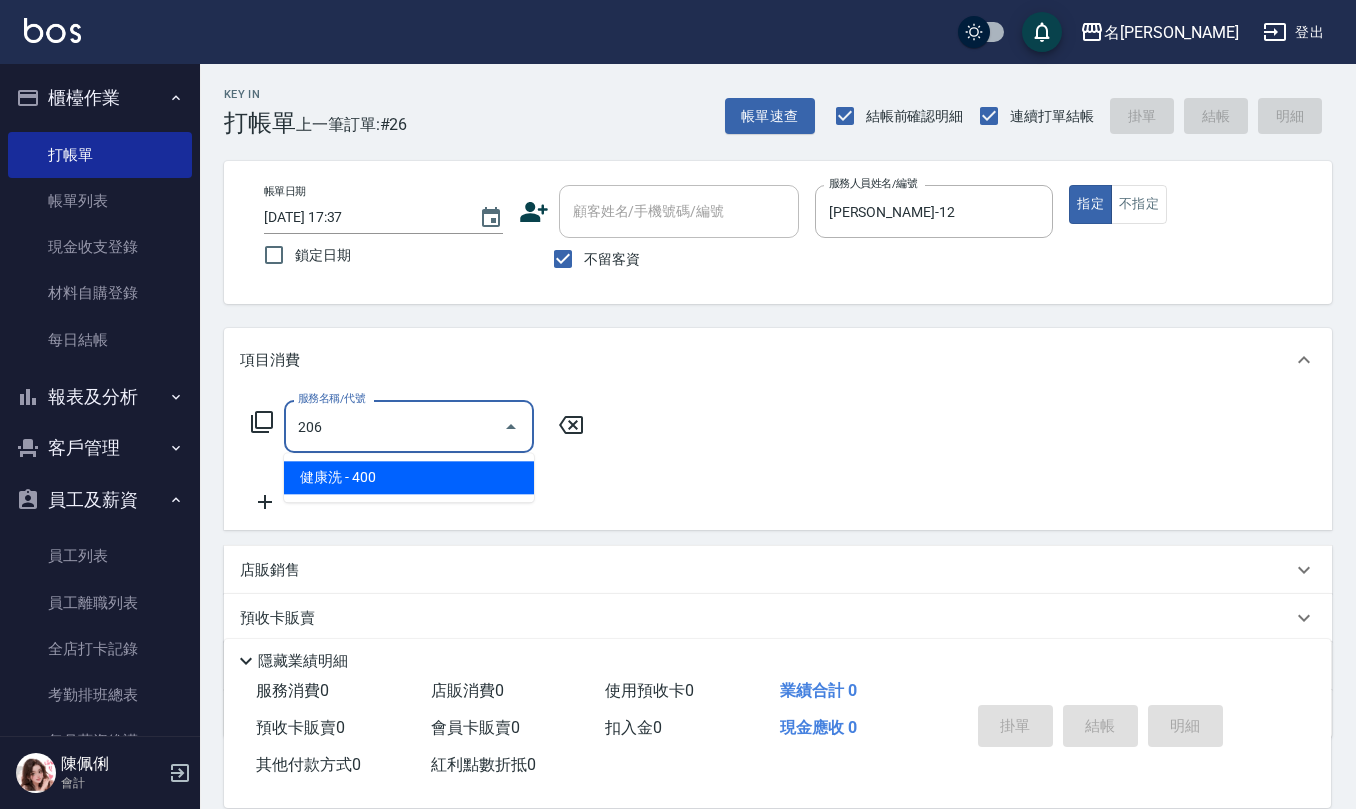 type on "健康洗(206)" 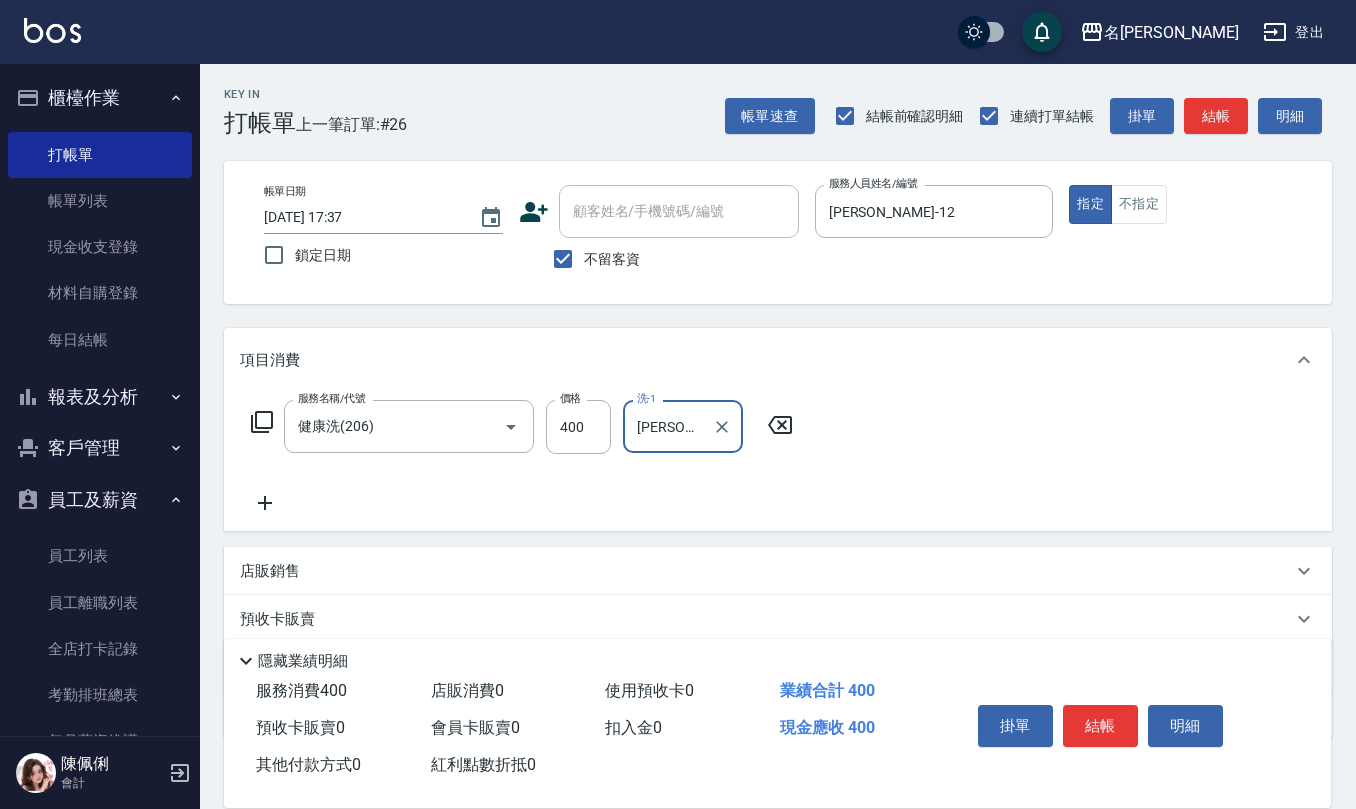 type on "陳珮君-21" 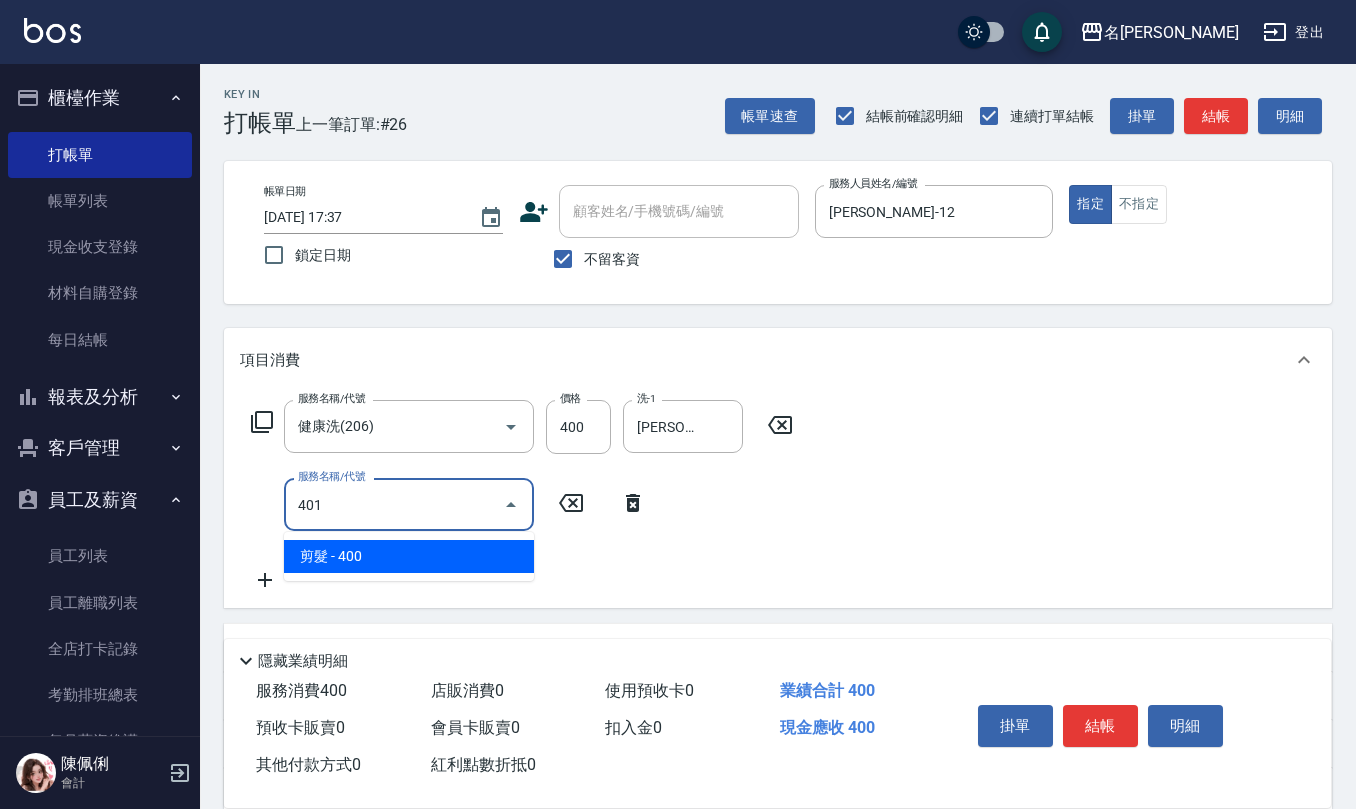 type on "剪髮(401)" 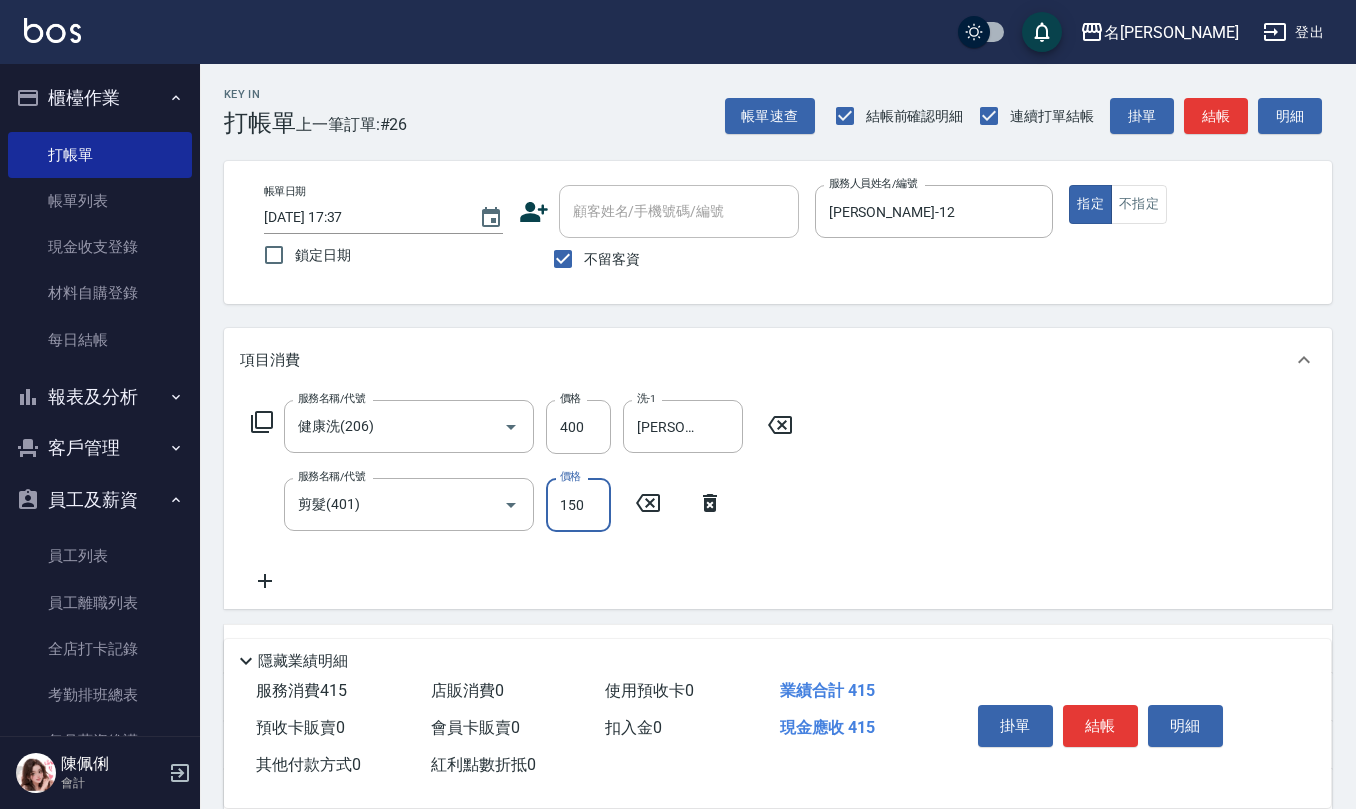 type on "150" 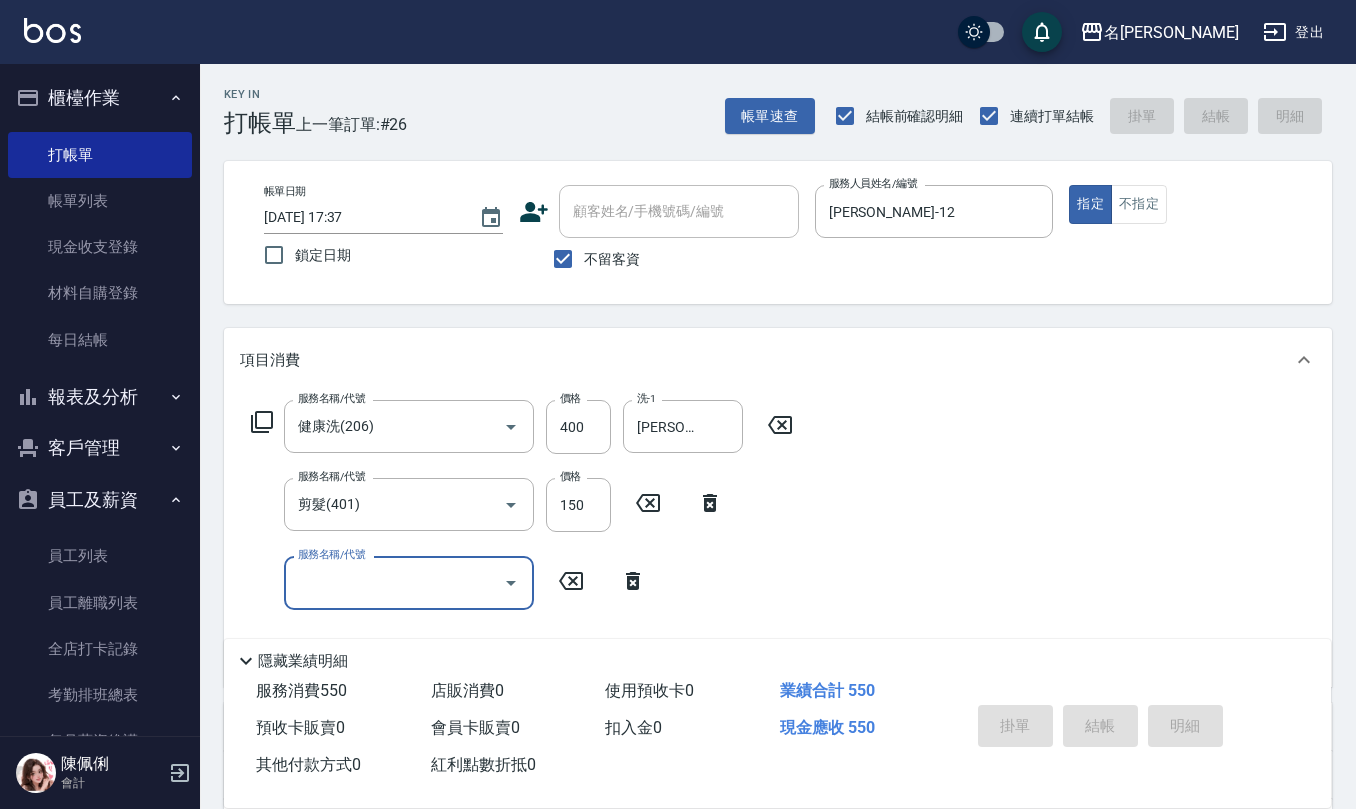 type 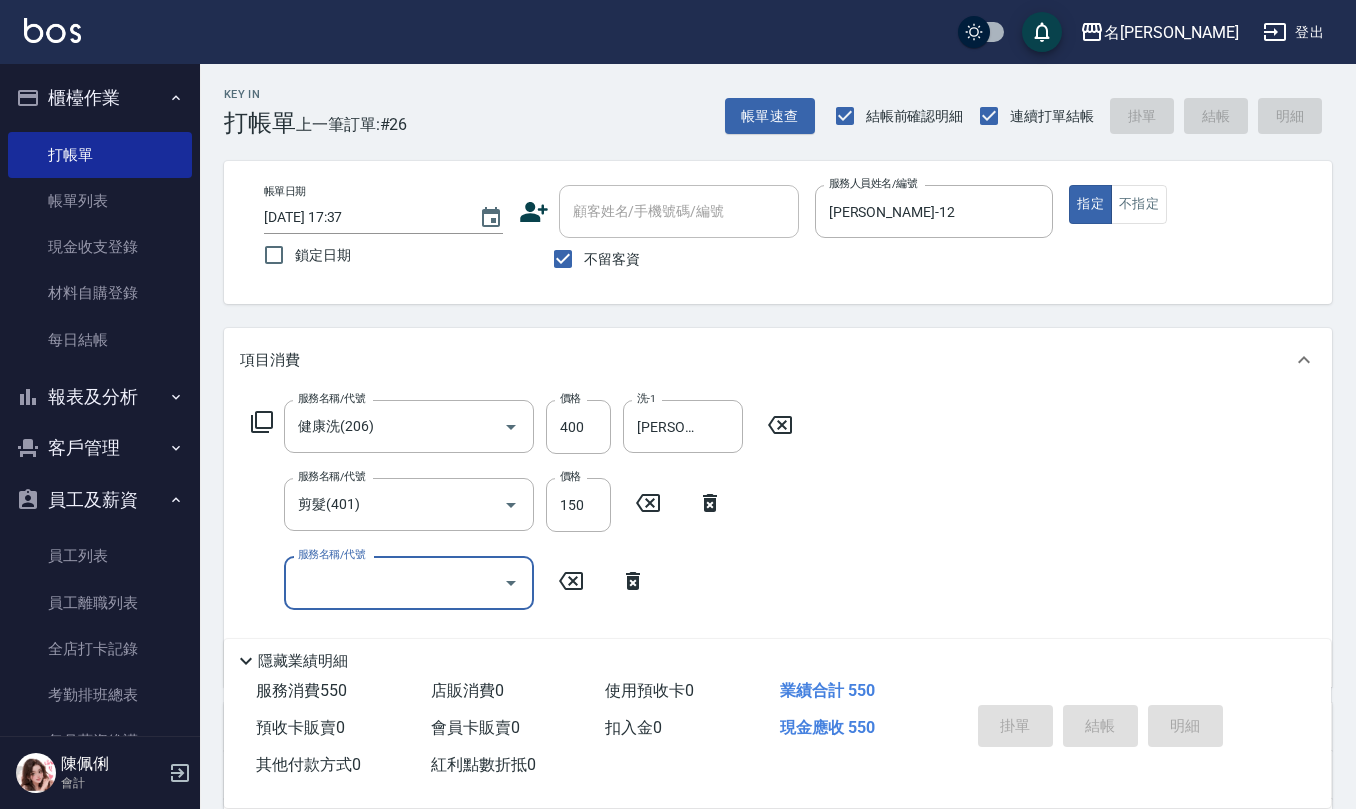 type 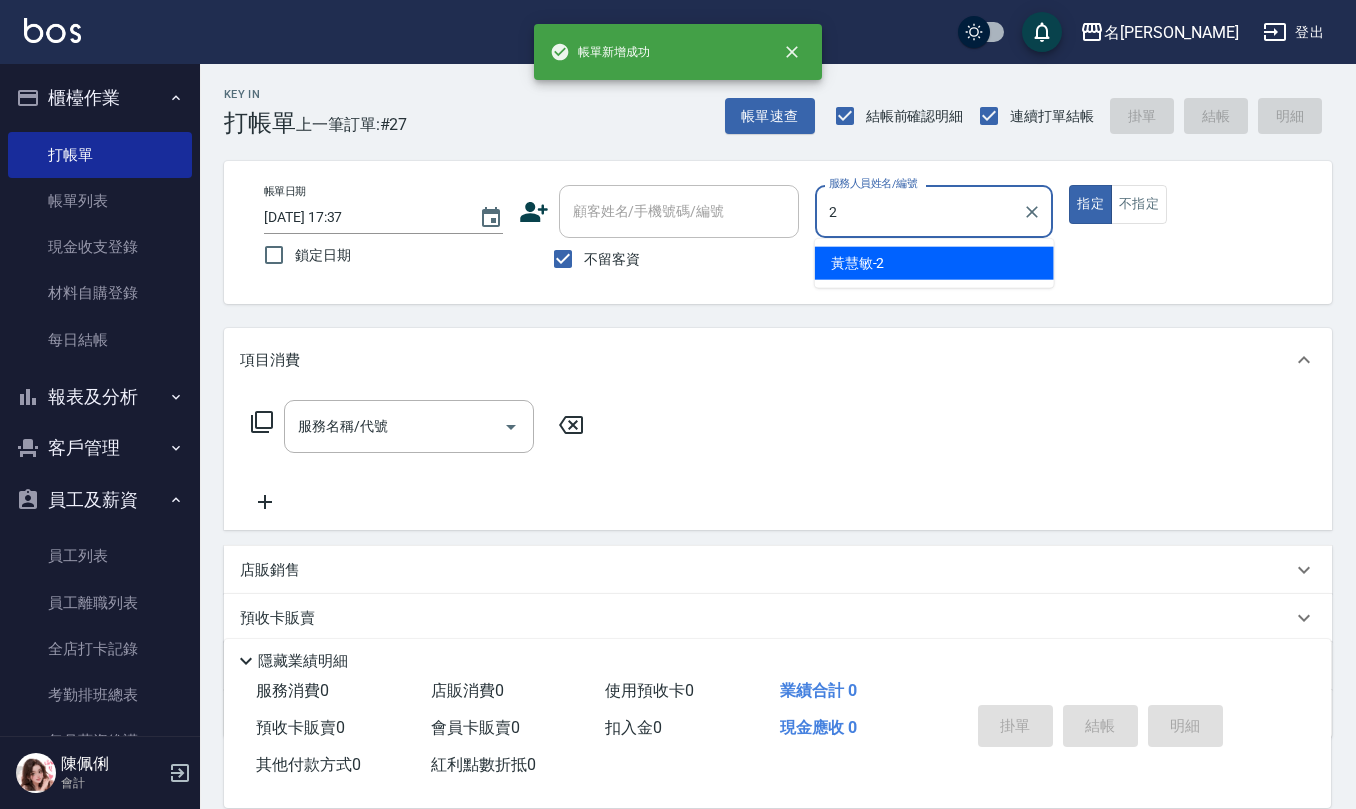 type on "黃慧敏-2" 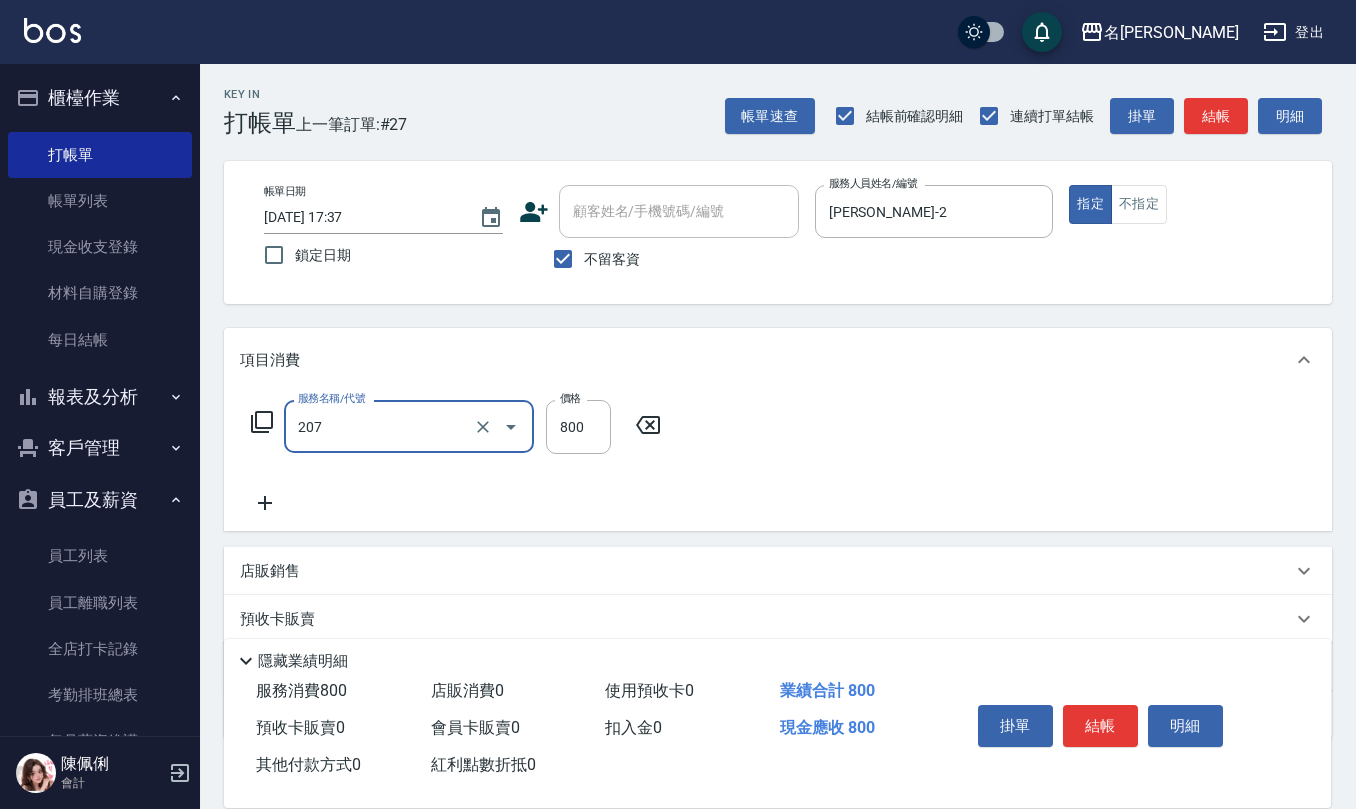type on "清潔洗(207)" 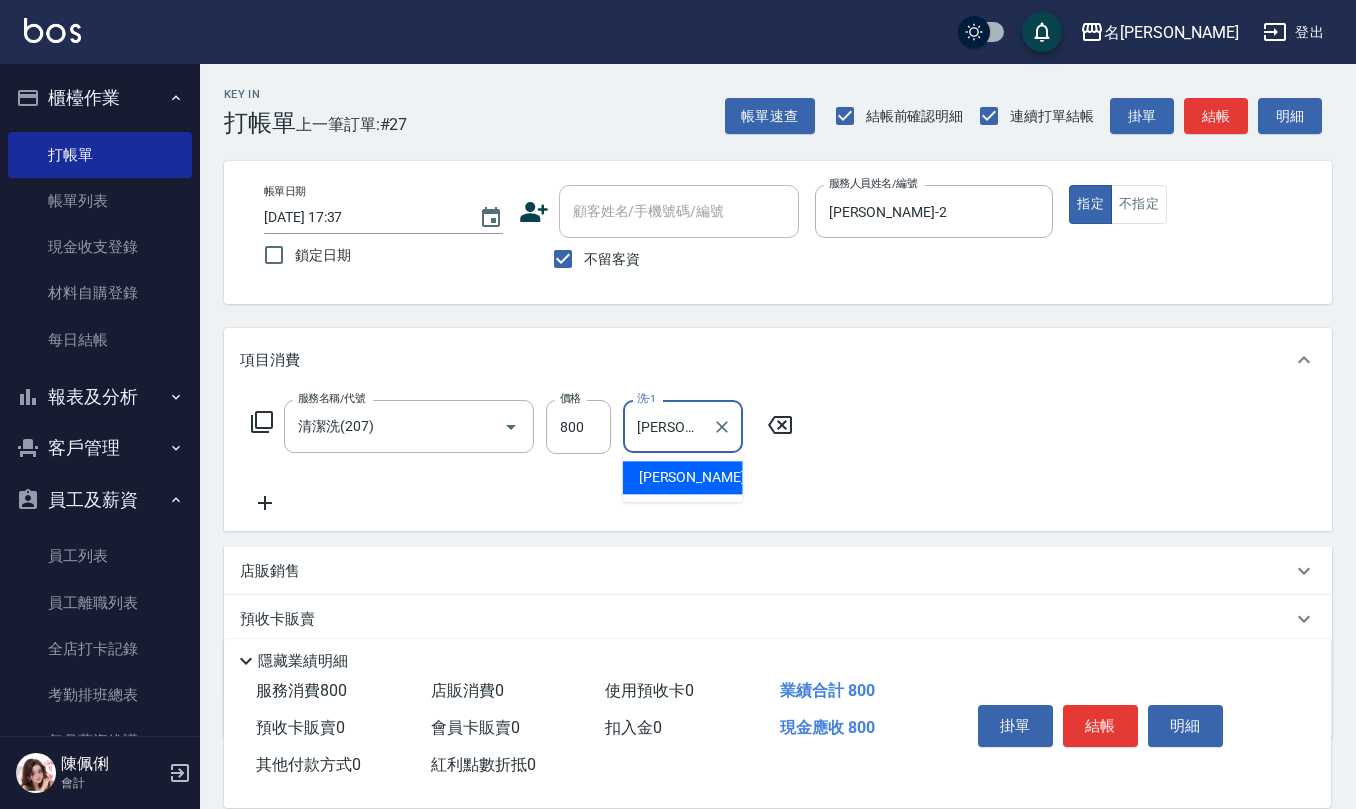 type on "竹儀-33" 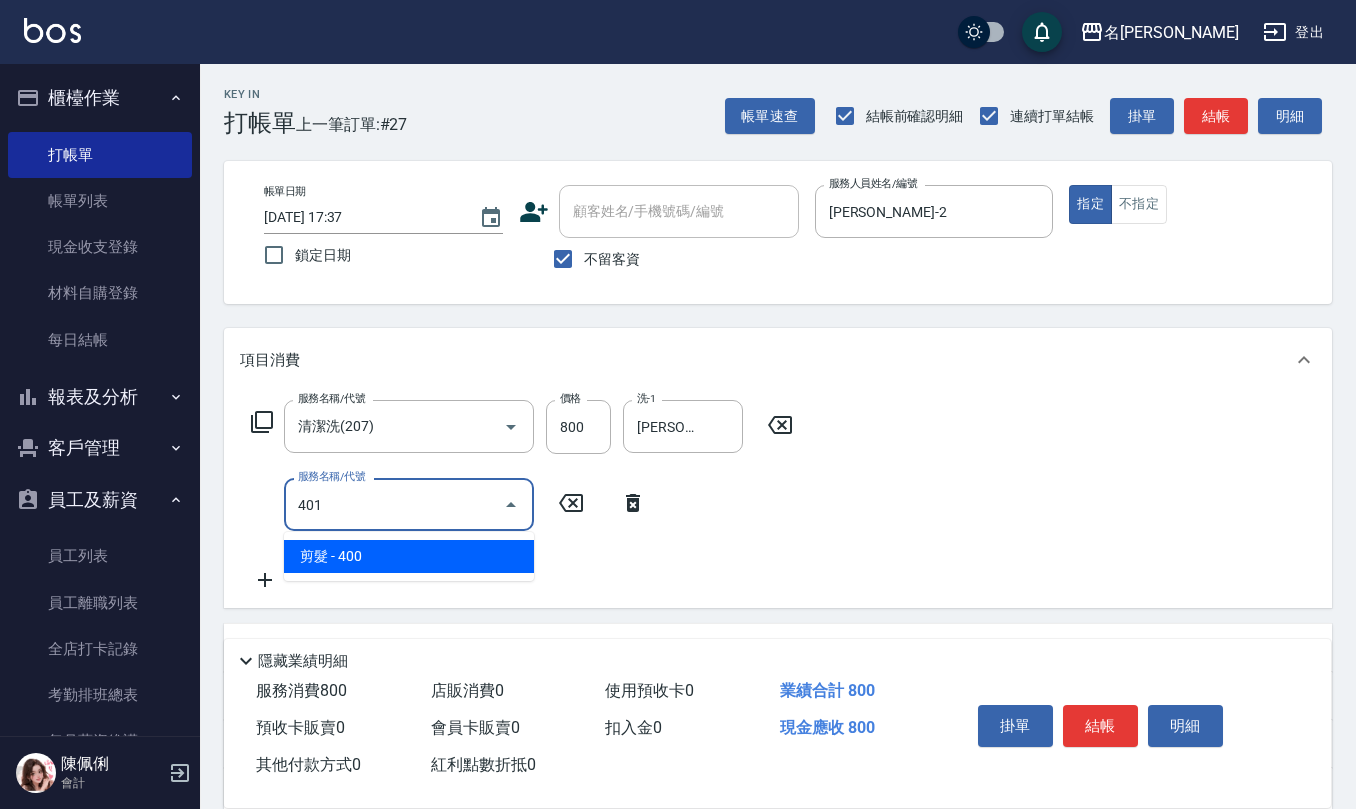 type on "剪髮(401)" 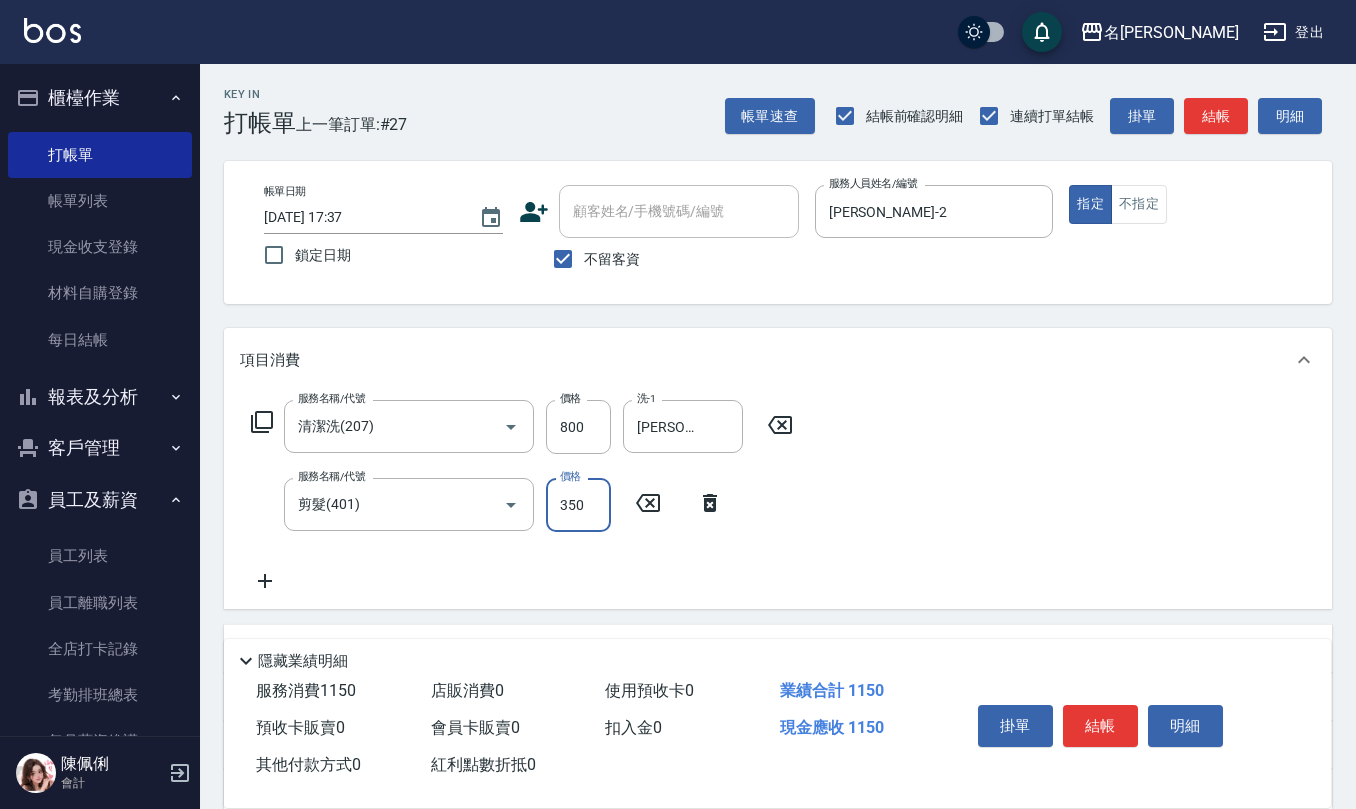type 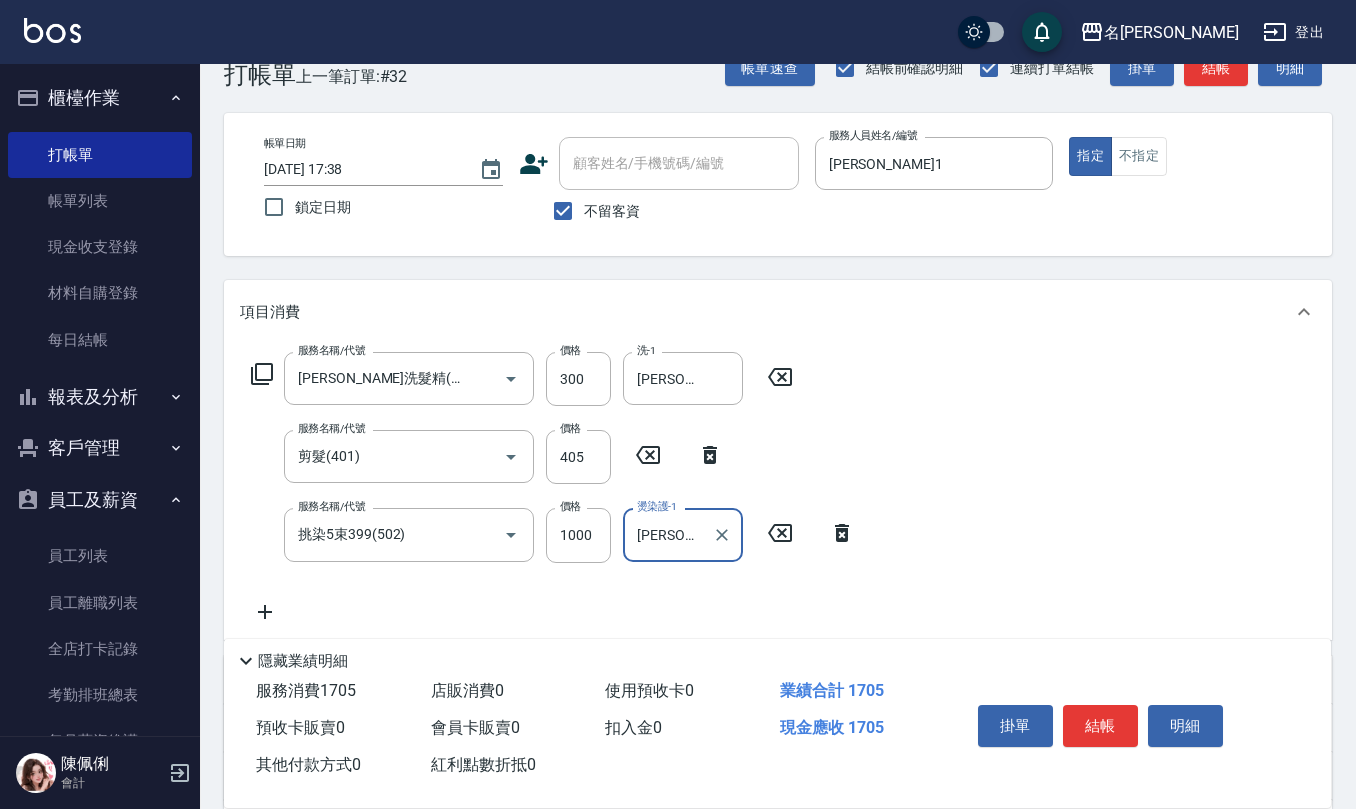 scroll, scrollTop: 0, scrollLeft: 0, axis: both 